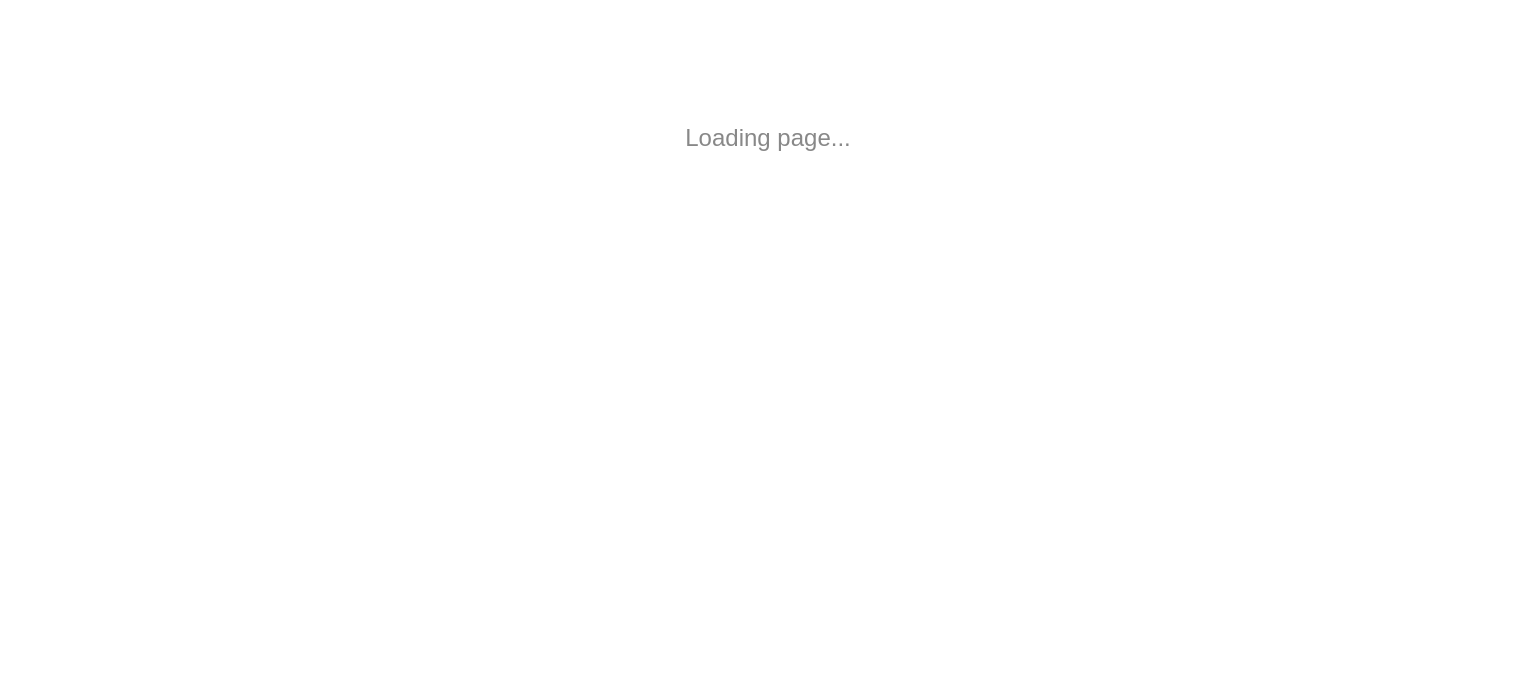 scroll, scrollTop: 0, scrollLeft: 0, axis: both 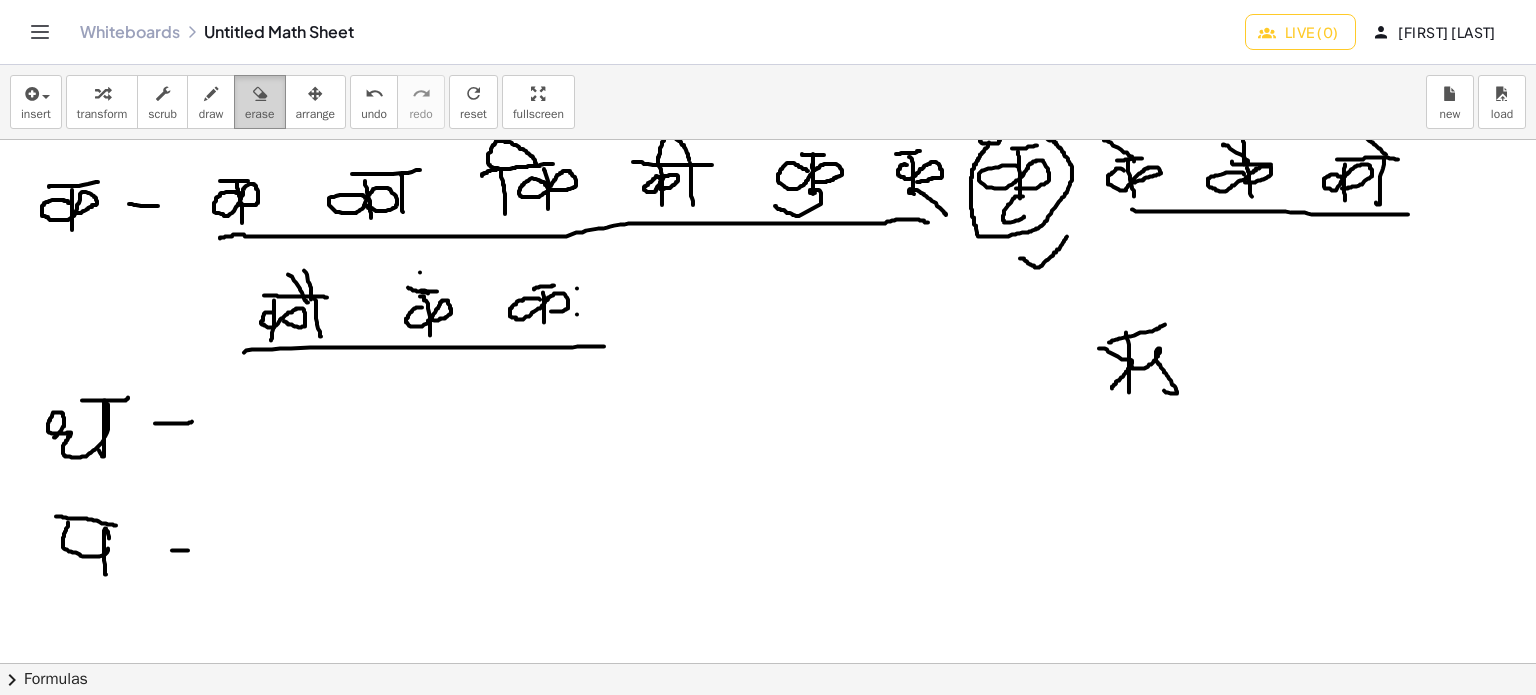 click on "erase" at bounding box center [259, 114] 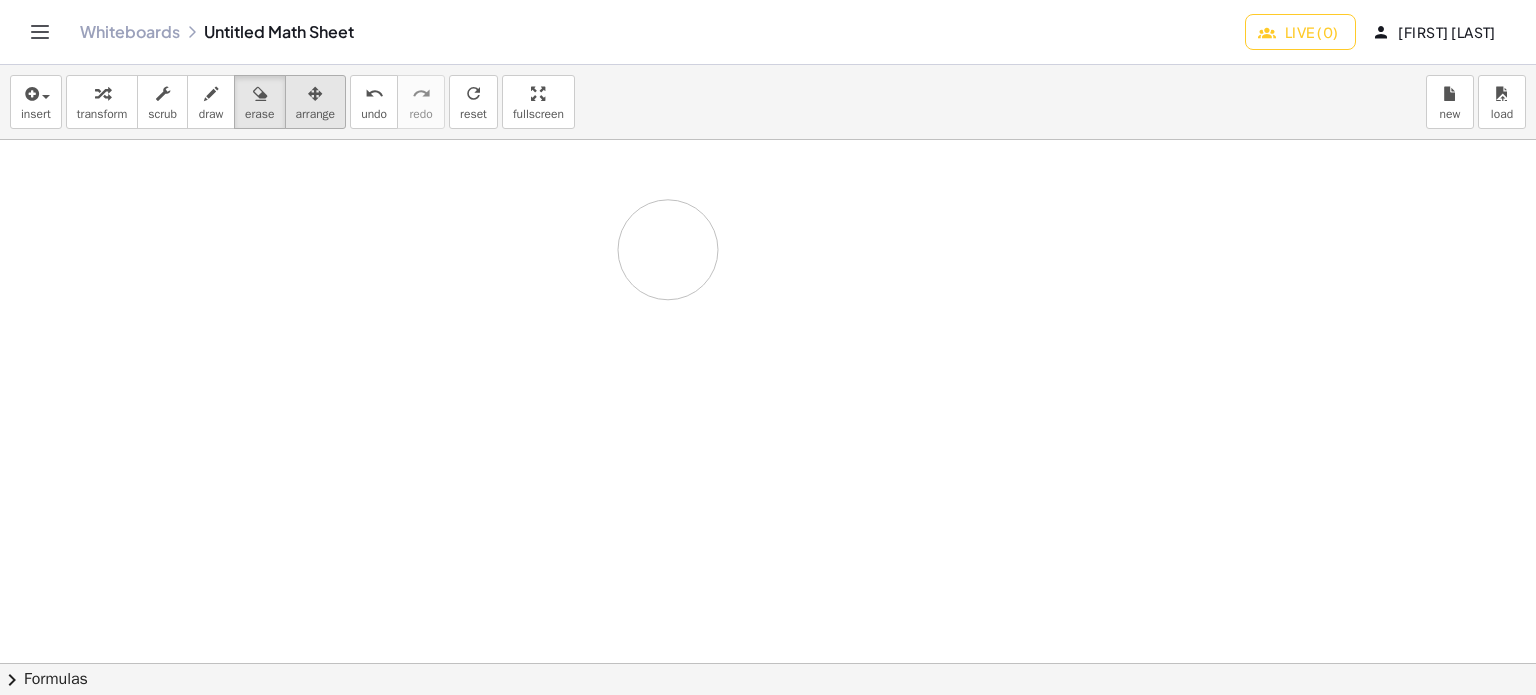 drag, startPoint x: 84, startPoint y: 183, endPoint x: 302, endPoint y: 120, distance: 226.92068 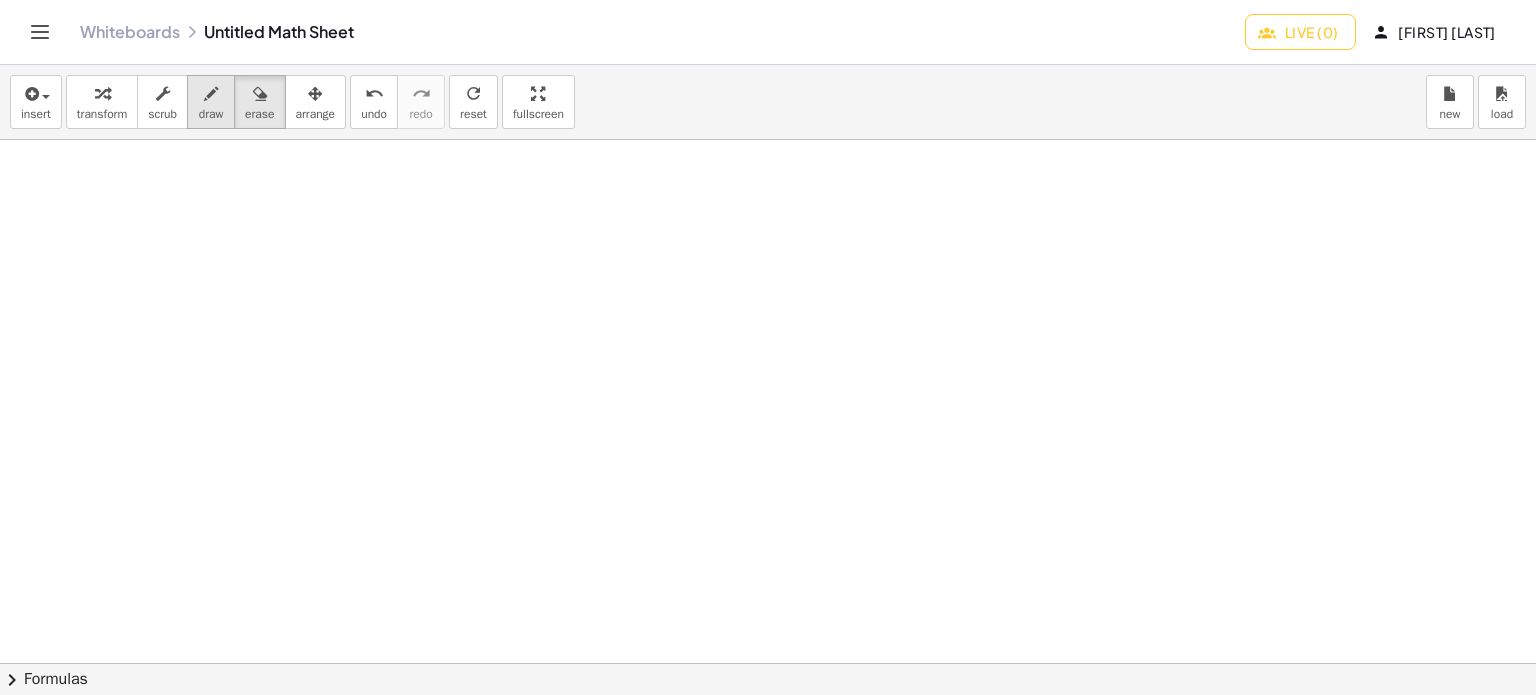 click on "draw" at bounding box center [211, 114] 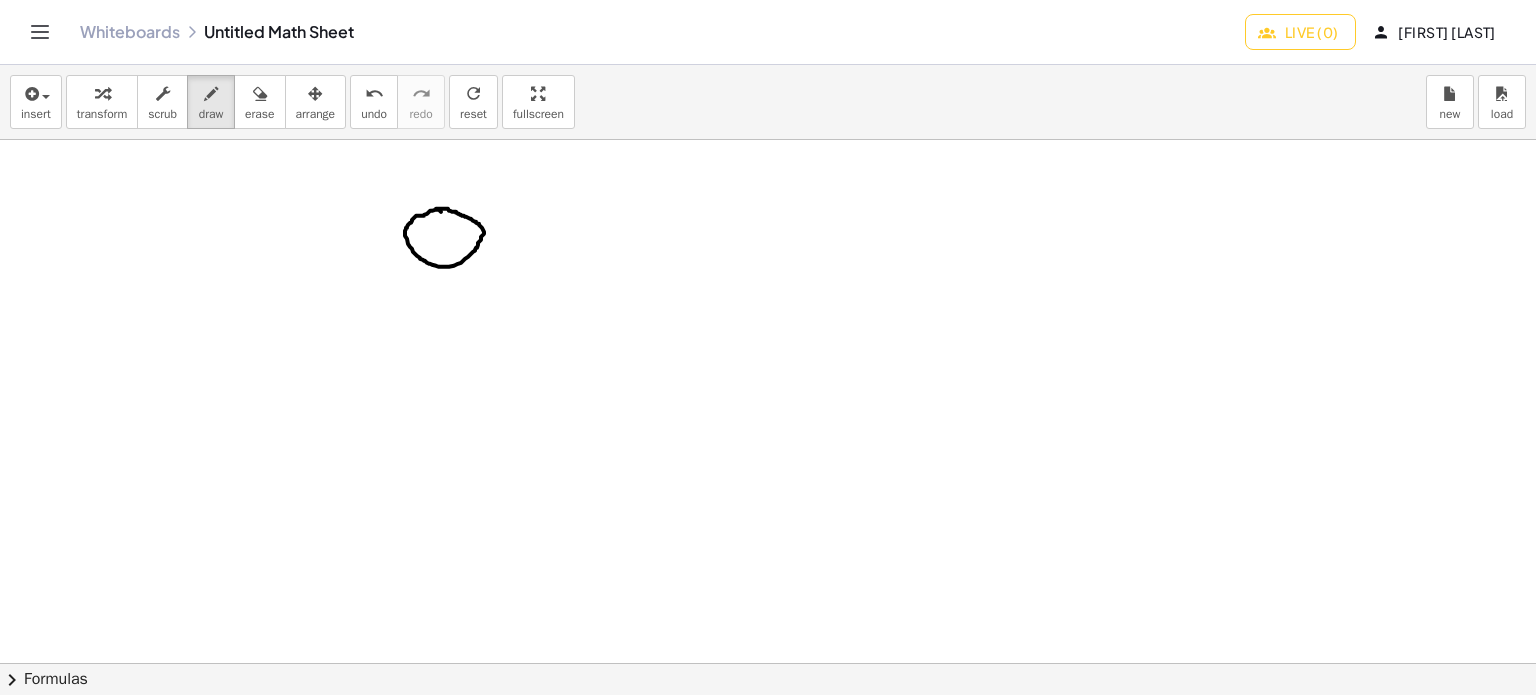 click at bounding box center [792, 664] 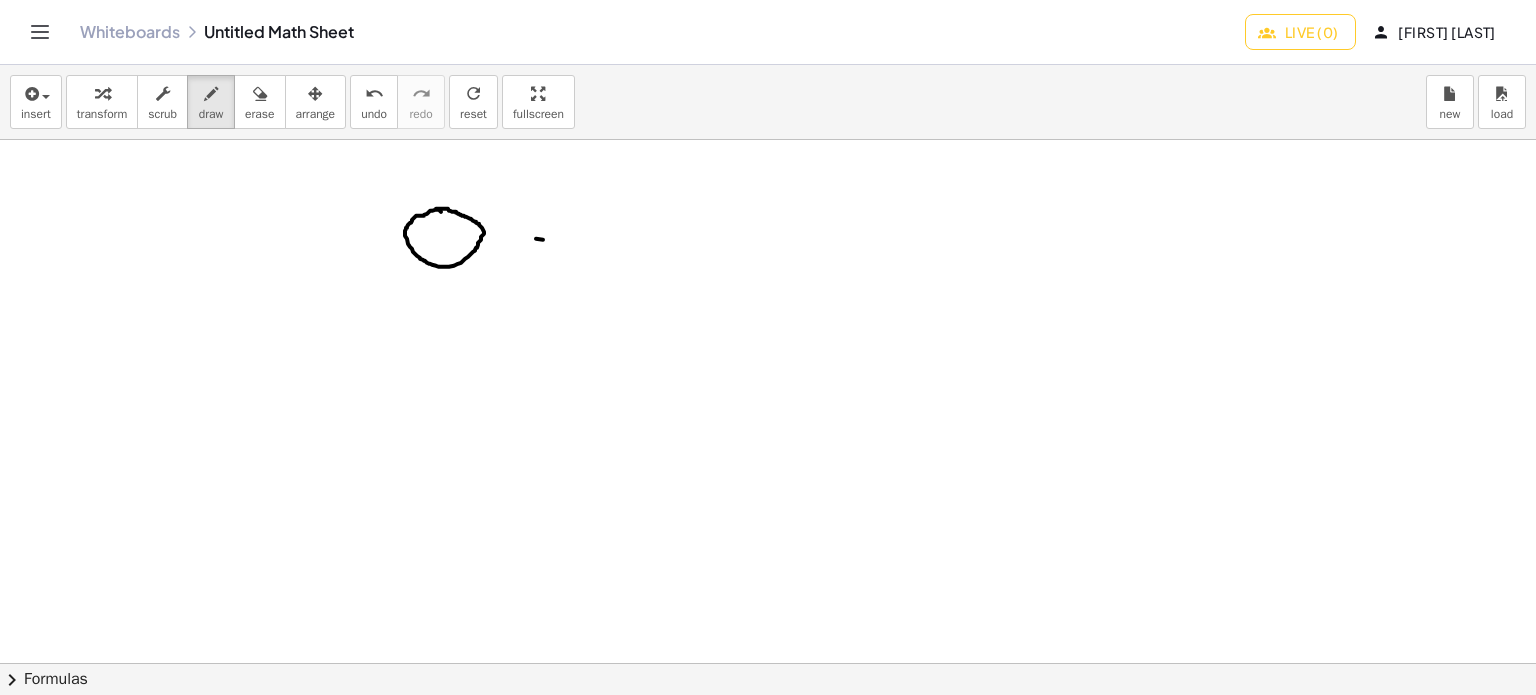 drag, startPoint x: 536, startPoint y: 238, endPoint x: 600, endPoint y: 248, distance: 64.77654 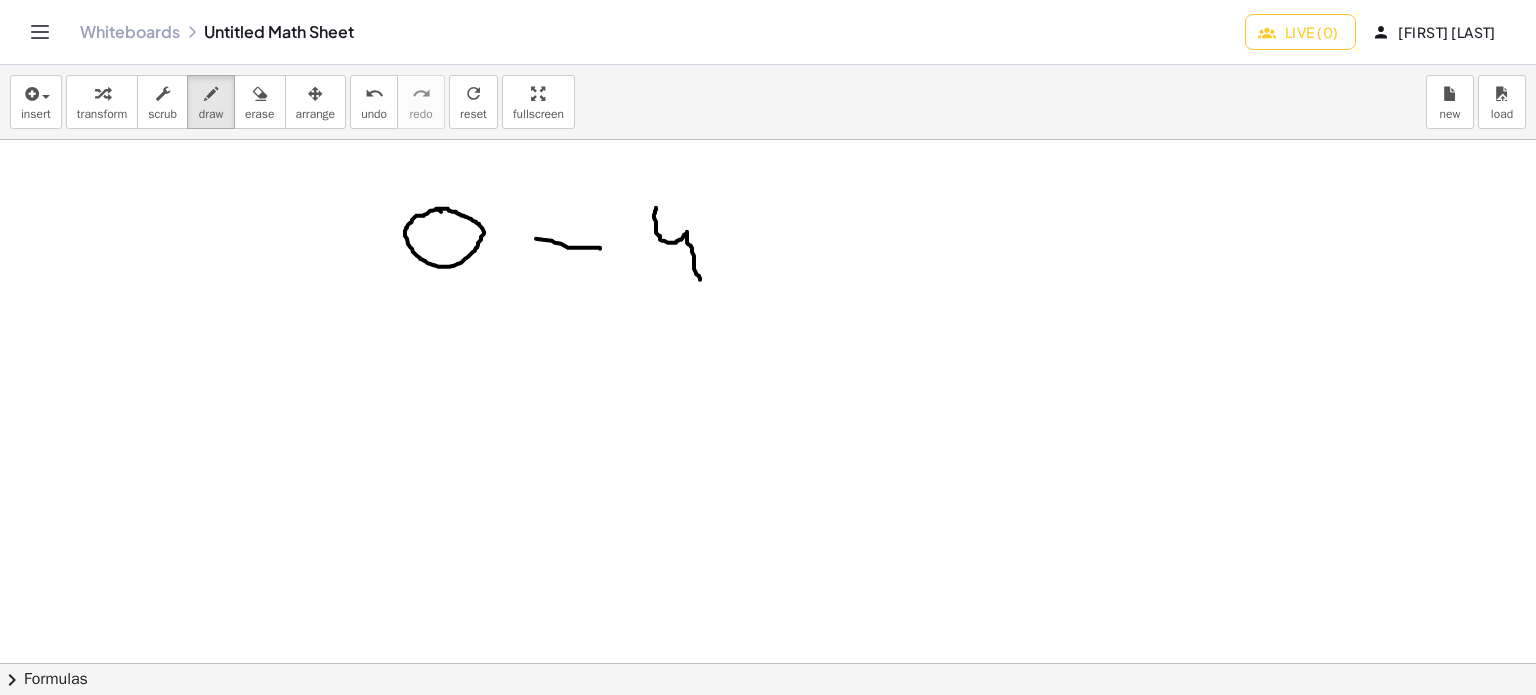 drag, startPoint x: 656, startPoint y: 207, endPoint x: 701, endPoint y: 283, distance: 88.32327 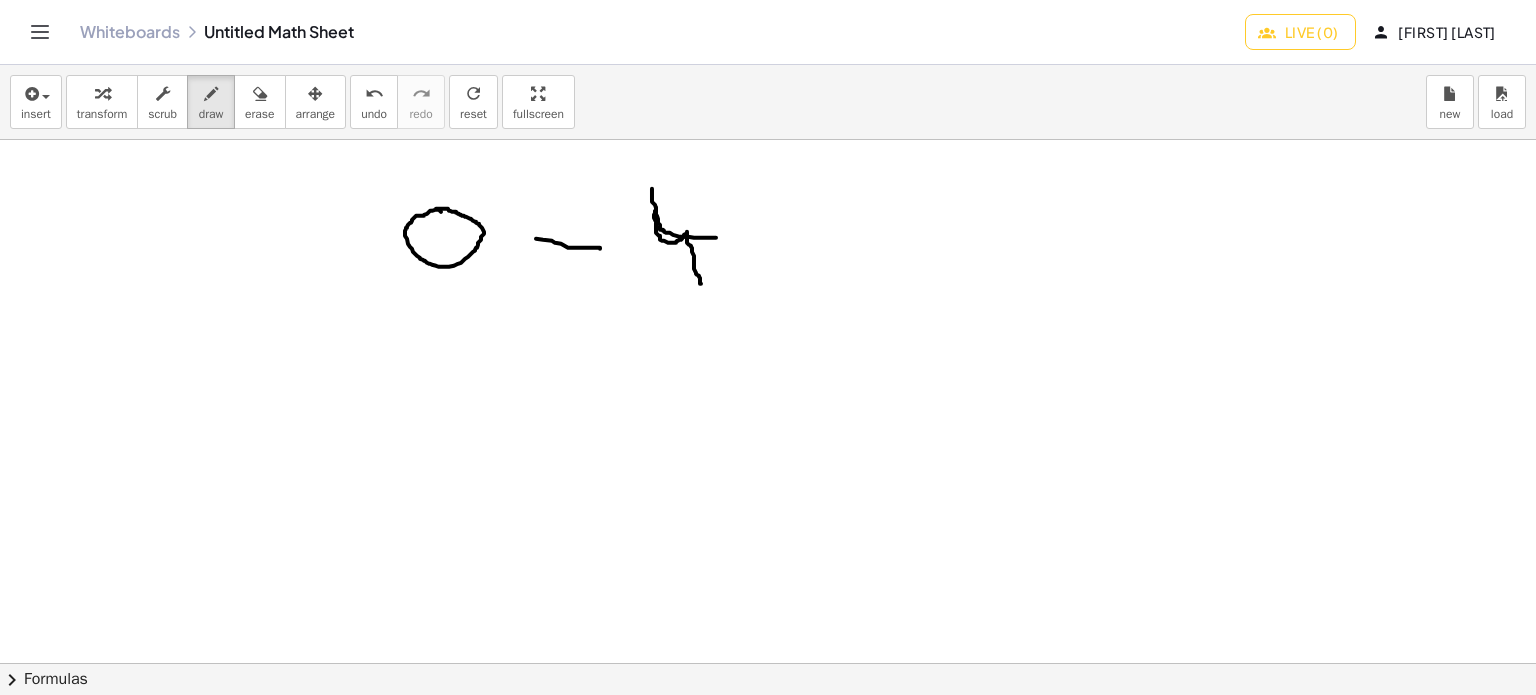 drag, startPoint x: 652, startPoint y: 188, endPoint x: 719, endPoint y: 235, distance: 81.84131 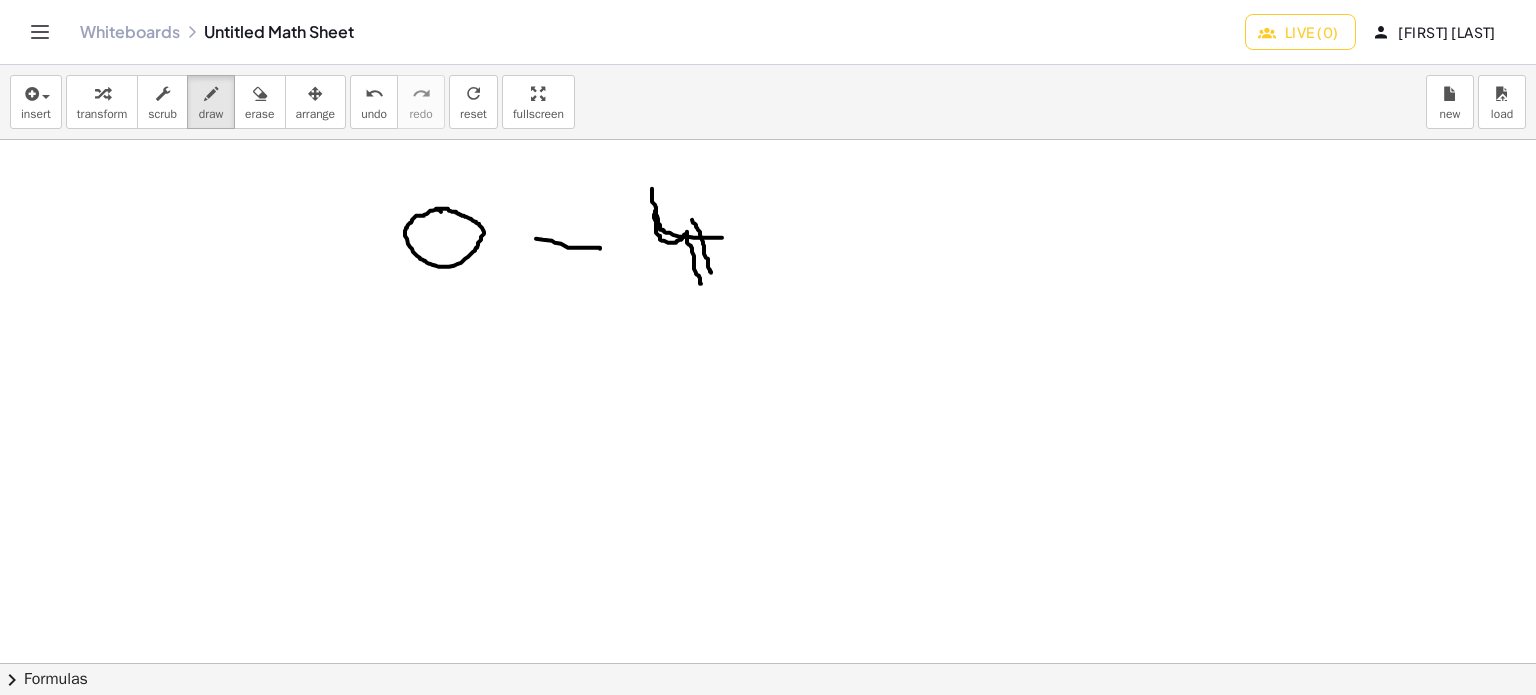 drag, startPoint x: 692, startPoint y: 219, endPoint x: 708, endPoint y: 275, distance: 58.24088 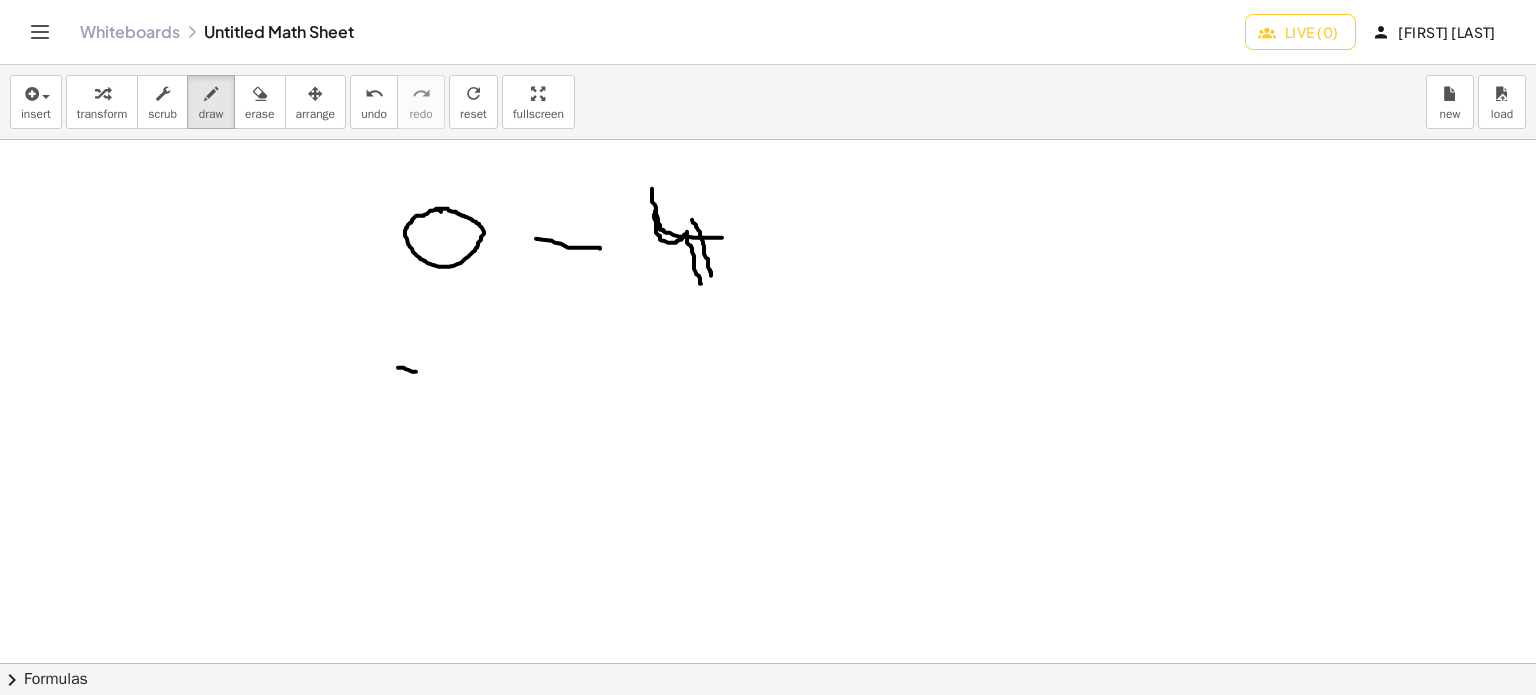 click at bounding box center (792, 664) 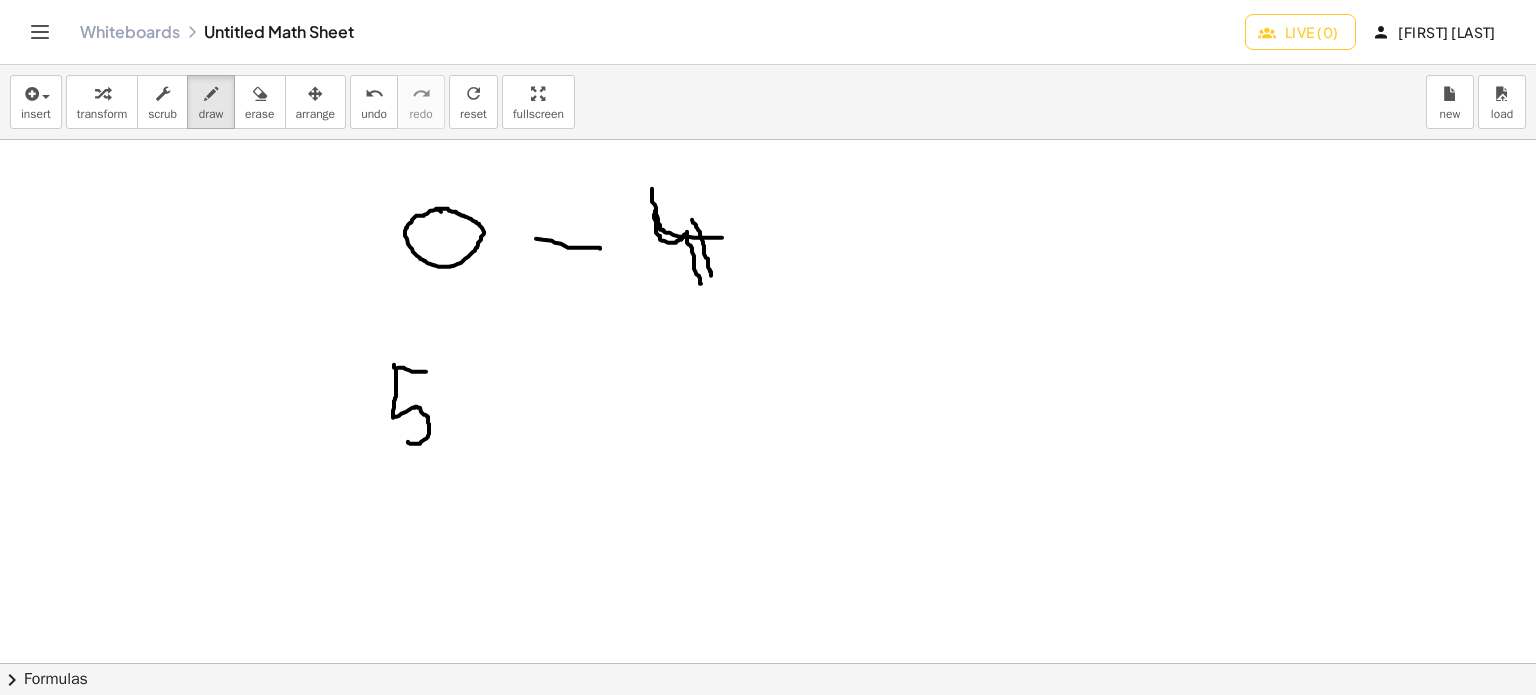 drag, startPoint x: 394, startPoint y: 364, endPoint x: 405, endPoint y: 437, distance: 73.82411 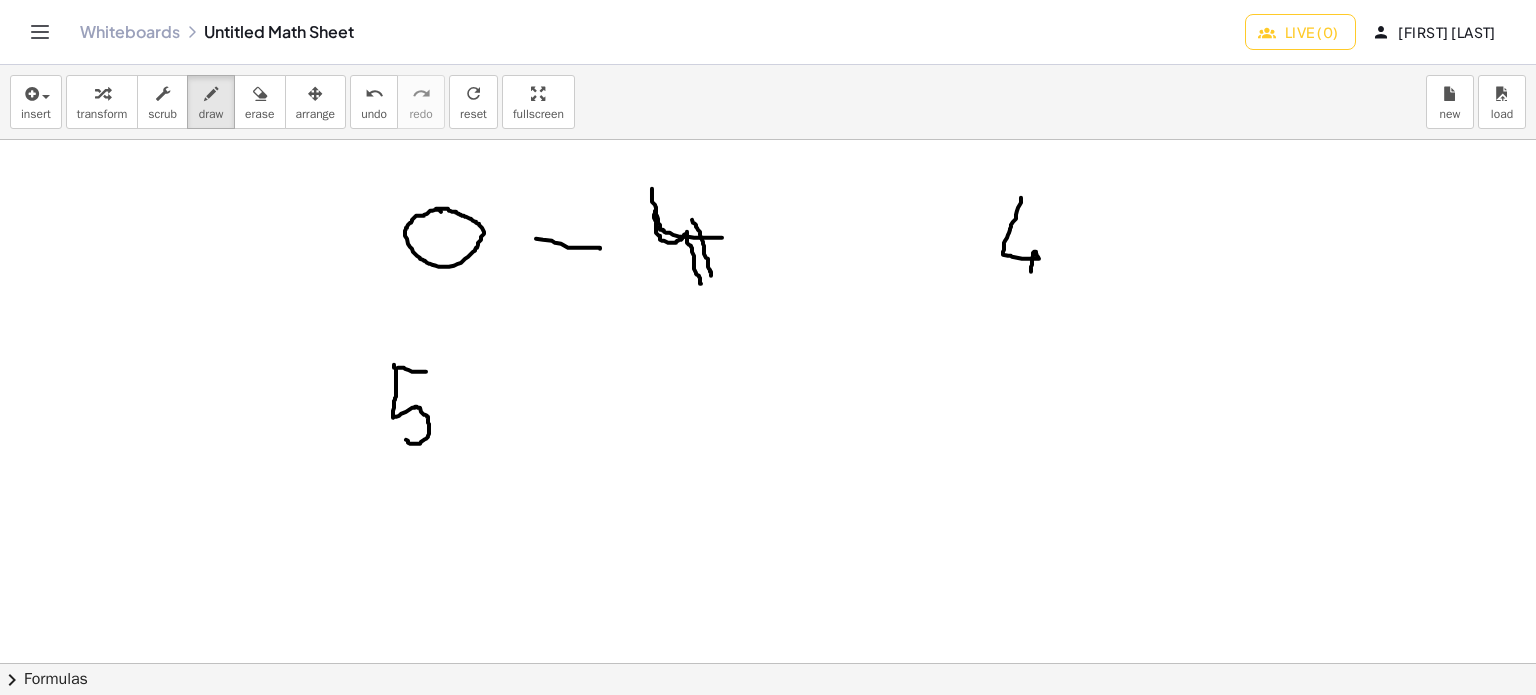 drag, startPoint x: 1013, startPoint y: 221, endPoint x: 1031, endPoint y: 271, distance: 53.14132 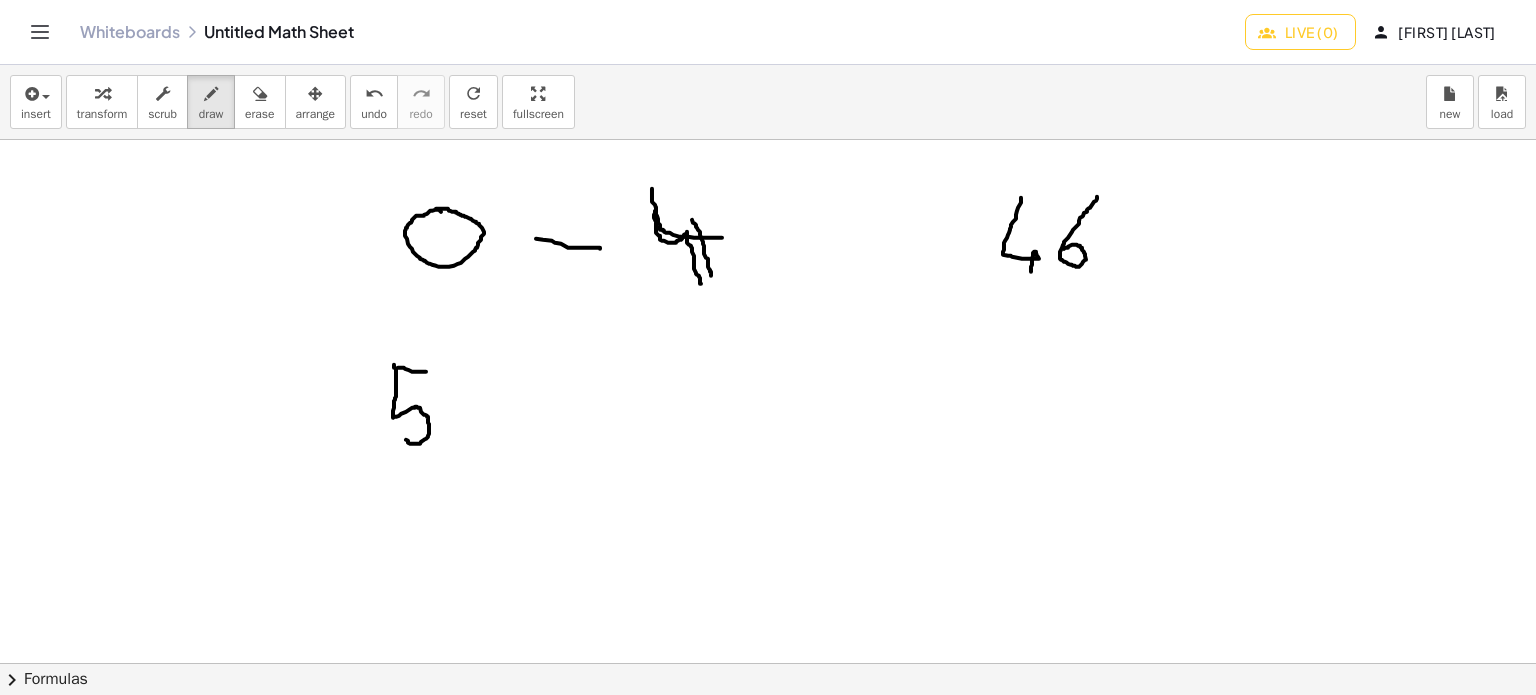drag, startPoint x: 1097, startPoint y: 197, endPoint x: 1064, endPoint y: 248, distance: 60.74537 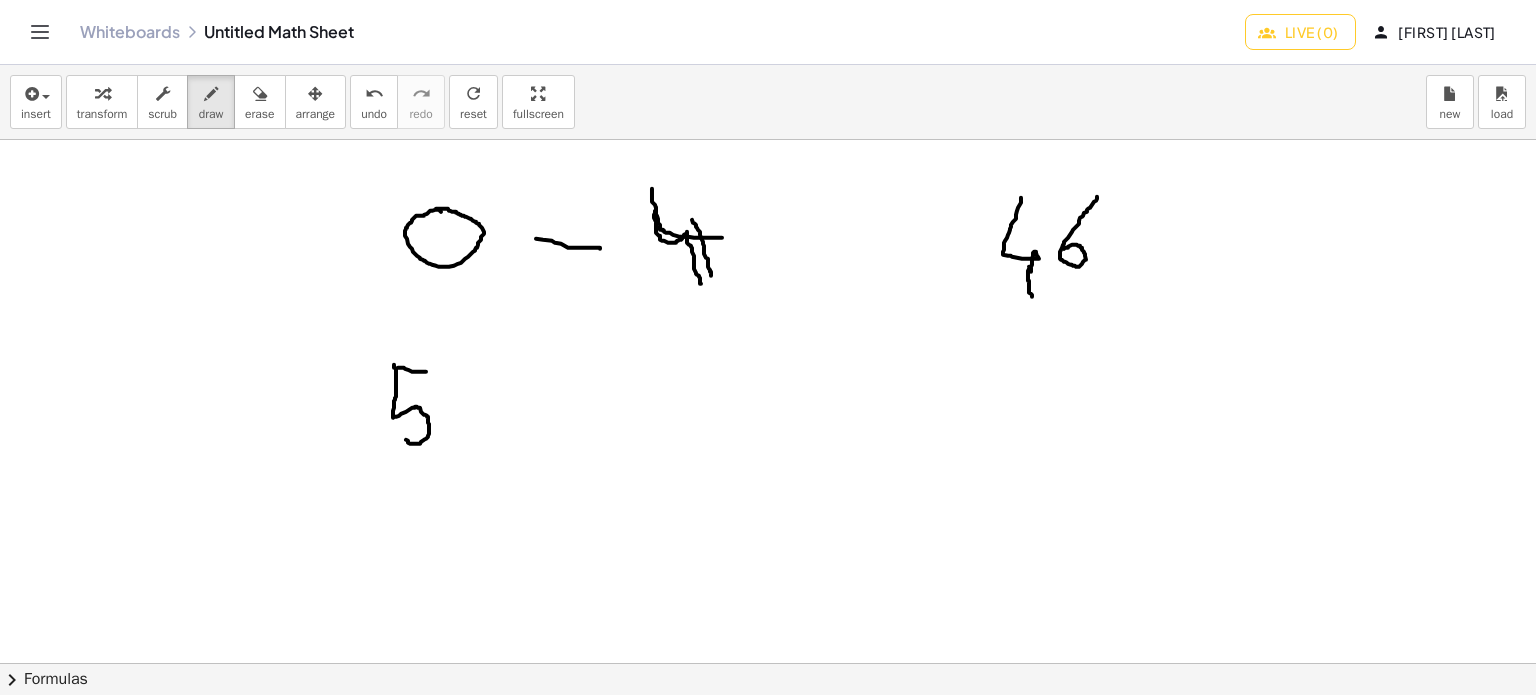 drag, startPoint x: 1029, startPoint y: 266, endPoint x: 1032, endPoint y: 302, distance: 36.124783 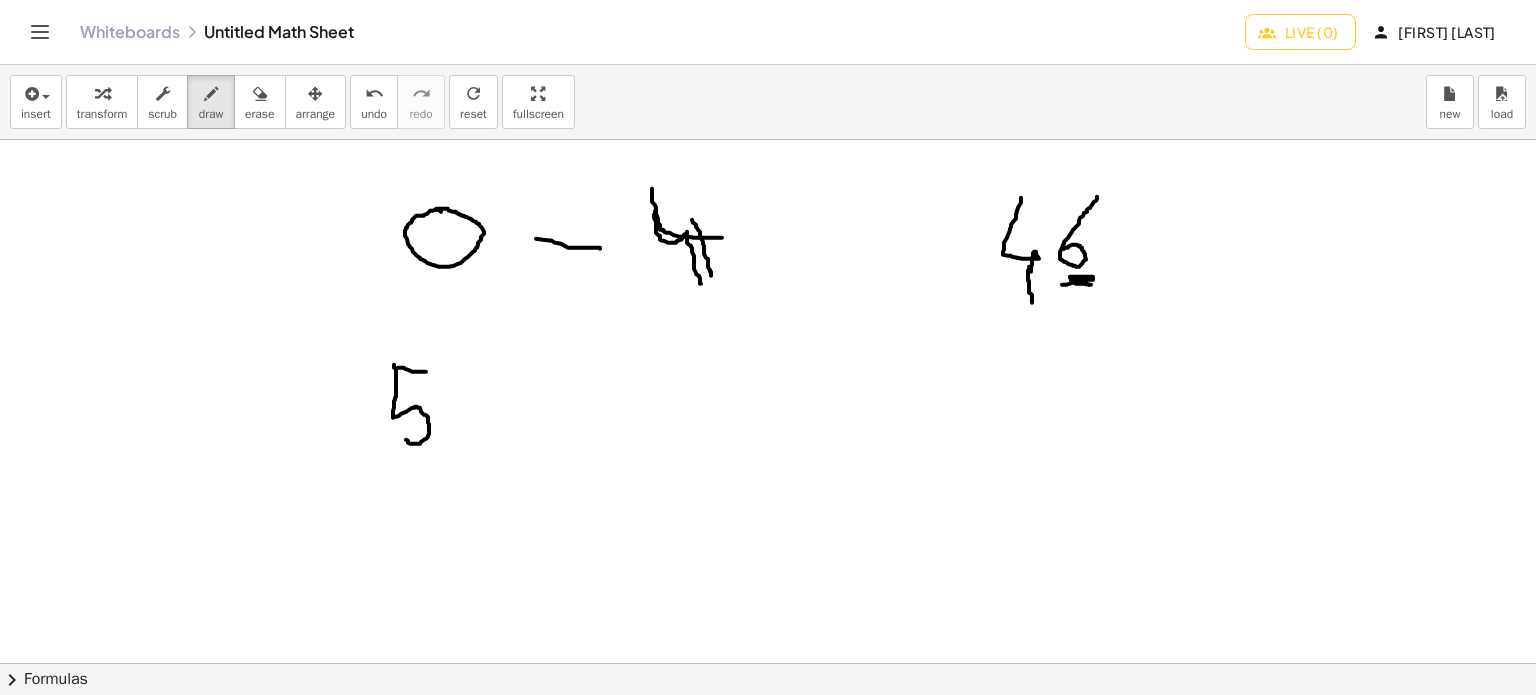 drag, startPoint x: 1065, startPoint y: 284, endPoint x: 1092, endPoint y: 278, distance: 27.658634 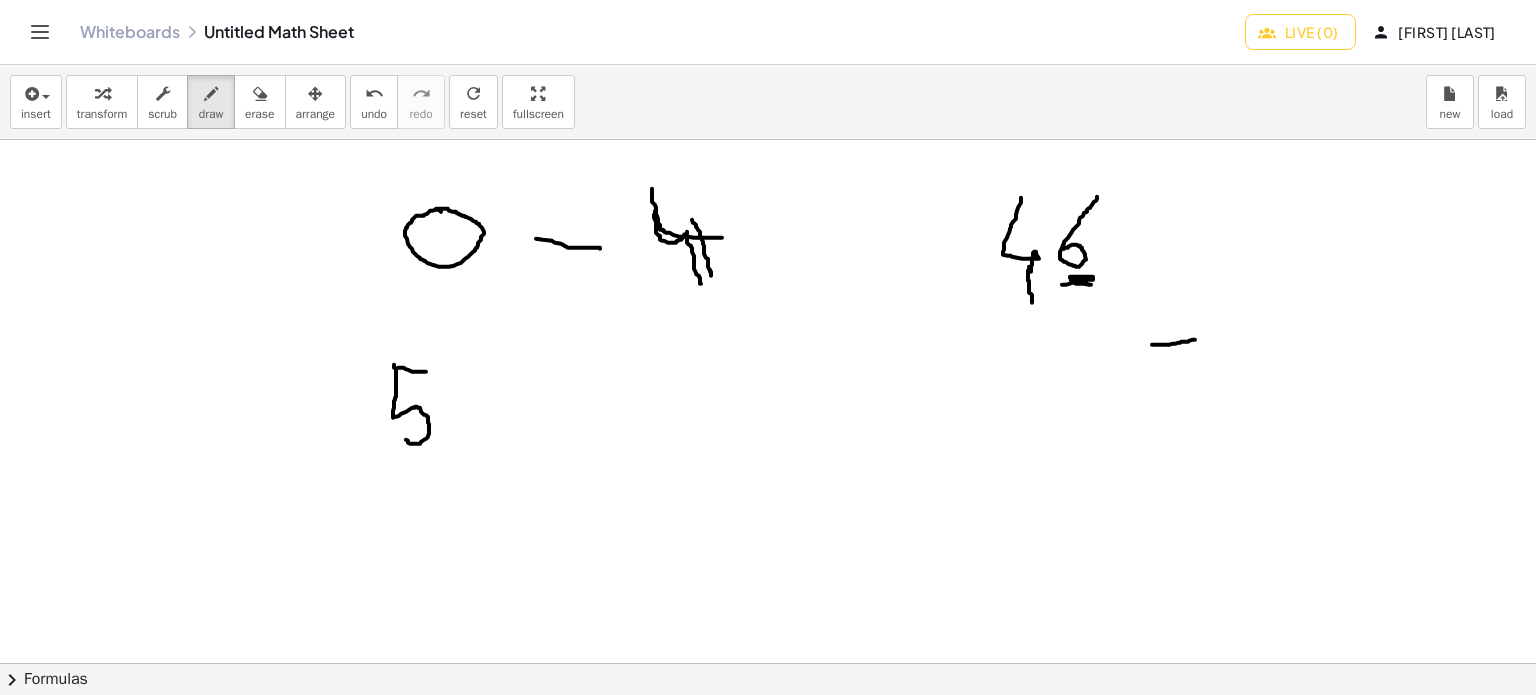 drag, startPoint x: 1152, startPoint y: 344, endPoint x: 1195, endPoint y: 339, distance: 43.289722 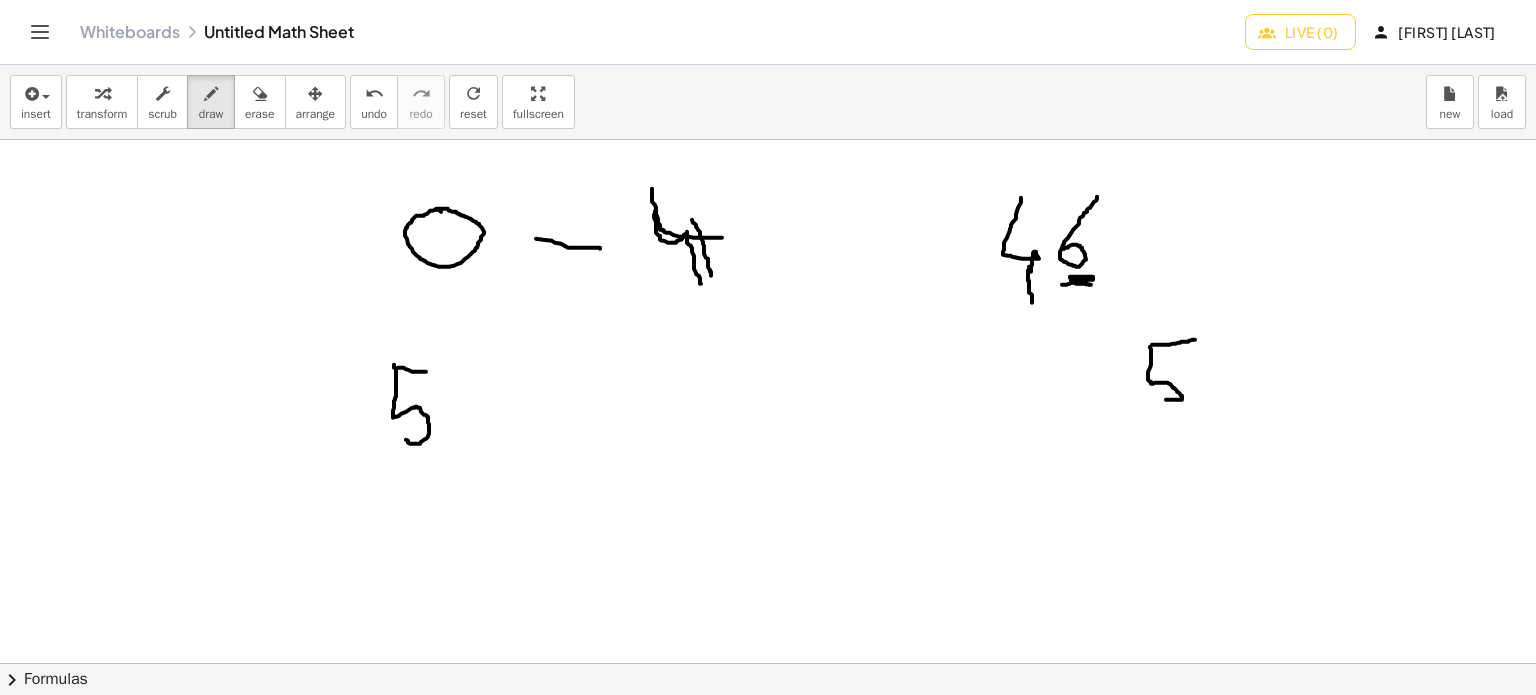 drag, startPoint x: 1151, startPoint y: 359, endPoint x: 1159, endPoint y: 398, distance: 39.812057 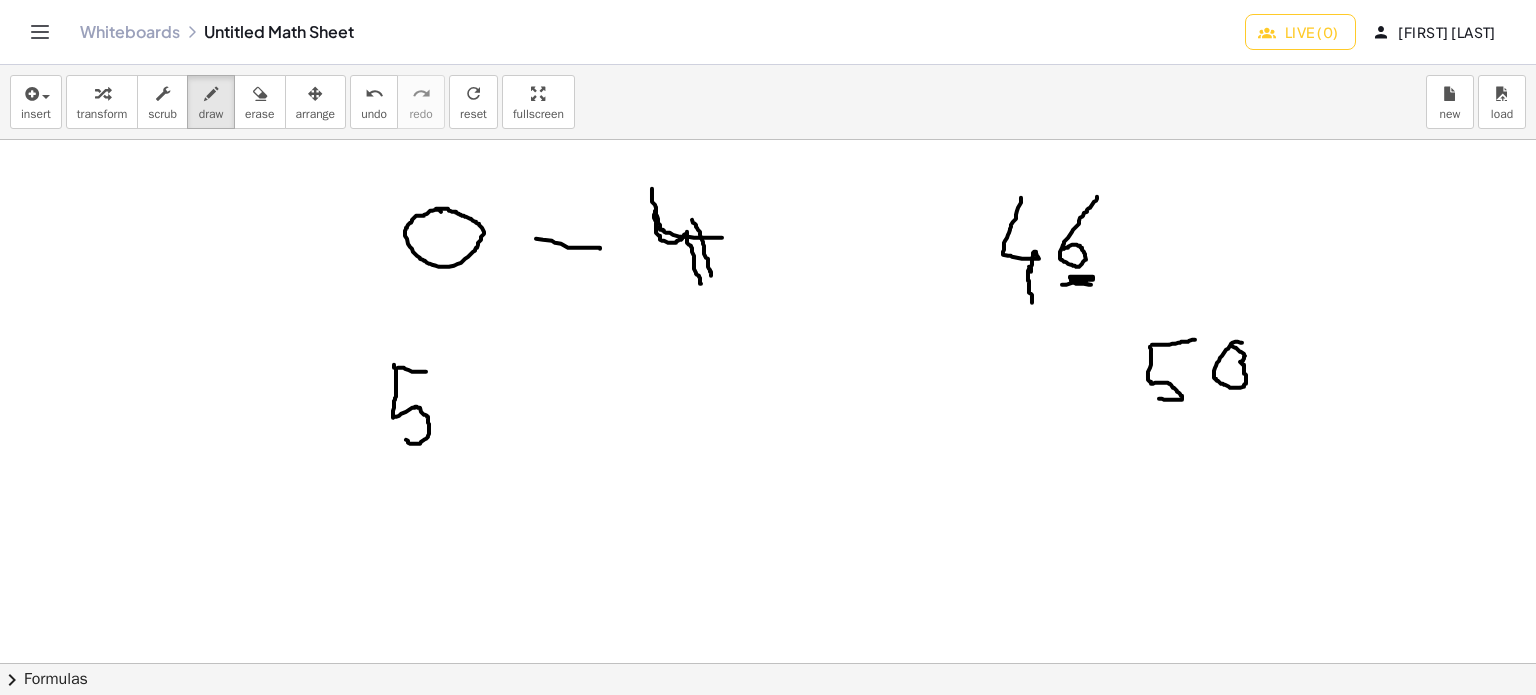drag, startPoint x: 1242, startPoint y: 342, endPoint x: 1224, endPoint y: 347, distance: 18.681541 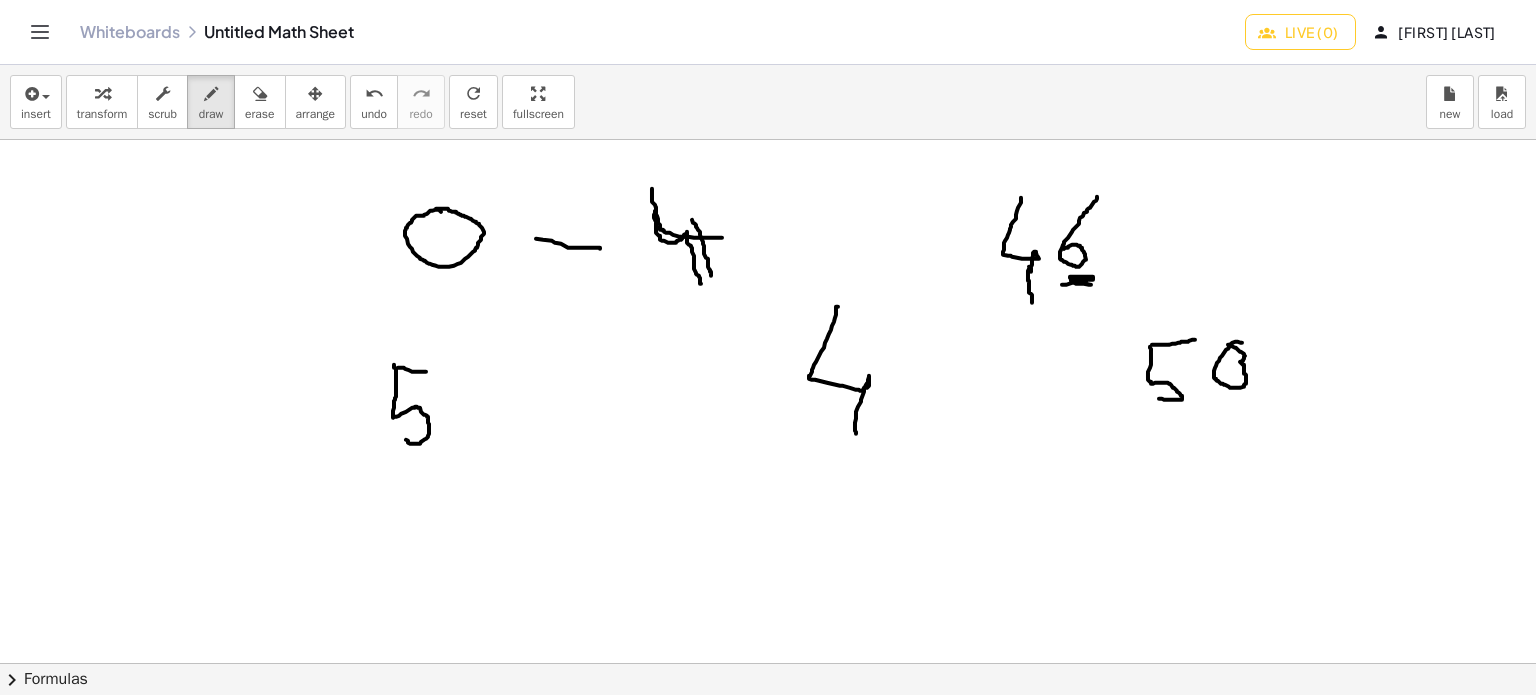 drag, startPoint x: 838, startPoint y: 306, endPoint x: 904, endPoint y: 383, distance: 101.414986 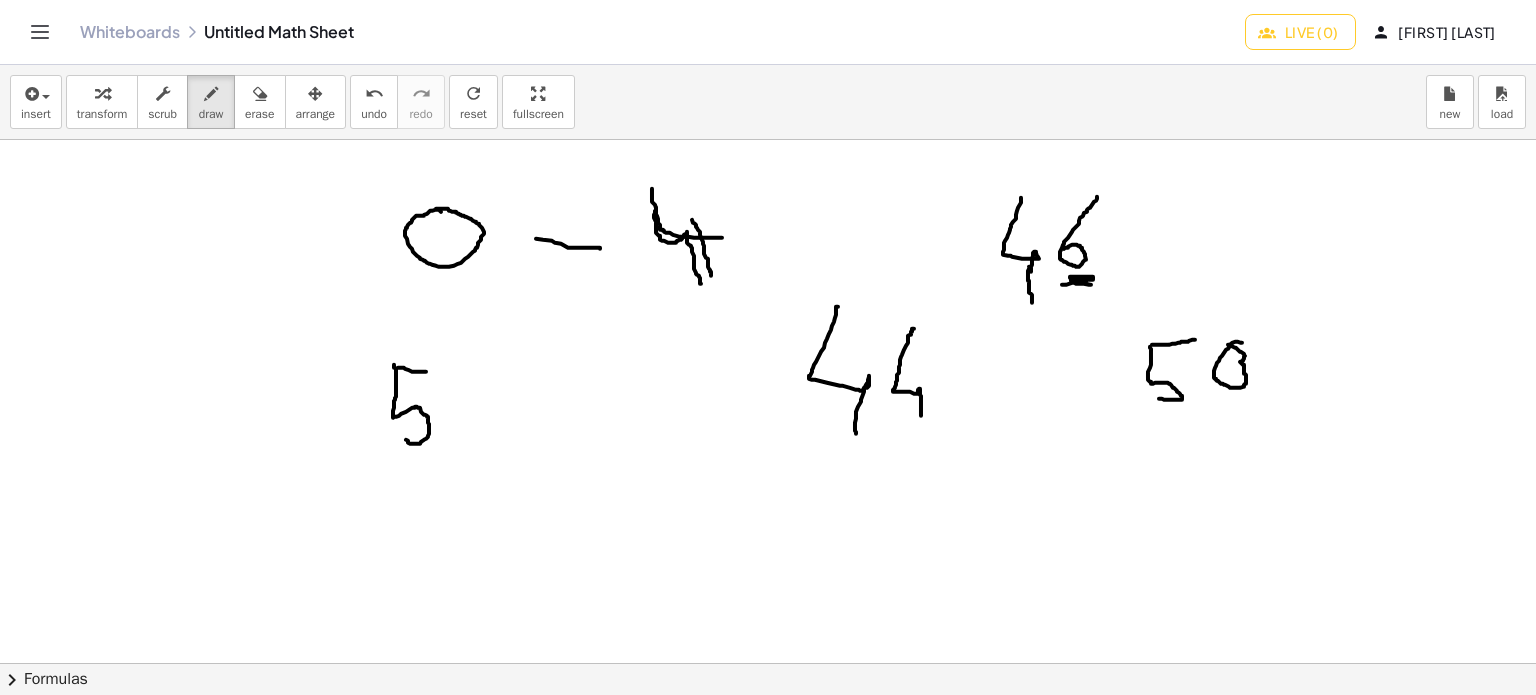 drag, startPoint x: 914, startPoint y: 328, endPoint x: 921, endPoint y: 416, distance: 88.27797 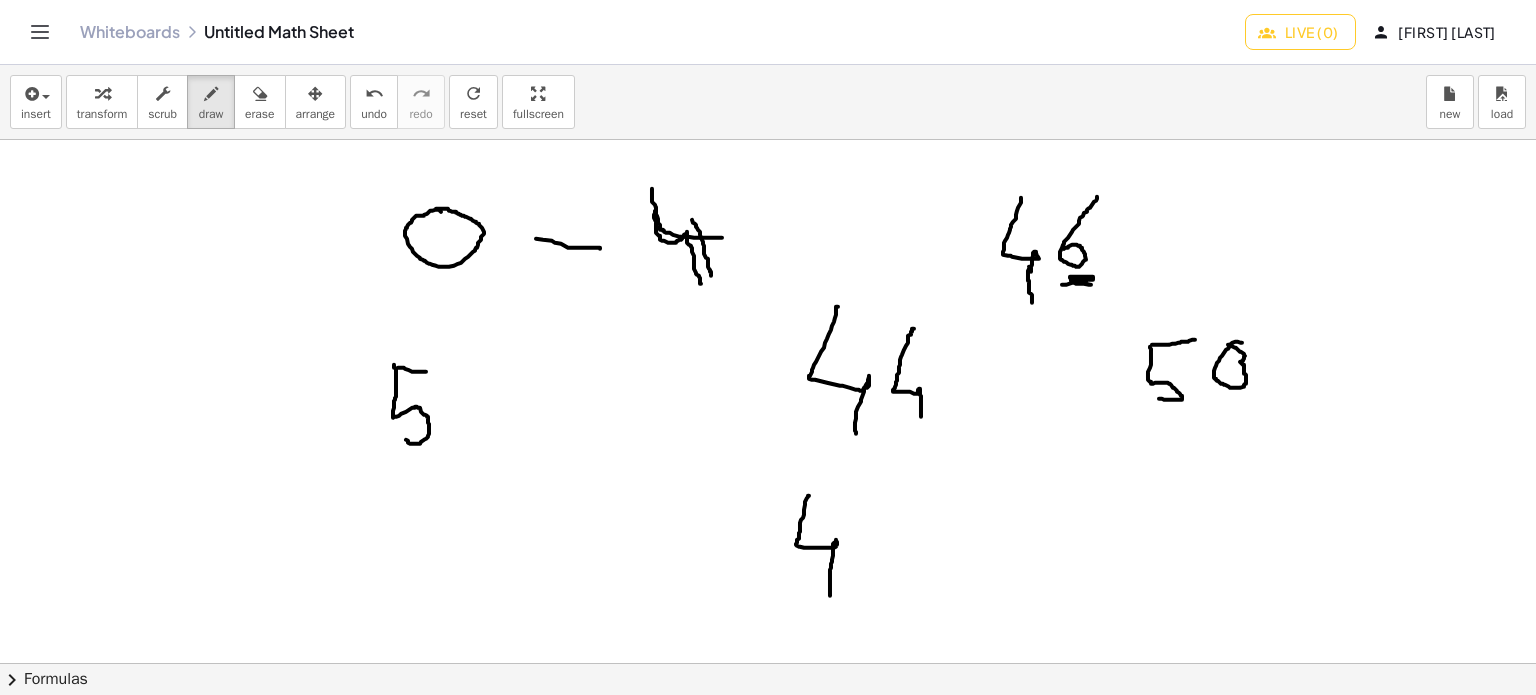 drag, startPoint x: 809, startPoint y: 495, endPoint x: 878, endPoint y: 548, distance: 87.005745 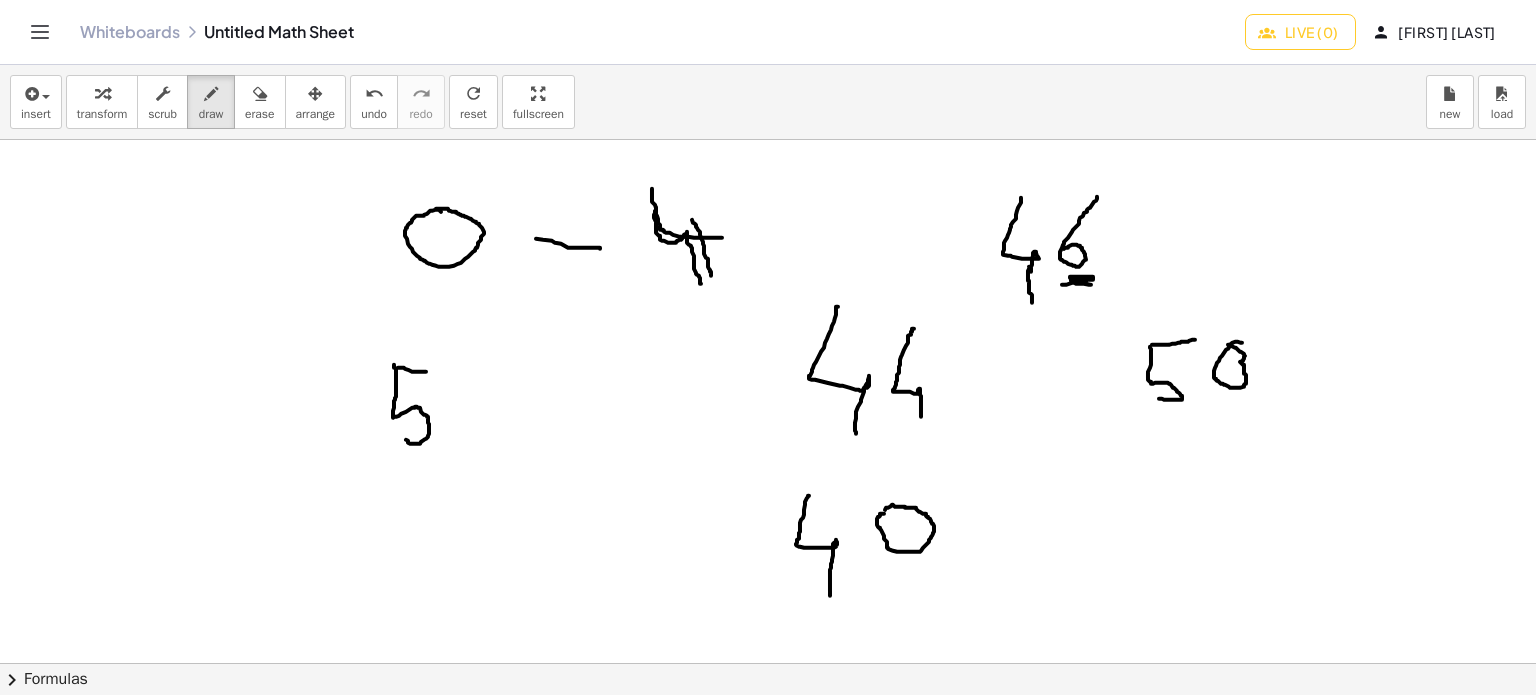 click at bounding box center (792, 664) 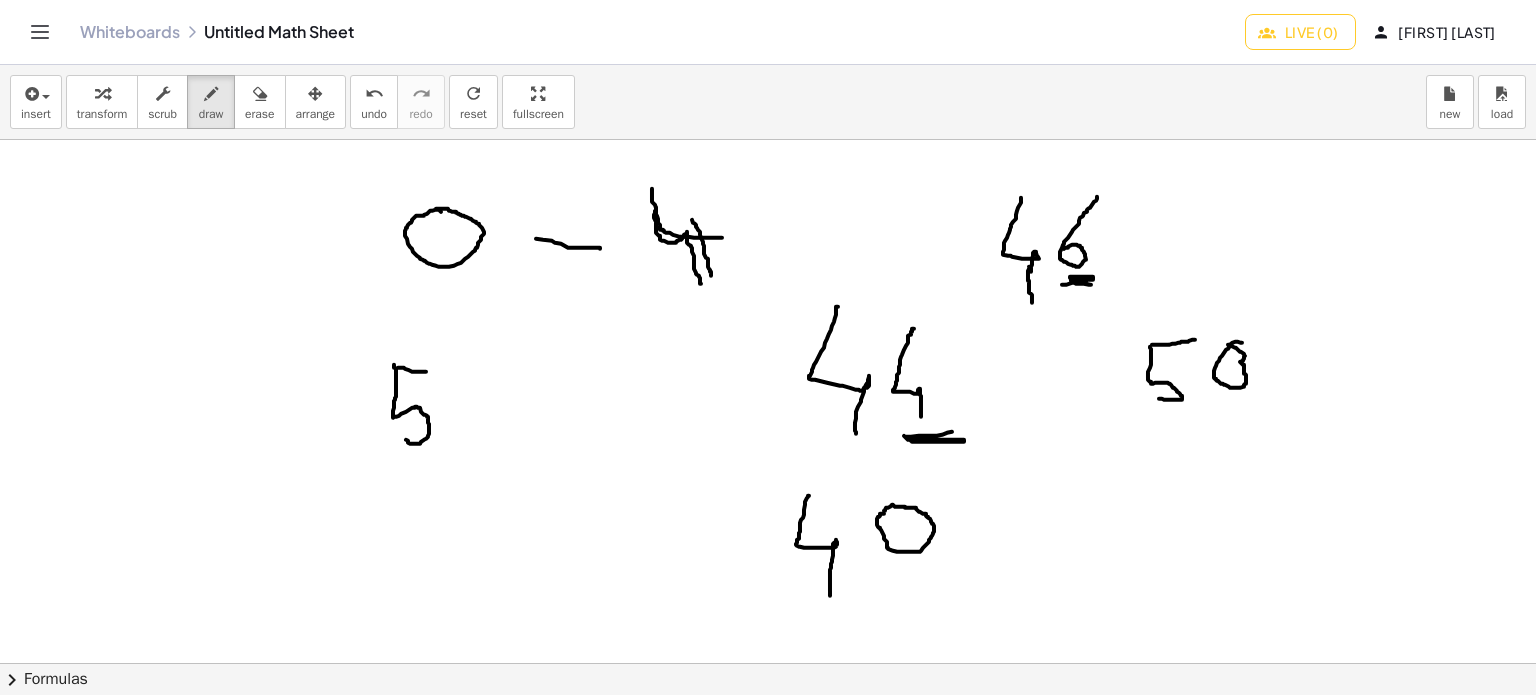 drag, startPoint x: 904, startPoint y: 435, endPoint x: 961, endPoint y: 431, distance: 57.14018 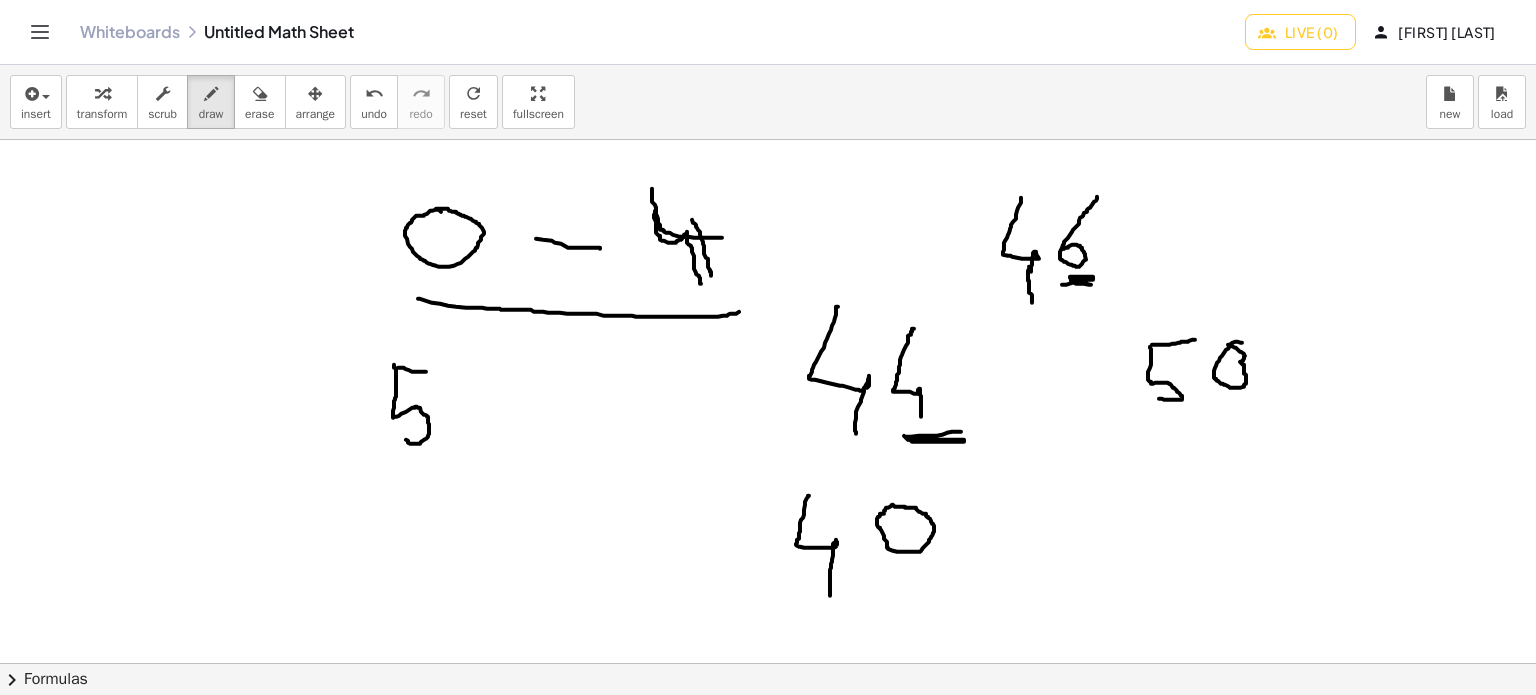drag, startPoint x: 418, startPoint y: 298, endPoint x: 748, endPoint y: 310, distance: 330.2181 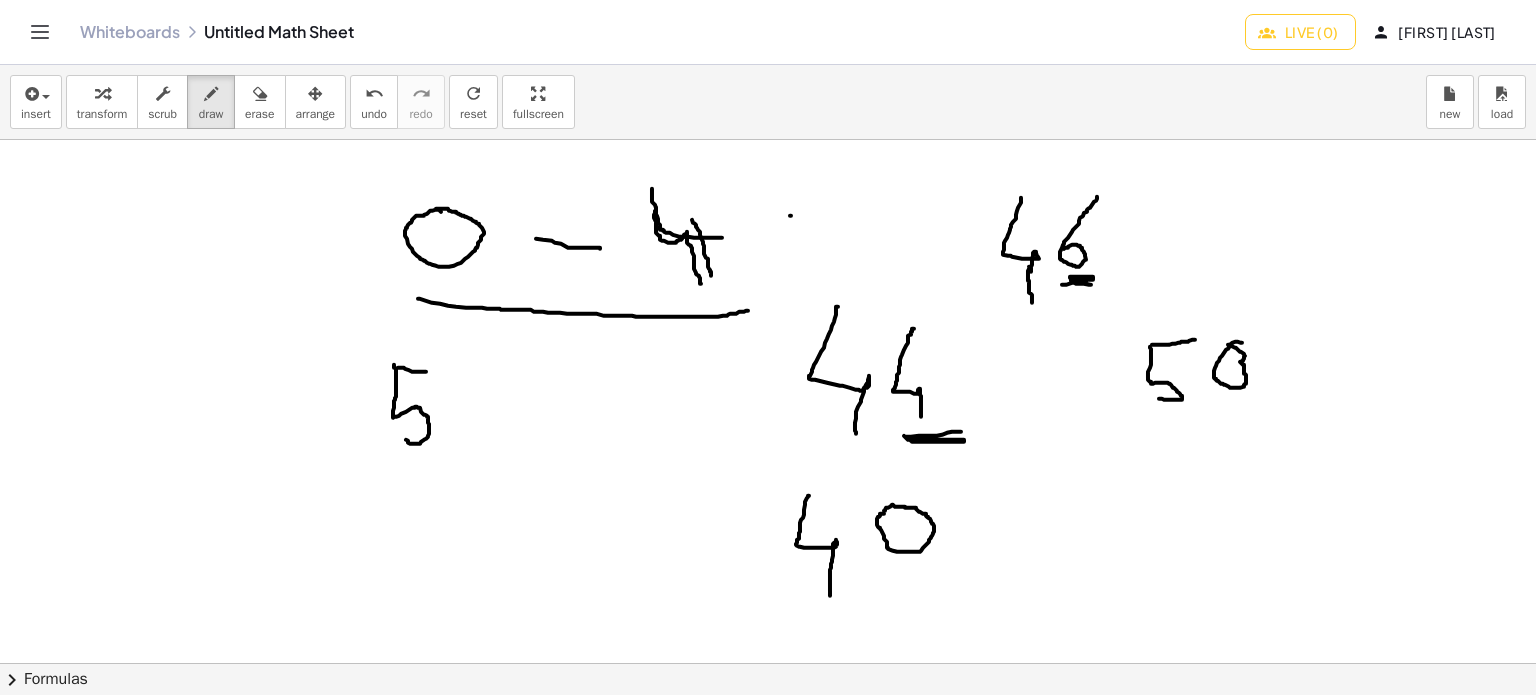 drag, startPoint x: 791, startPoint y: 215, endPoint x: 860, endPoint y: 267, distance: 86.40023 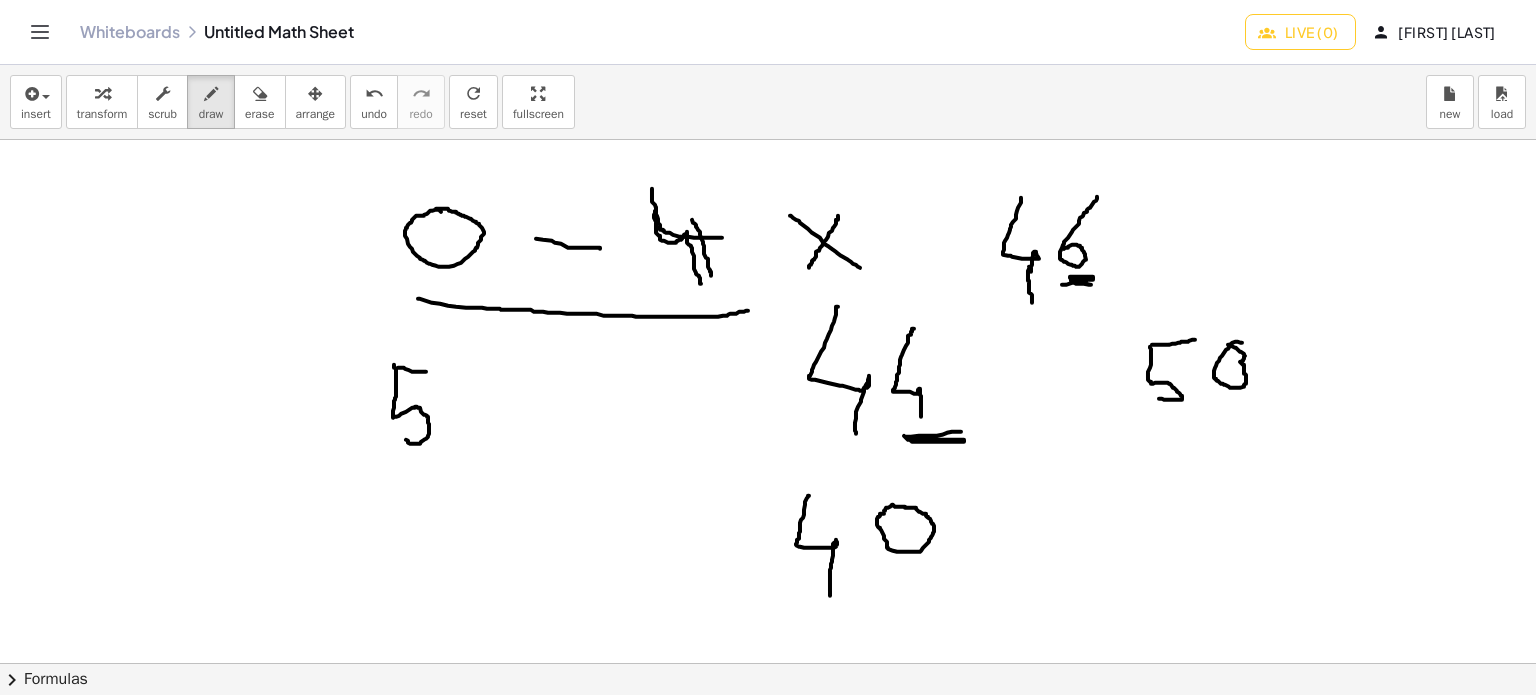 drag, startPoint x: 838, startPoint y: 215, endPoint x: 809, endPoint y: 268, distance: 60.41523 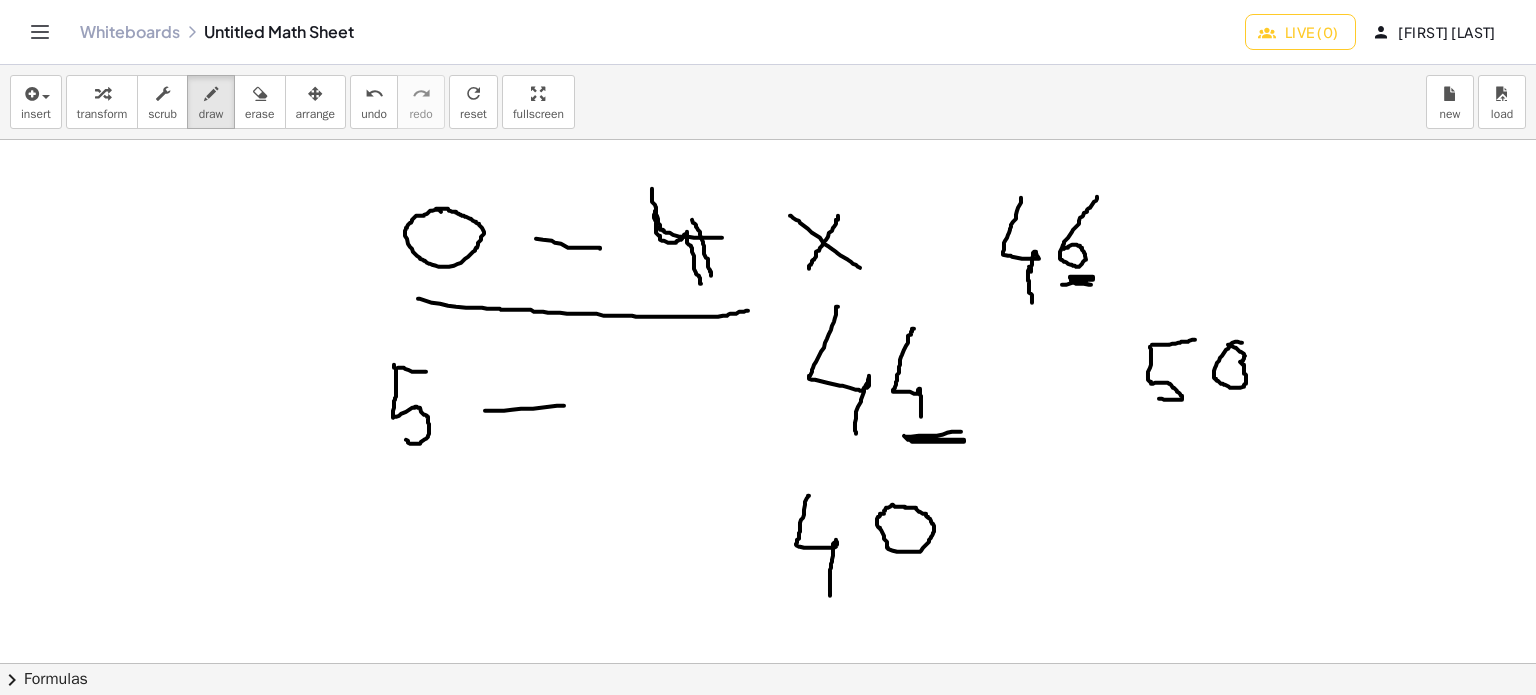 drag, startPoint x: 485, startPoint y: 410, endPoint x: 564, endPoint y: 405, distance: 79.15807 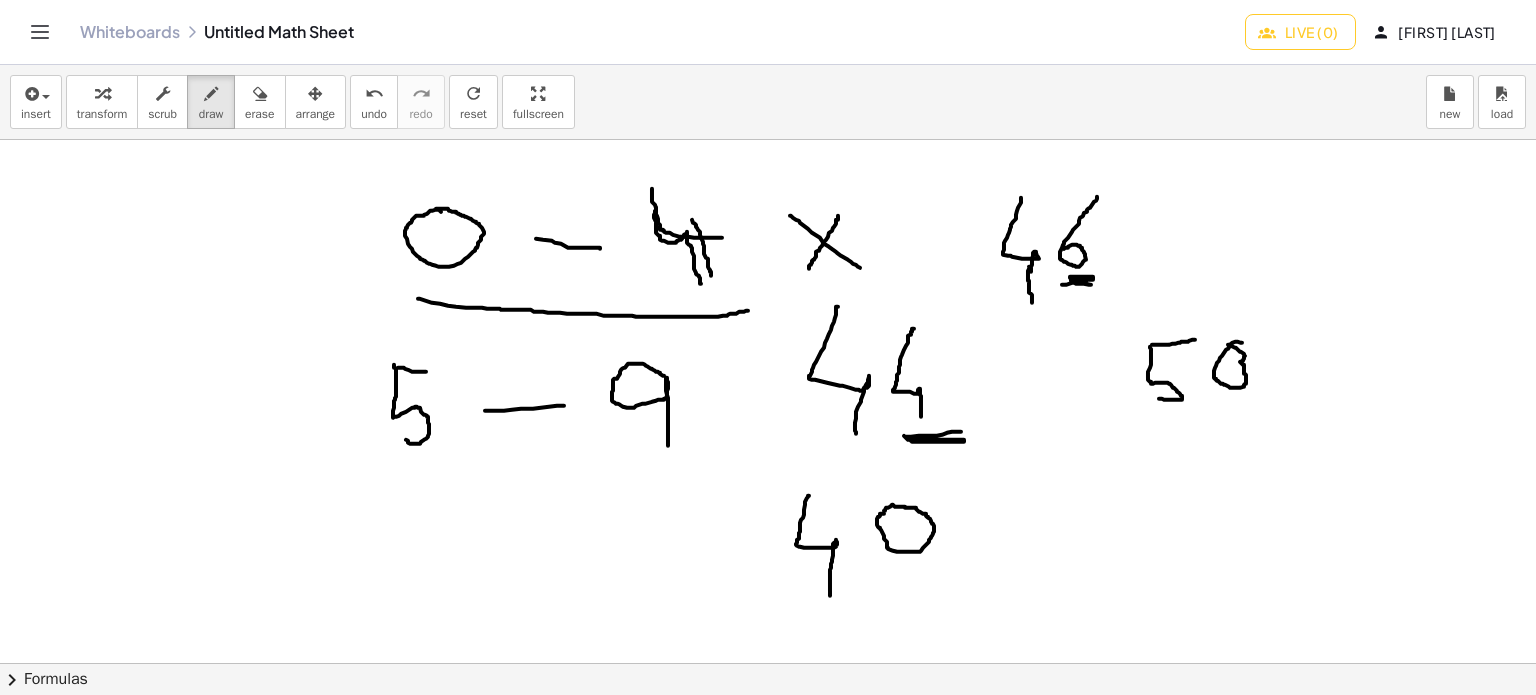 drag, startPoint x: 664, startPoint y: 375, endPoint x: 667, endPoint y: 445, distance: 70.064255 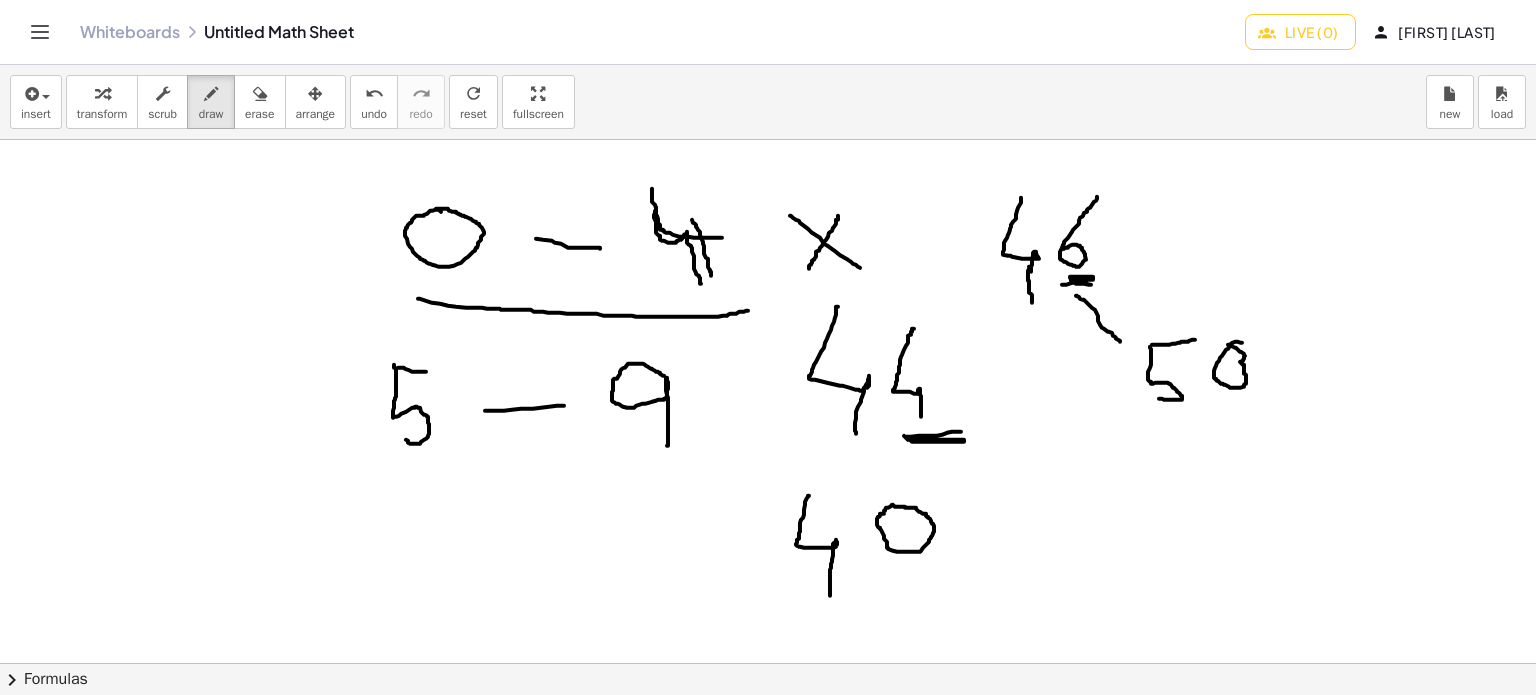 drag, startPoint x: 1077, startPoint y: 295, endPoint x: 1119, endPoint y: 343, distance: 63.780876 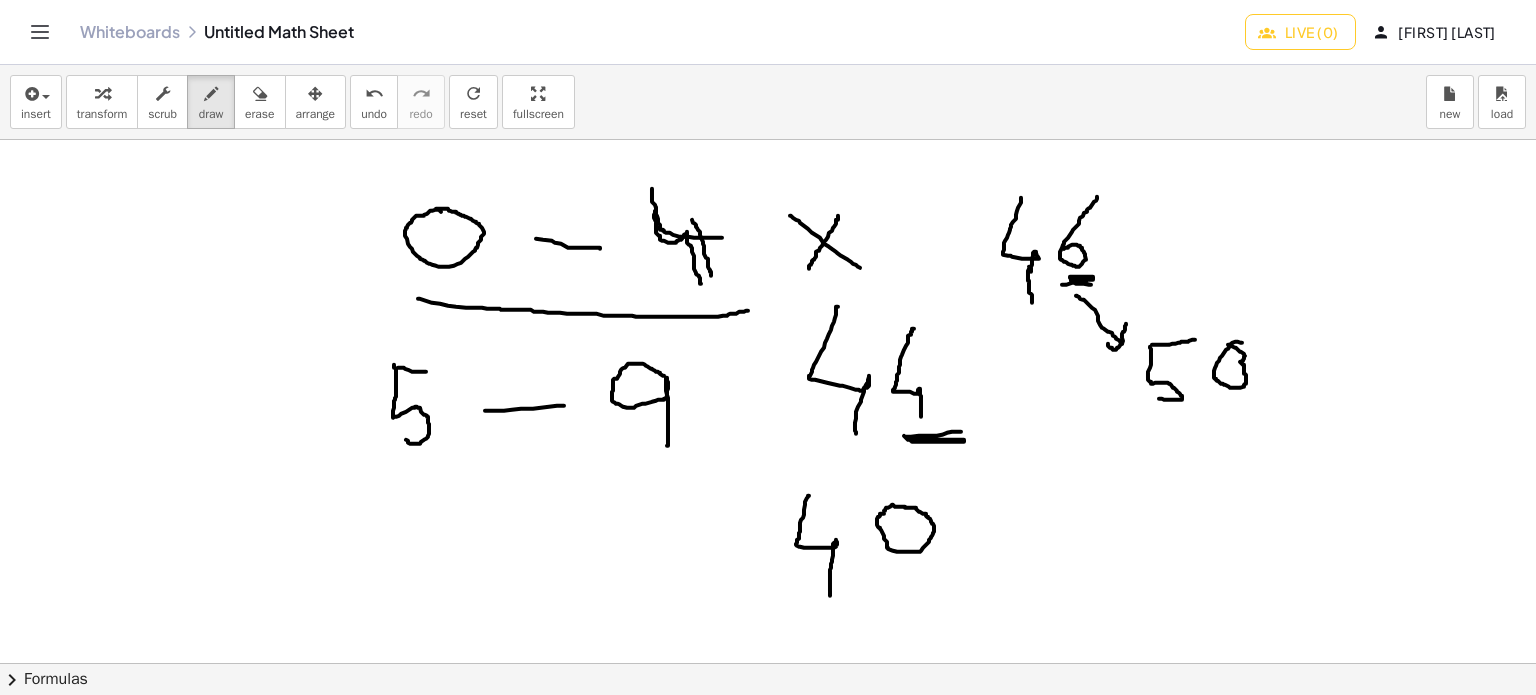 drag, startPoint x: 1108, startPoint y: 343, endPoint x: 1126, endPoint y: 322, distance: 27.658634 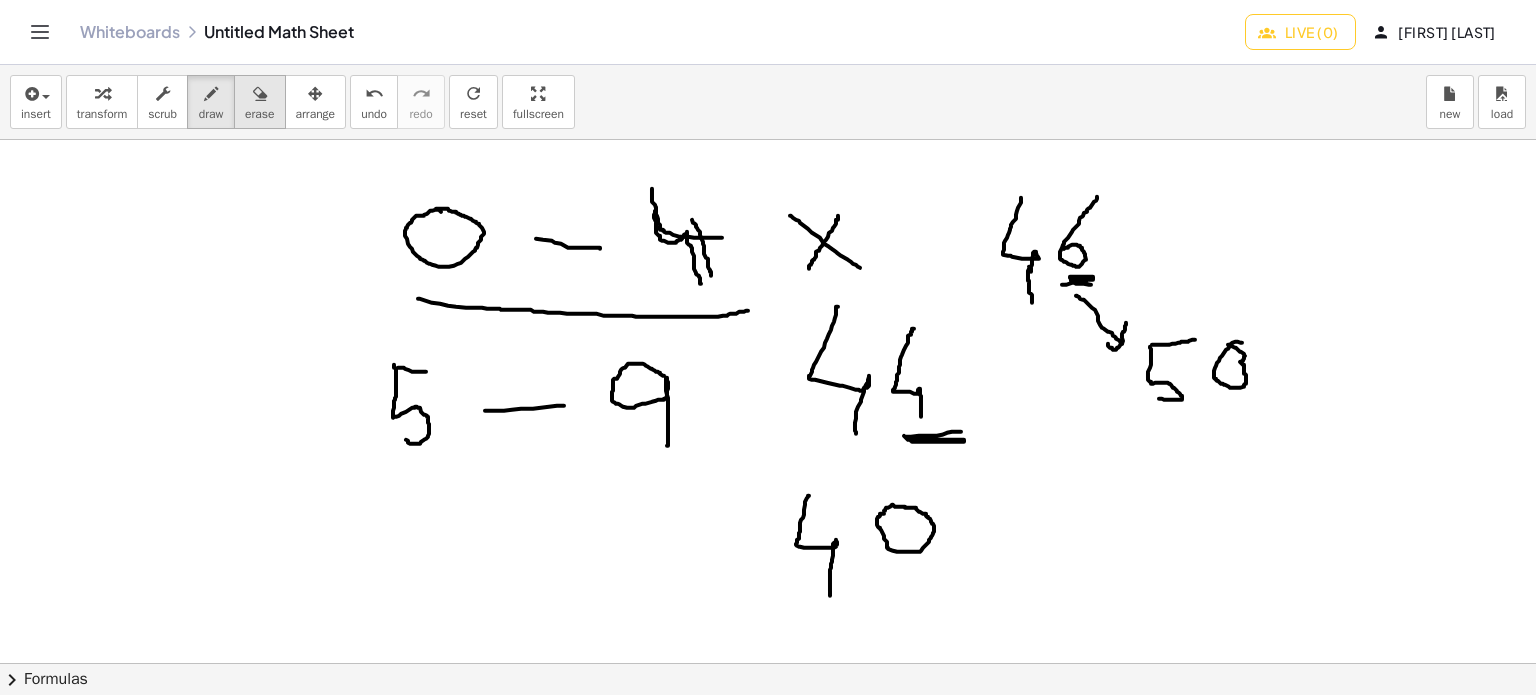 click at bounding box center [260, 94] 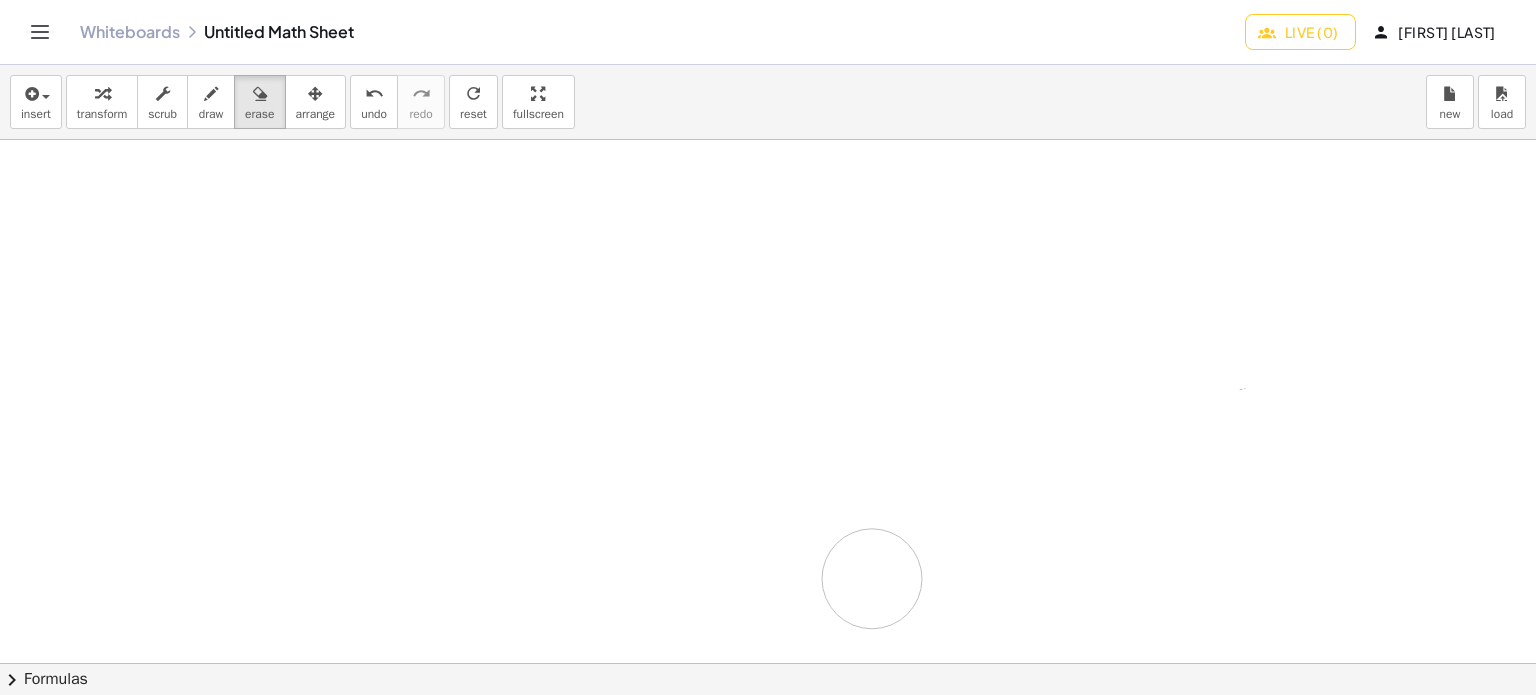 drag, startPoint x: 405, startPoint y: 263, endPoint x: 894, endPoint y: 563, distance: 573.6907 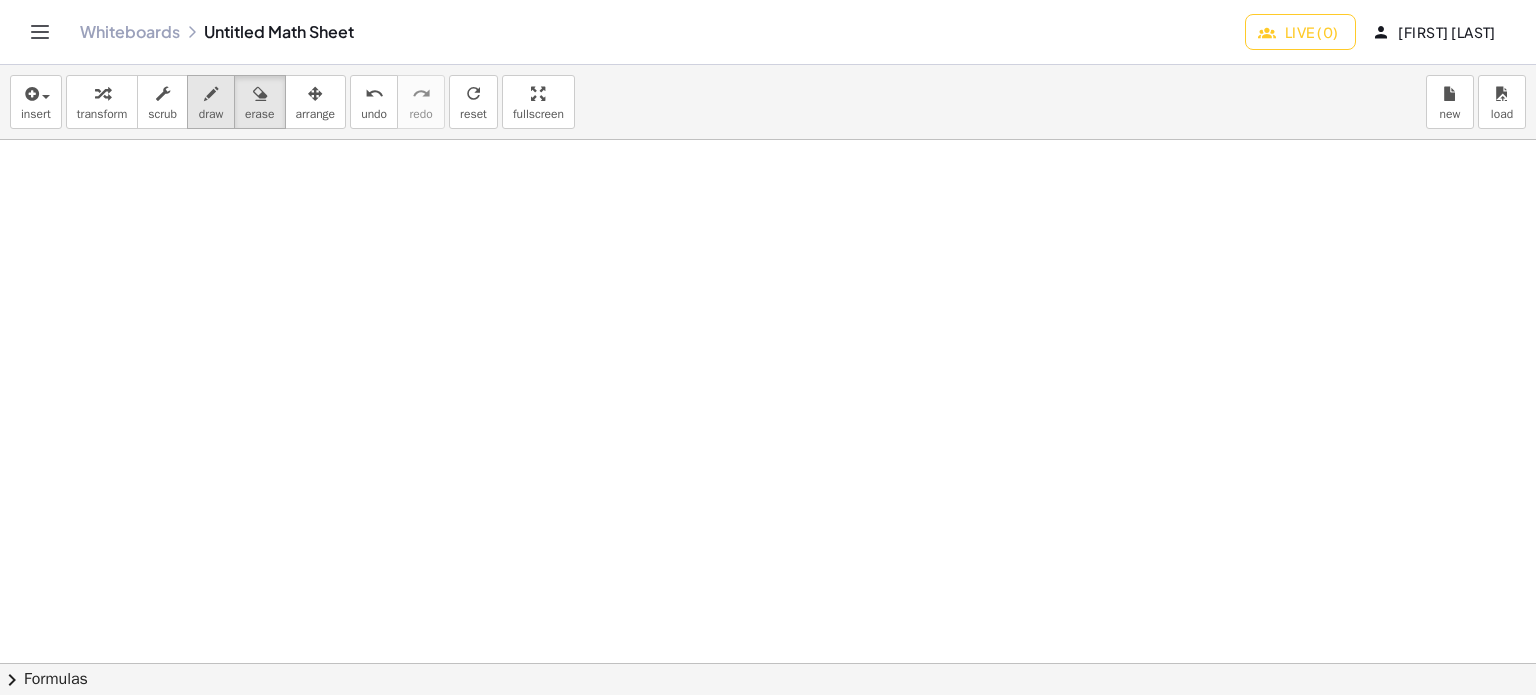 click on "draw" at bounding box center [211, 114] 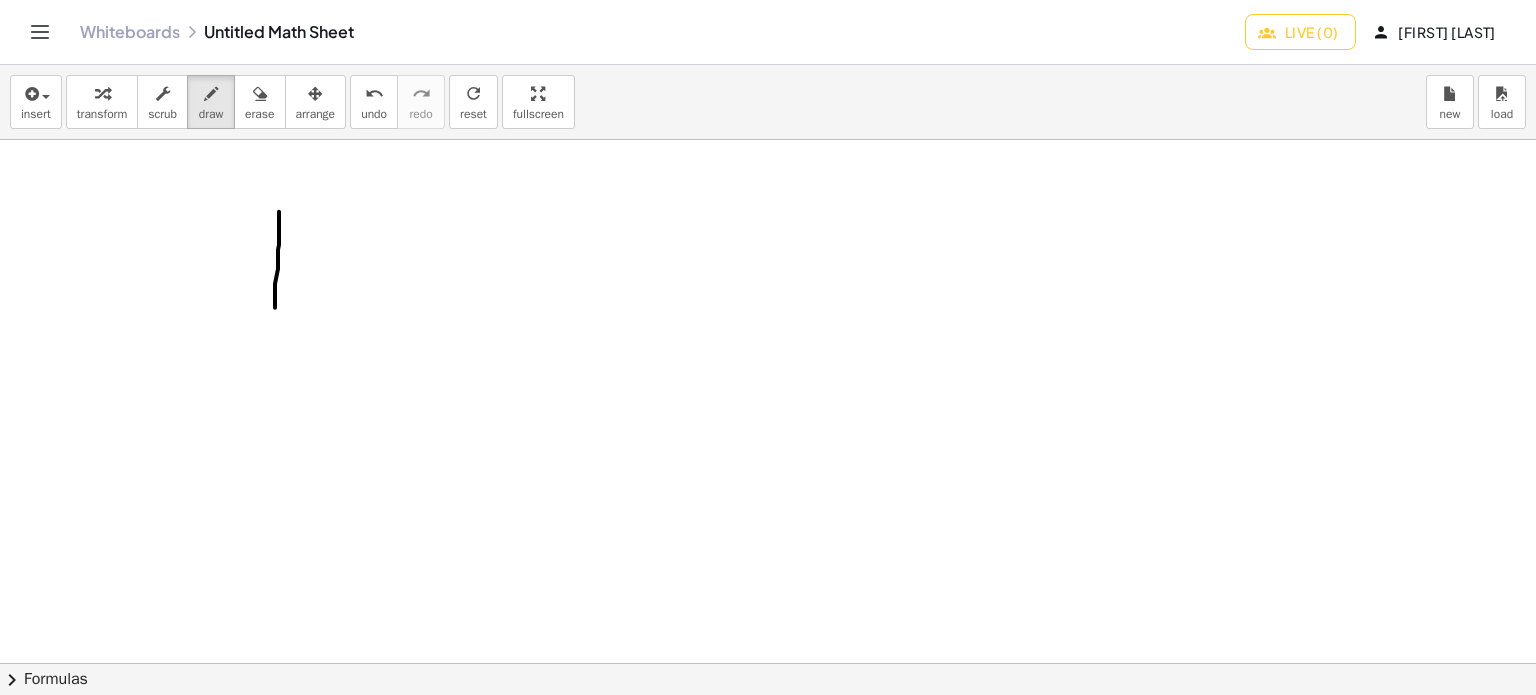 drag, startPoint x: 279, startPoint y: 211, endPoint x: 275, endPoint y: 307, distance: 96.0833 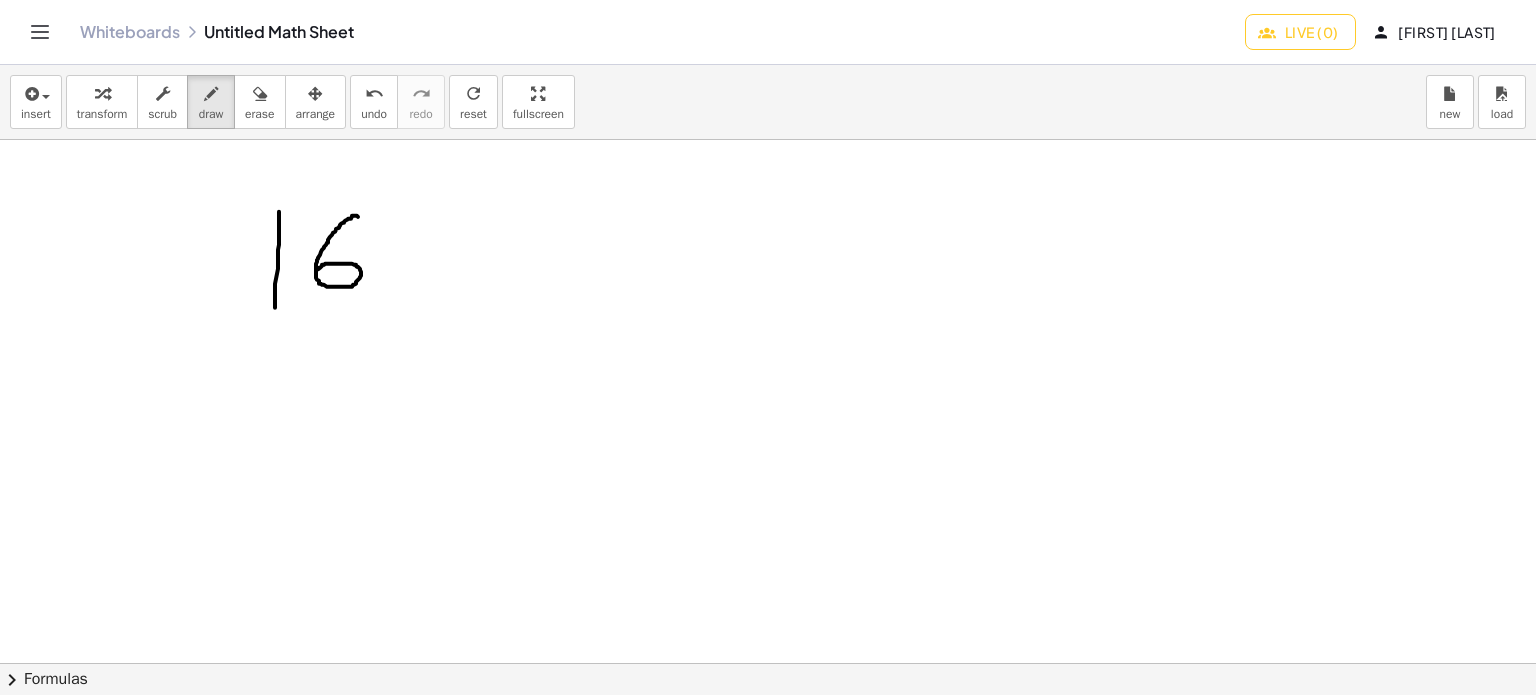 drag, startPoint x: 356, startPoint y: 215, endPoint x: 392, endPoint y: 250, distance: 50.20956 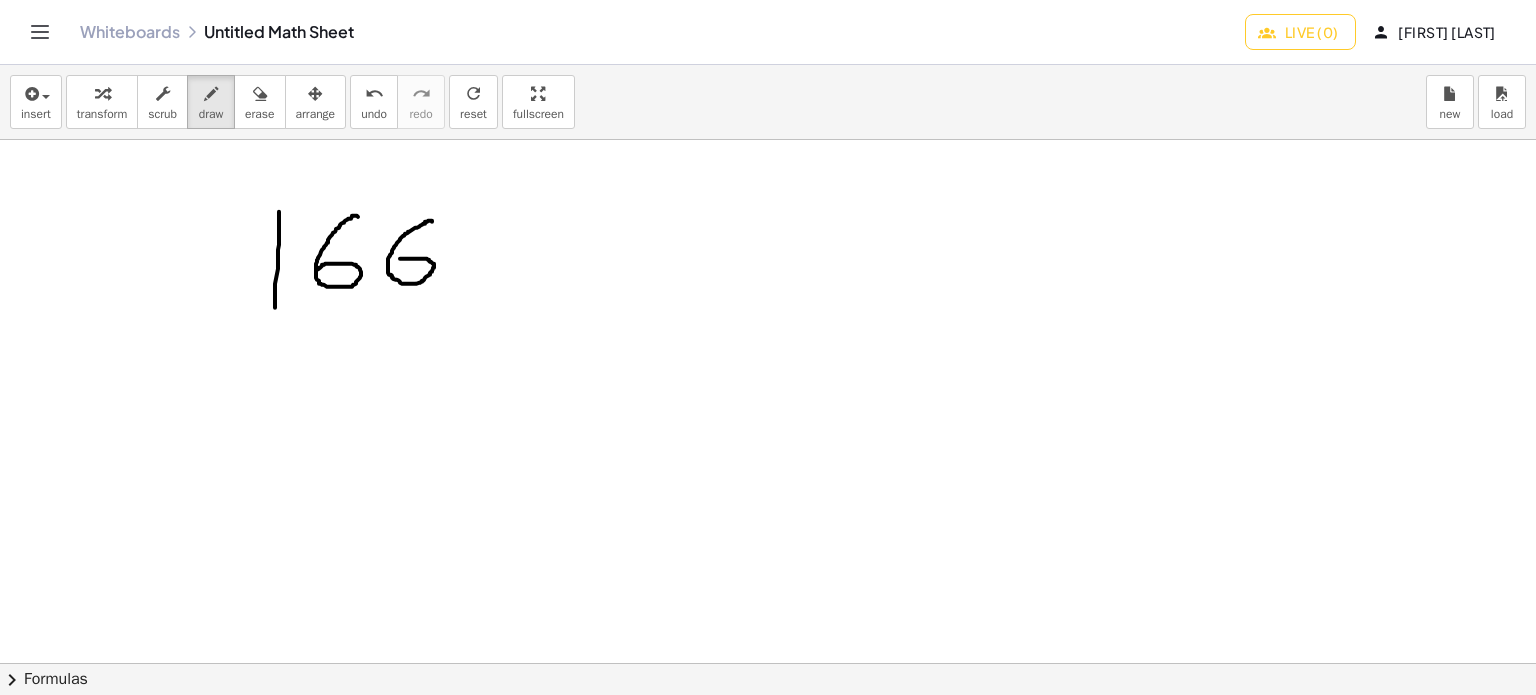 drag, startPoint x: 432, startPoint y: 221, endPoint x: 387, endPoint y: 267, distance: 64.3506 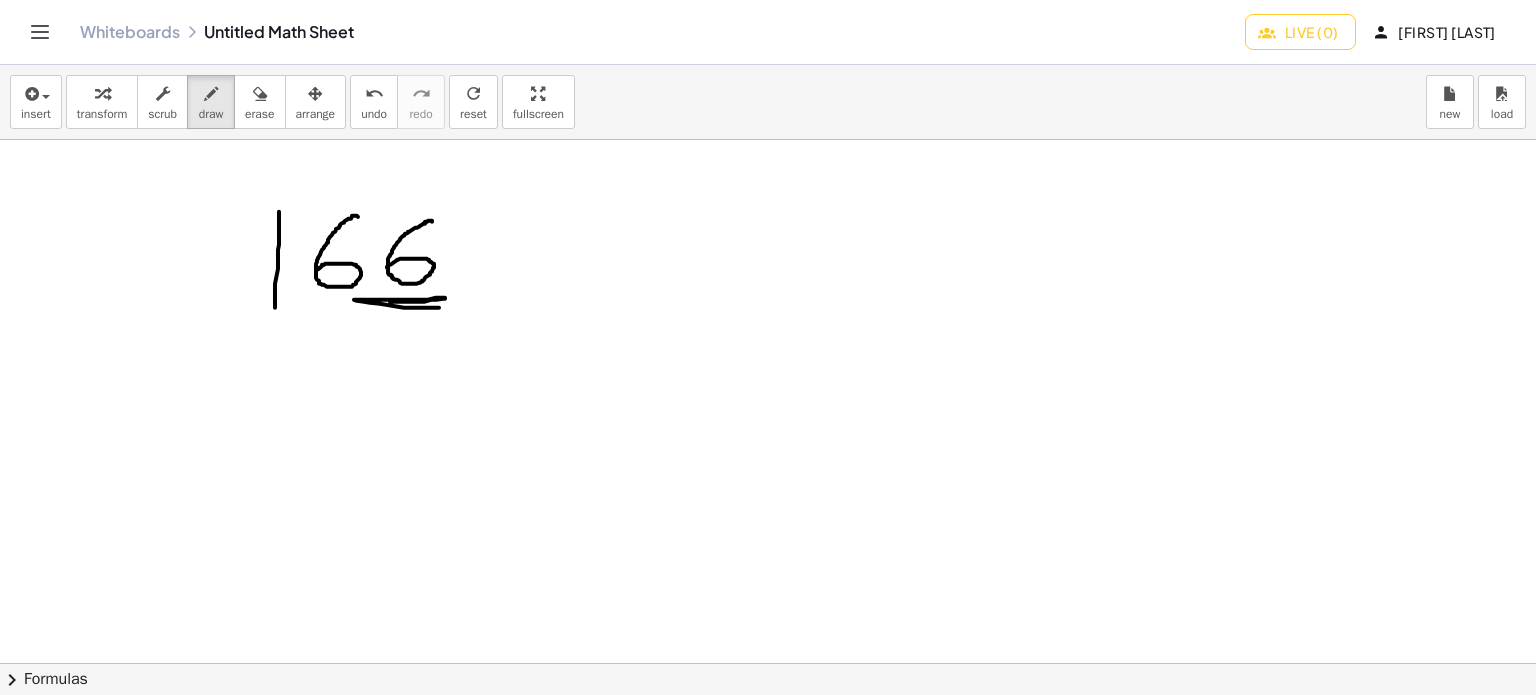 drag, startPoint x: 412, startPoint y: 301, endPoint x: 439, endPoint y: 307, distance: 27.658634 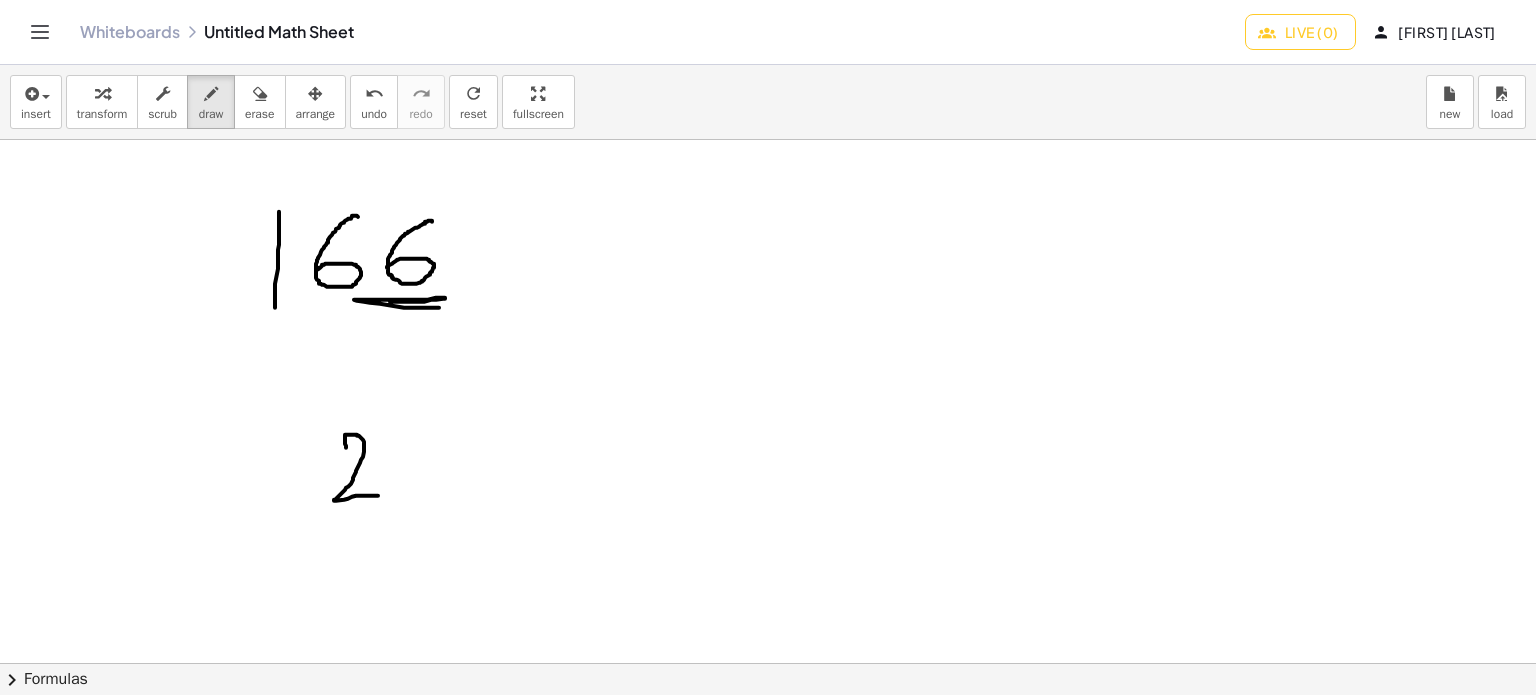drag, startPoint x: 345, startPoint y: 439, endPoint x: 378, endPoint y: 495, distance: 65 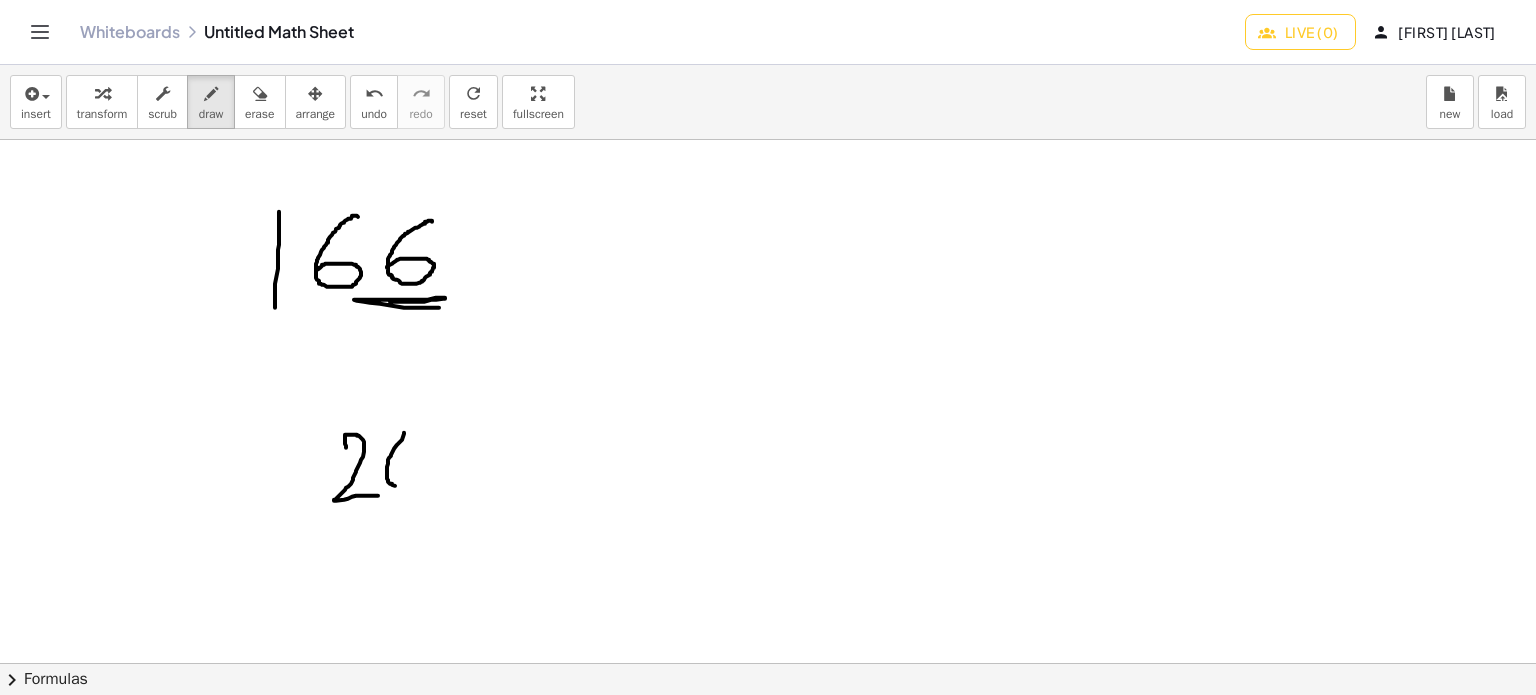 drag, startPoint x: 404, startPoint y: 432, endPoint x: 421, endPoint y: 450, distance: 24.758837 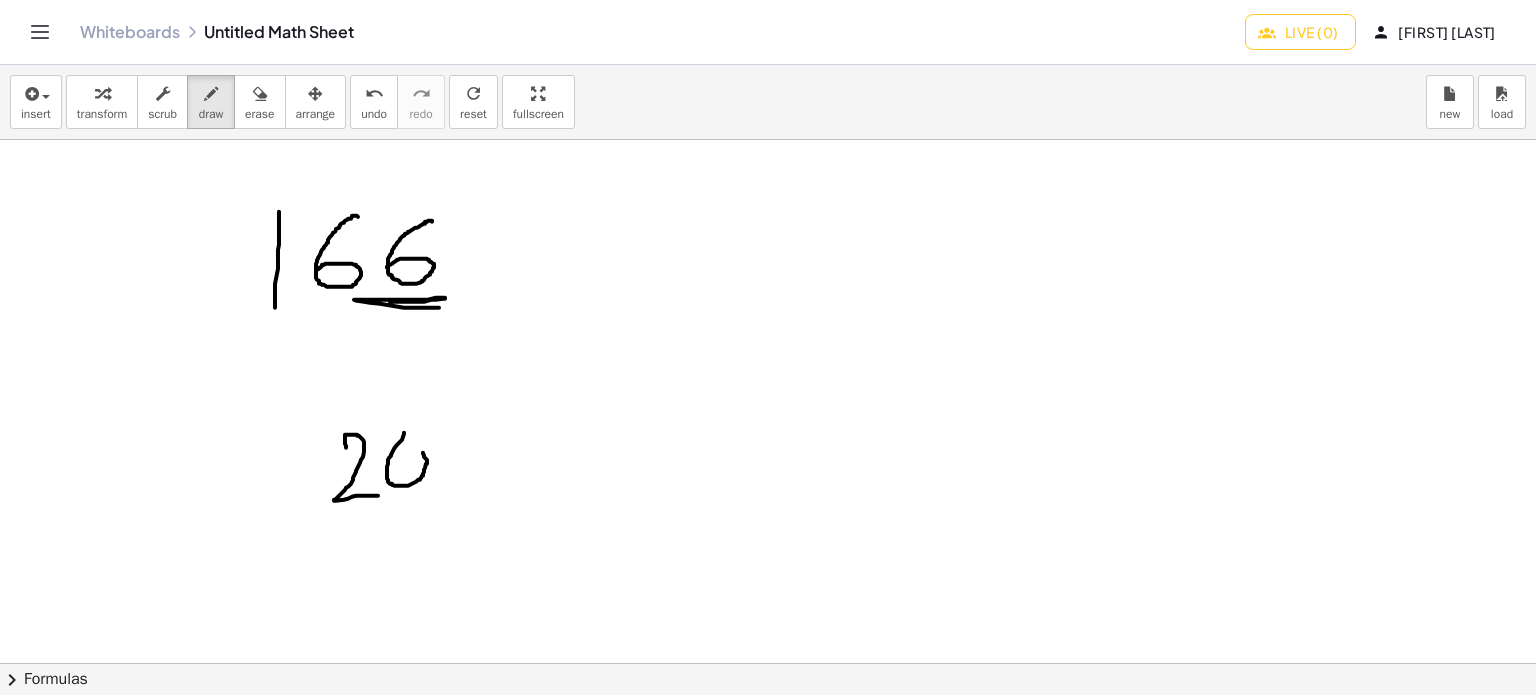 click at bounding box center [792, 664] 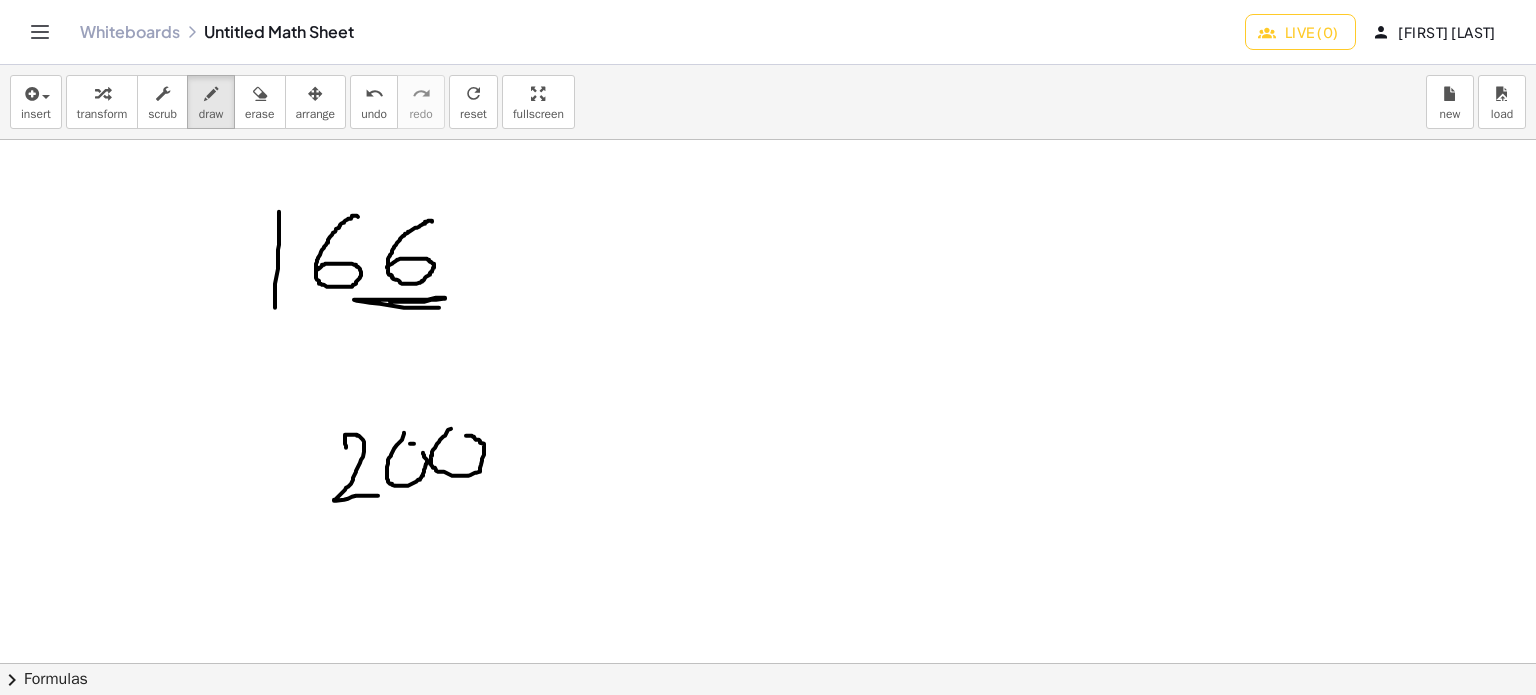click at bounding box center (792, 664) 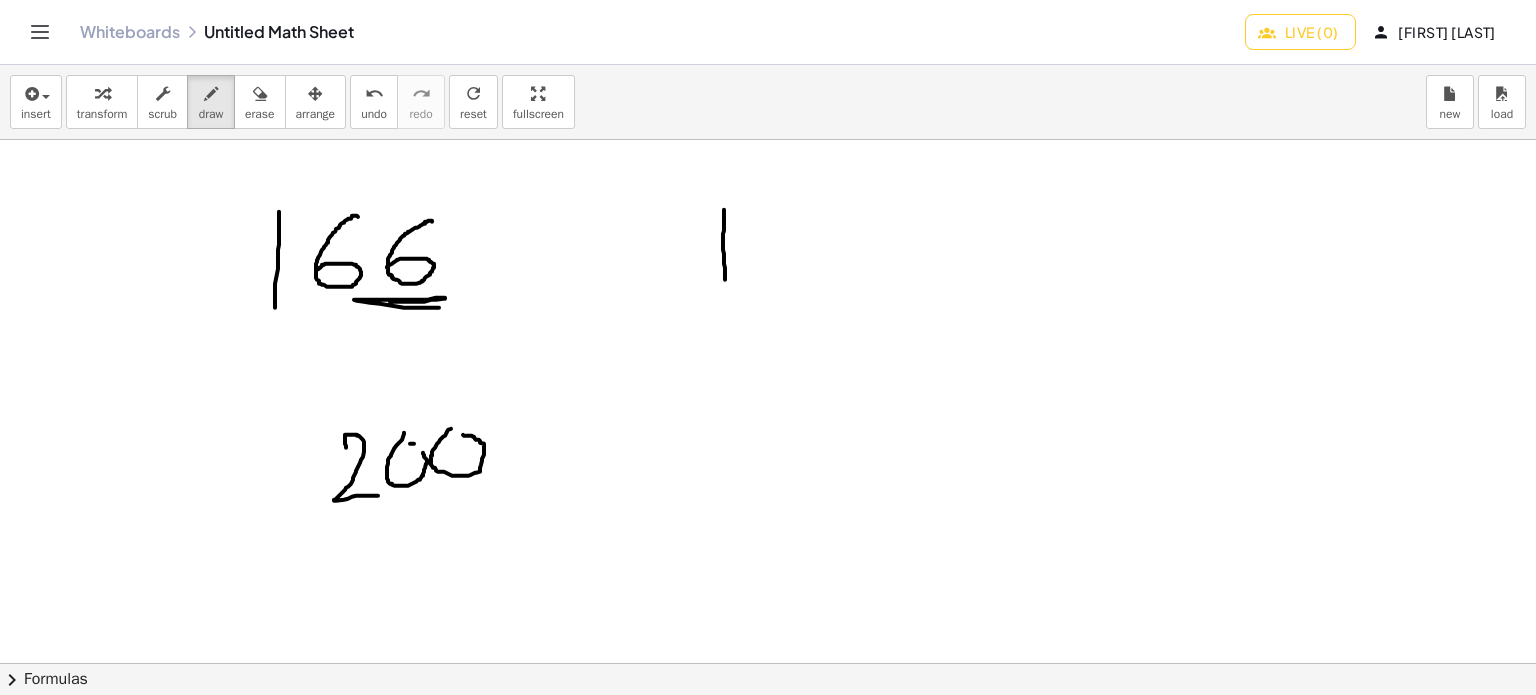 drag, startPoint x: 724, startPoint y: 209, endPoint x: 725, endPoint y: 305, distance: 96.00521 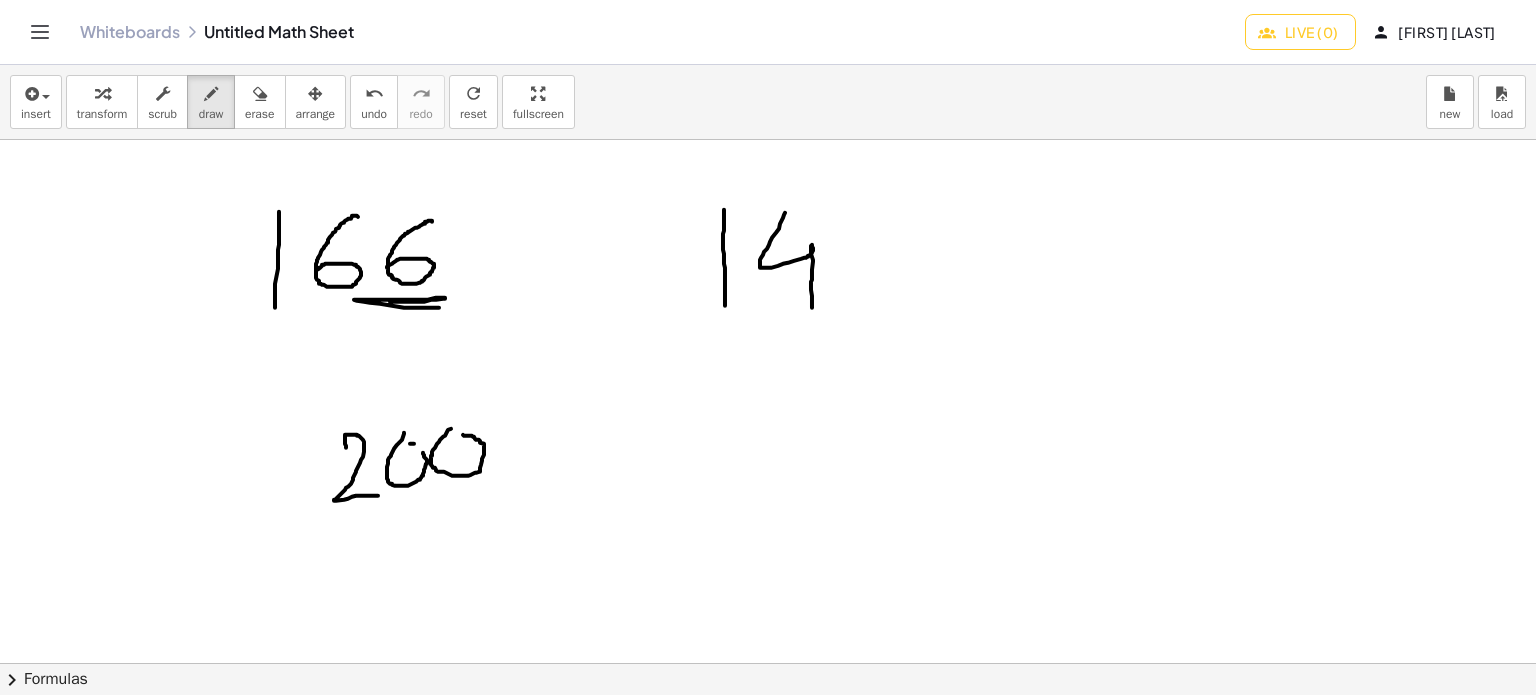 drag, startPoint x: 785, startPoint y: 212, endPoint x: 837, endPoint y: 253, distance: 66.21933 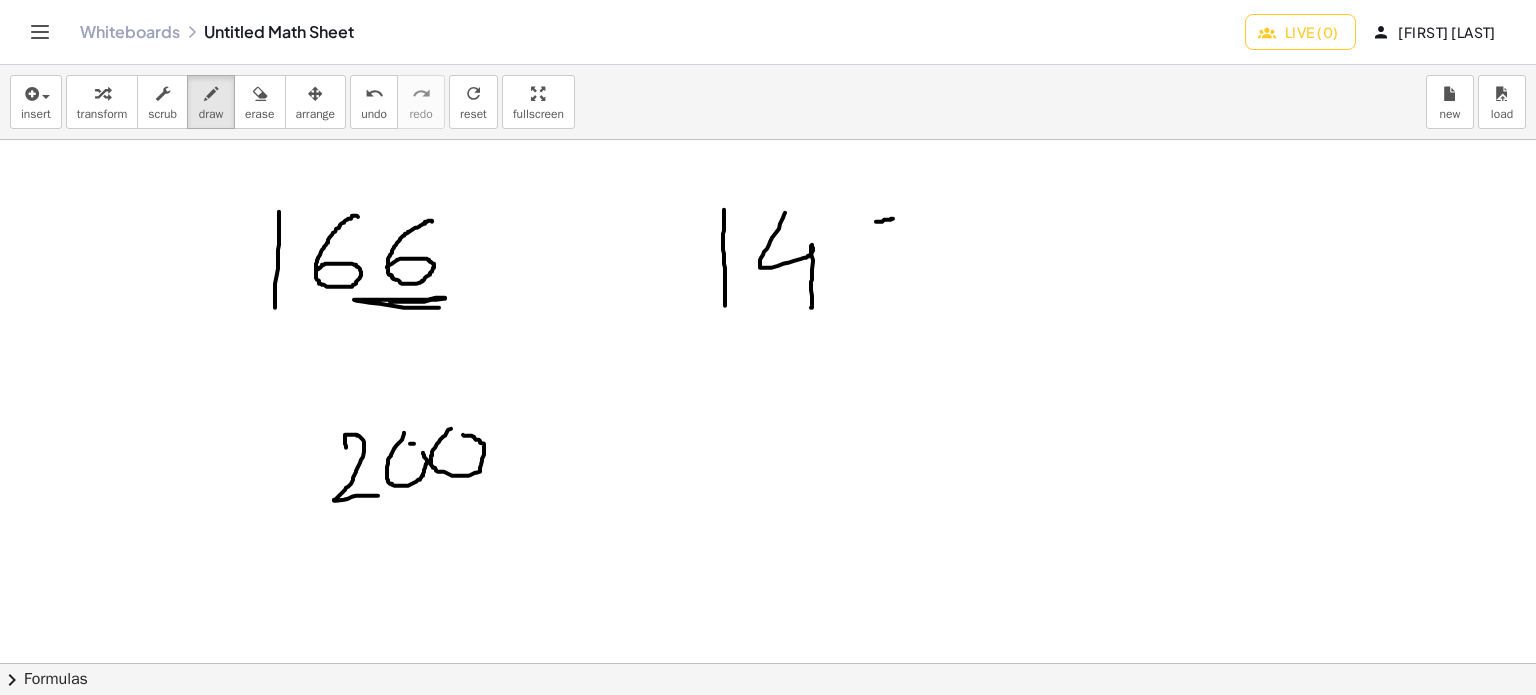 drag, startPoint x: 876, startPoint y: 221, endPoint x: 893, endPoint y: 218, distance: 17.262676 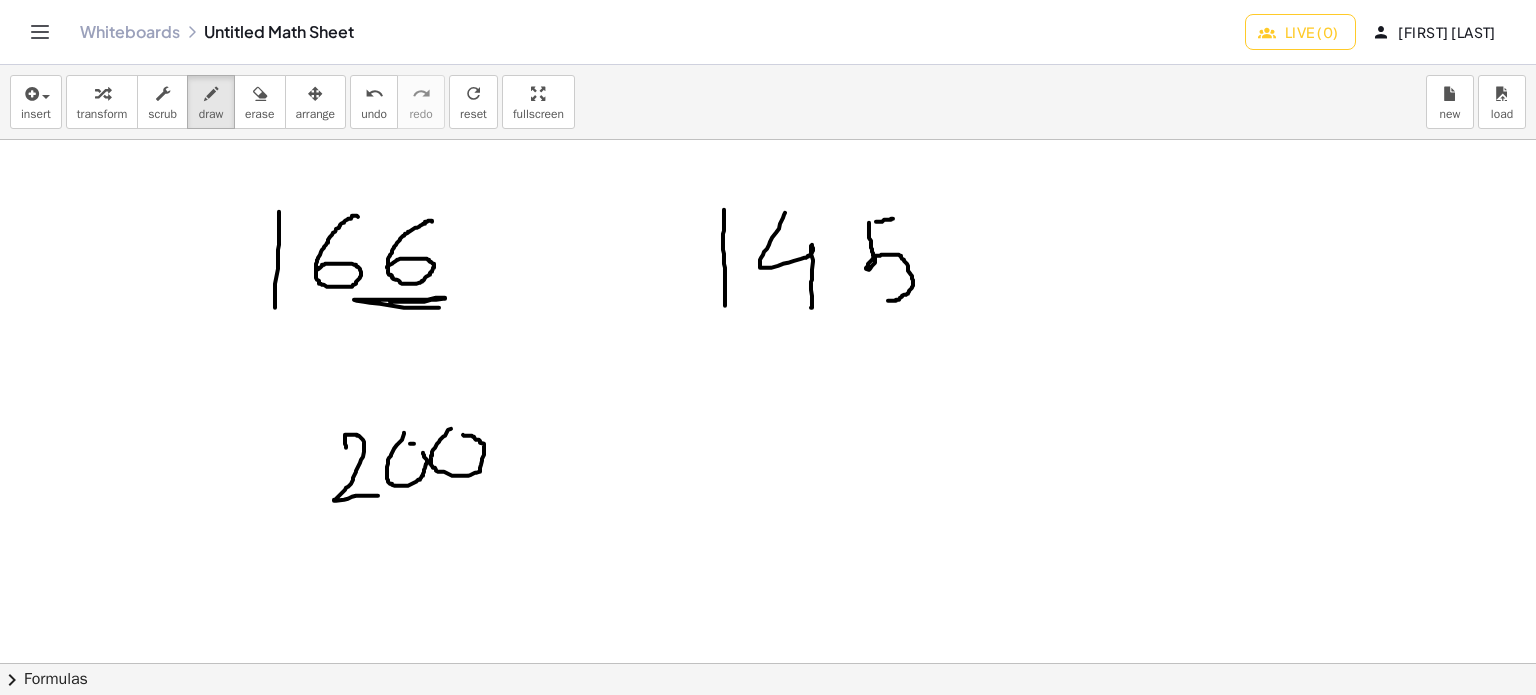 drag, startPoint x: 869, startPoint y: 222, endPoint x: 888, endPoint y: 300, distance: 80.280754 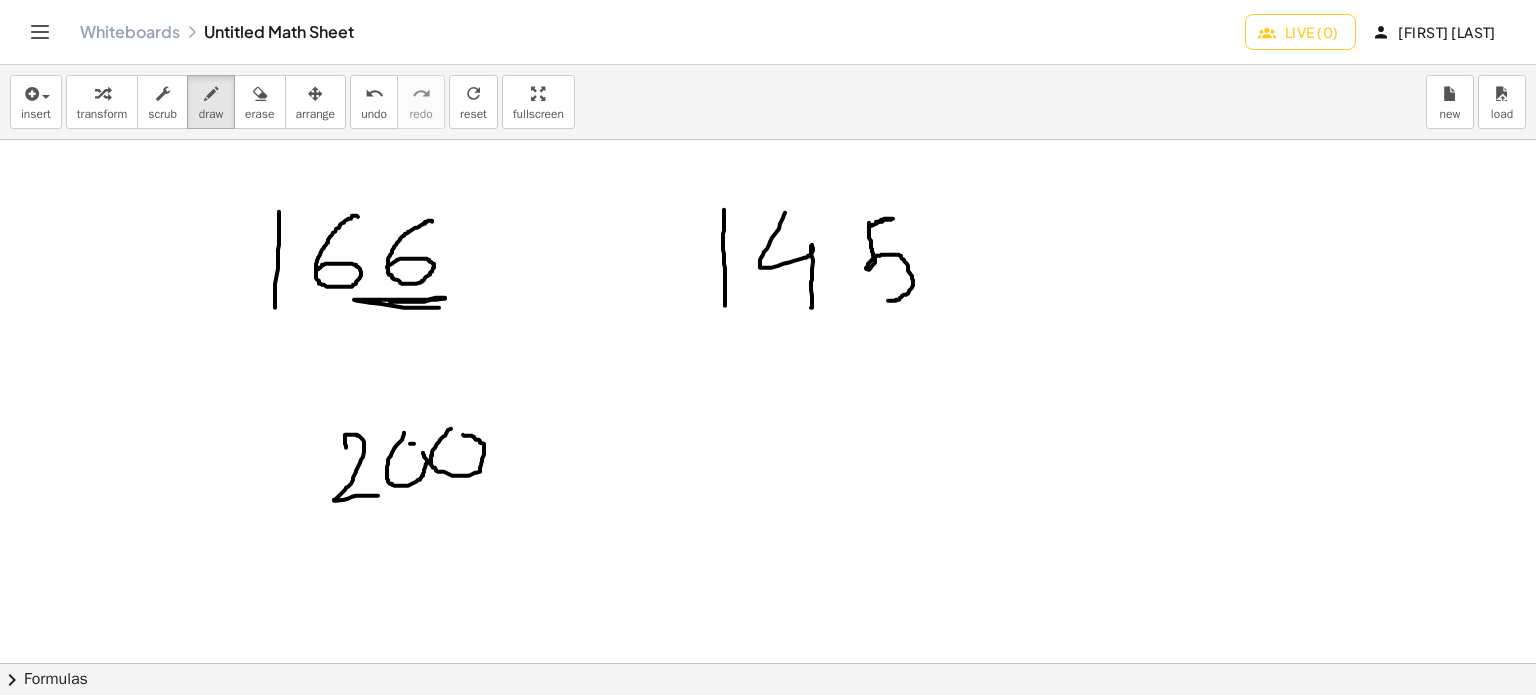 drag, startPoint x: 869, startPoint y: 226, endPoint x: 893, endPoint y: 219, distance: 25 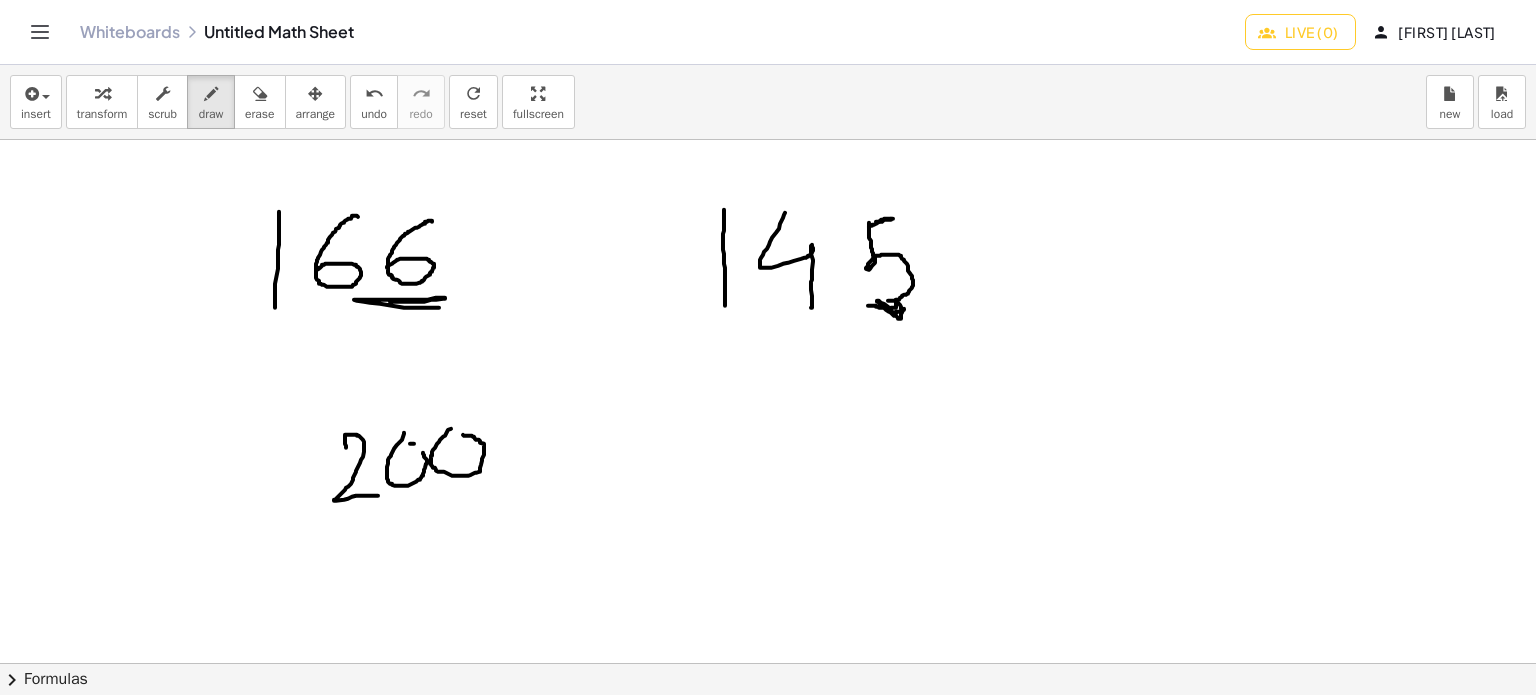 drag, startPoint x: 868, startPoint y: 305, endPoint x: 904, endPoint y: 307, distance: 36.05551 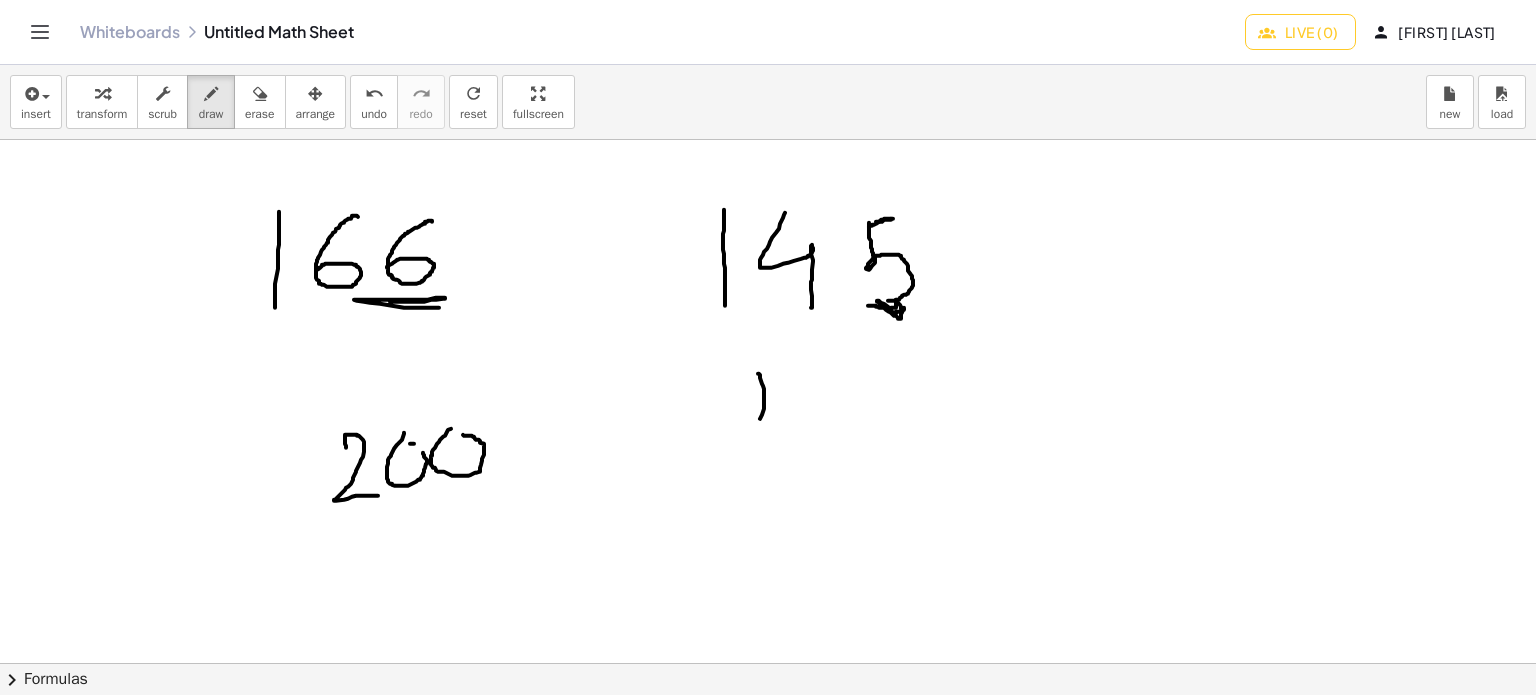 drag, startPoint x: 758, startPoint y: 373, endPoint x: 759, endPoint y: 447, distance: 74.00676 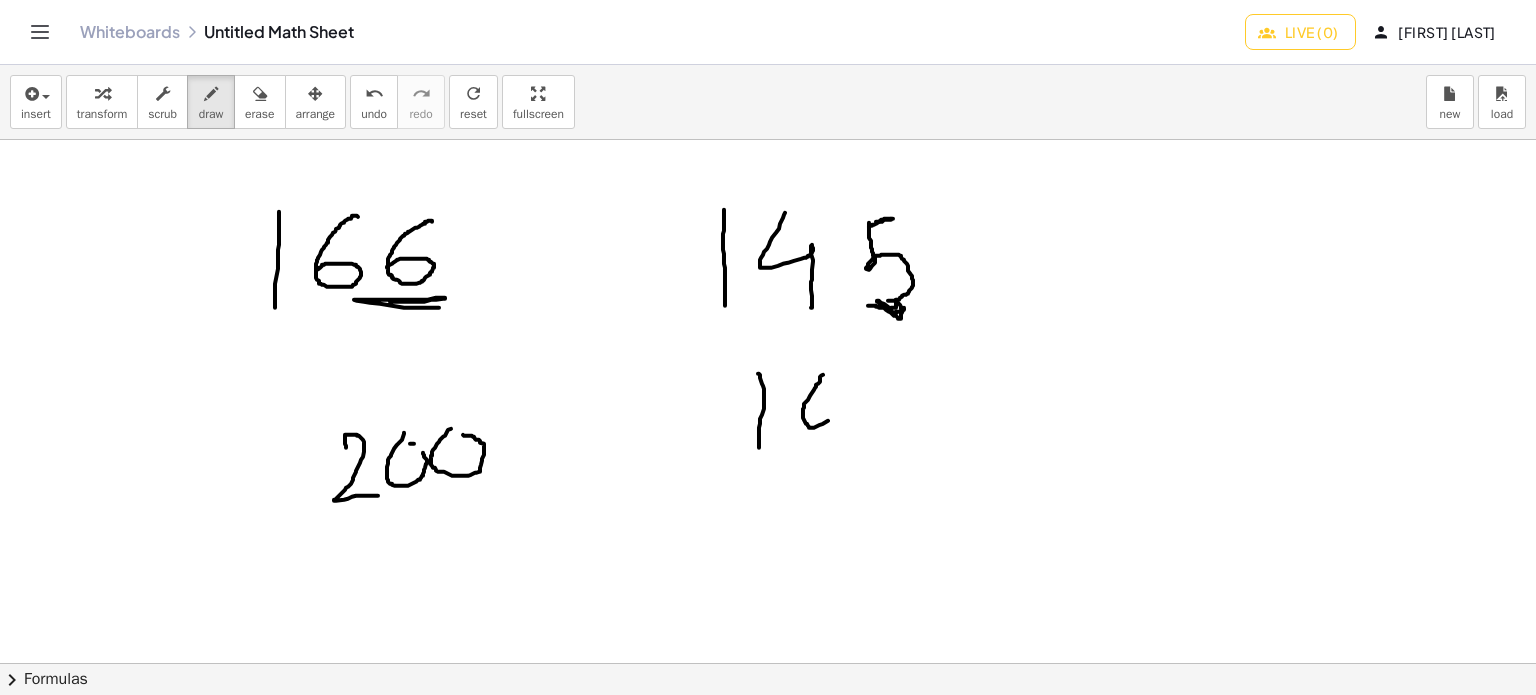 drag, startPoint x: 820, startPoint y: 381, endPoint x: 840, endPoint y: 379, distance: 20.09975 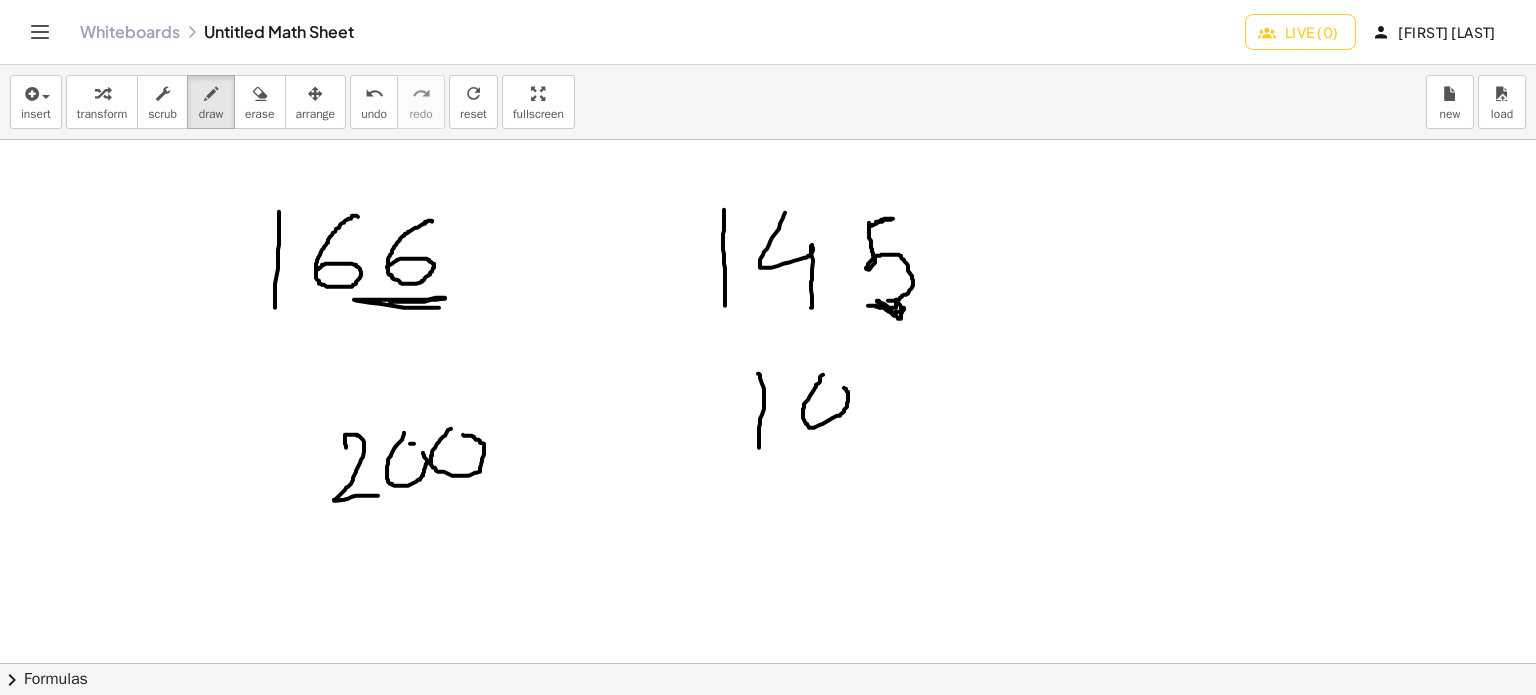 drag, startPoint x: 836, startPoint y: 376, endPoint x: 820, endPoint y: 379, distance: 16.27882 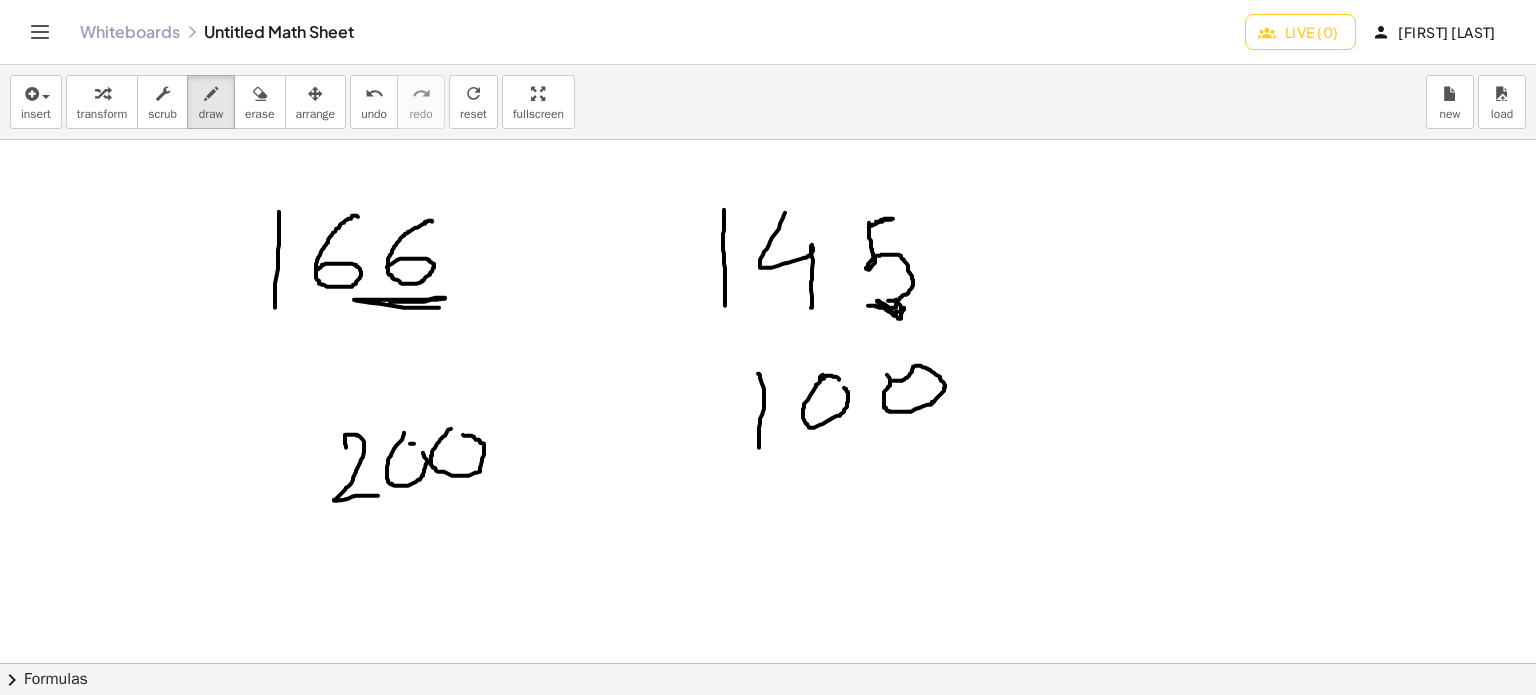 click at bounding box center [792, 664] 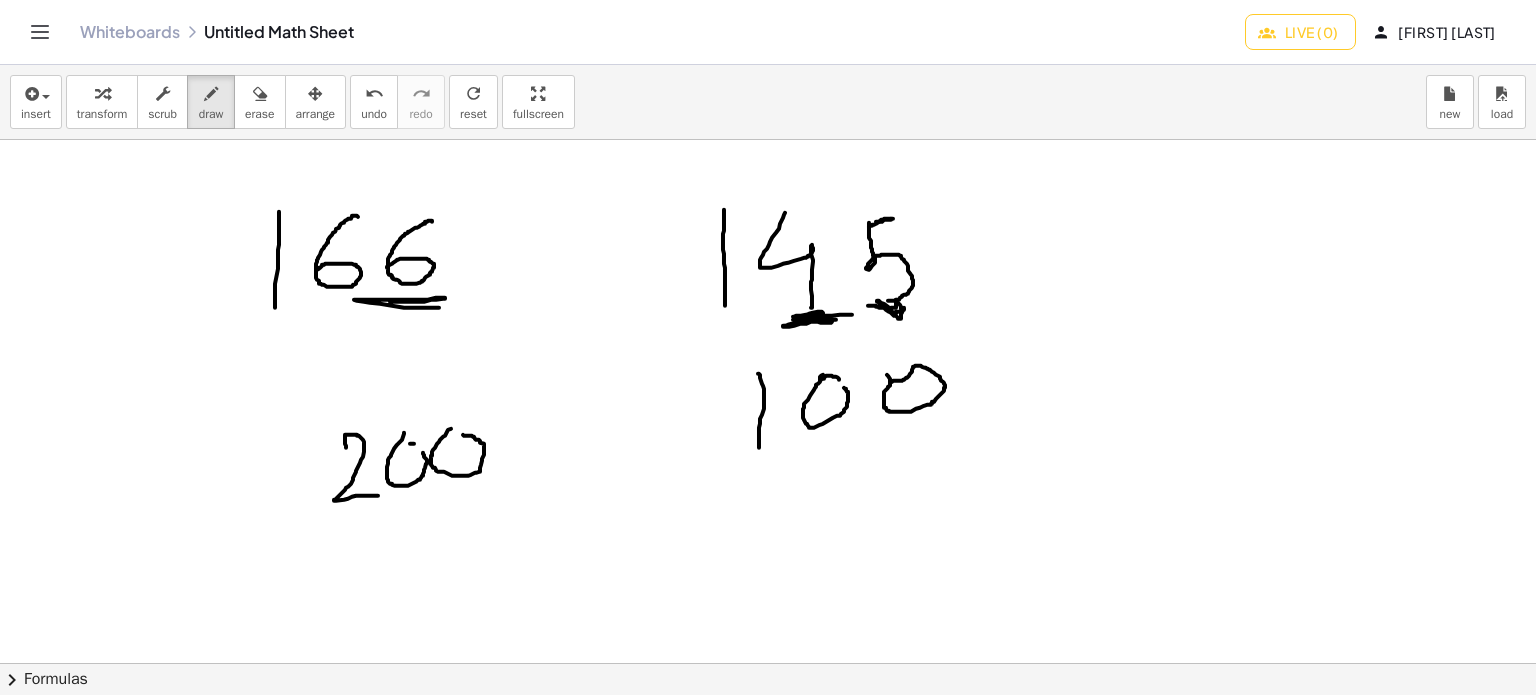 click at bounding box center (792, 664) 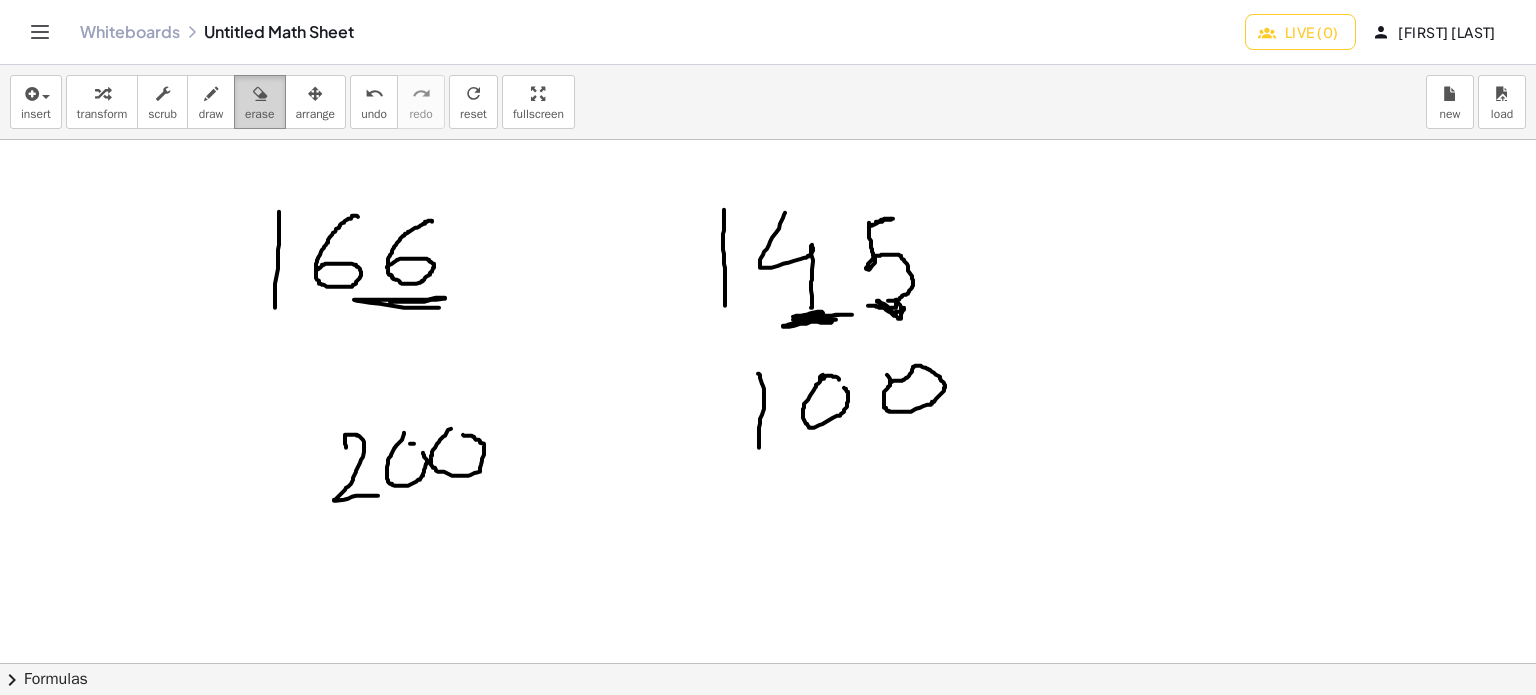 click at bounding box center [260, 94] 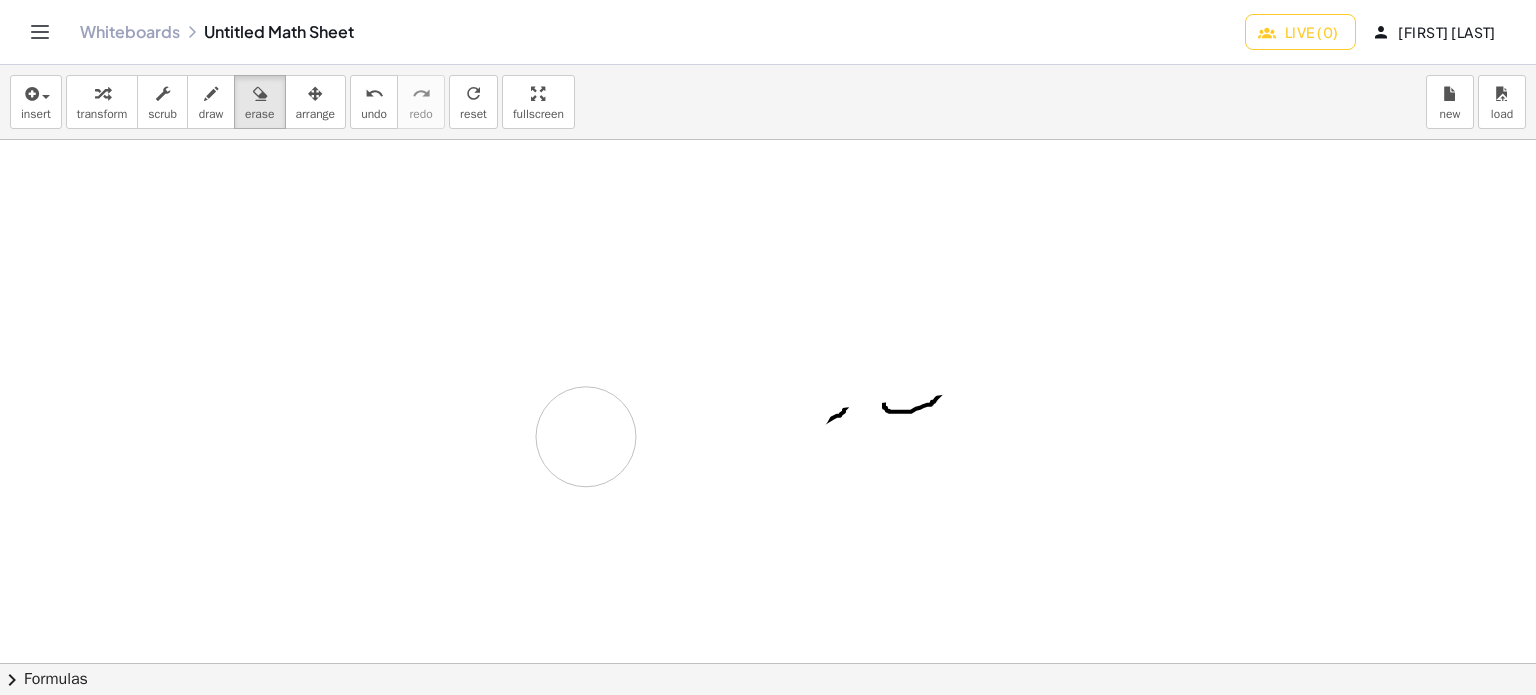 drag, startPoint x: 237, startPoint y: 231, endPoint x: 740, endPoint y: 433, distance: 542.0452 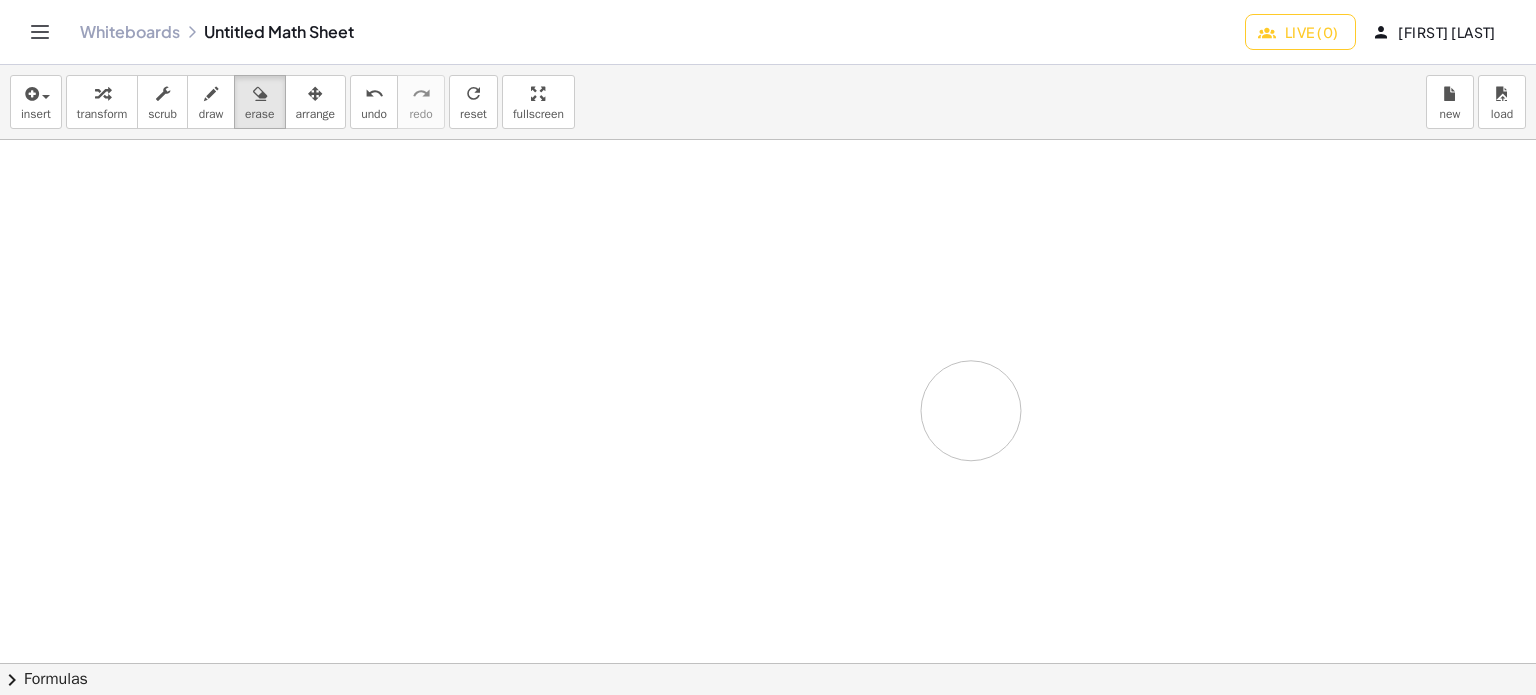 drag, startPoint x: 766, startPoint y: 431, endPoint x: 936, endPoint y: 397, distance: 173.36667 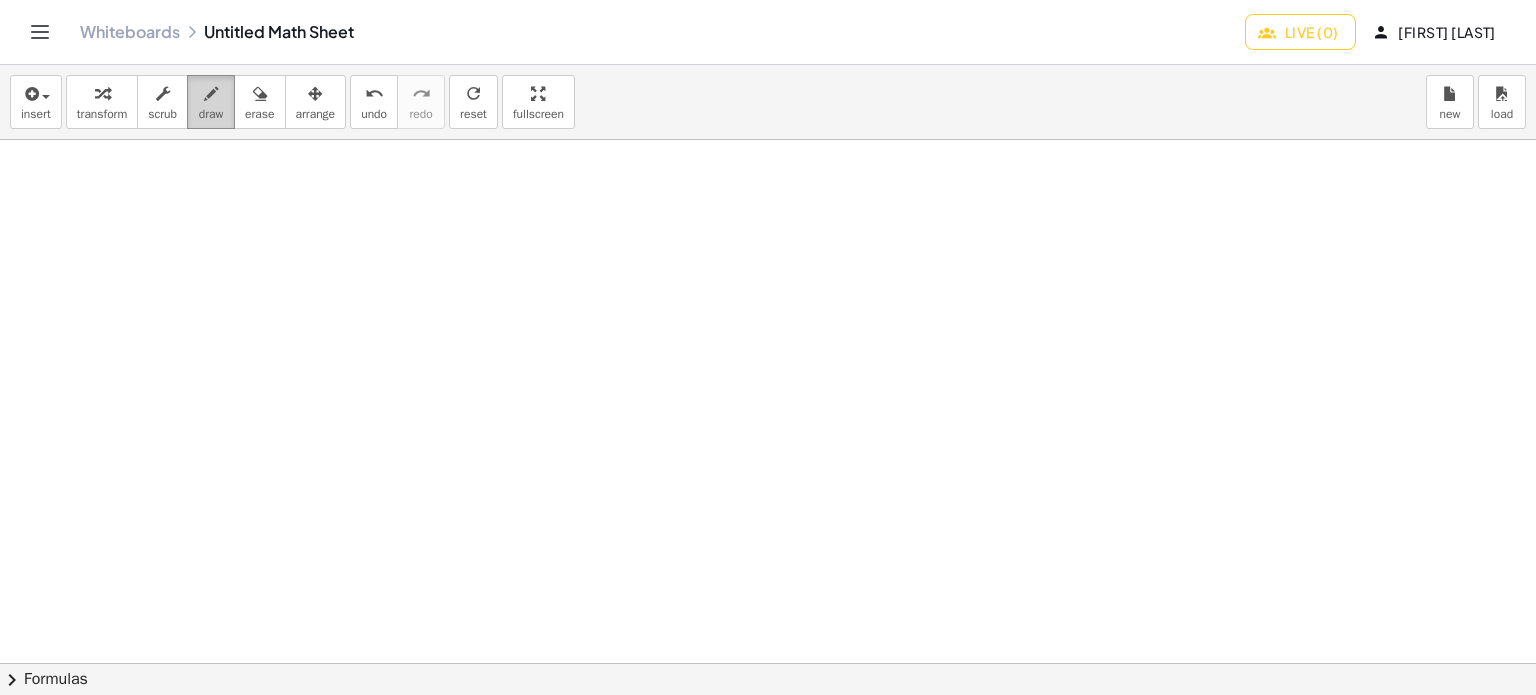 click on "draw" at bounding box center [211, 102] 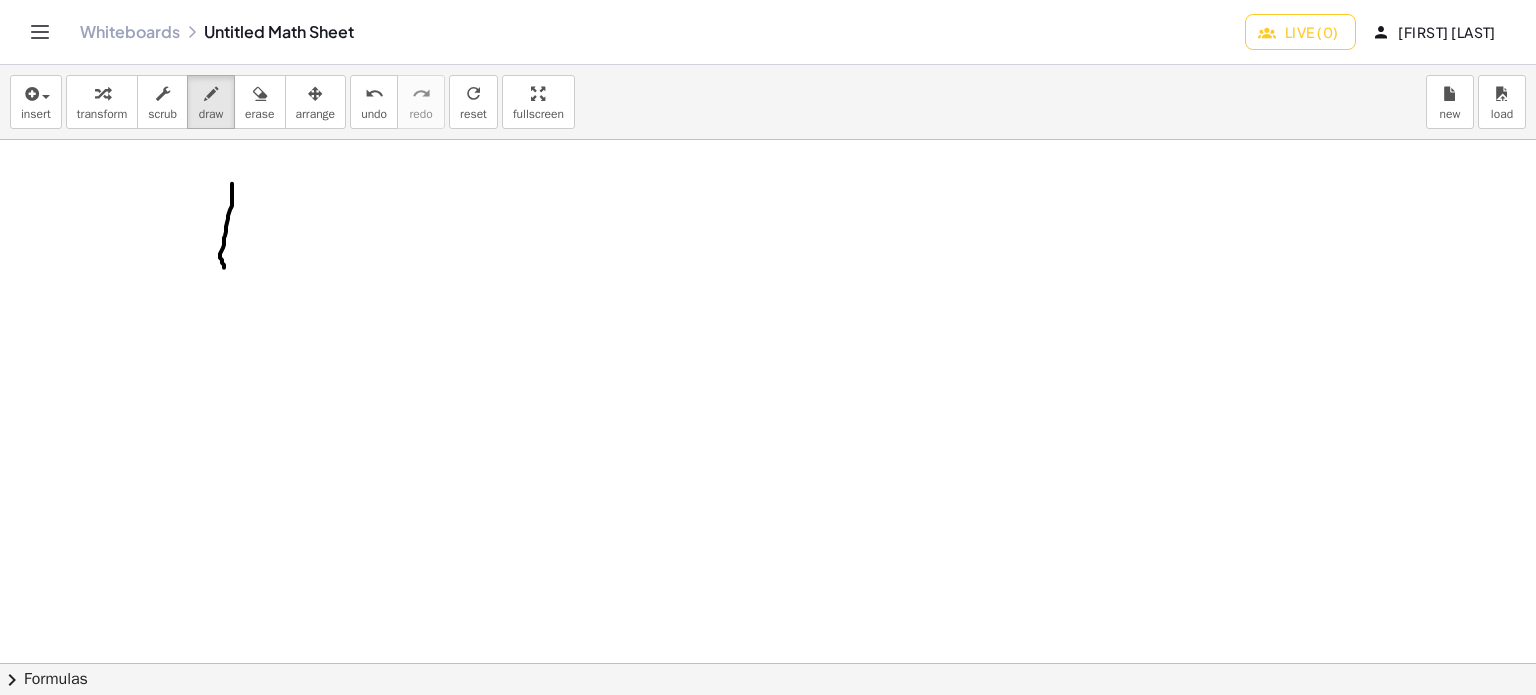 drag, startPoint x: 232, startPoint y: 183, endPoint x: 224, endPoint y: 267, distance: 84.38009 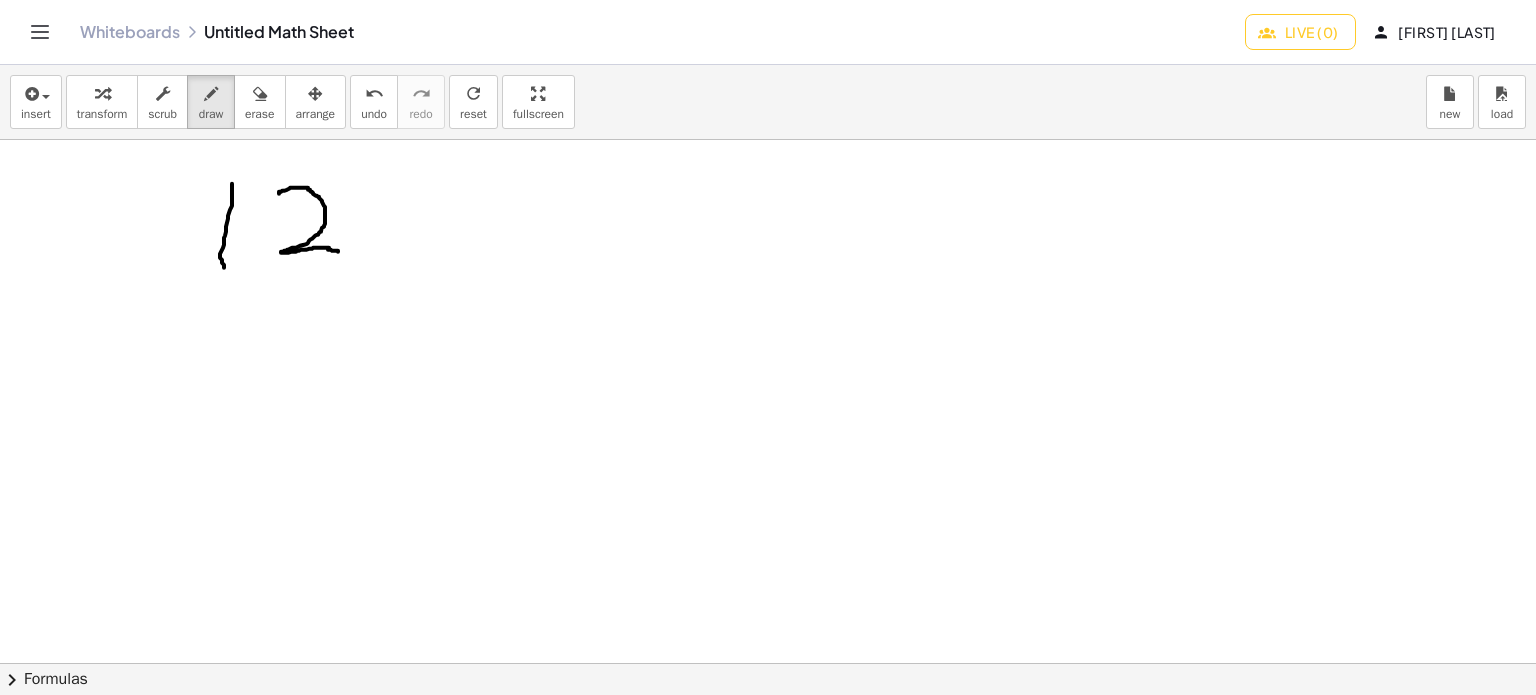drag, startPoint x: 279, startPoint y: 193, endPoint x: 339, endPoint y: 251, distance: 83.450584 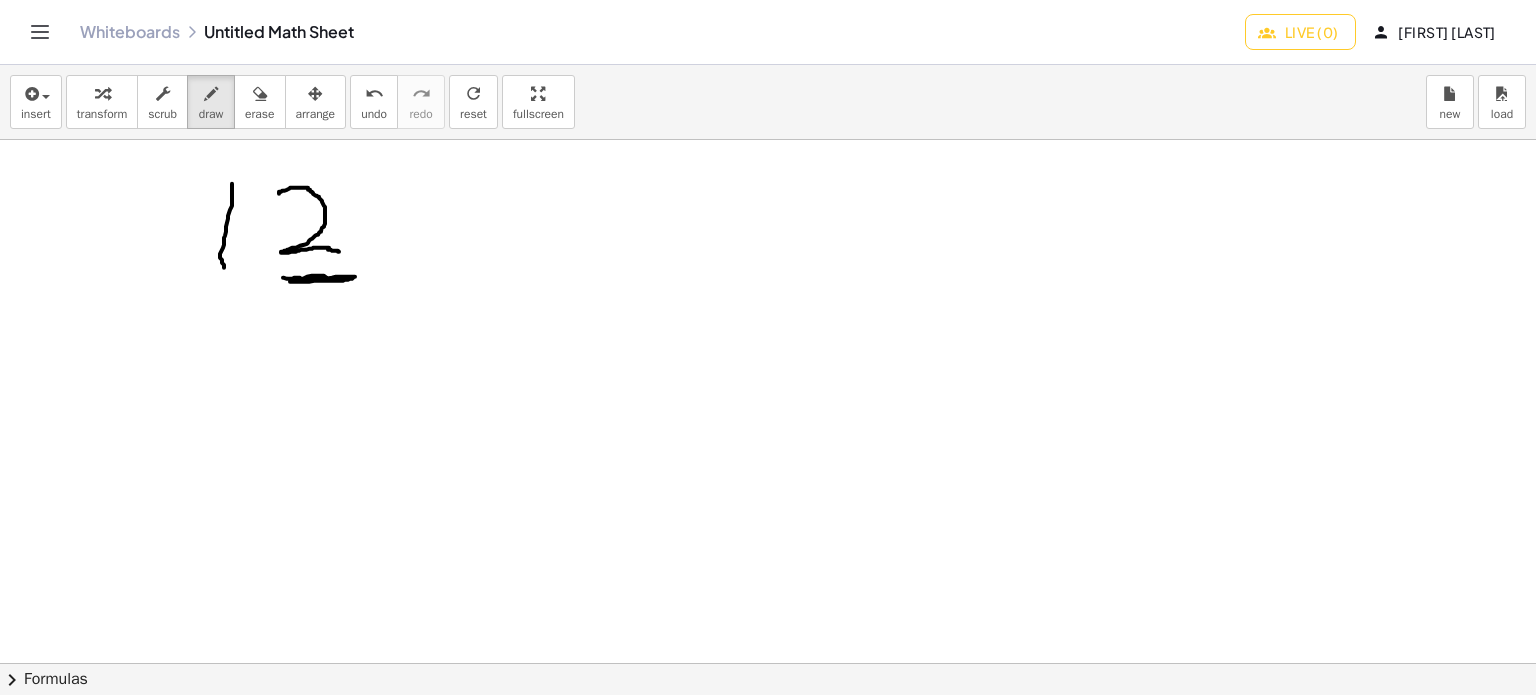 drag, startPoint x: 283, startPoint y: 277, endPoint x: 294, endPoint y: 277, distance: 11 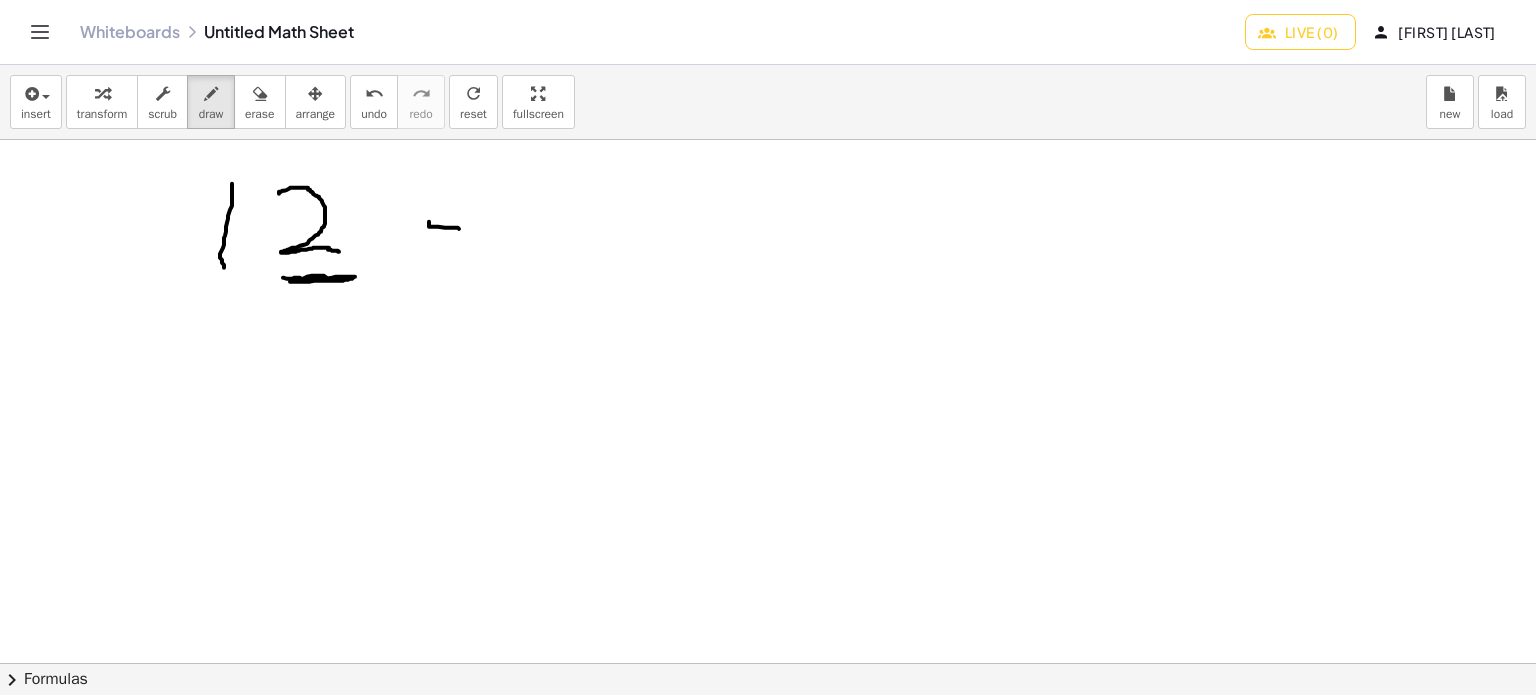drag, startPoint x: 429, startPoint y: 221, endPoint x: 459, endPoint y: 228, distance: 30.805843 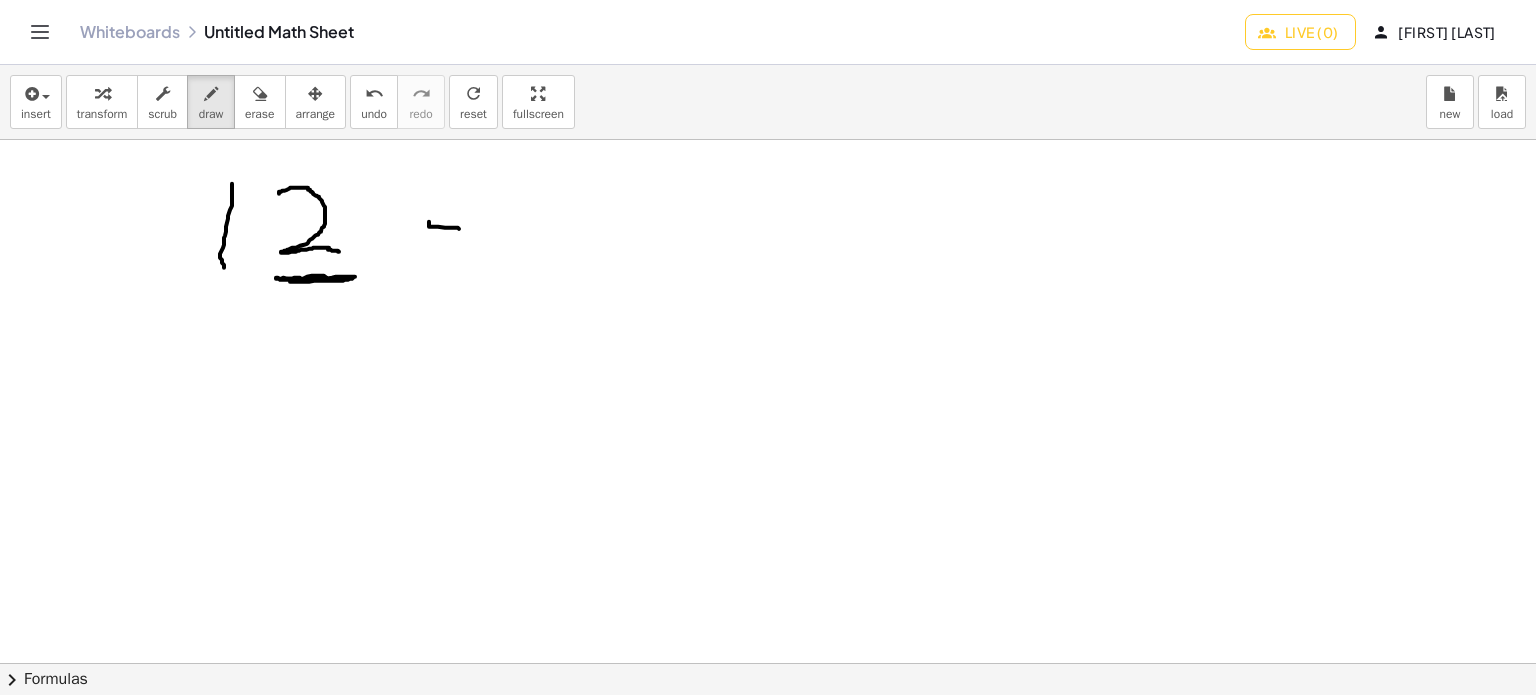 drag, startPoint x: 277, startPoint y: 277, endPoint x: 297, endPoint y: 278, distance: 20.024984 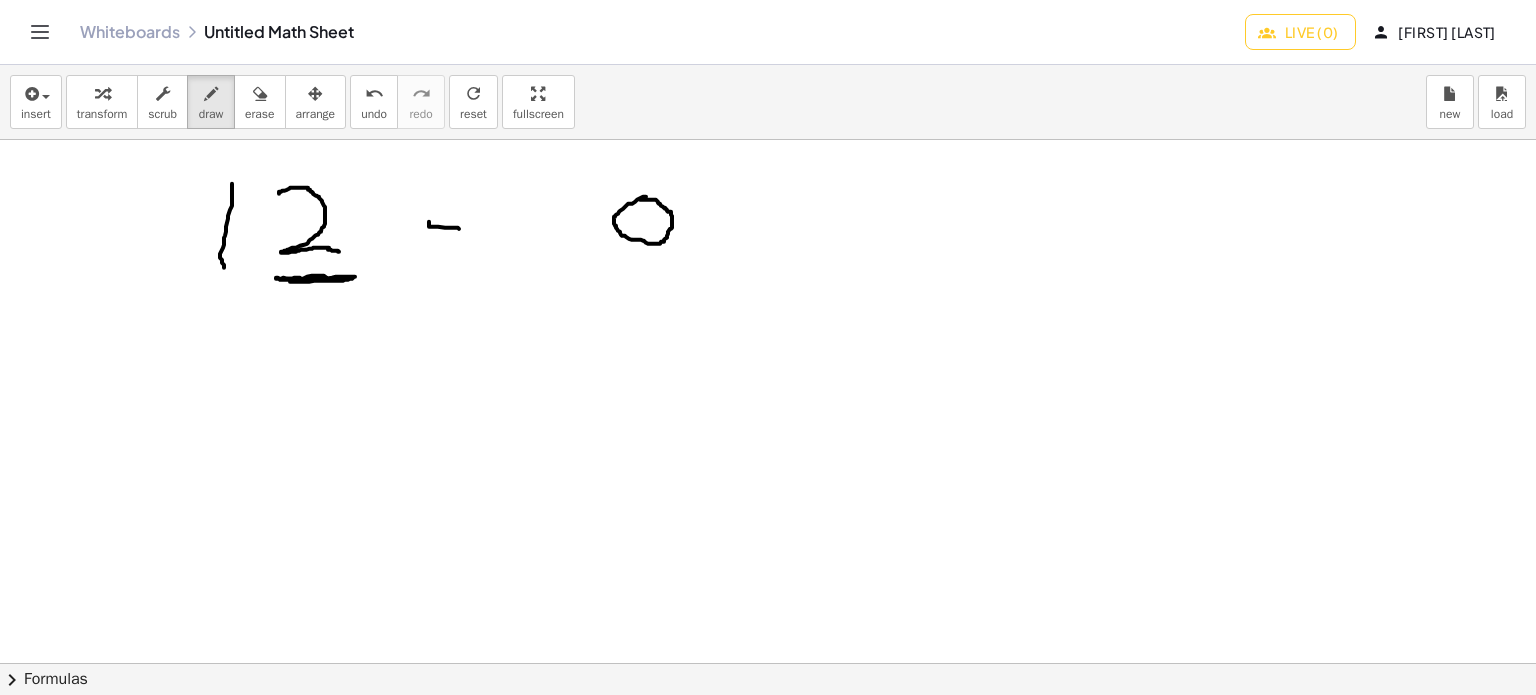click at bounding box center (792, 664) 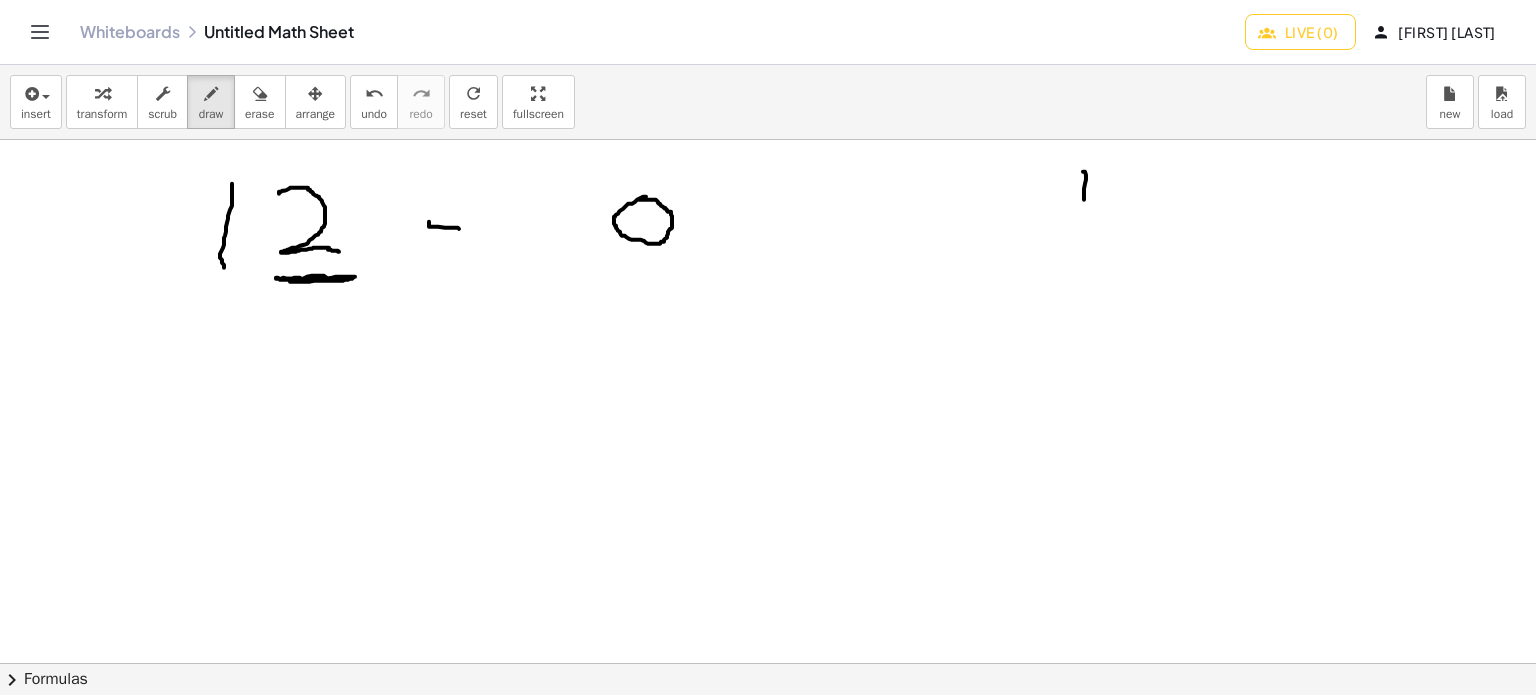 drag, startPoint x: 1083, startPoint y: 171, endPoint x: 1099, endPoint y: 209, distance: 41.231056 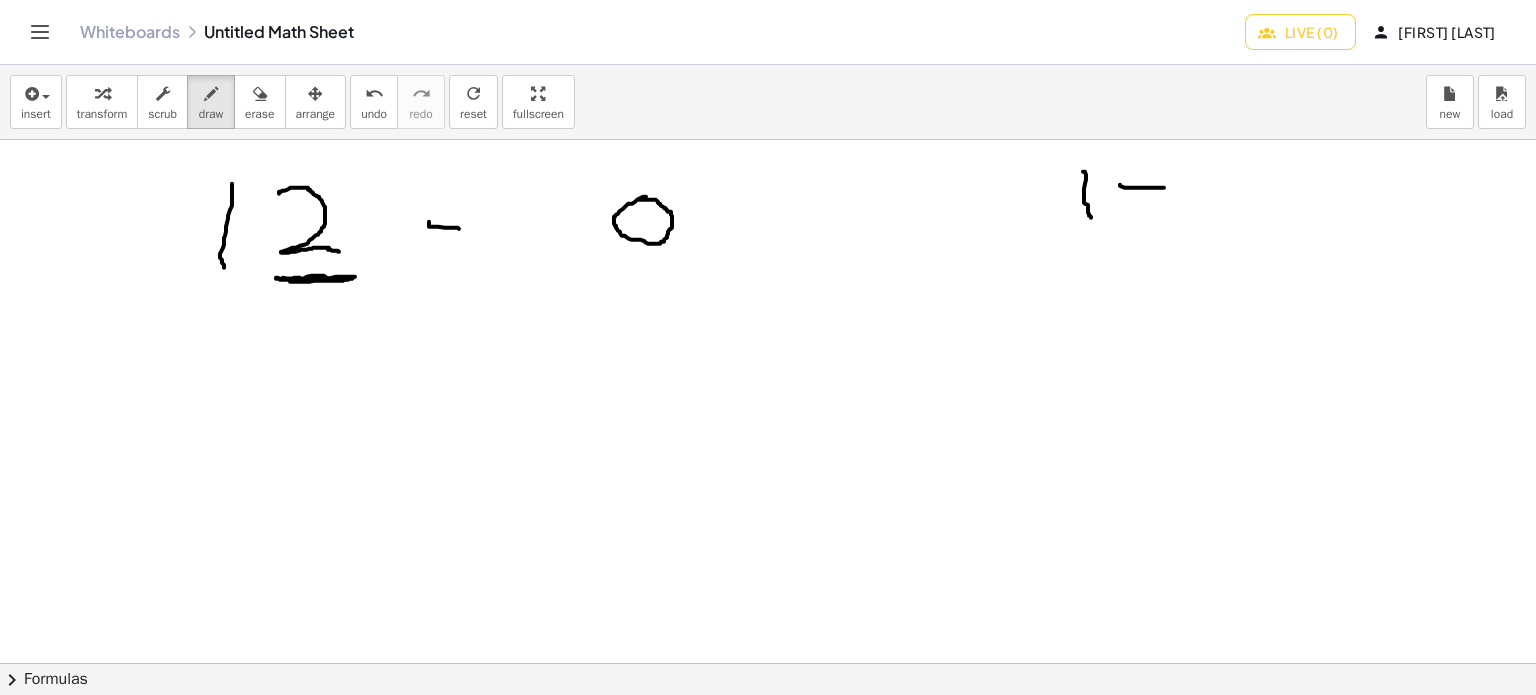 drag, startPoint x: 1120, startPoint y: 184, endPoint x: 1180, endPoint y: 187, distance: 60.074955 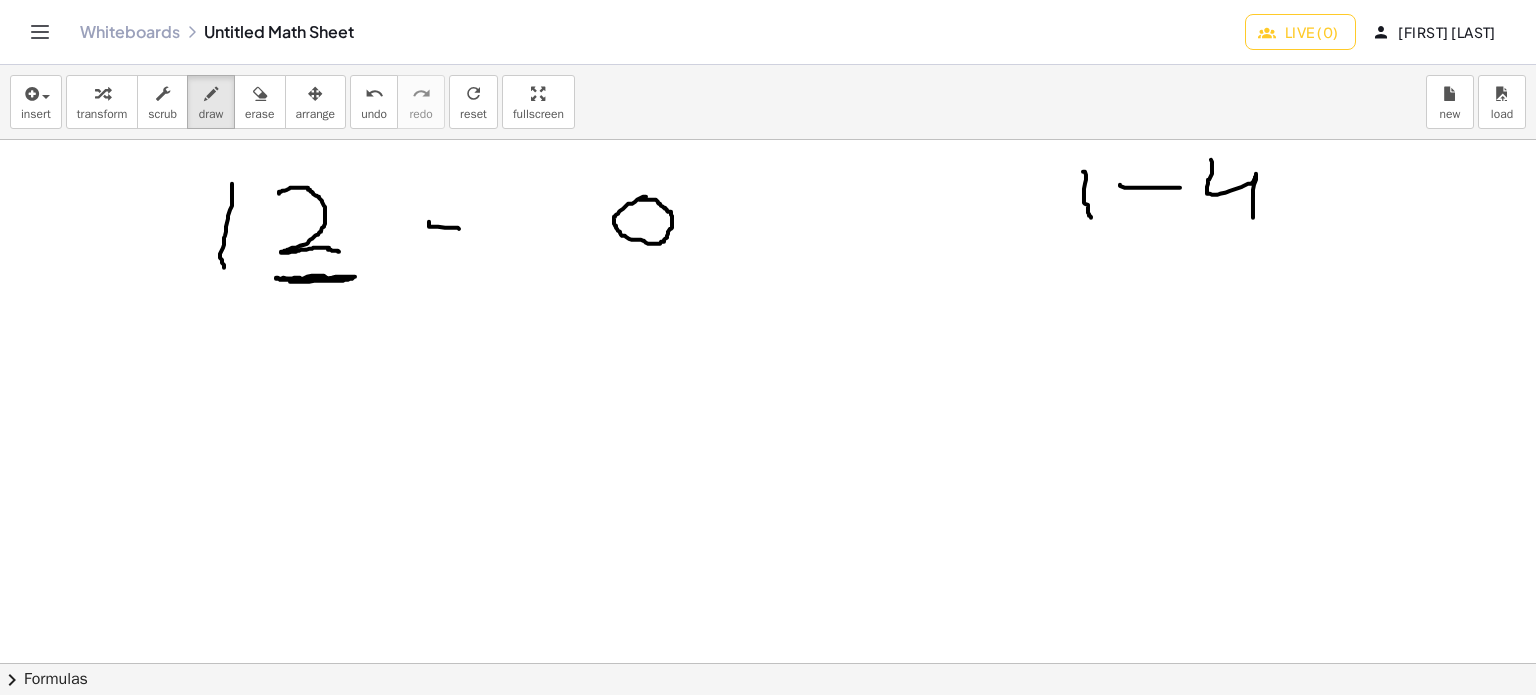 drag, startPoint x: 1211, startPoint y: 159, endPoint x: 1284, endPoint y: 209, distance: 88.481636 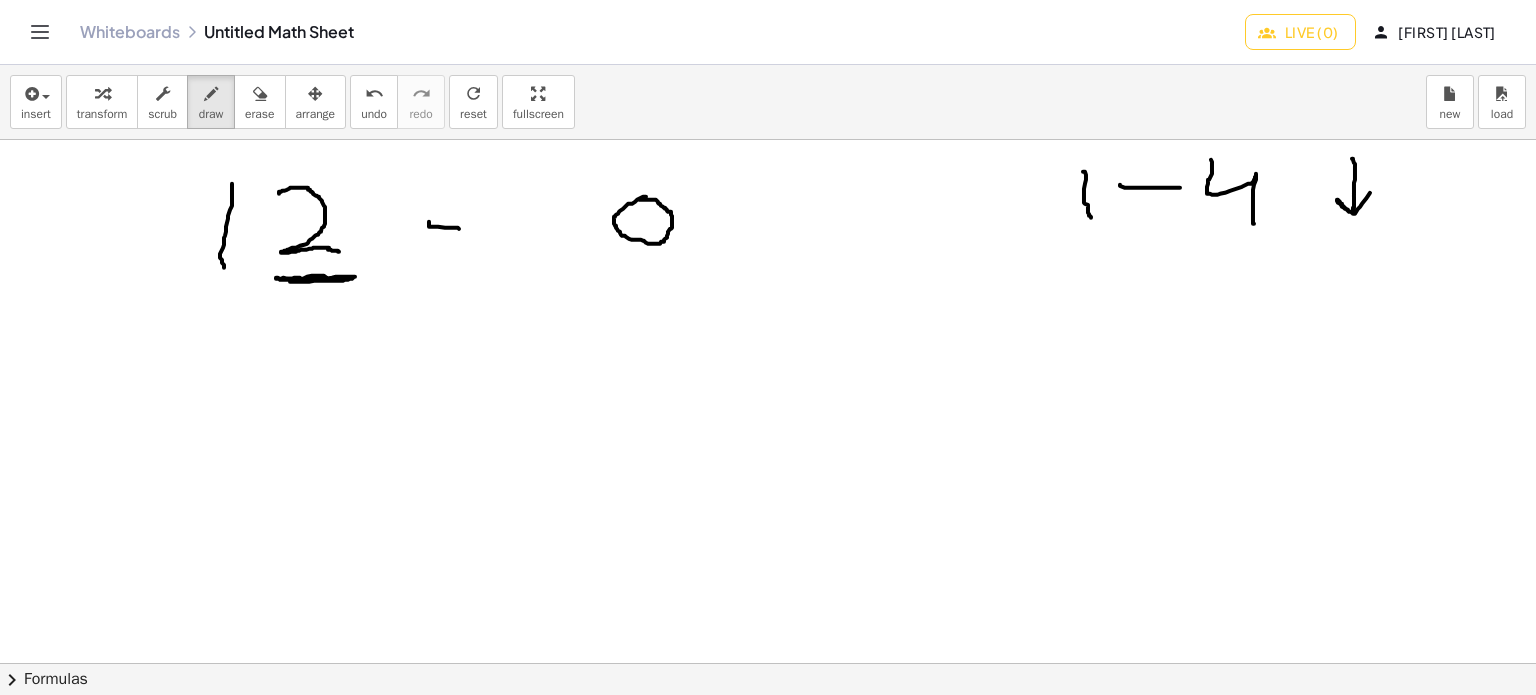 drag, startPoint x: 1352, startPoint y: 158, endPoint x: 1376, endPoint y: 179, distance: 31.890438 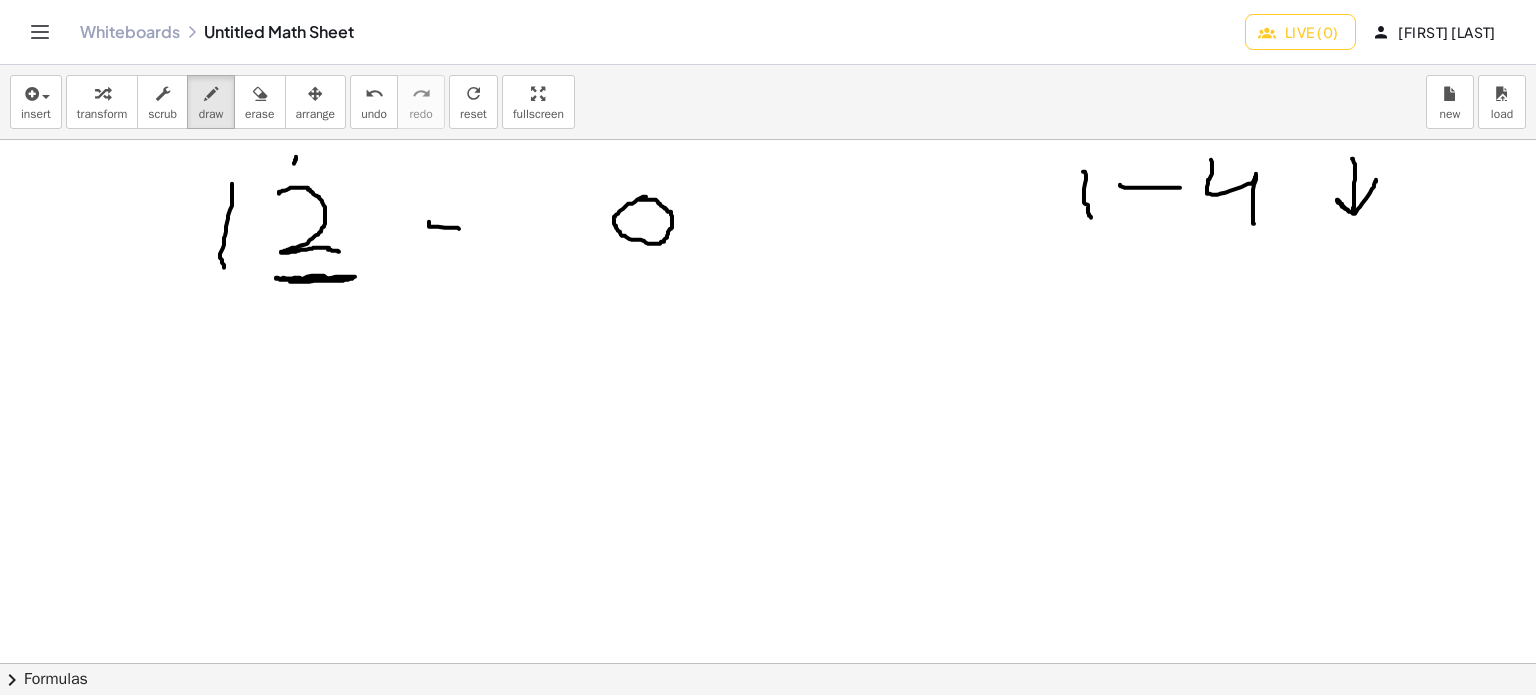 drag, startPoint x: 294, startPoint y: 163, endPoint x: 295, endPoint y: 151, distance: 12.0415945 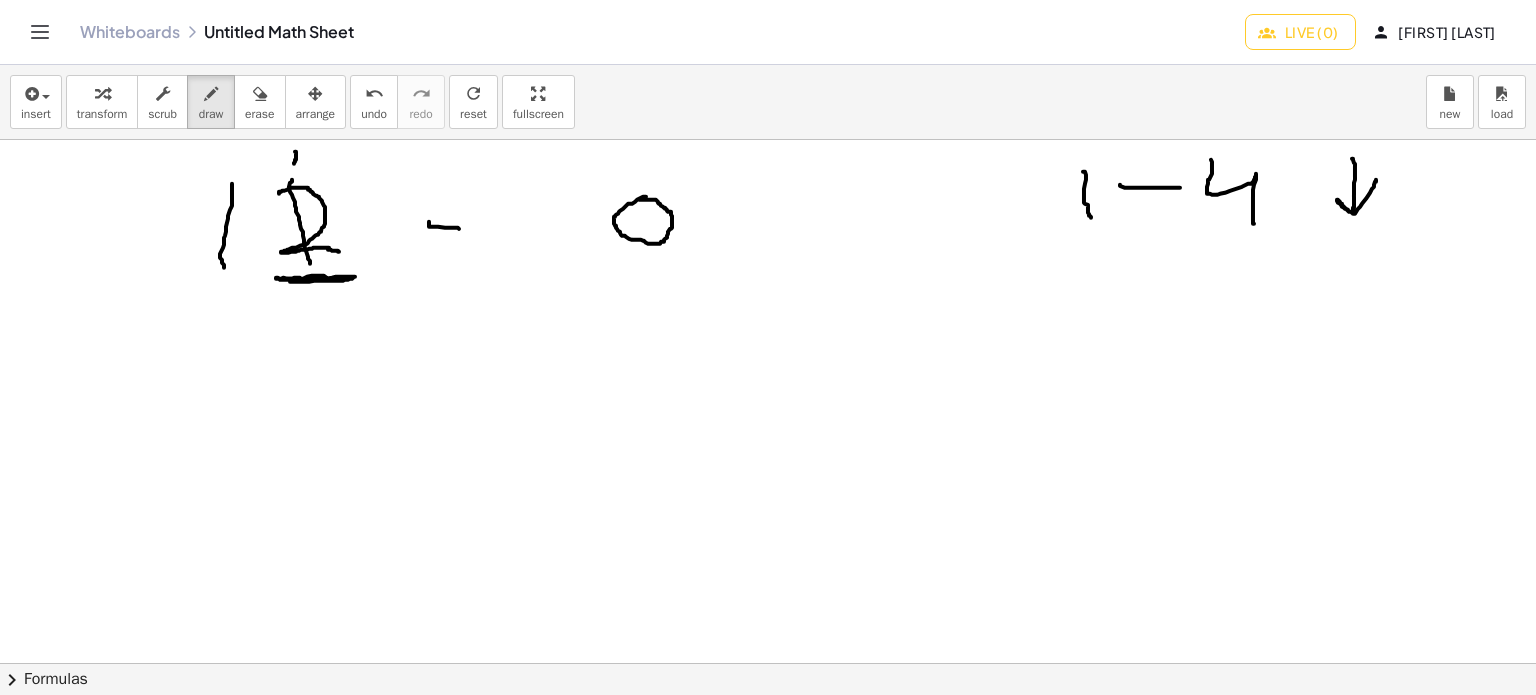 drag, startPoint x: 292, startPoint y: 179, endPoint x: 318, endPoint y: 251, distance: 76.55064 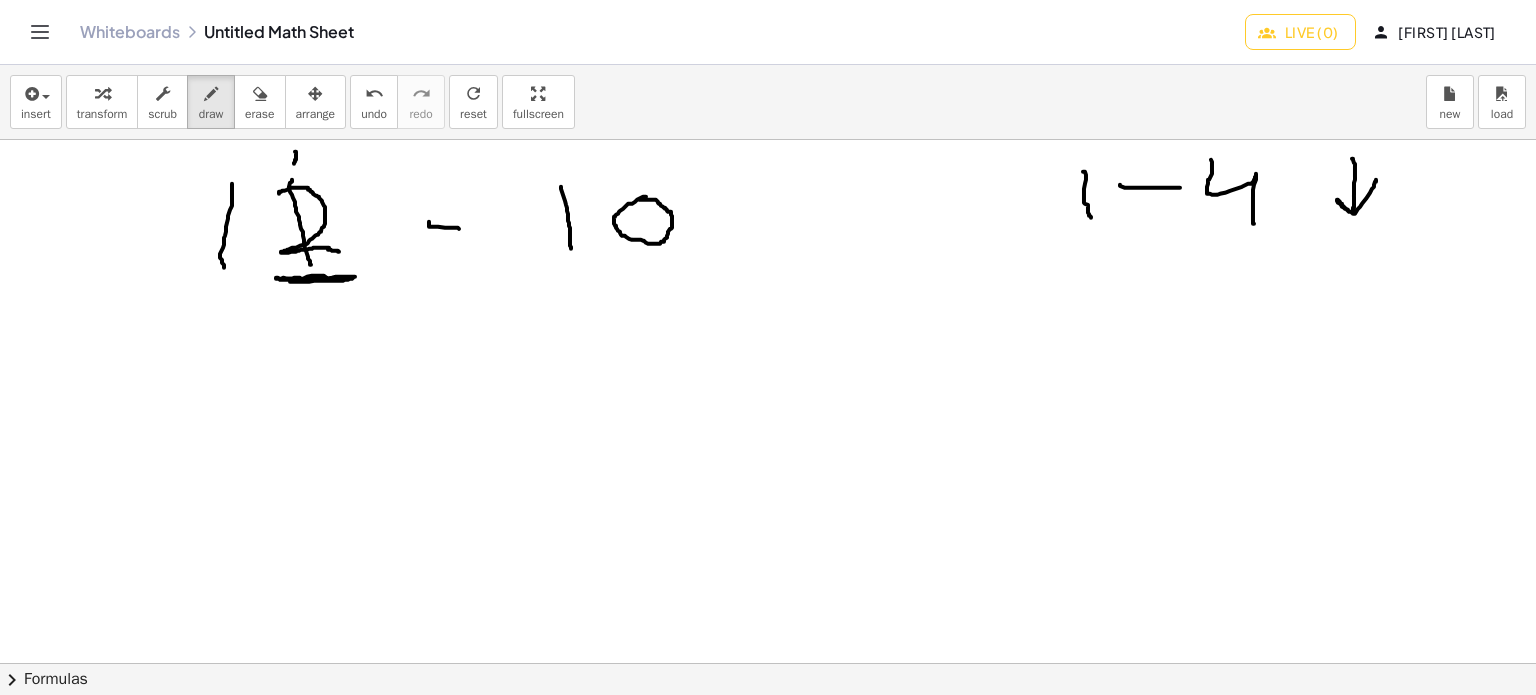 drag, startPoint x: 561, startPoint y: 186, endPoint x: 571, endPoint y: 248, distance: 62.801273 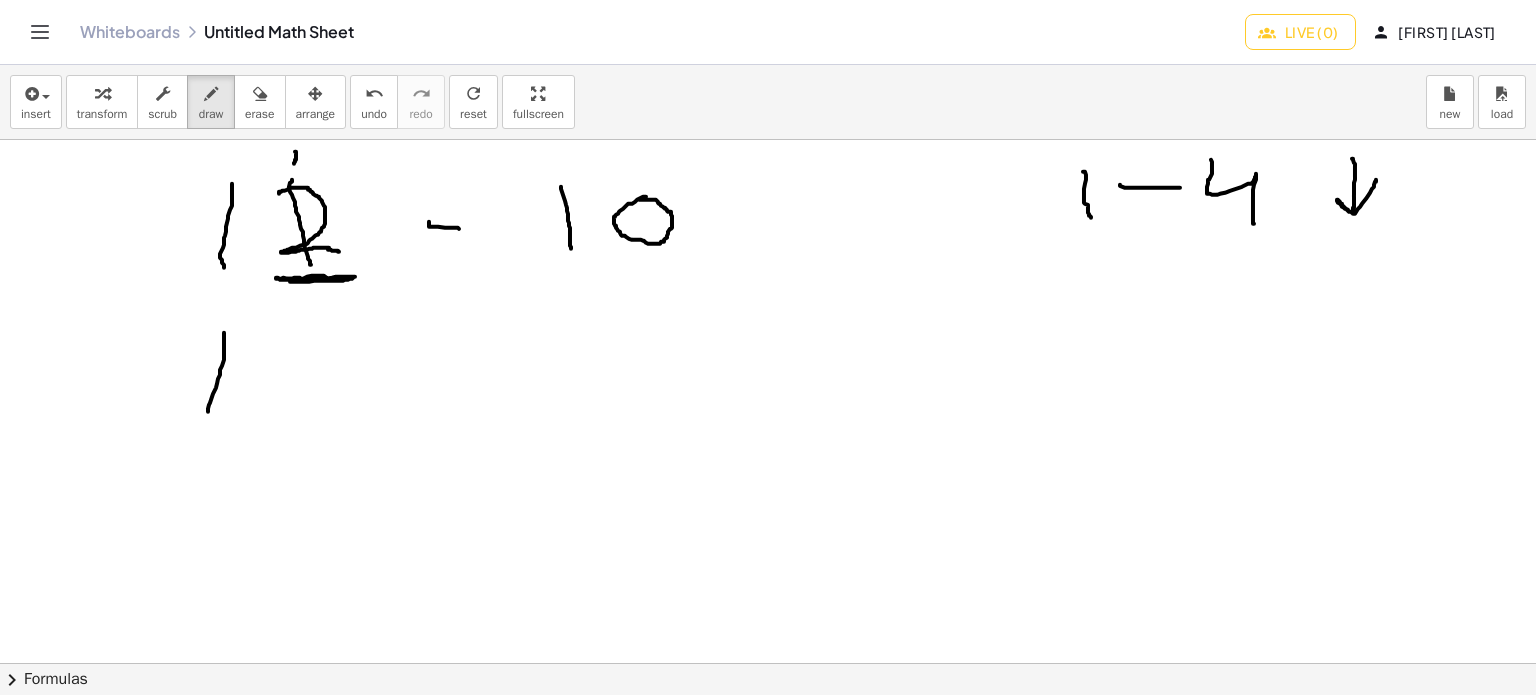 drag, startPoint x: 224, startPoint y: 332, endPoint x: 207, endPoint y: 423, distance: 92.574295 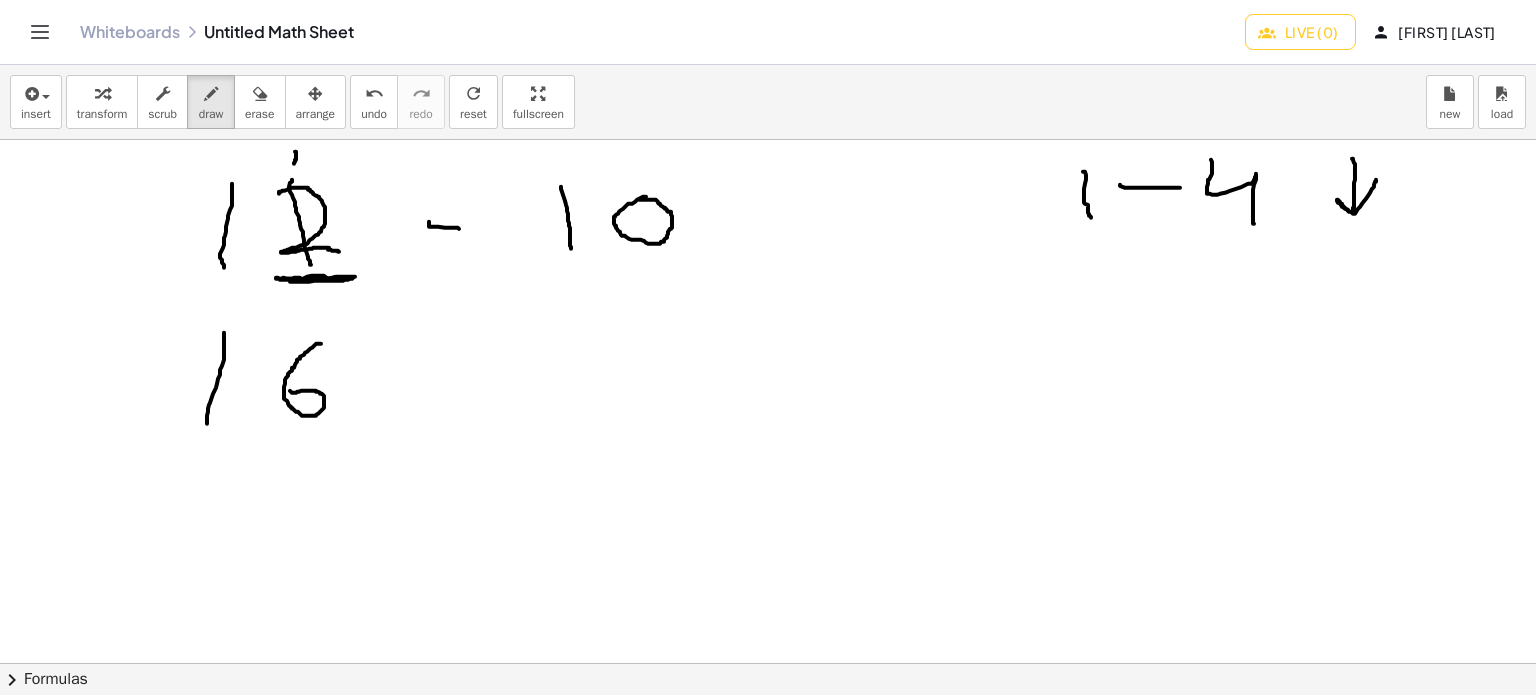 drag, startPoint x: 321, startPoint y: 343, endPoint x: 290, endPoint y: 390, distance: 56.302753 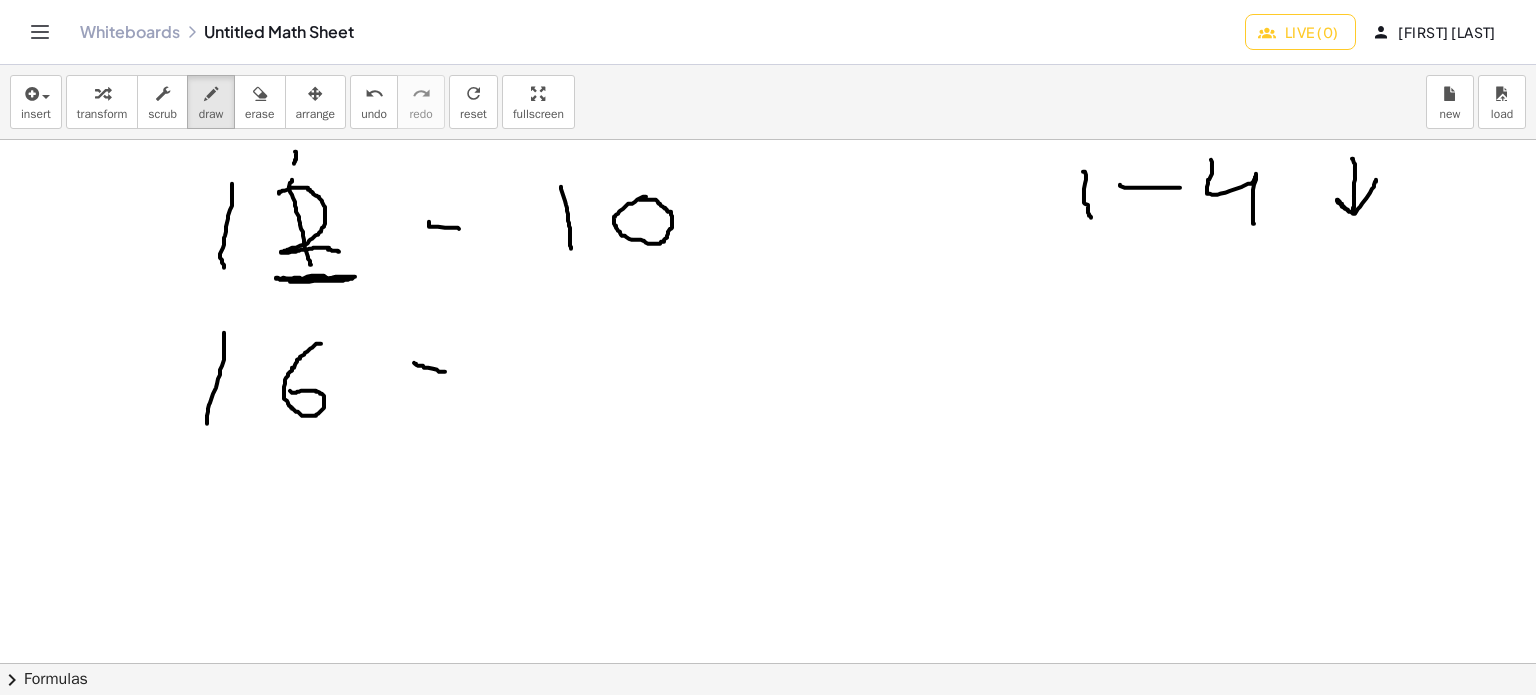 drag, startPoint x: 414, startPoint y: 362, endPoint x: 454, endPoint y: 368, distance: 40.4475 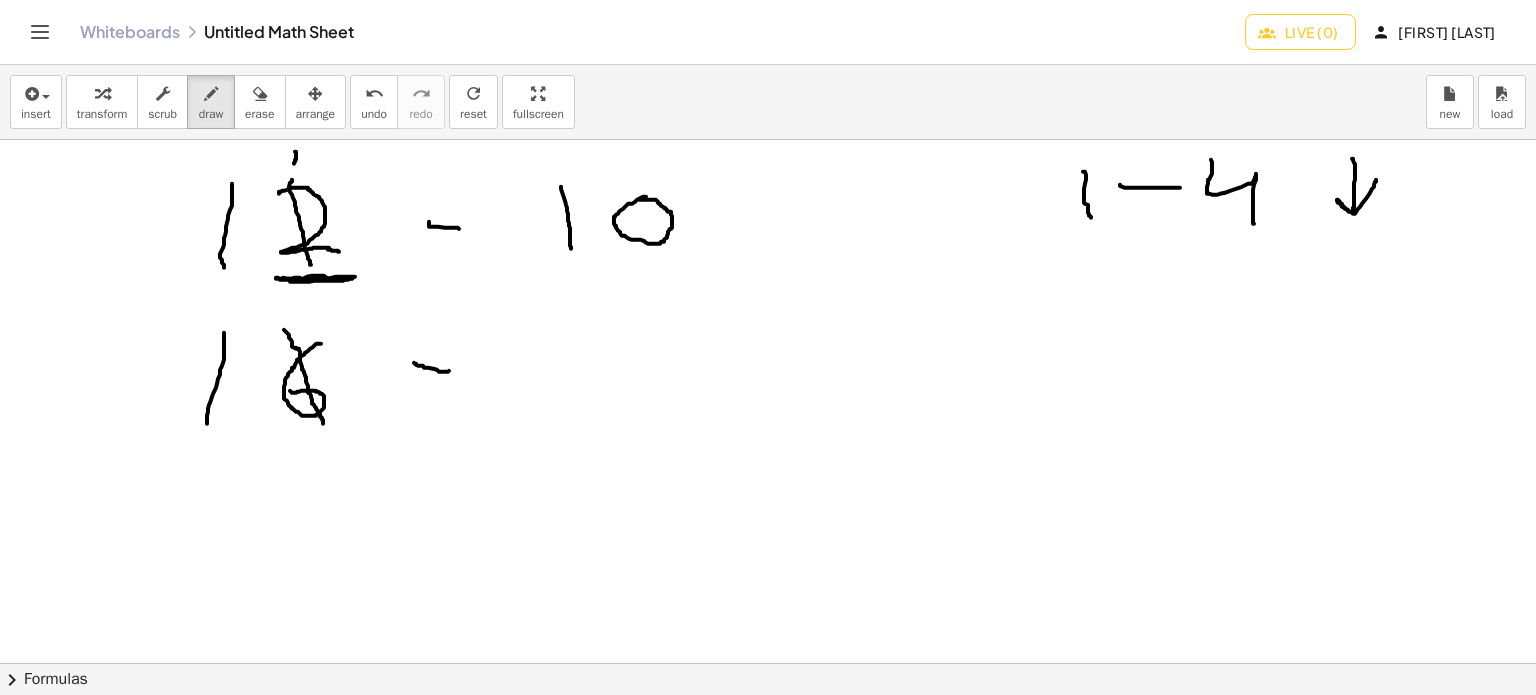 drag, startPoint x: 284, startPoint y: 329, endPoint x: 324, endPoint y: 429, distance: 107.70329 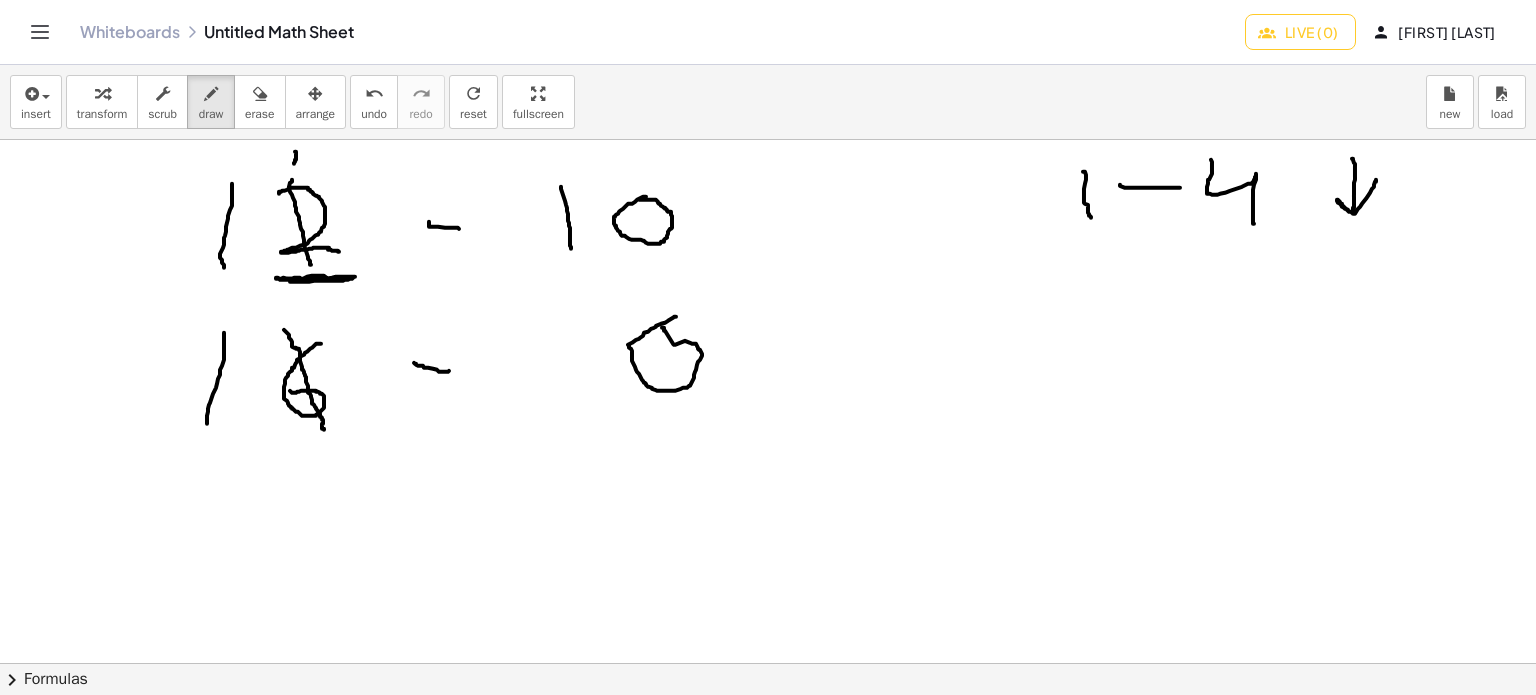 click at bounding box center [792, 664] 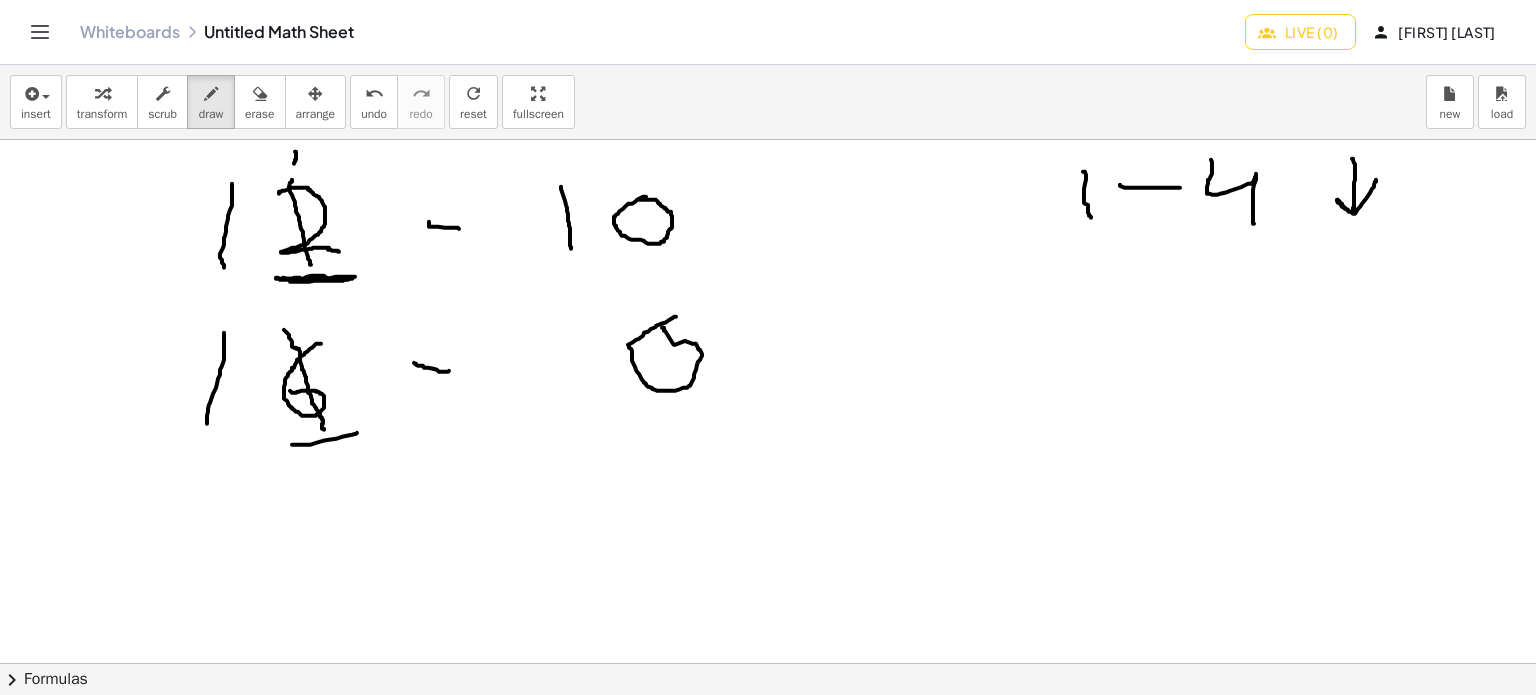 drag, startPoint x: 292, startPoint y: 444, endPoint x: 357, endPoint y: 432, distance: 66.09841 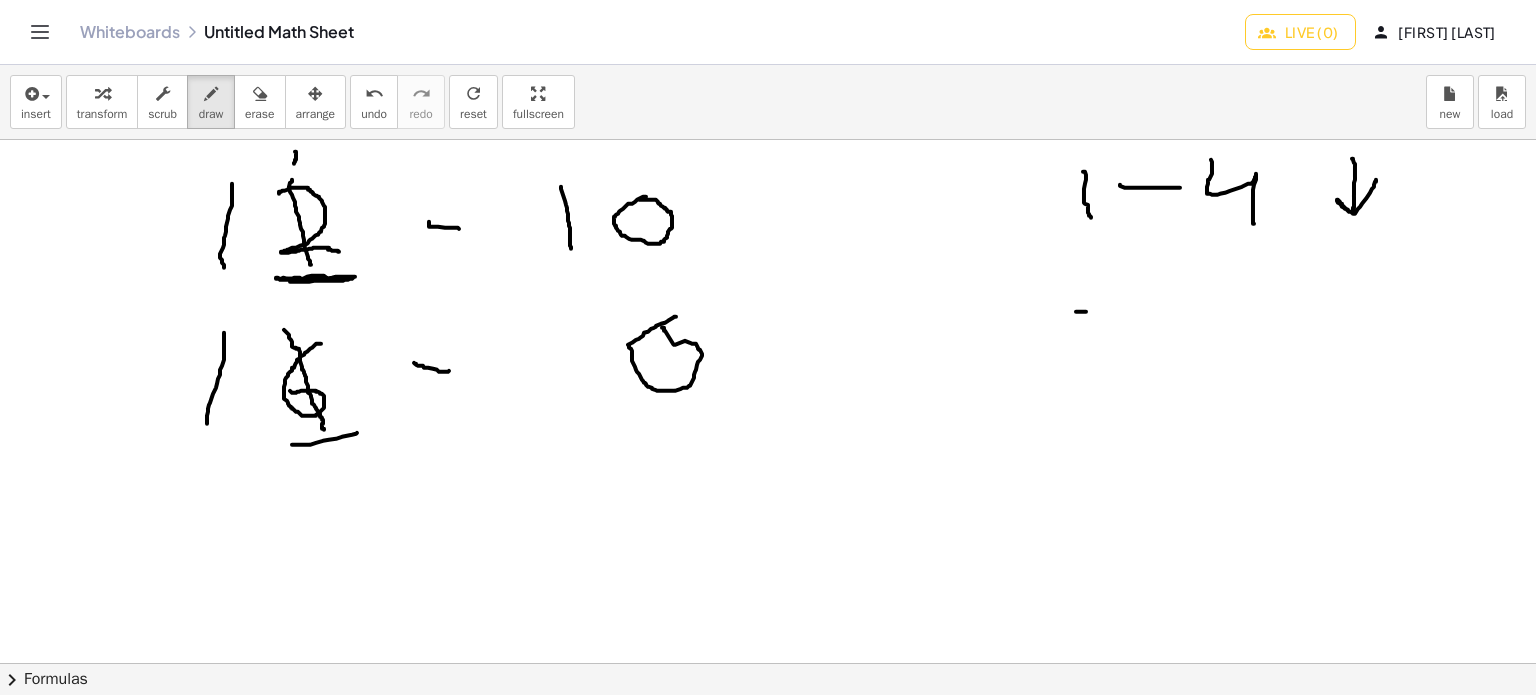 drag, startPoint x: 1076, startPoint y: 311, endPoint x: 1094, endPoint y: 310, distance: 18.027756 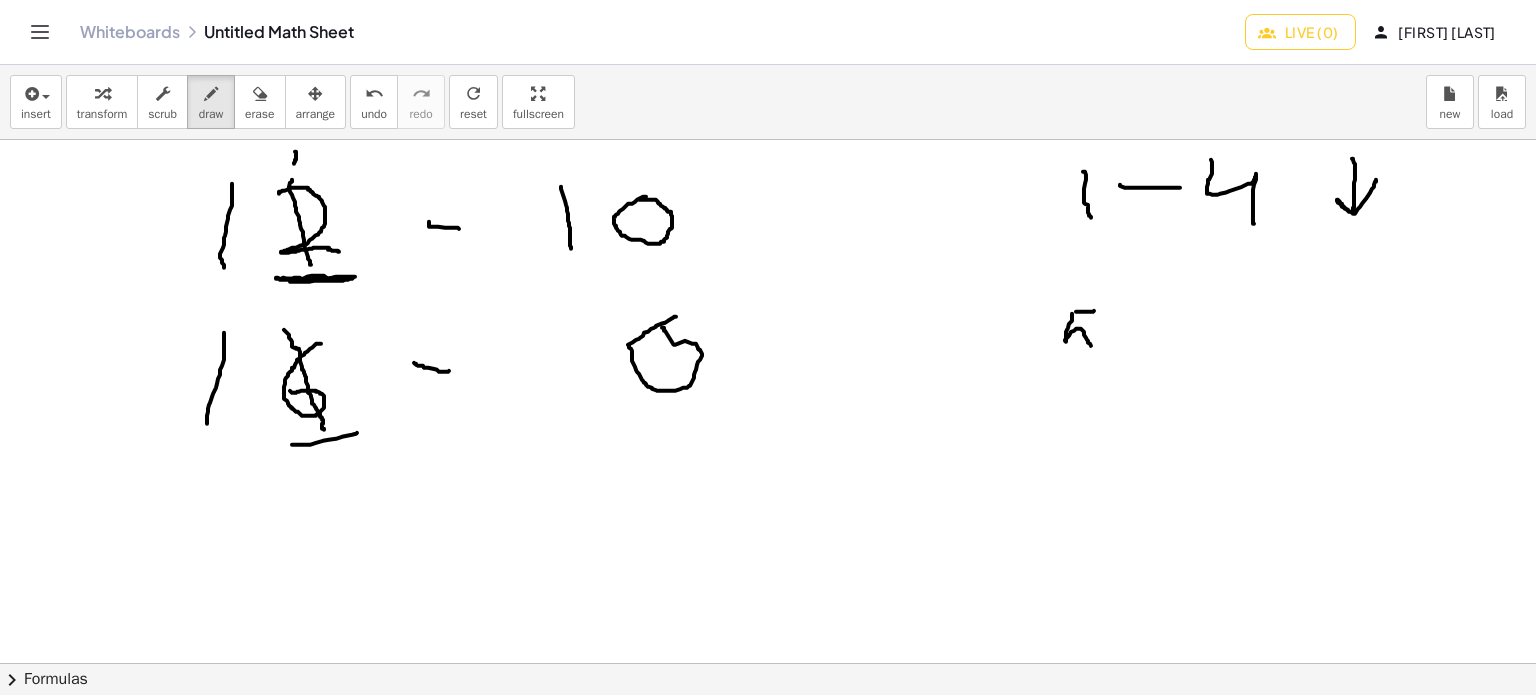 drag, startPoint x: 1066, startPoint y: 331, endPoint x: 1069, endPoint y: 352, distance: 21.213203 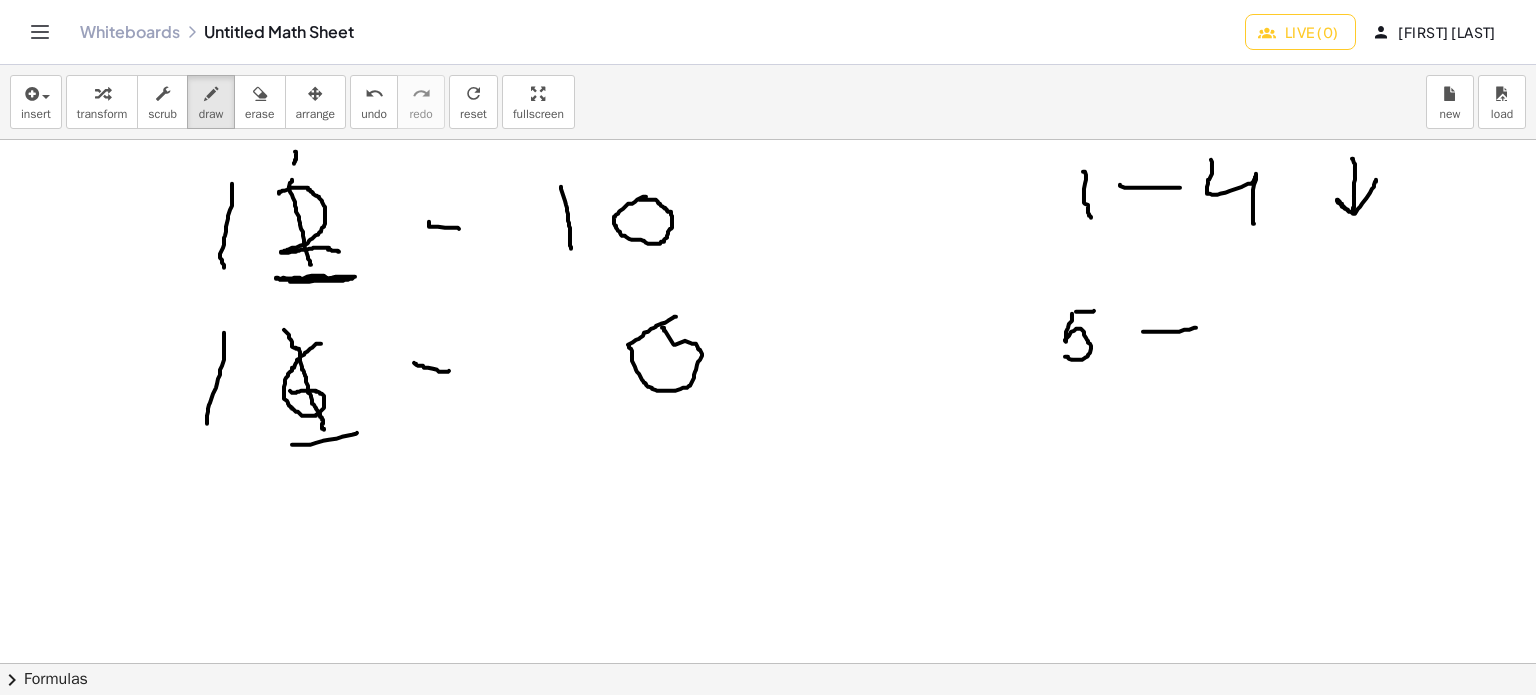 drag, startPoint x: 1144, startPoint y: 331, endPoint x: 1240, endPoint y: 322, distance: 96.42095 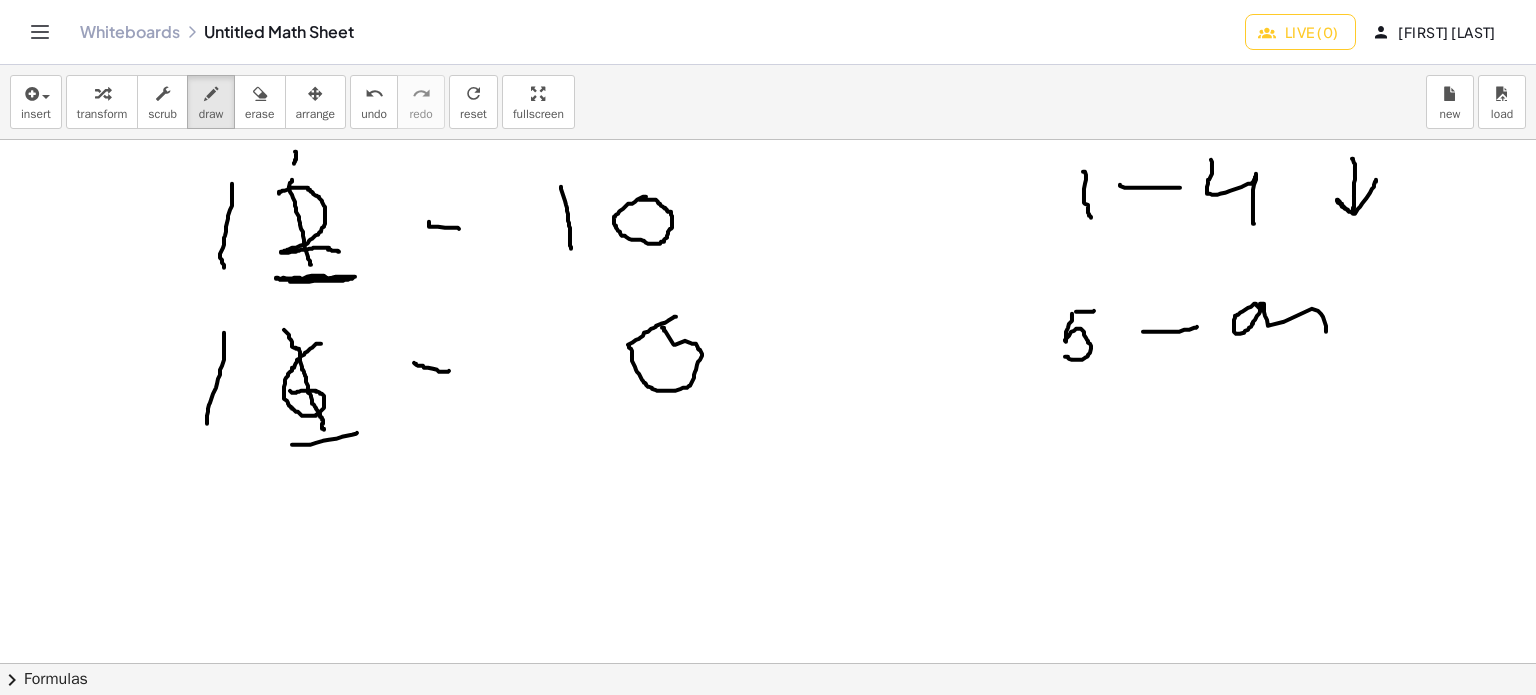 drag, startPoint x: 1259, startPoint y: 307, endPoint x: 1326, endPoint y: 329, distance: 70.5195 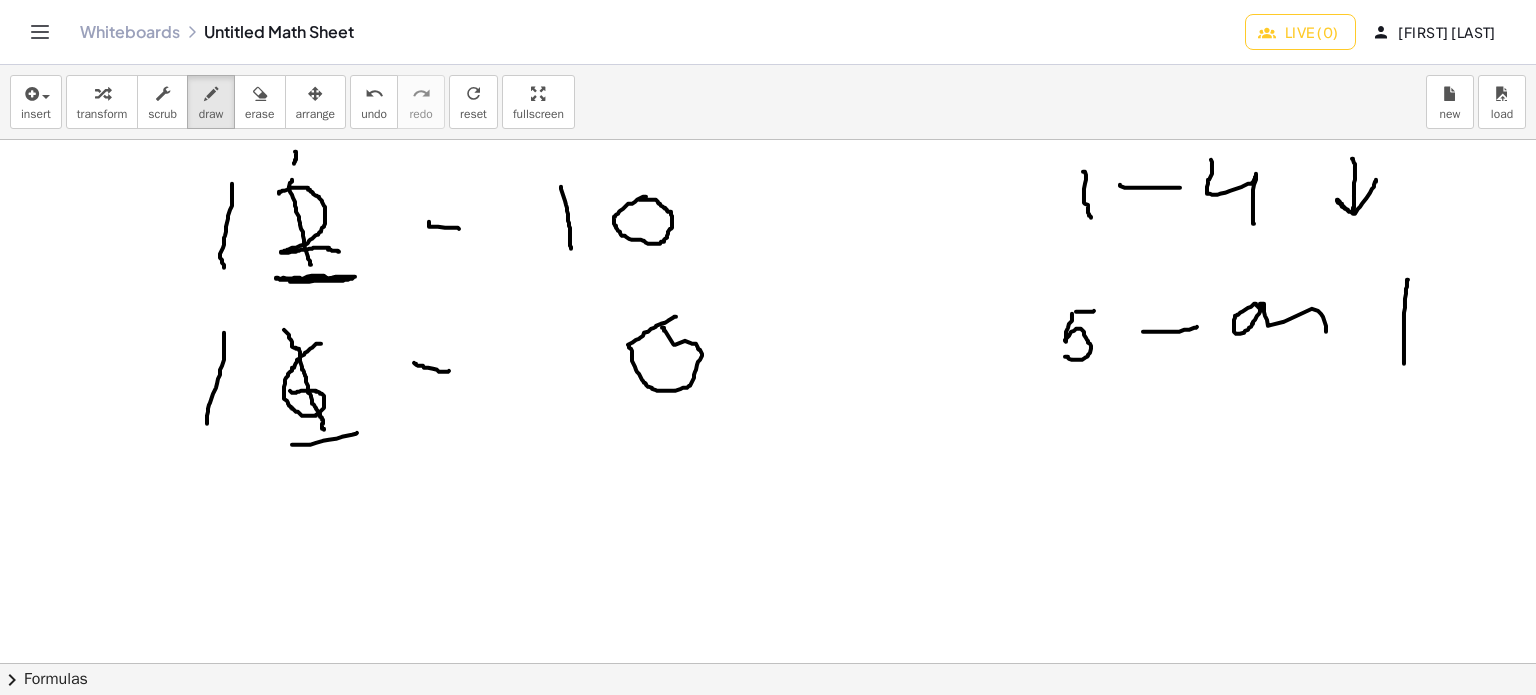 drag, startPoint x: 1408, startPoint y: 279, endPoint x: 1402, endPoint y: 334, distance: 55.326305 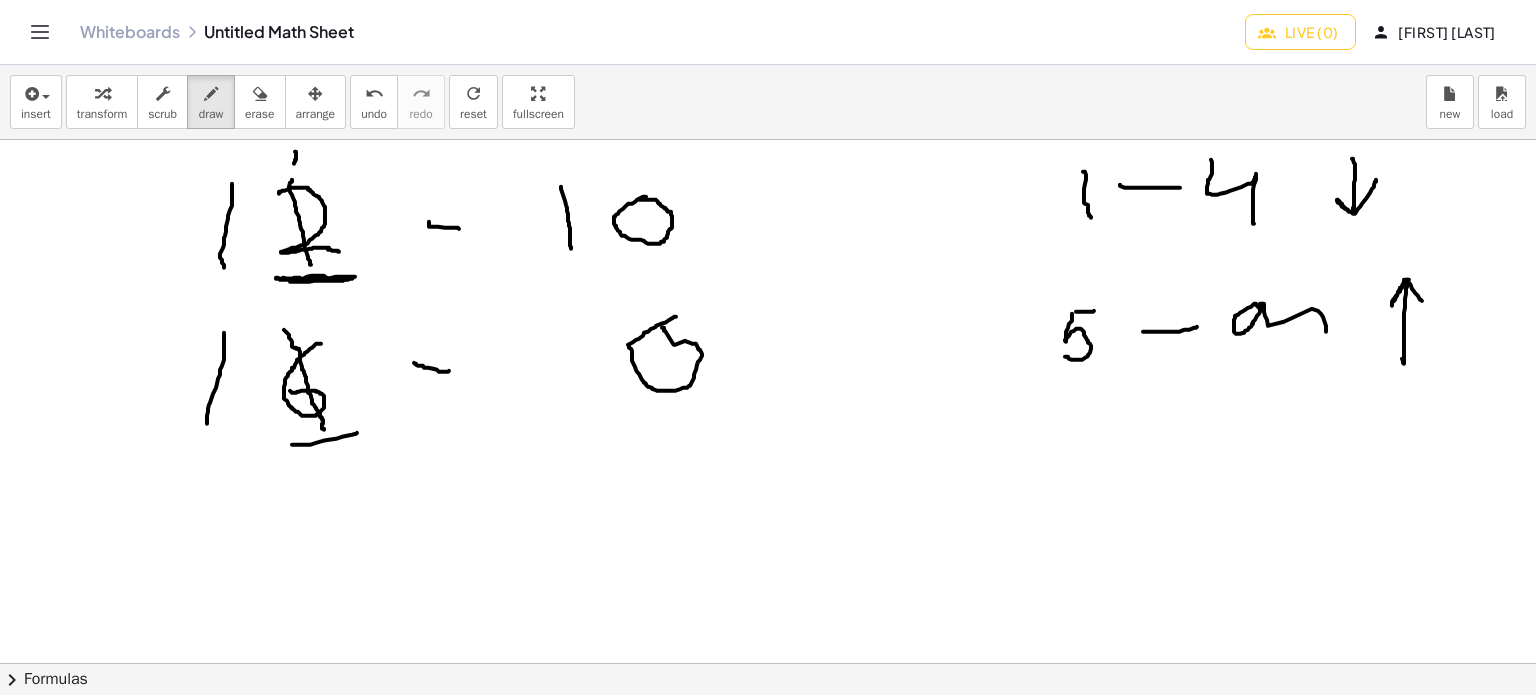 drag, startPoint x: 1399, startPoint y: 290, endPoint x: 1437, endPoint y: 335, distance: 58.898216 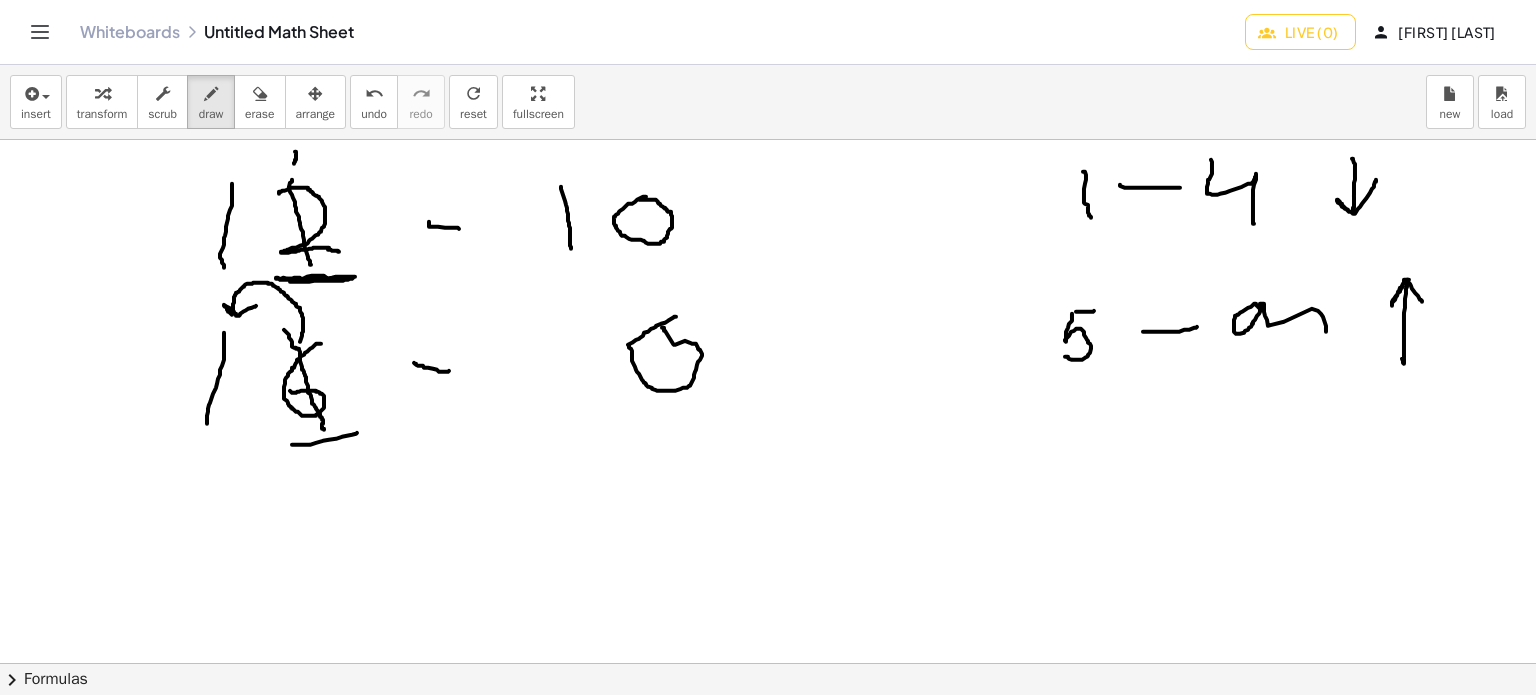 drag, startPoint x: 300, startPoint y: 341, endPoint x: 256, endPoint y: 305, distance: 56.85068 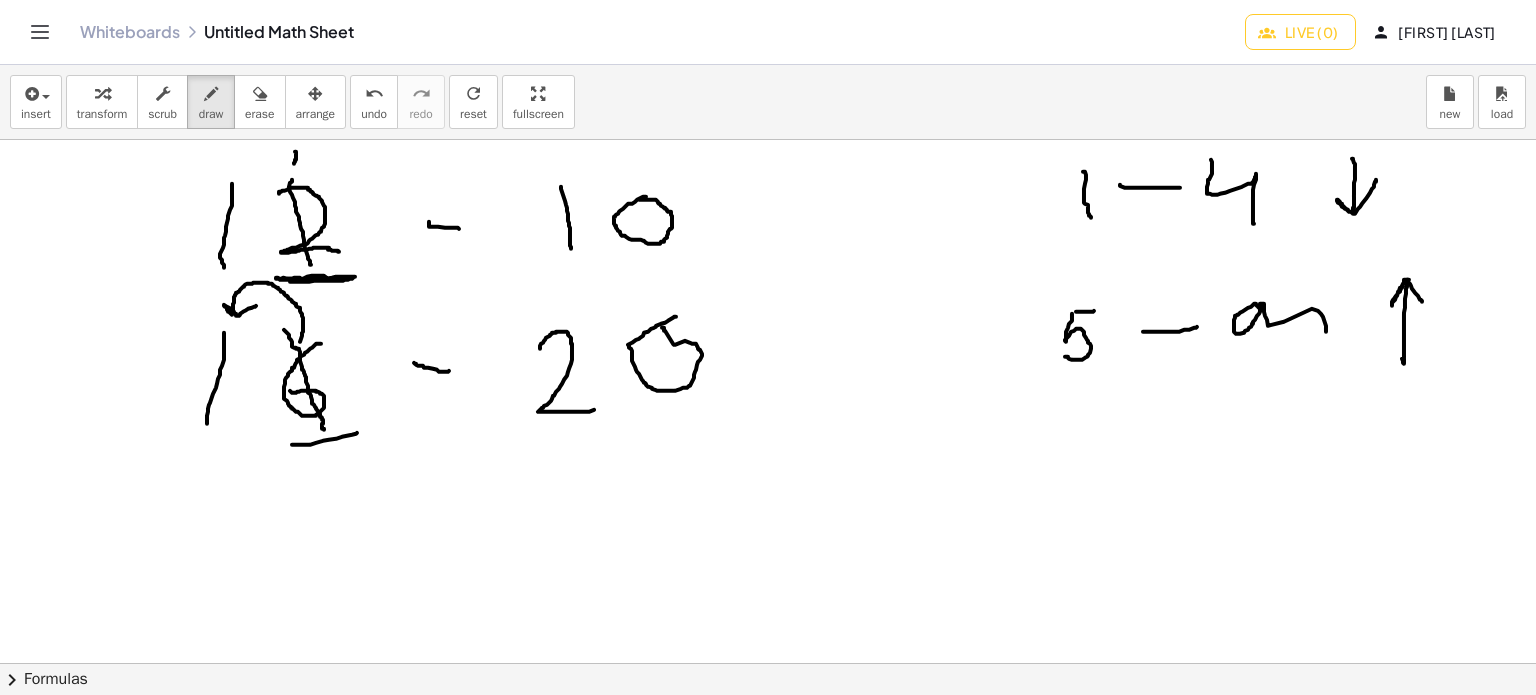 drag, startPoint x: 540, startPoint y: 348, endPoint x: 607, endPoint y: 407, distance: 89.27486 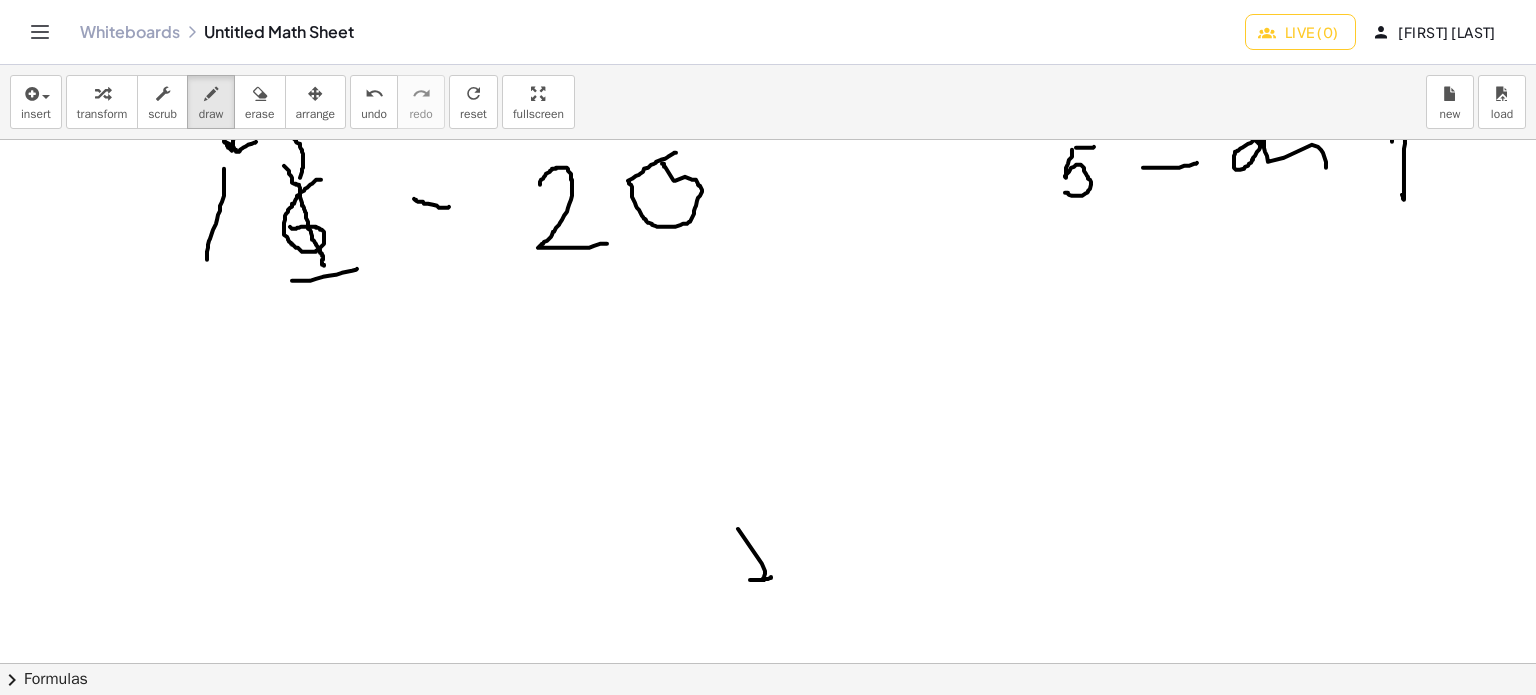 scroll, scrollTop: 200, scrollLeft: 0, axis: vertical 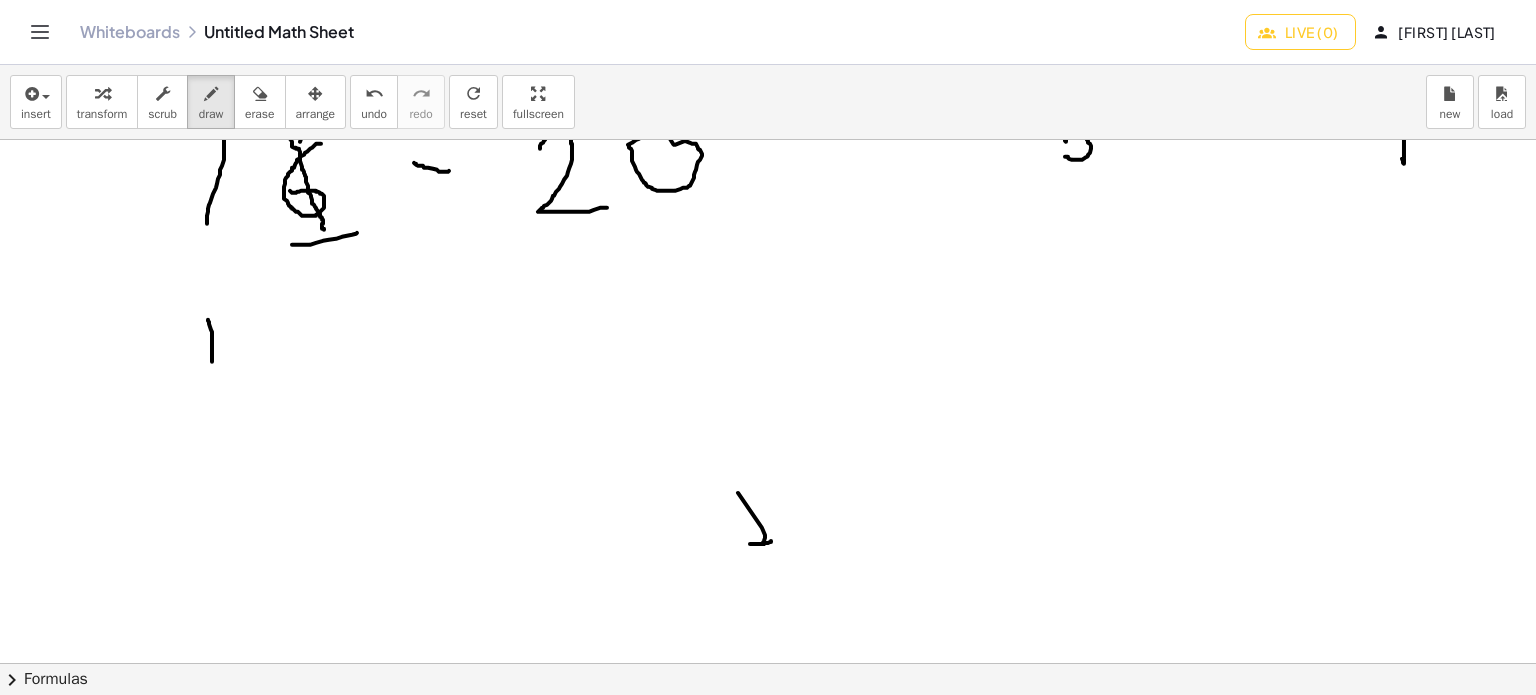 drag, startPoint x: 208, startPoint y: 319, endPoint x: 205, endPoint y: 395, distance: 76.05919 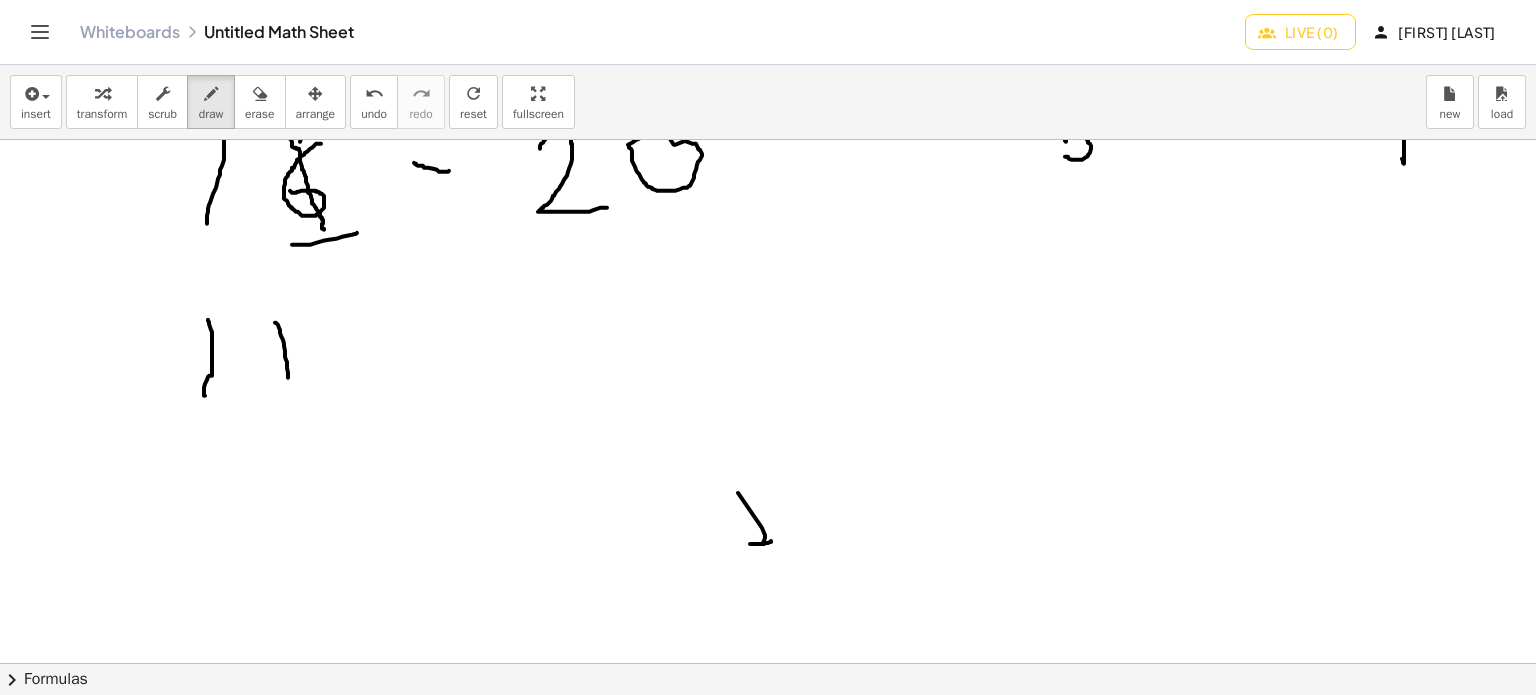 drag, startPoint x: 285, startPoint y: 356, endPoint x: 288, endPoint y: 391, distance: 35.128338 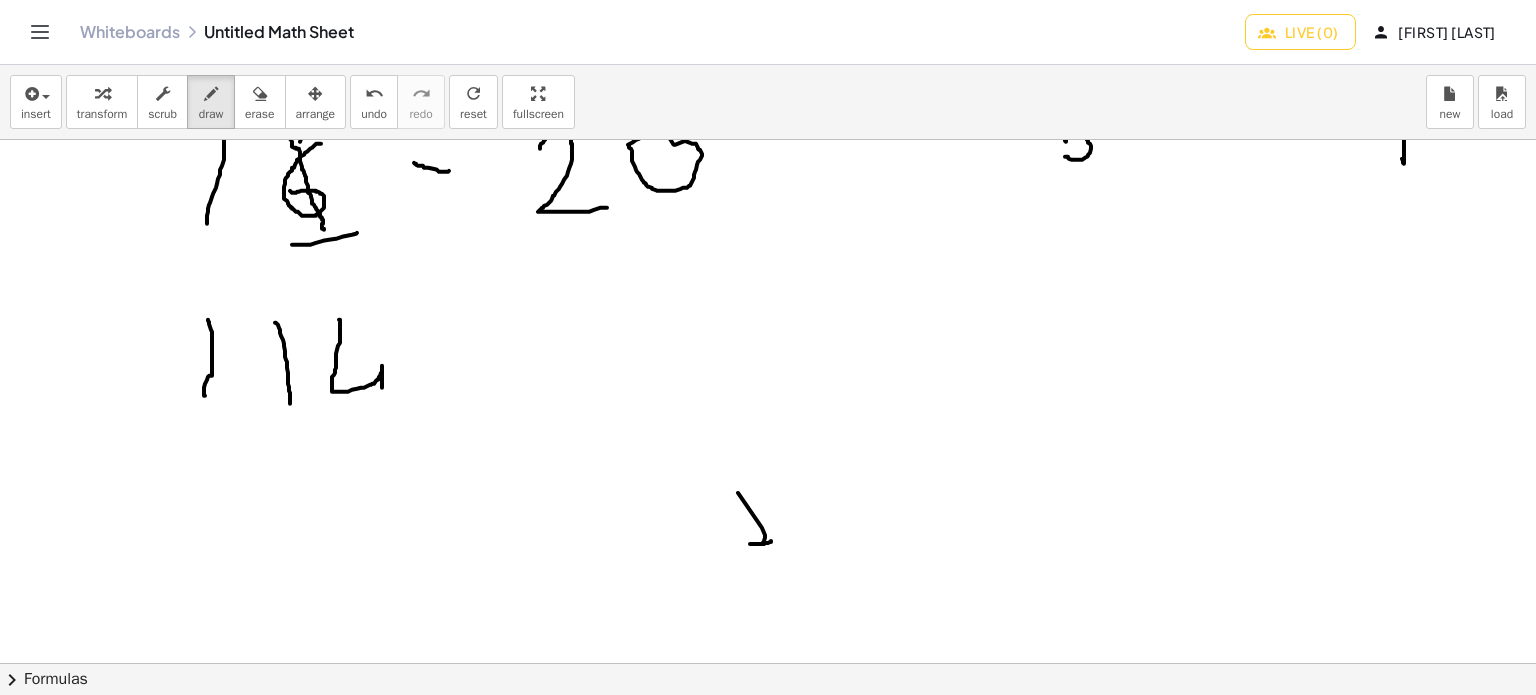drag, startPoint x: 339, startPoint y: 319, endPoint x: 379, endPoint y: 407, distance: 96.66437 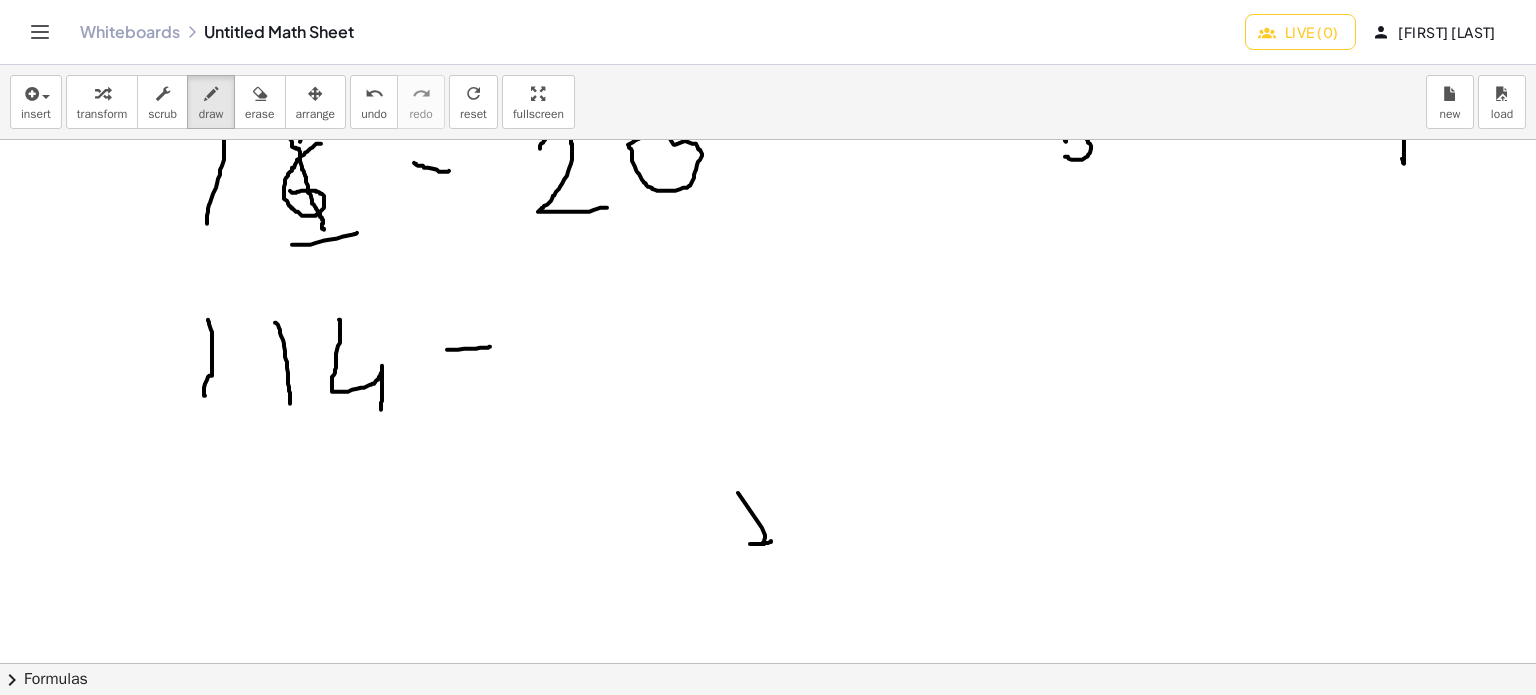 drag, startPoint x: 447, startPoint y: 349, endPoint x: 490, endPoint y: 346, distance: 43.104523 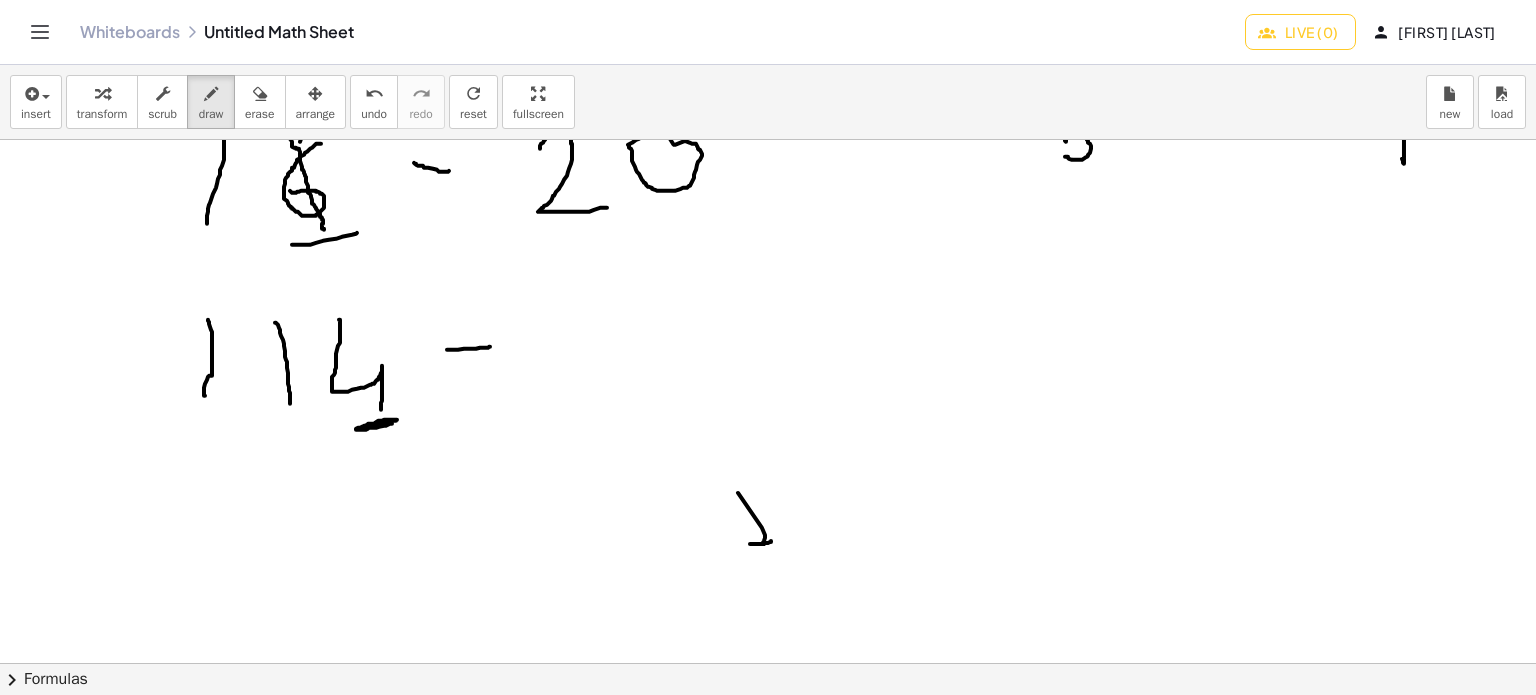 drag, startPoint x: 362, startPoint y: 426, endPoint x: 392, endPoint y: 423, distance: 30.149628 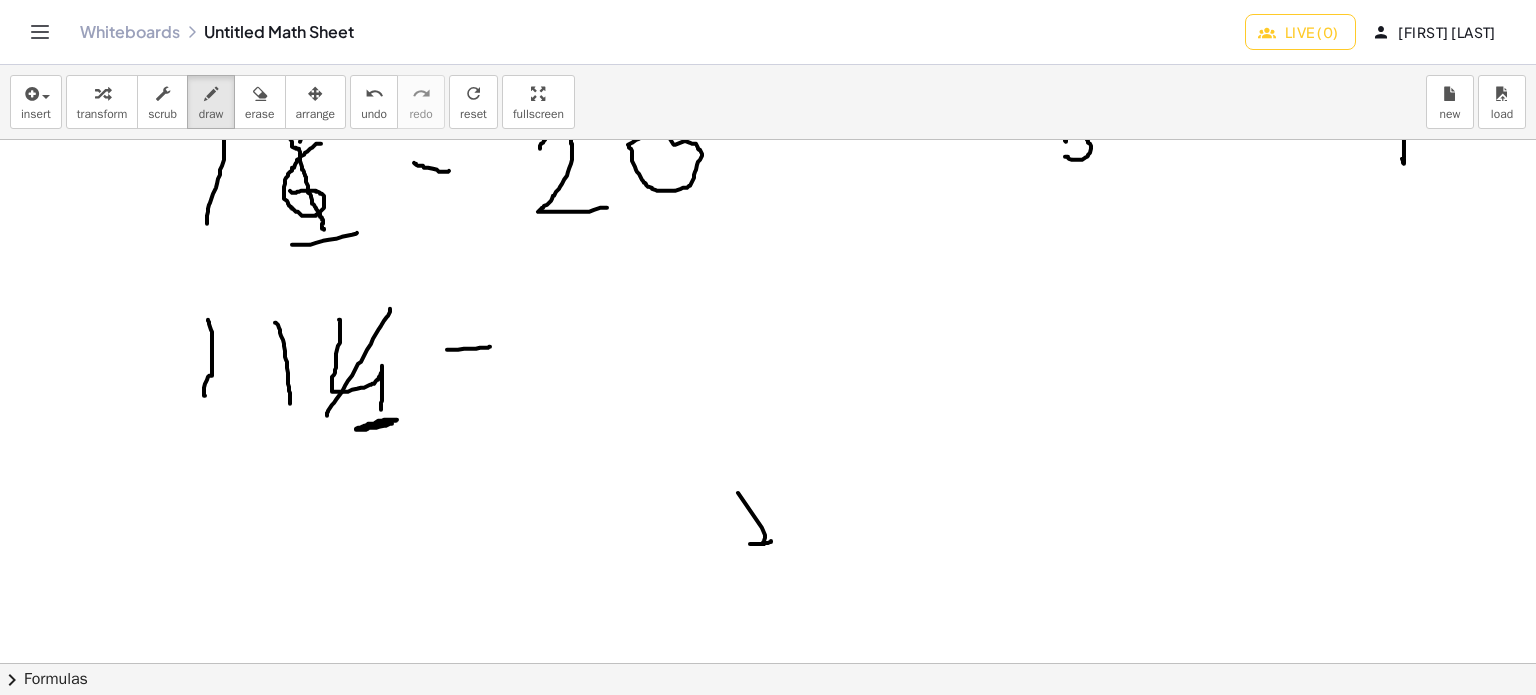 drag, startPoint x: 376, startPoint y: 333, endPoint x: 327, endPoint y: 415, distance: 95.524864 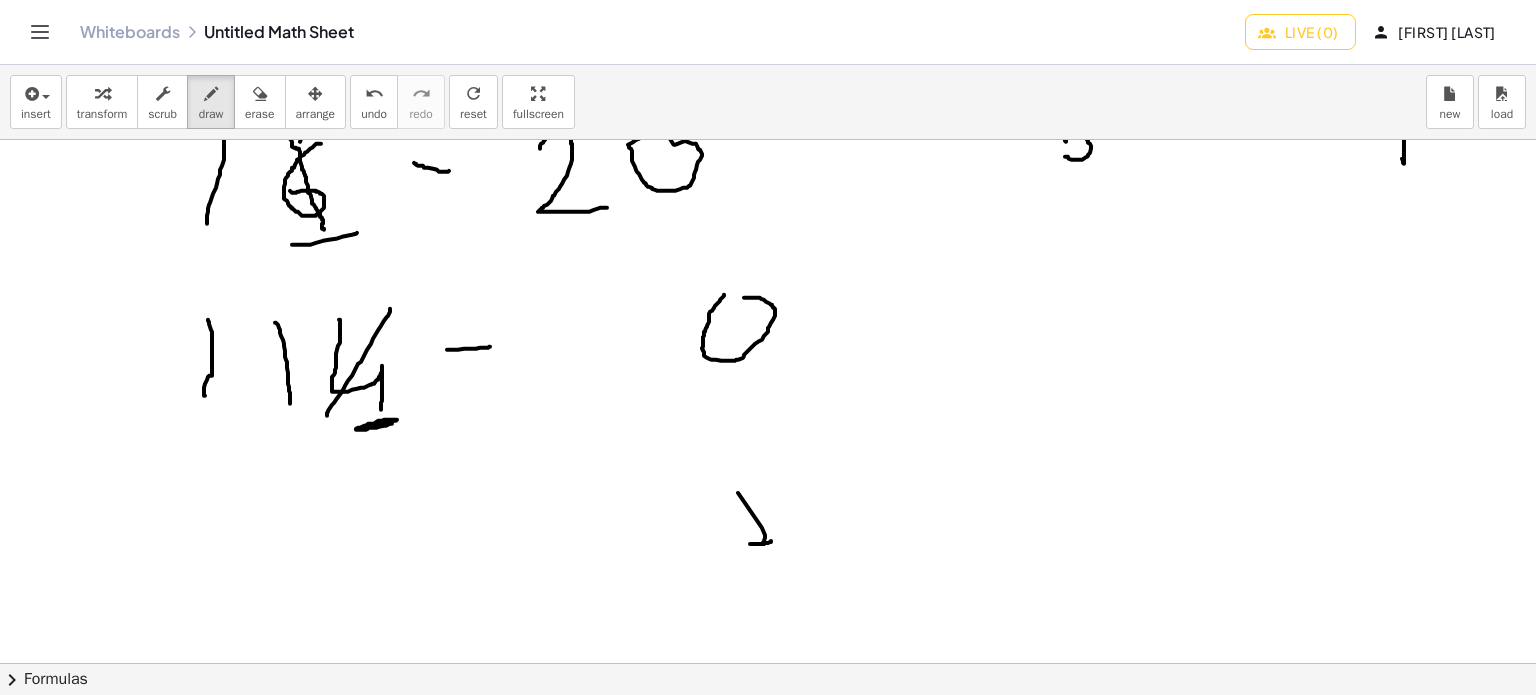 drag, startPoint x: 709, startPoint y: 313, endPoint x: 707, endPoint y: 303, distance: 10.198039 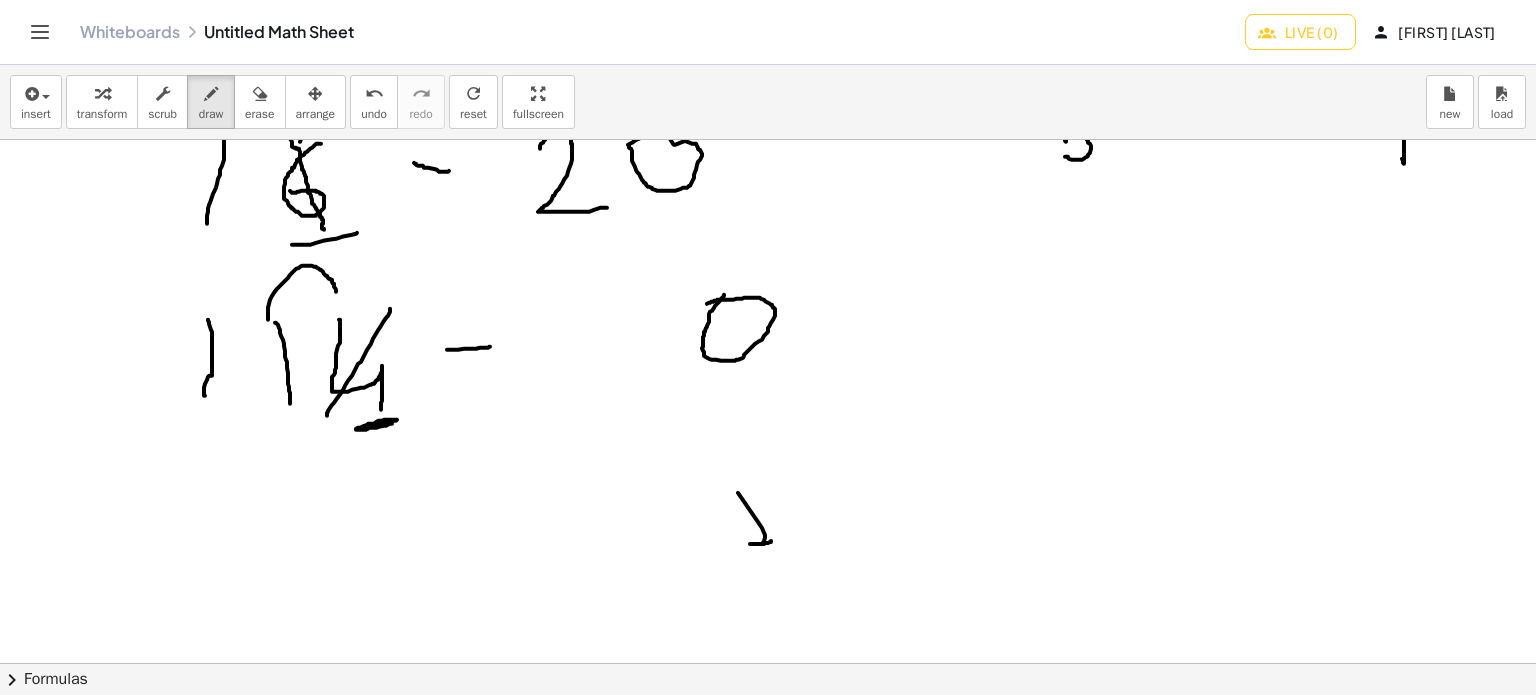 drag, startPoint x: 336, startPoint y: 291, endPoint x: 268, endPoint y: 319, distance: 73.53911 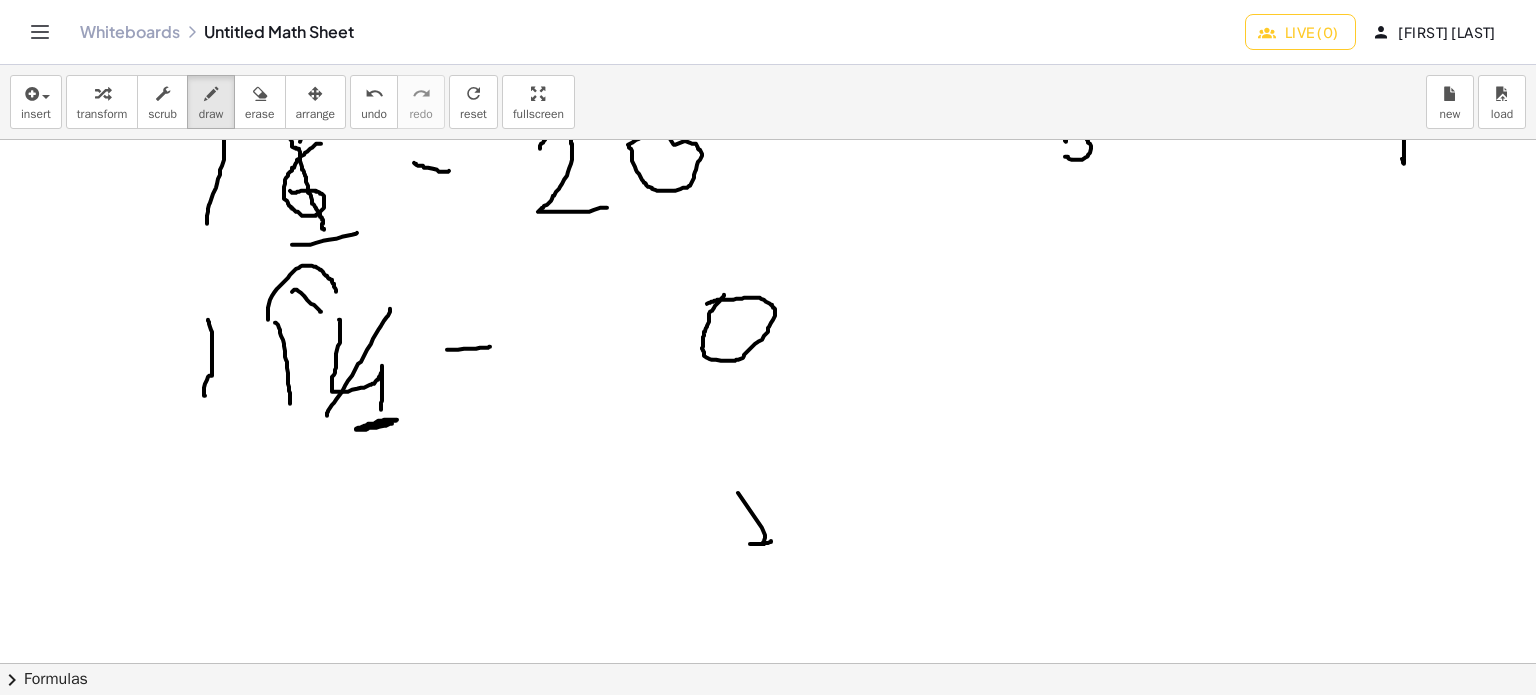 drag, startPoint x: 292, startPoint y: 291, endPoint x: 321, endPoint y: 311, distance: 35.22783 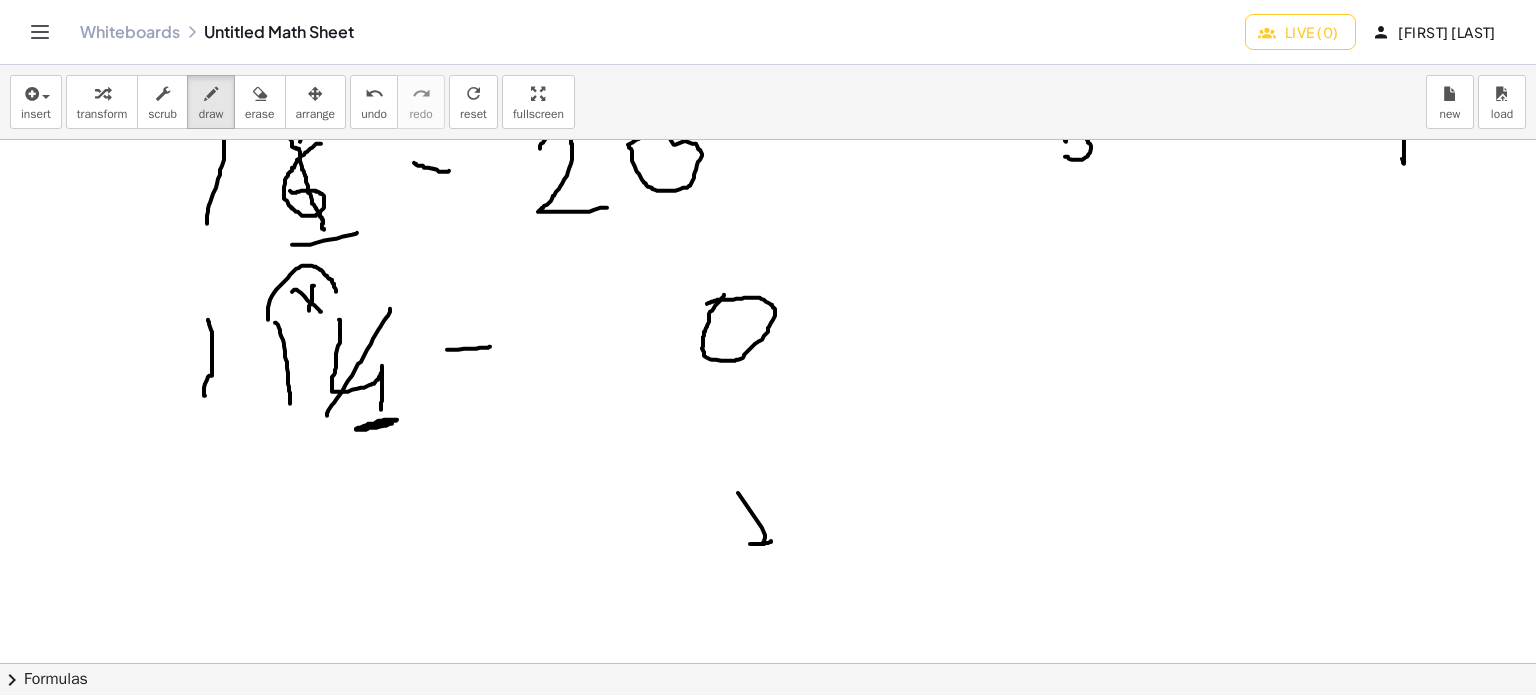 drag, startPoint x: 312, startPoint y: 285, endPoint x: 309, endPoint y: 310, distance: 25.179358 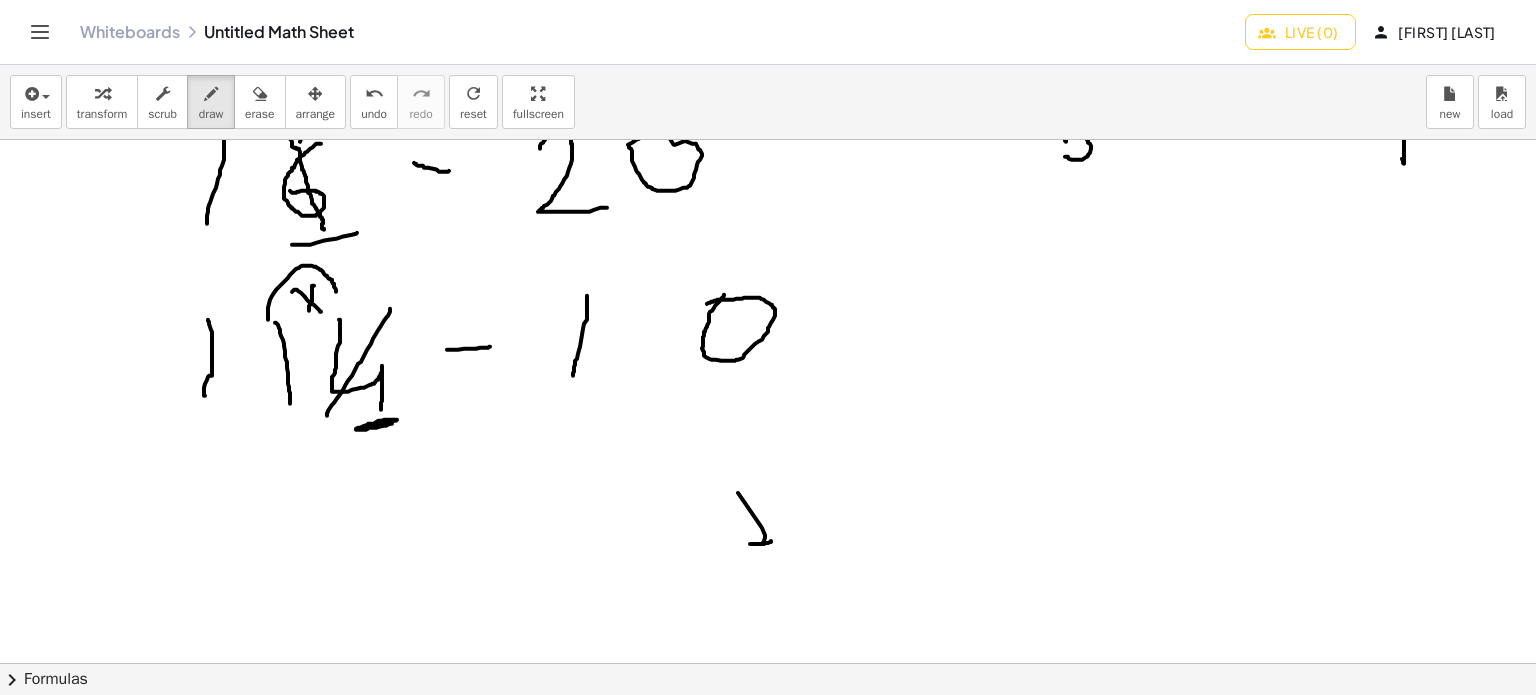 drag, startPoint x: 587, startPoint y: 295, endPoint x: 573, endPoint y: 375, distance: 81.21576 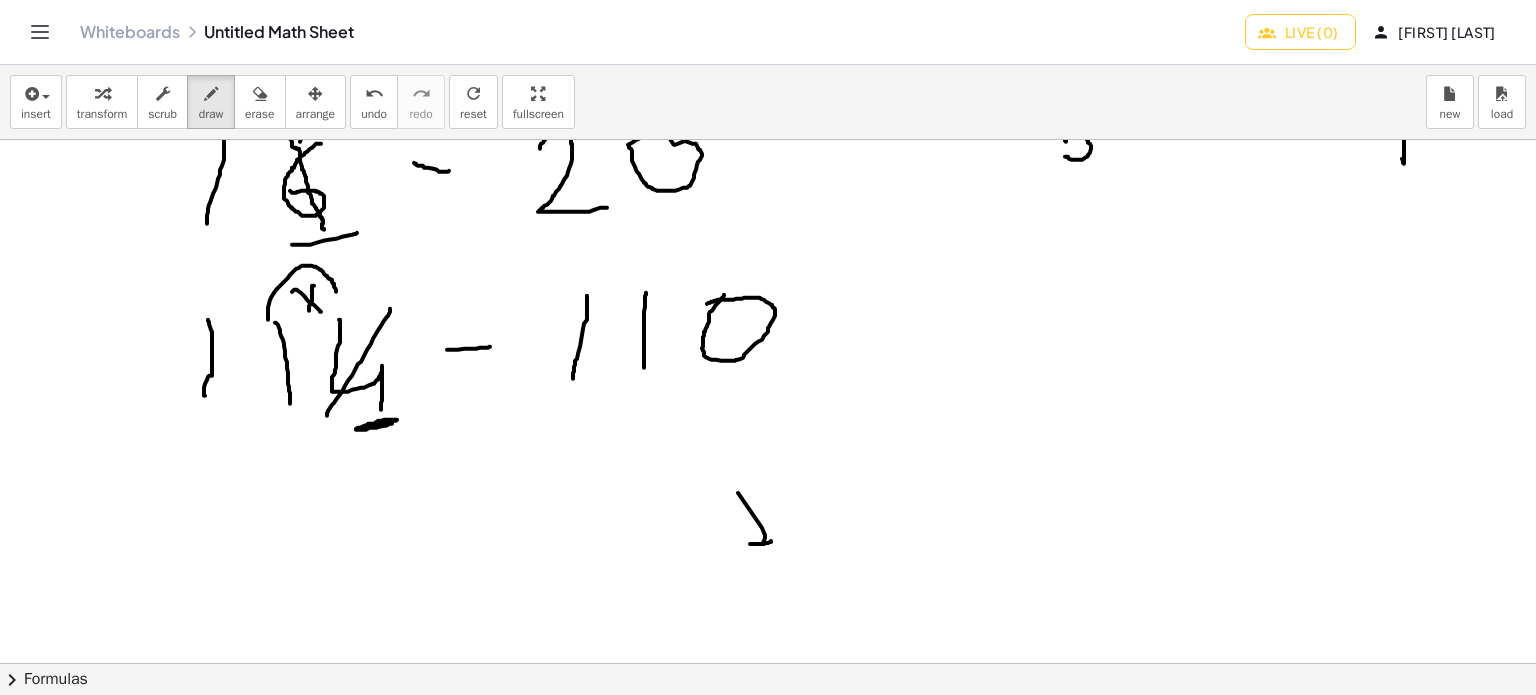drag, startPoint x: 644, startPoint y: 341, endPoint x: 644, endPoint y: 367, distance: 26 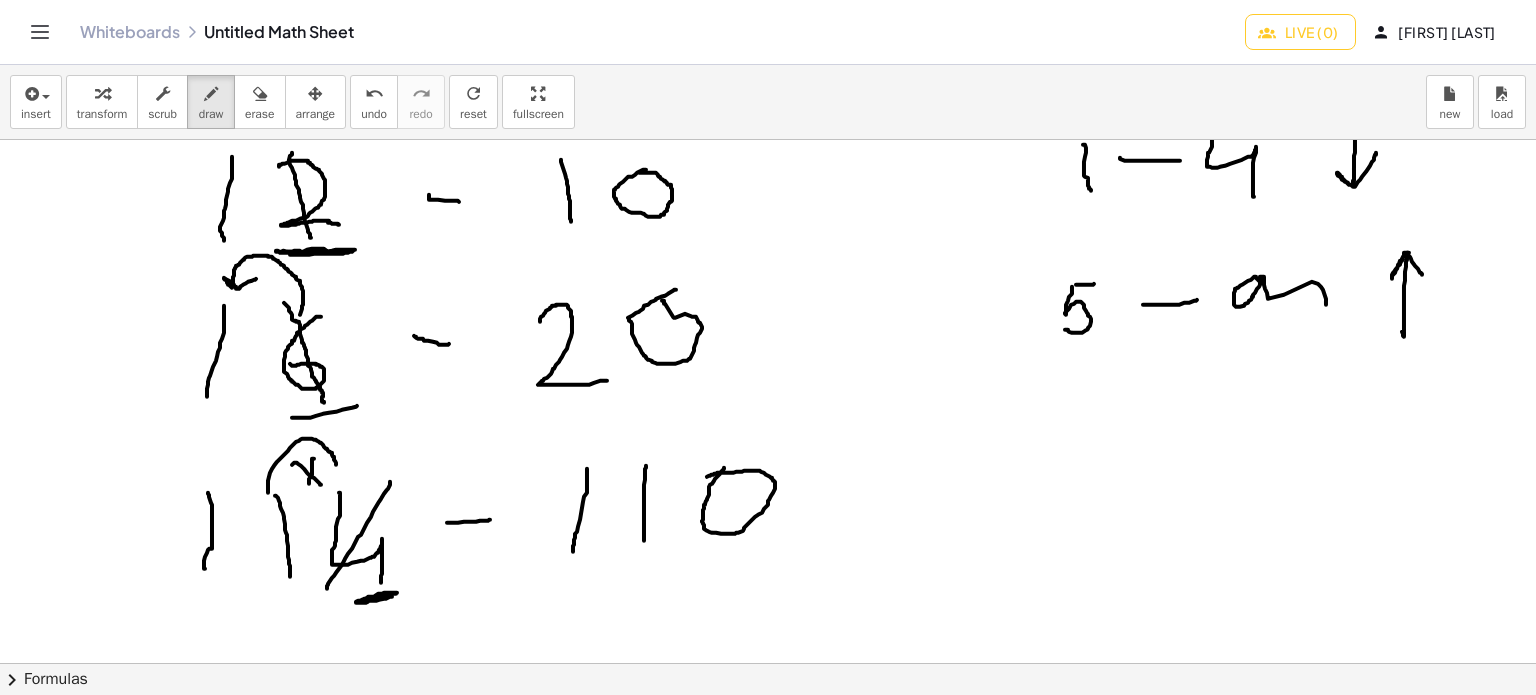 scroll, scrollTop: 0, scrollLeft: 0, axis: both 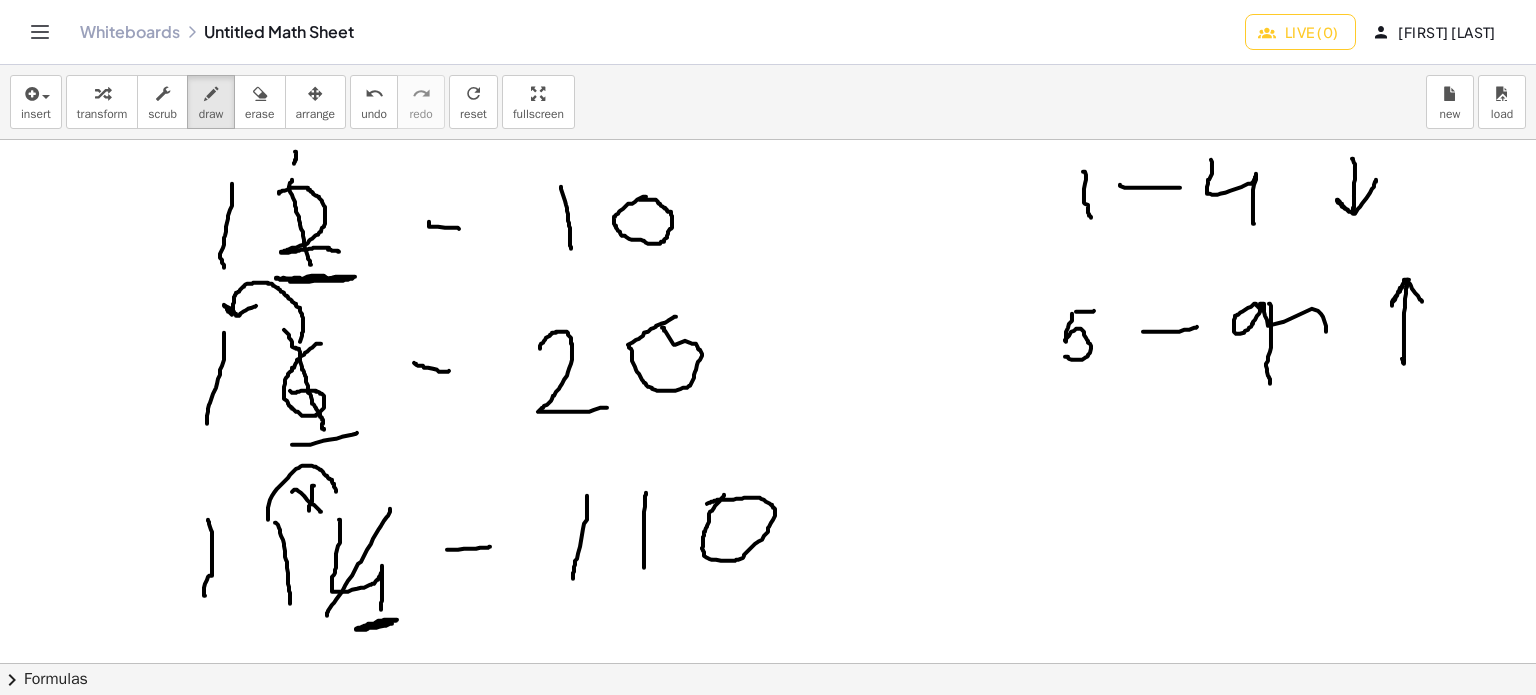 drag, startPoint x: 1269, startPoint y: 303, endPoint x: 1156, endPoint y: 408, distance: 154.25304 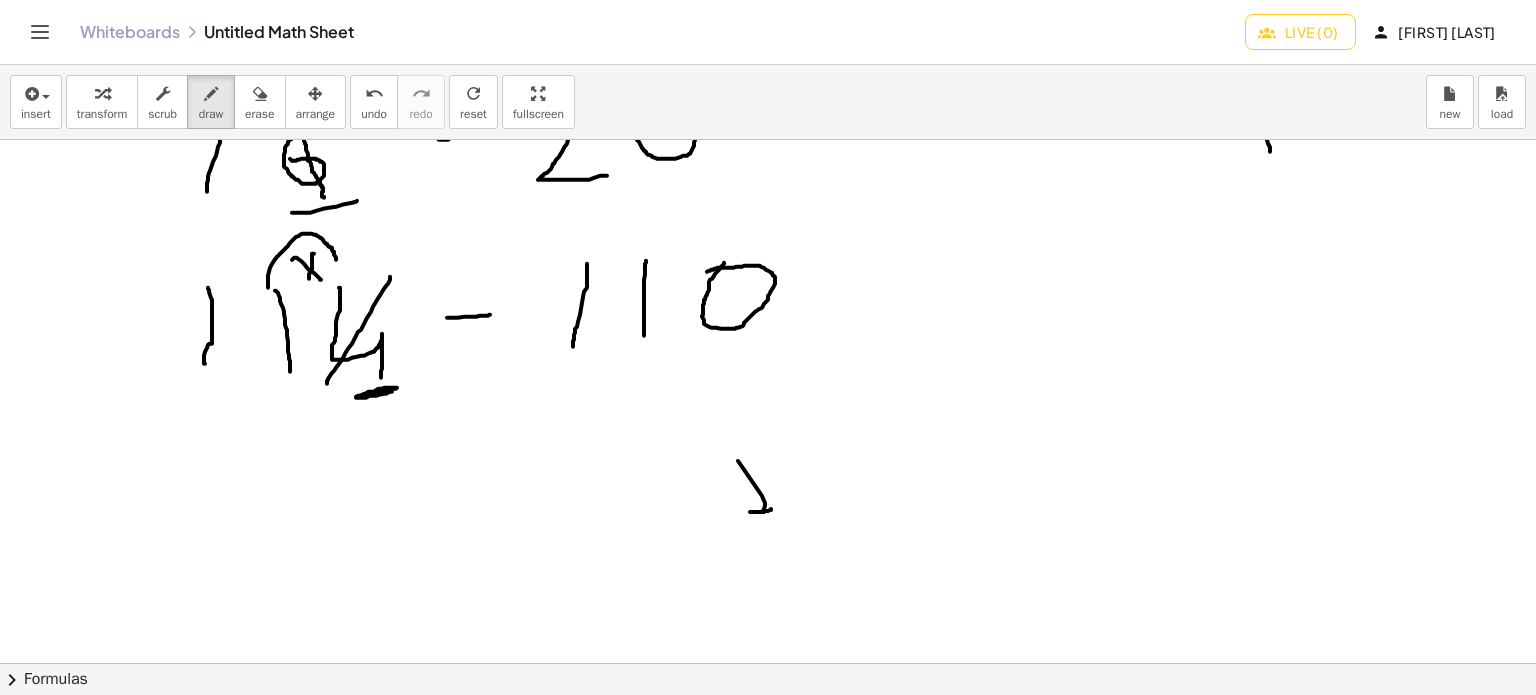 scroll, scrollTop: 200, scrollLeft: 0, axis: vertical 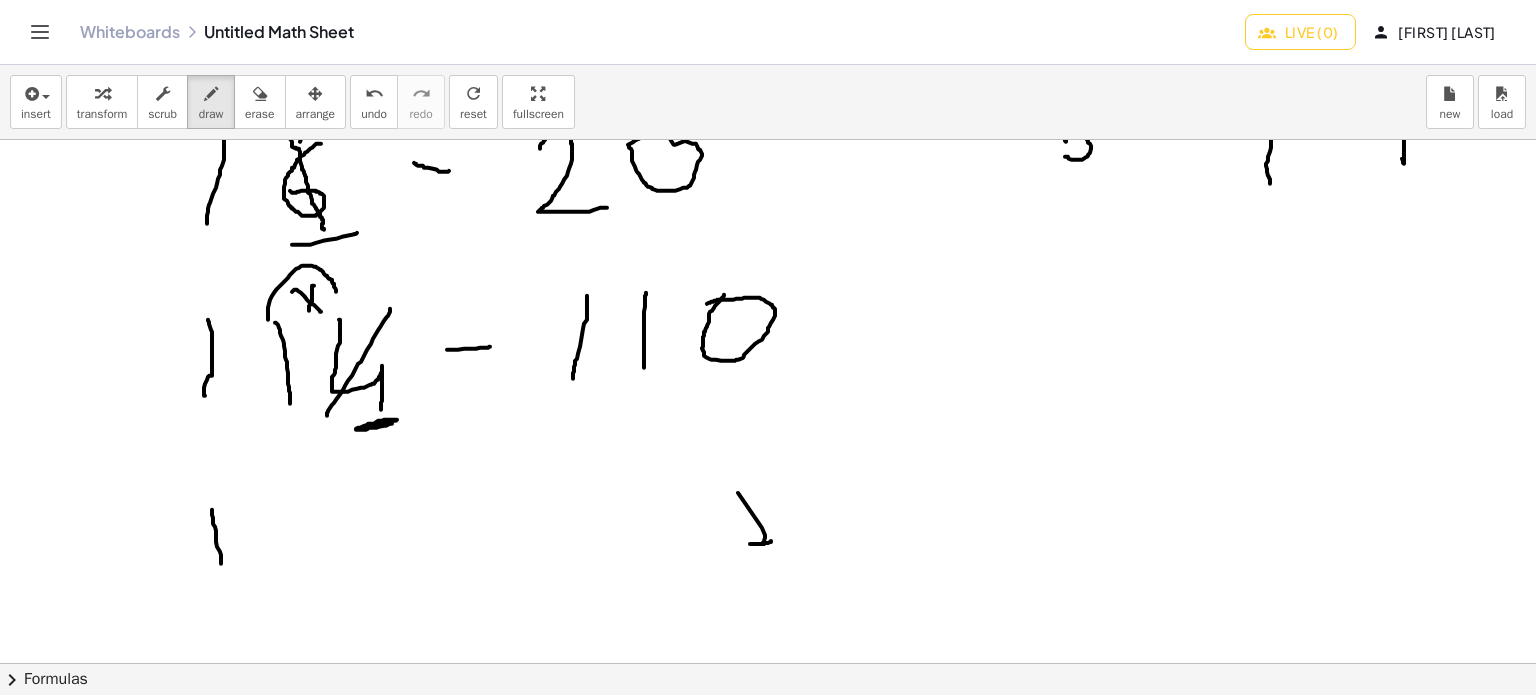 drag, startPoint x: 212, startPoint y: 509, endPoint x: 220, endPoint y: 567, distance: 58.549126 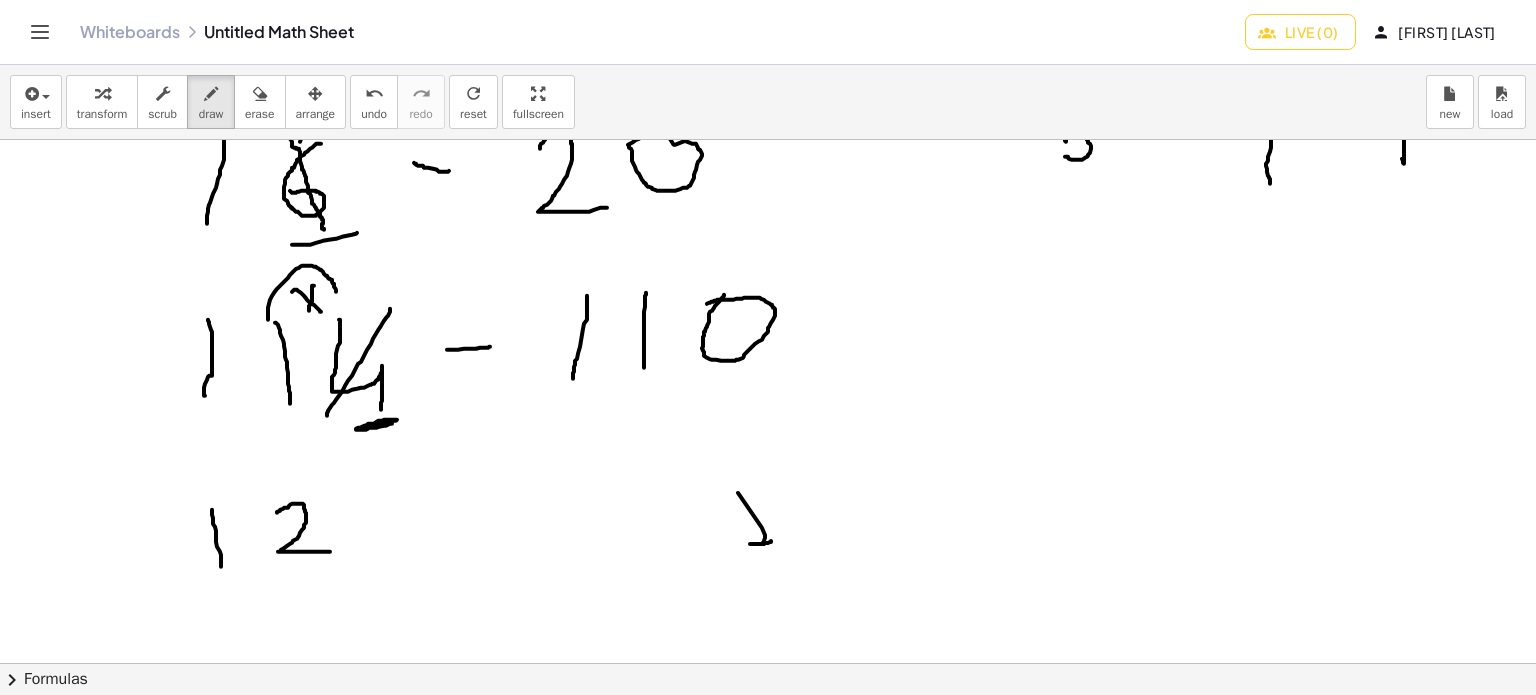 drag, startPoint x: 277, startPoint y: 512, endPoint x: 334, endPoint y: 551, distance: 69.065186 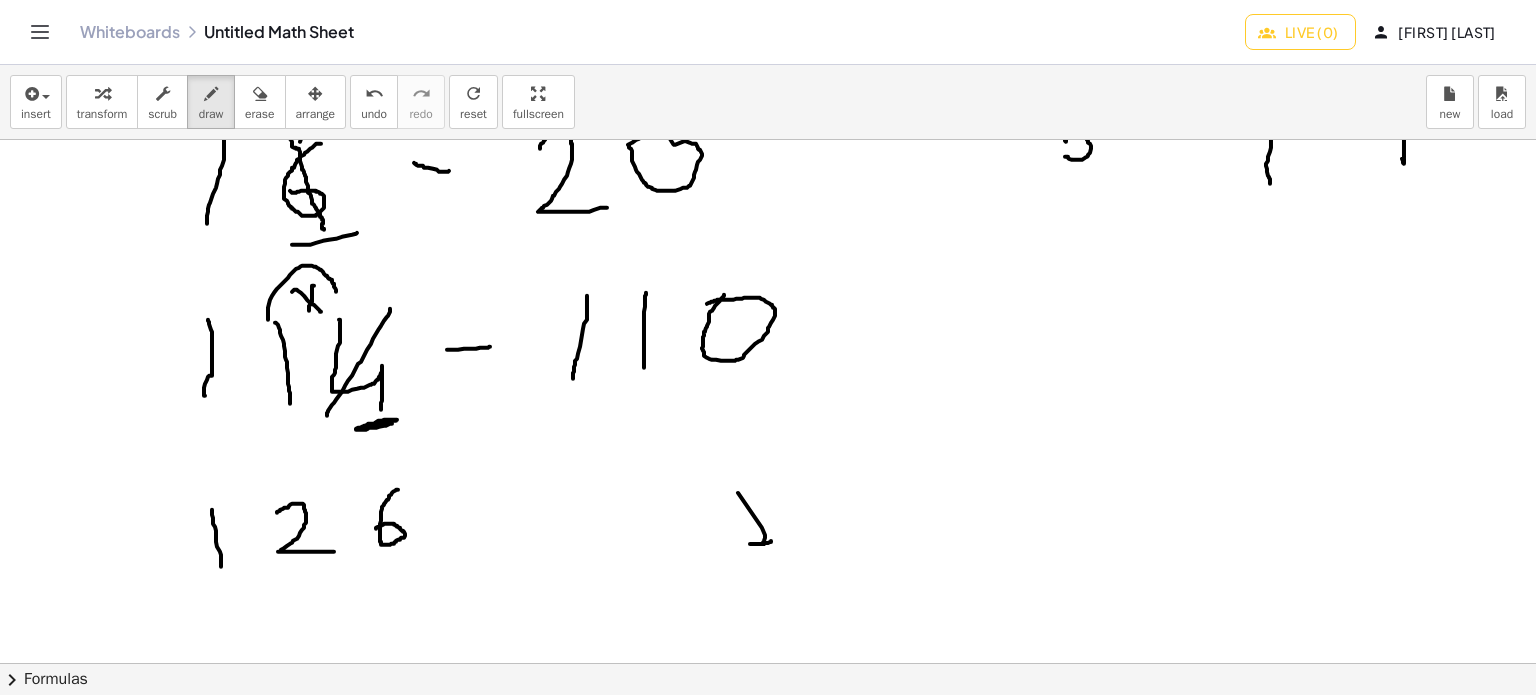 drag, startPoint x: 384, startPoint y: 504, endPoint x: 376, endPoint y: 528, distance: 25.298222 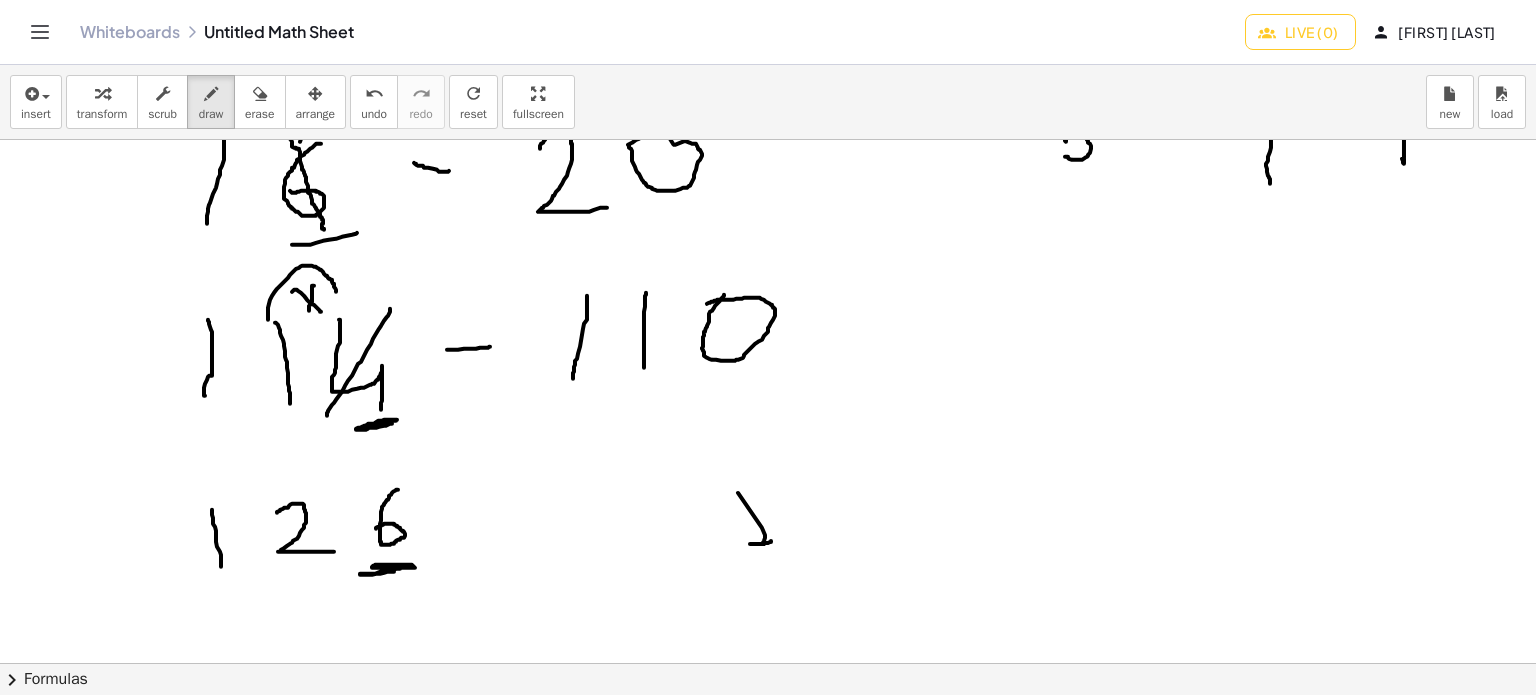drag, startPoint x: 380, startPoint y: 567, endPoint x: 394, endPoint y: 571, distance: 14.56022 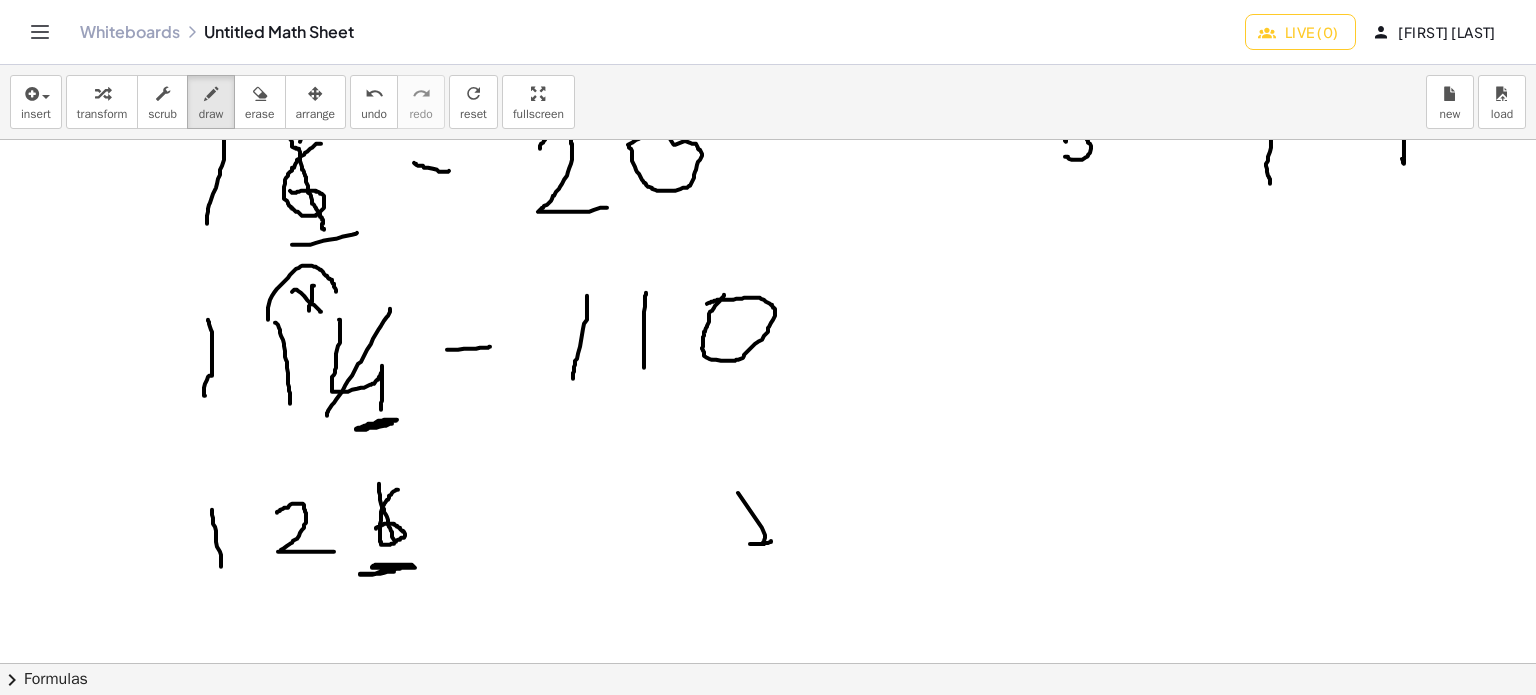 drag, startPoint x: 379, startPoint y: 483, endPoint x: 403, endPoint y: 567, distance: 87.36132 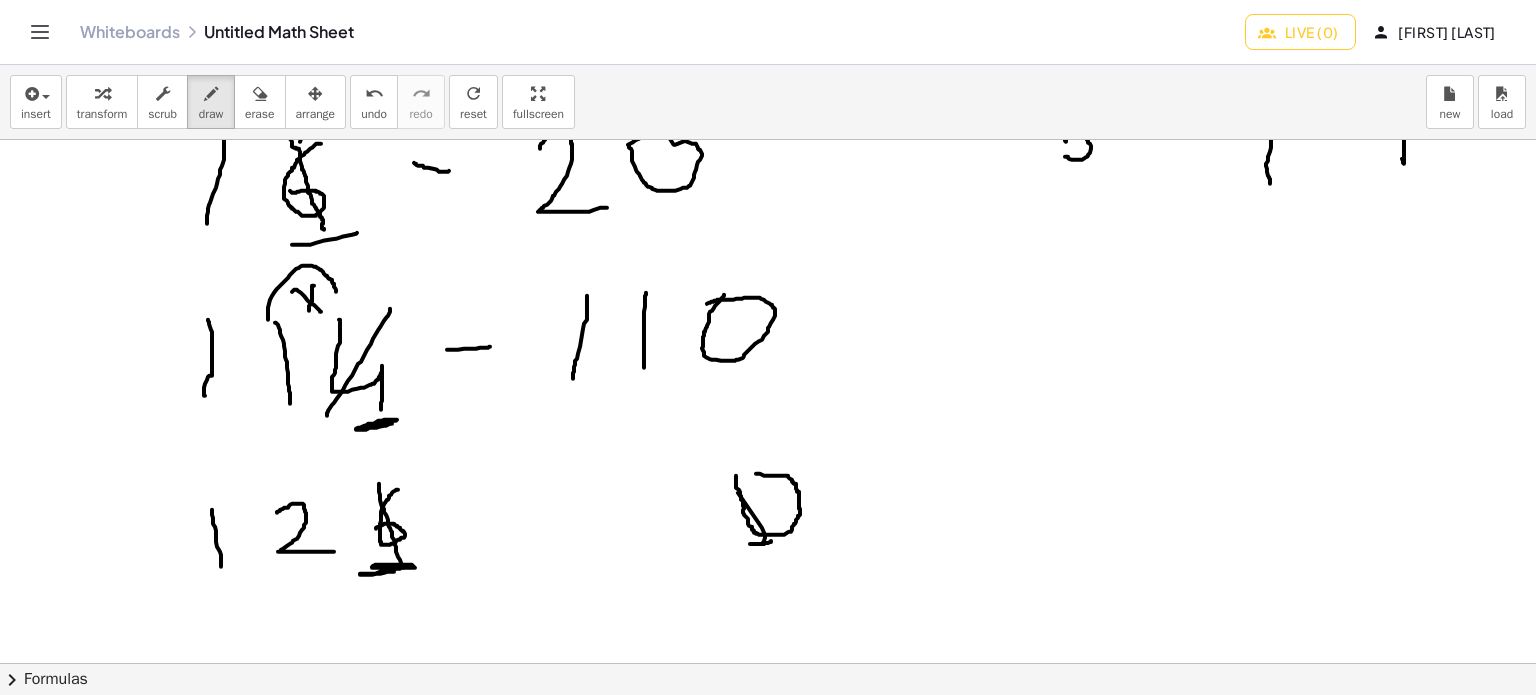click at bounding box center (792, 464) 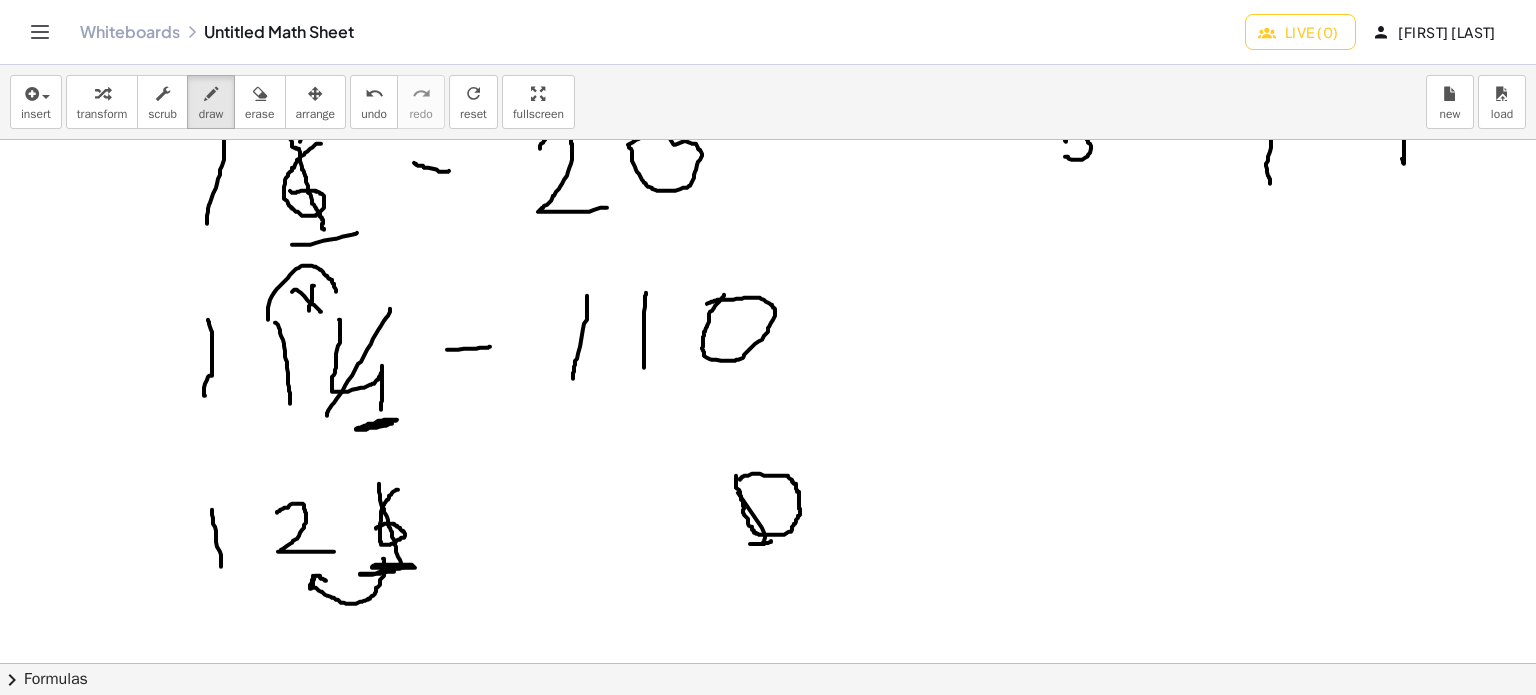 drag, startPoint x: 383, startPoint y: 558, endPoint x: 304, endPoint y: 595, distance: 87.23531 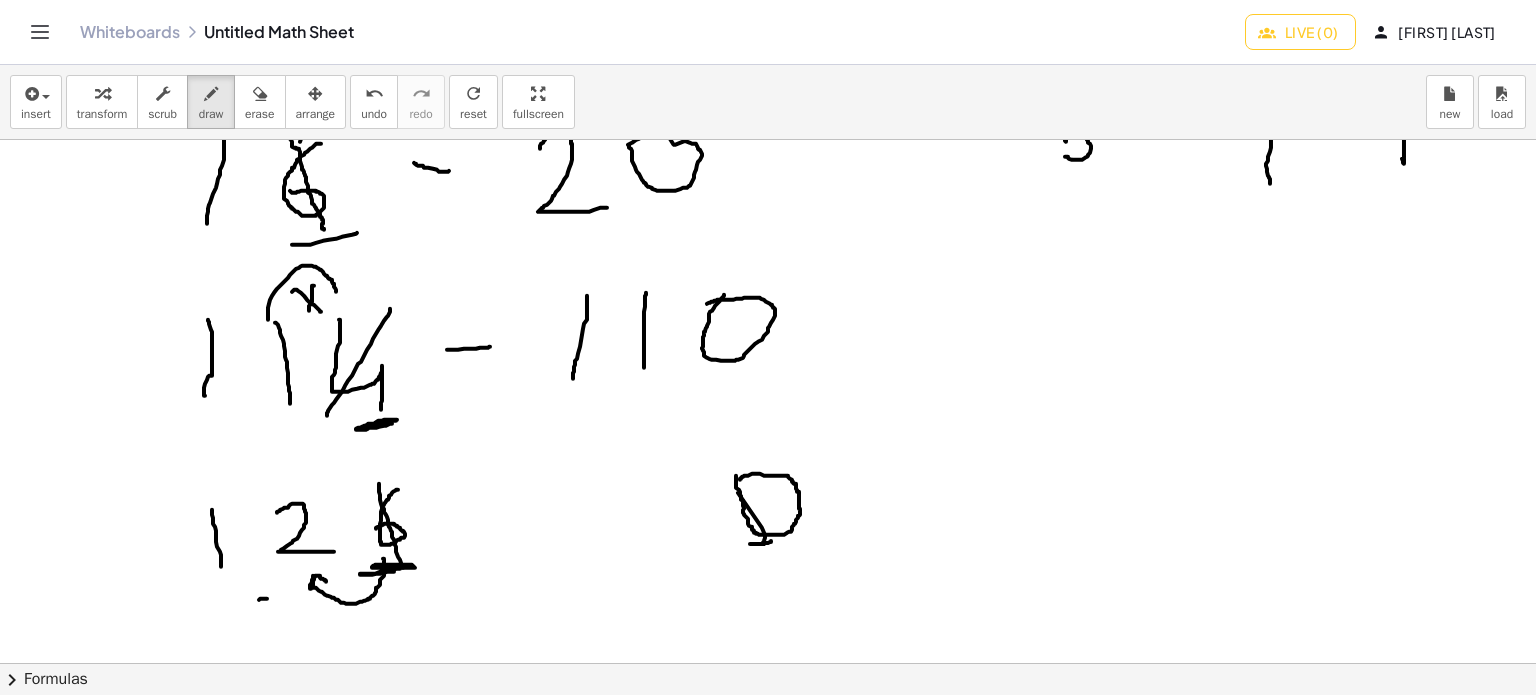 drag, startPoint x: 259, startPoint y: 599, endPoint x: 287, endPoint y: 592, distance: 28.86174 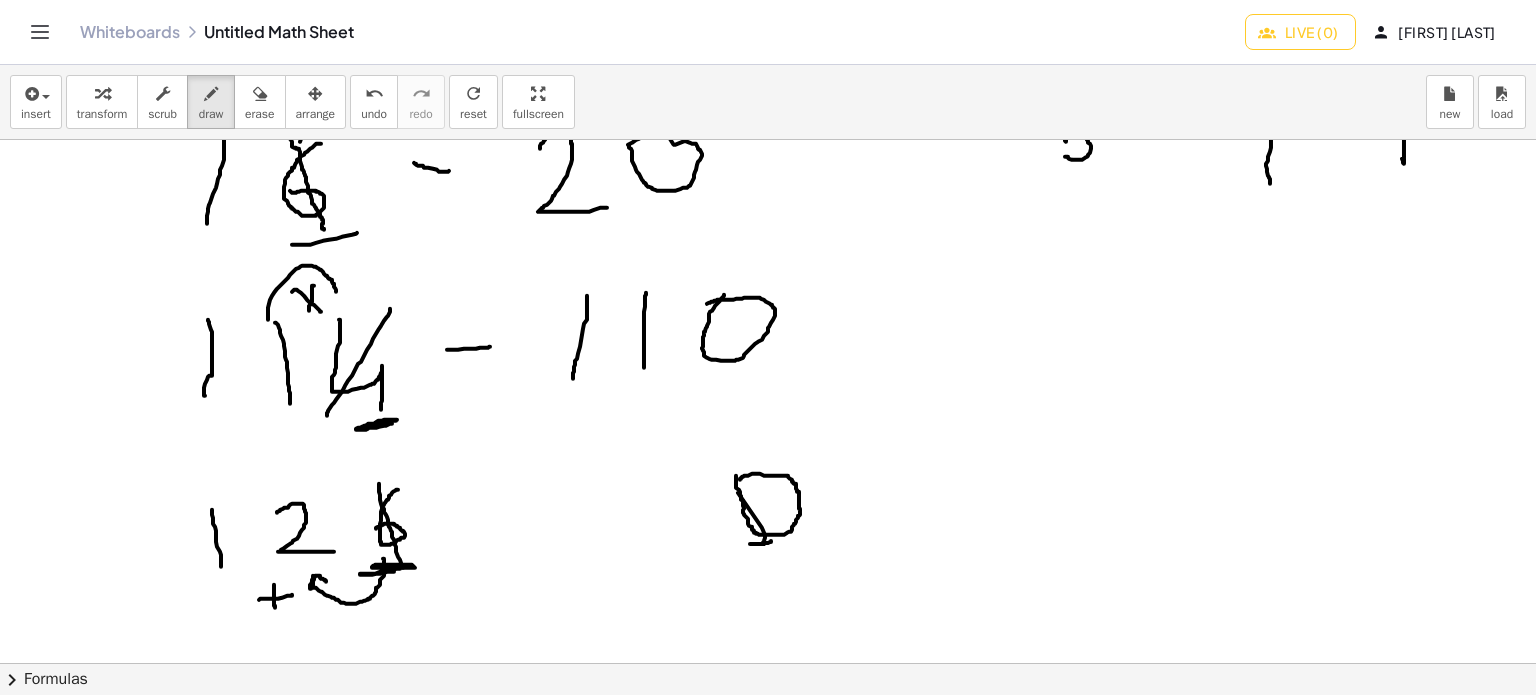drag, startPoint x: 274, startPoint y: 584, endPoint x: 280, endPoint y: 607, distance: 23.769728 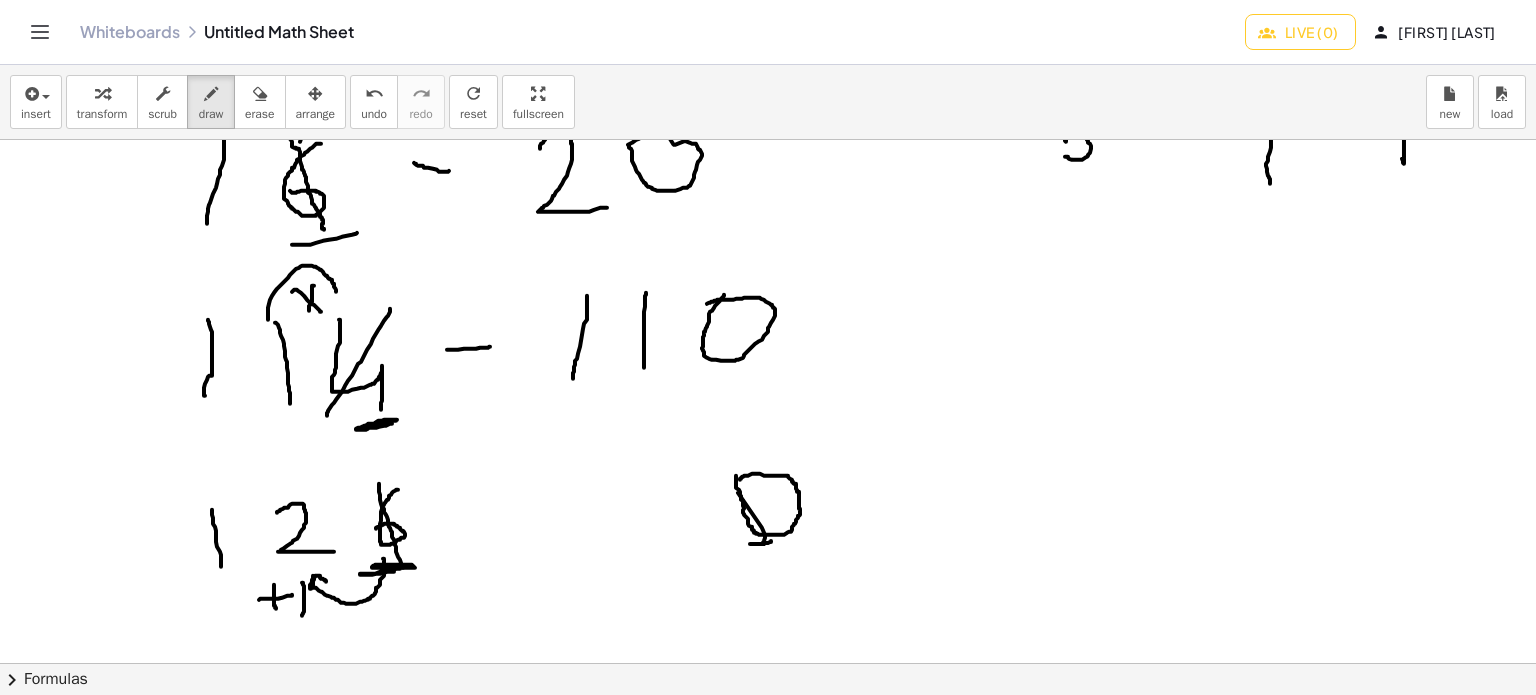 drag, startPoint x: 304, startPoint y: 585, endPoint x: 302, endPoint y: 615, distance: 30.066593 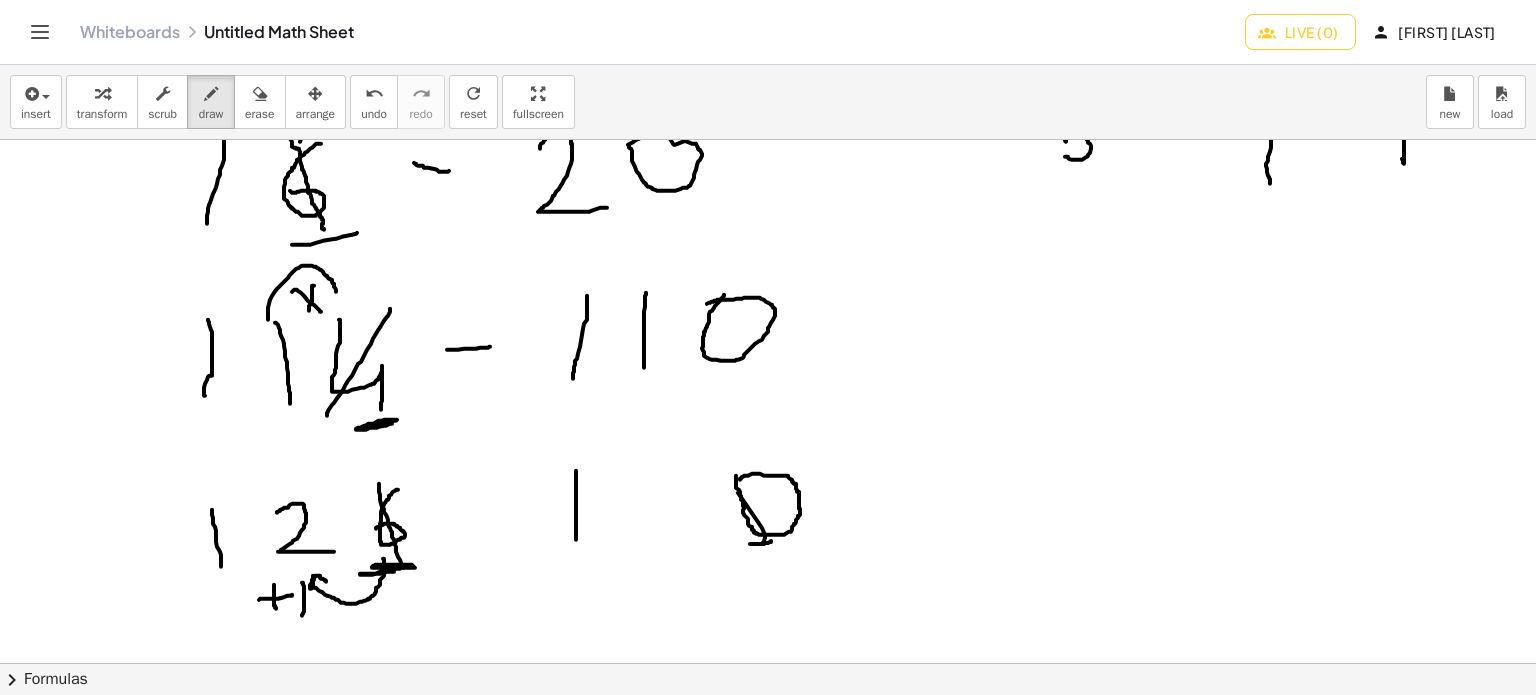 drag, startPoint x: 576, startPoint y: 470, endPoint x: 601, endPoint y: 516, distance: 52.35456 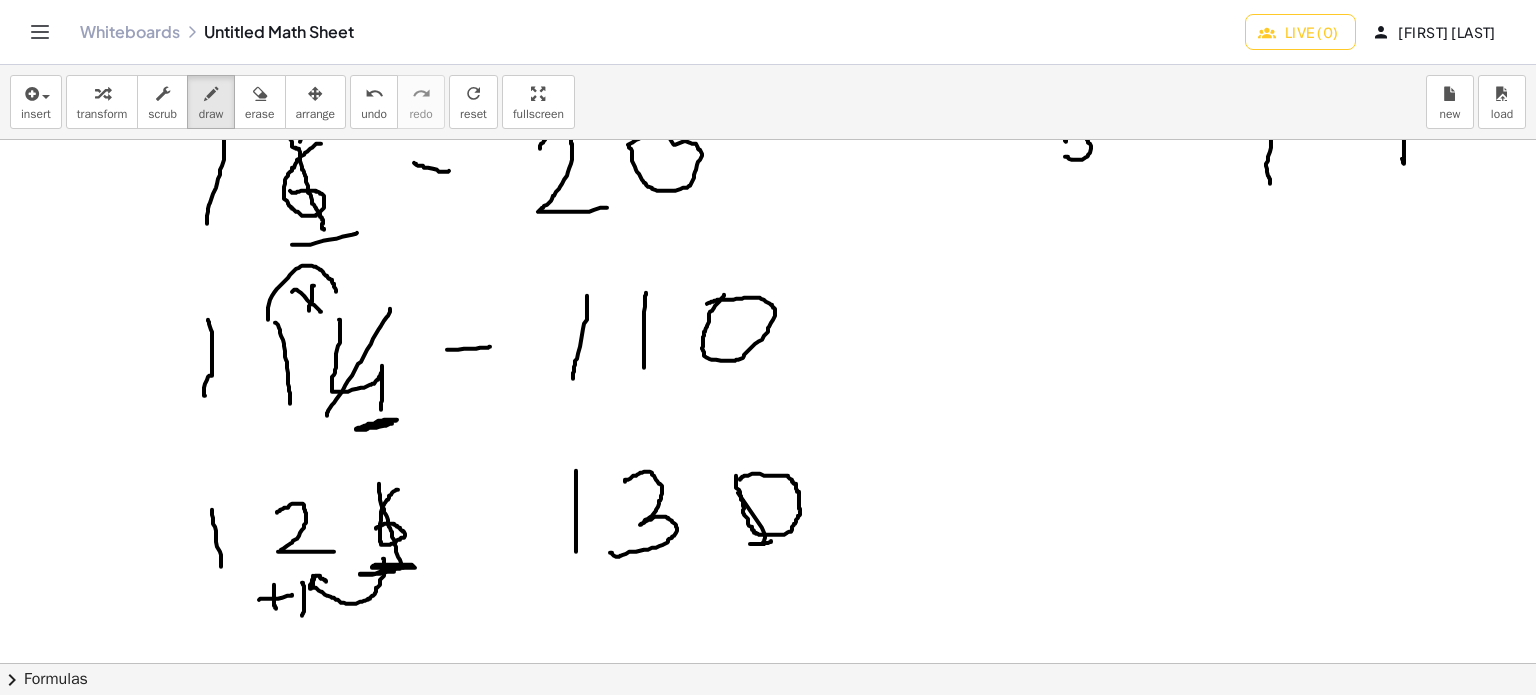 drag, startPoint x: 625, startPoint y: 481, endPoint x: 619, endPoint y: 550, distance: 69.260376 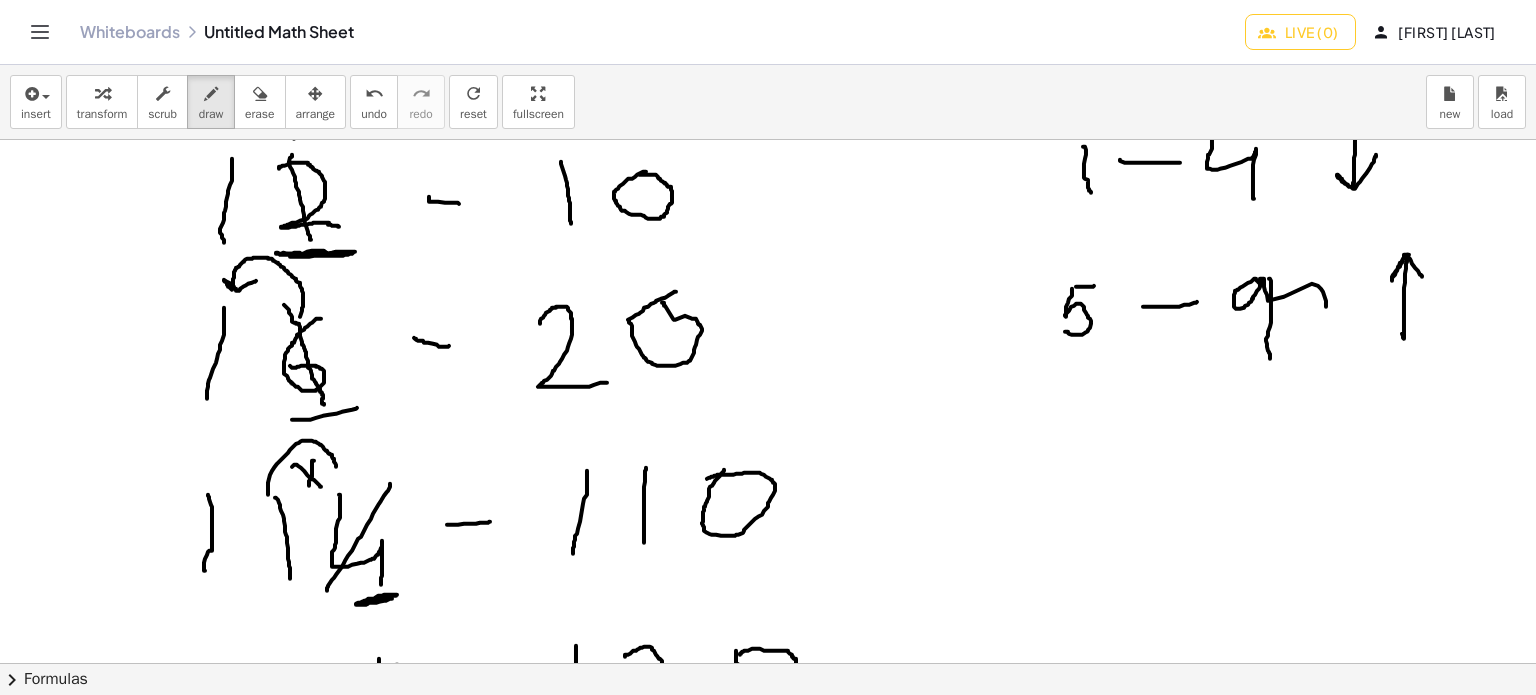 scroll, scrollTop: 0, scrollLeft: 0, axis: both 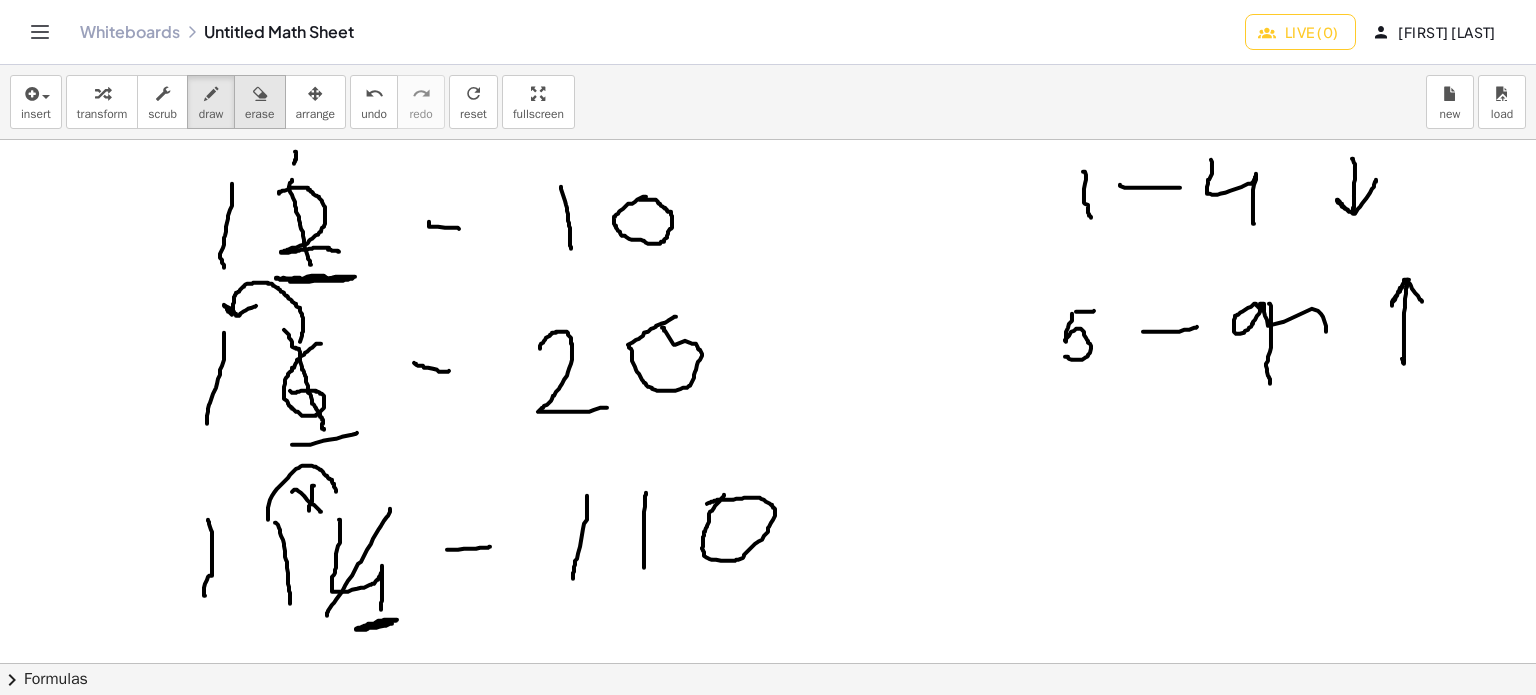 click at bounding box center [260, 94] 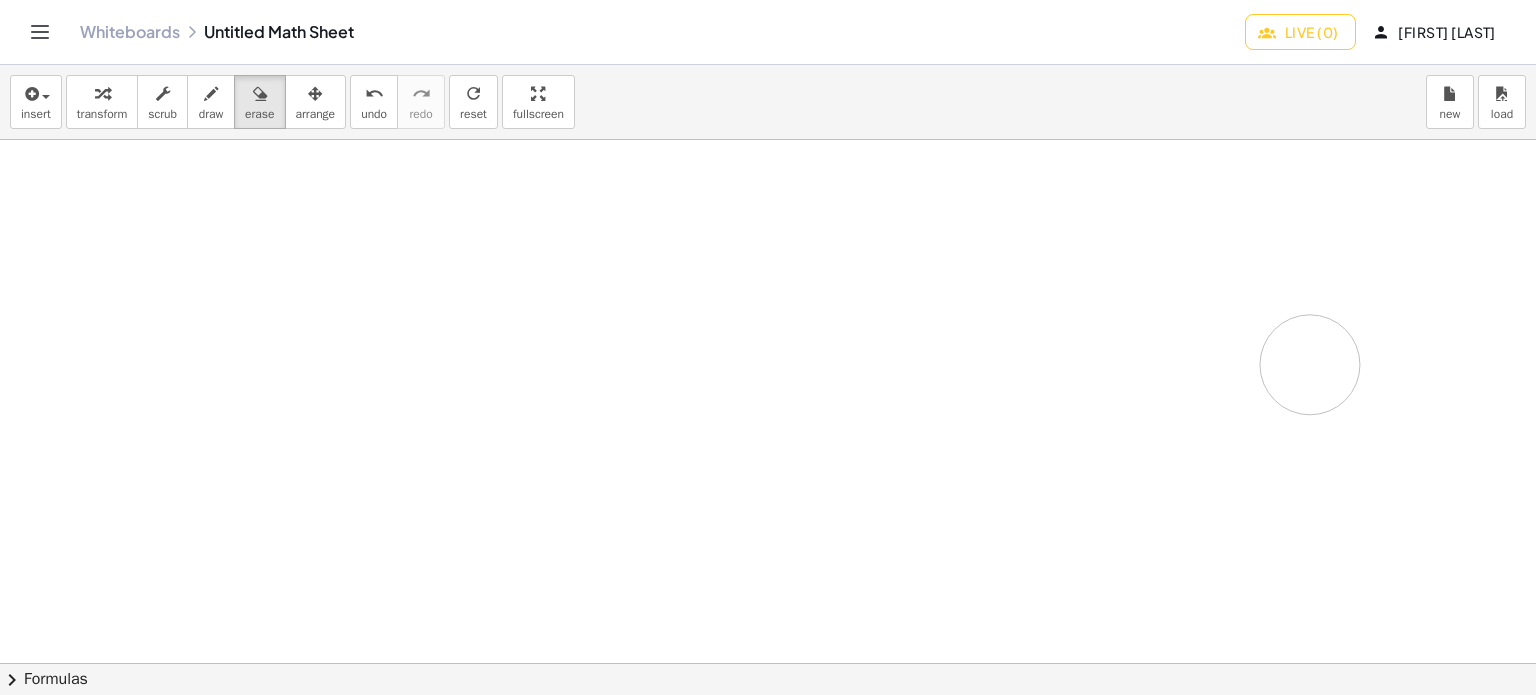 drag, startPoint x: 175, startPoint y: 235, endPoint x: 676, endPoint y: 503, distance: 568.1769 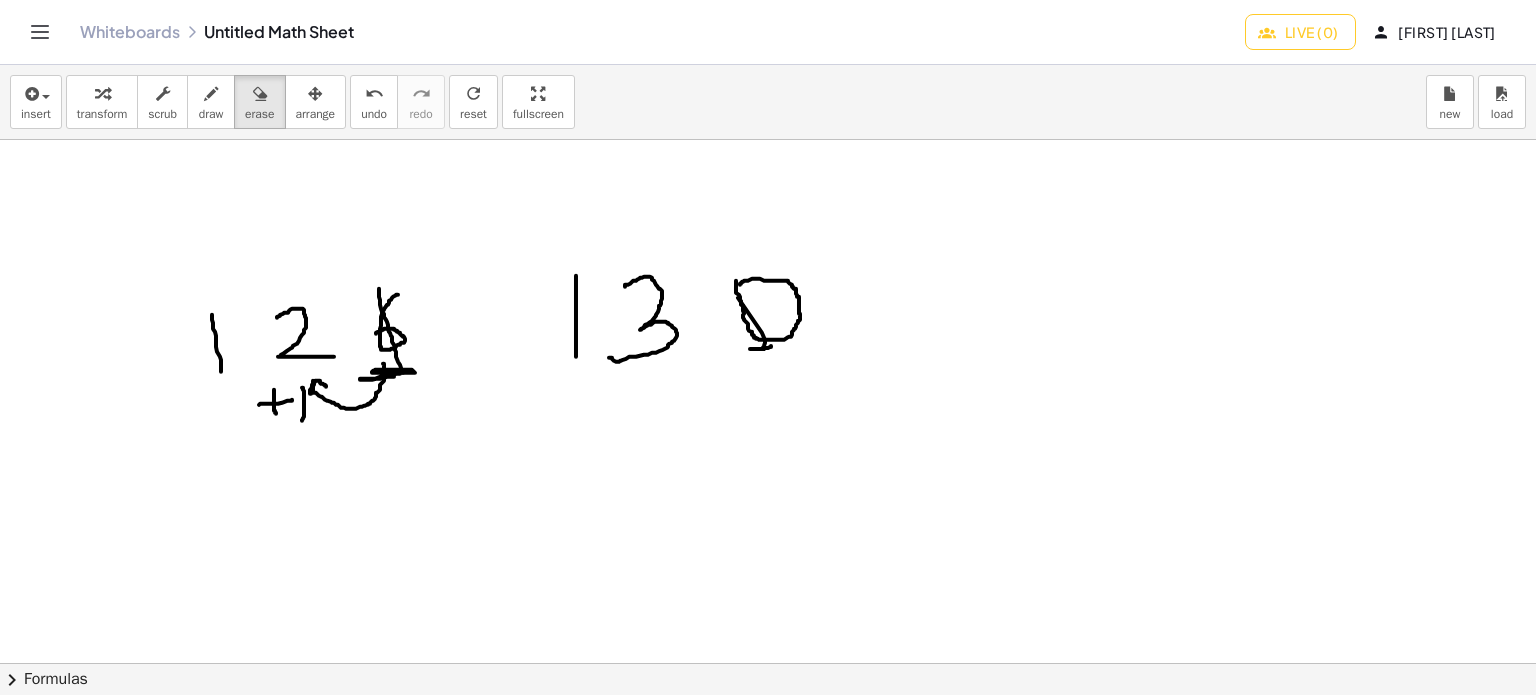scroll, scrollTop: 400, scrollLeft: 0, axis: vertical 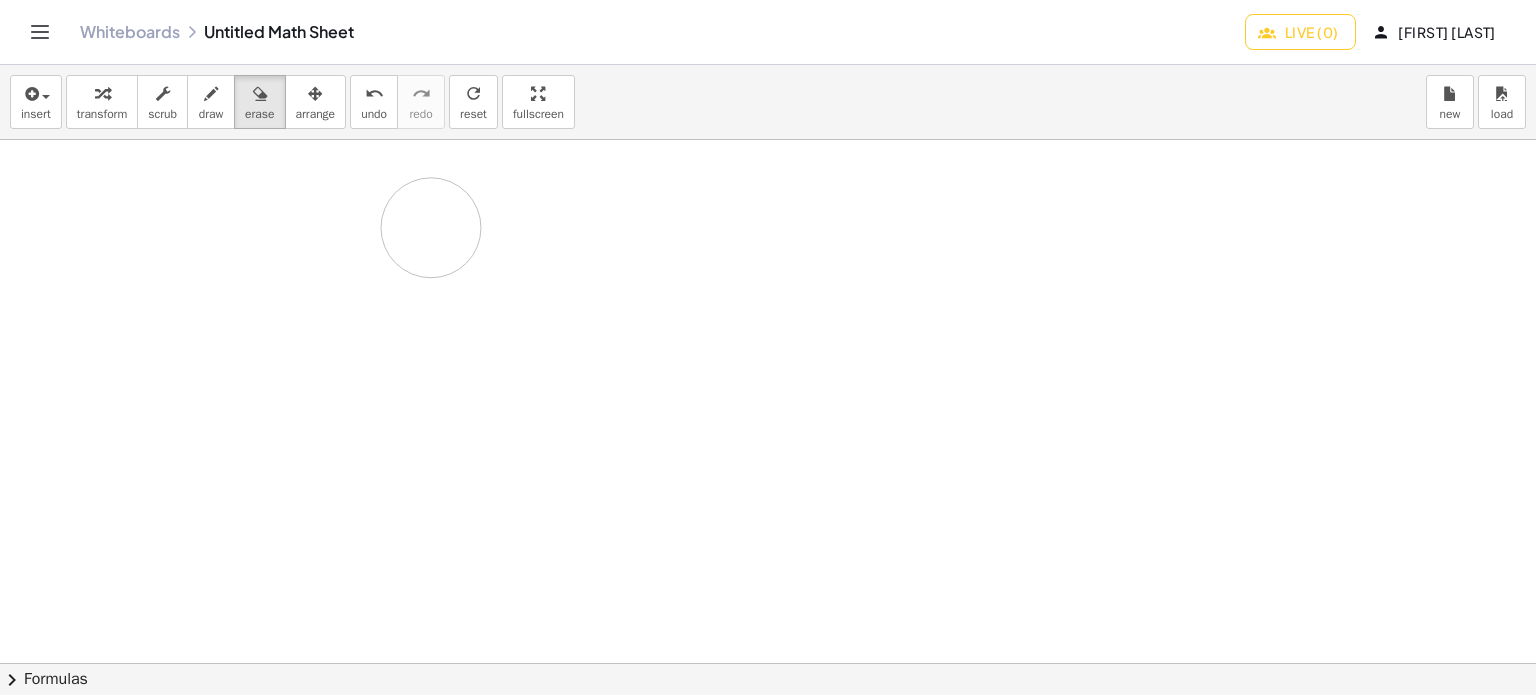 drag, startPoint x: 244, startPoint y: 365, endPoint x: 772, endPoint y: 311, distance: 530.75415 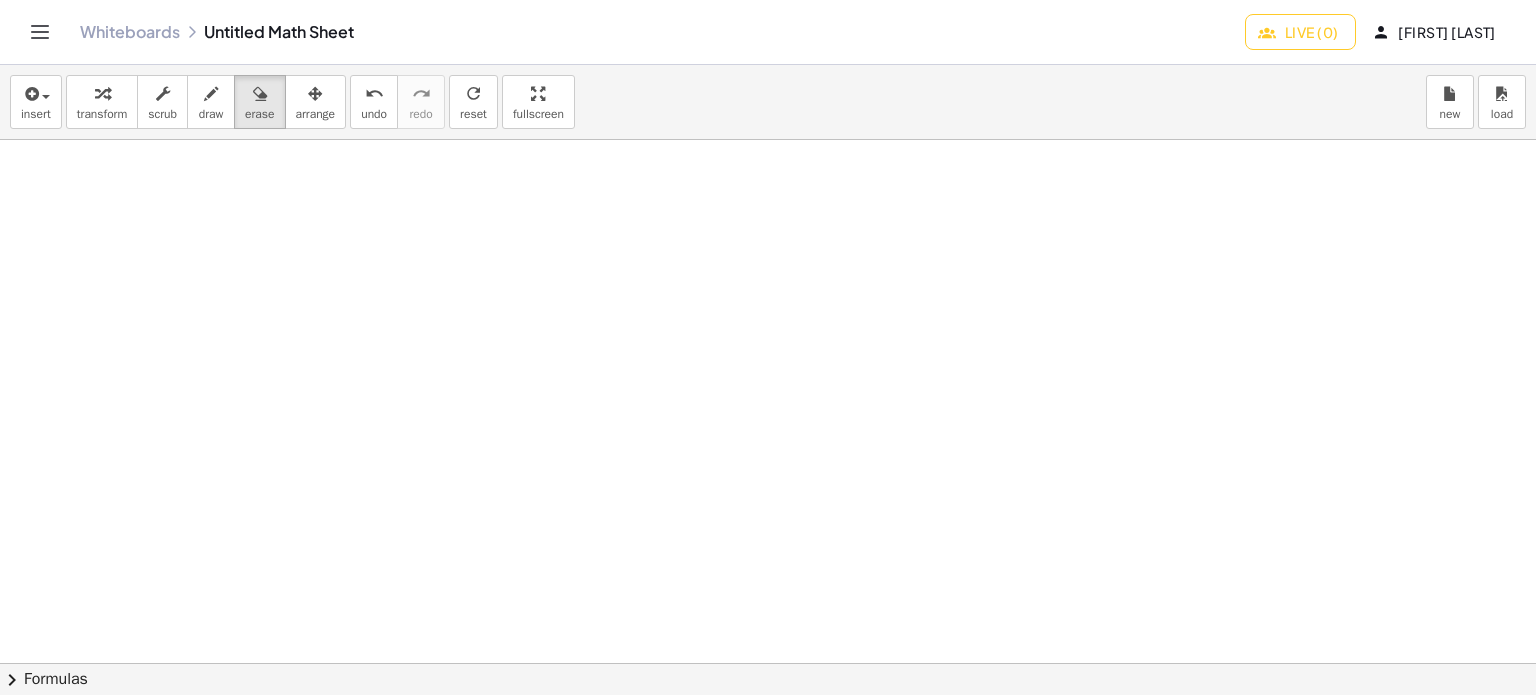 scroll, scrollTop: 0, scrollLeft: 0, axis: both 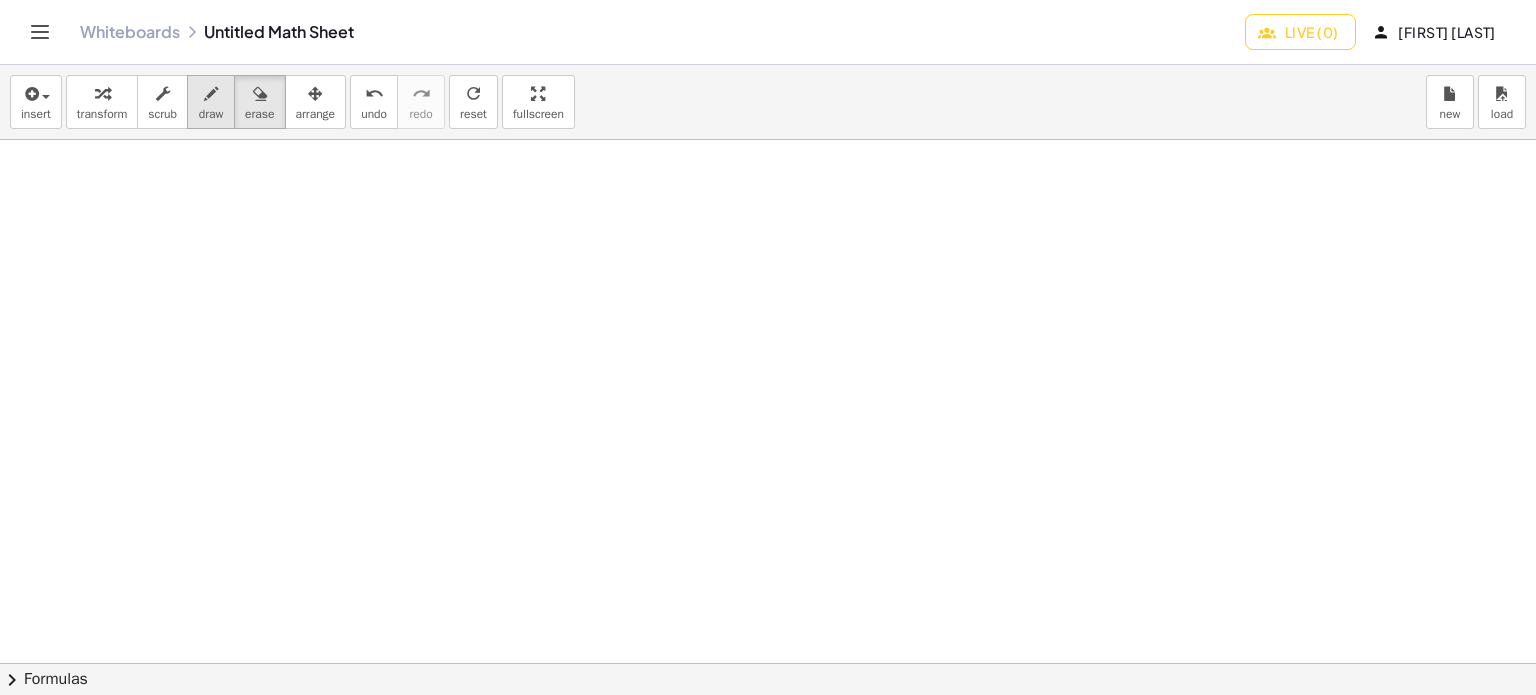 click at bounding box center (211, 94) 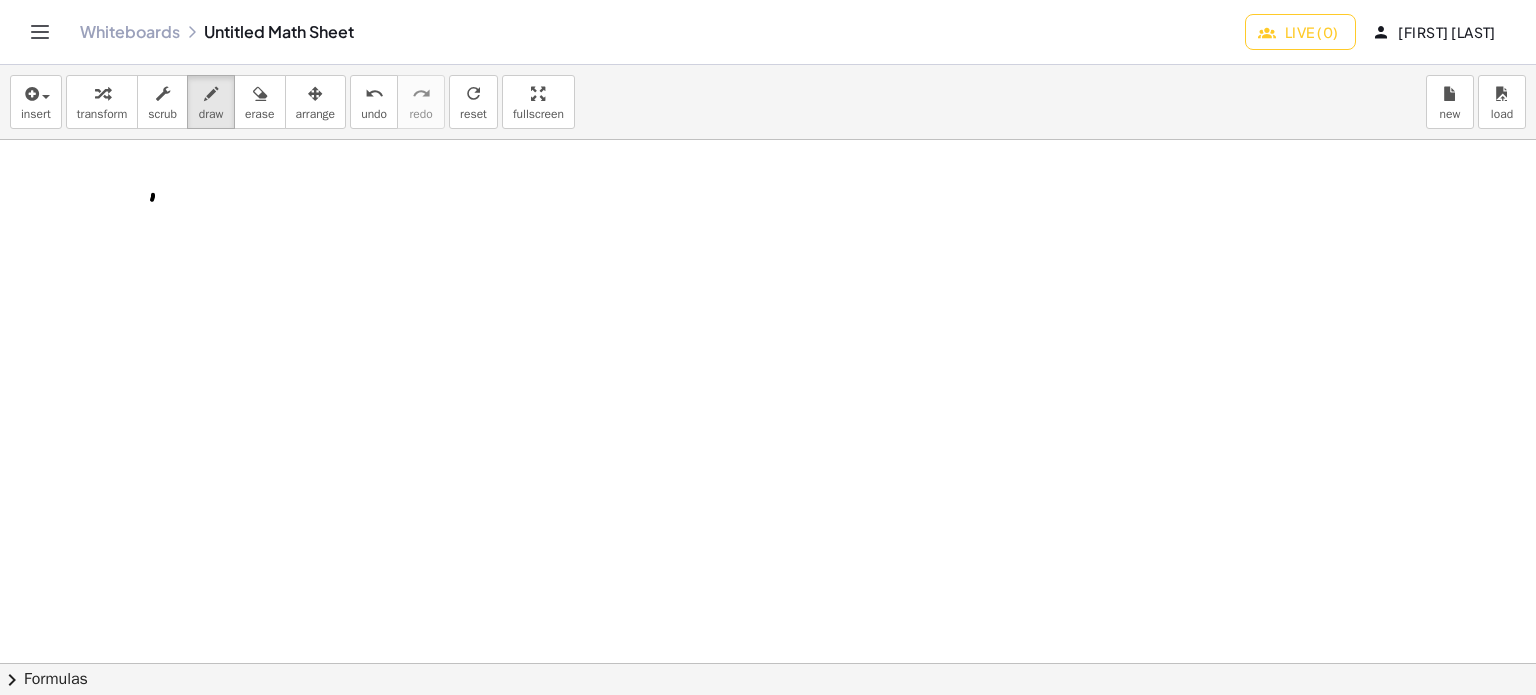 drag, startPoint x: 153, startPoint y: 195, endPoint x: 138, endPoint y: 280, distance: 86.313385 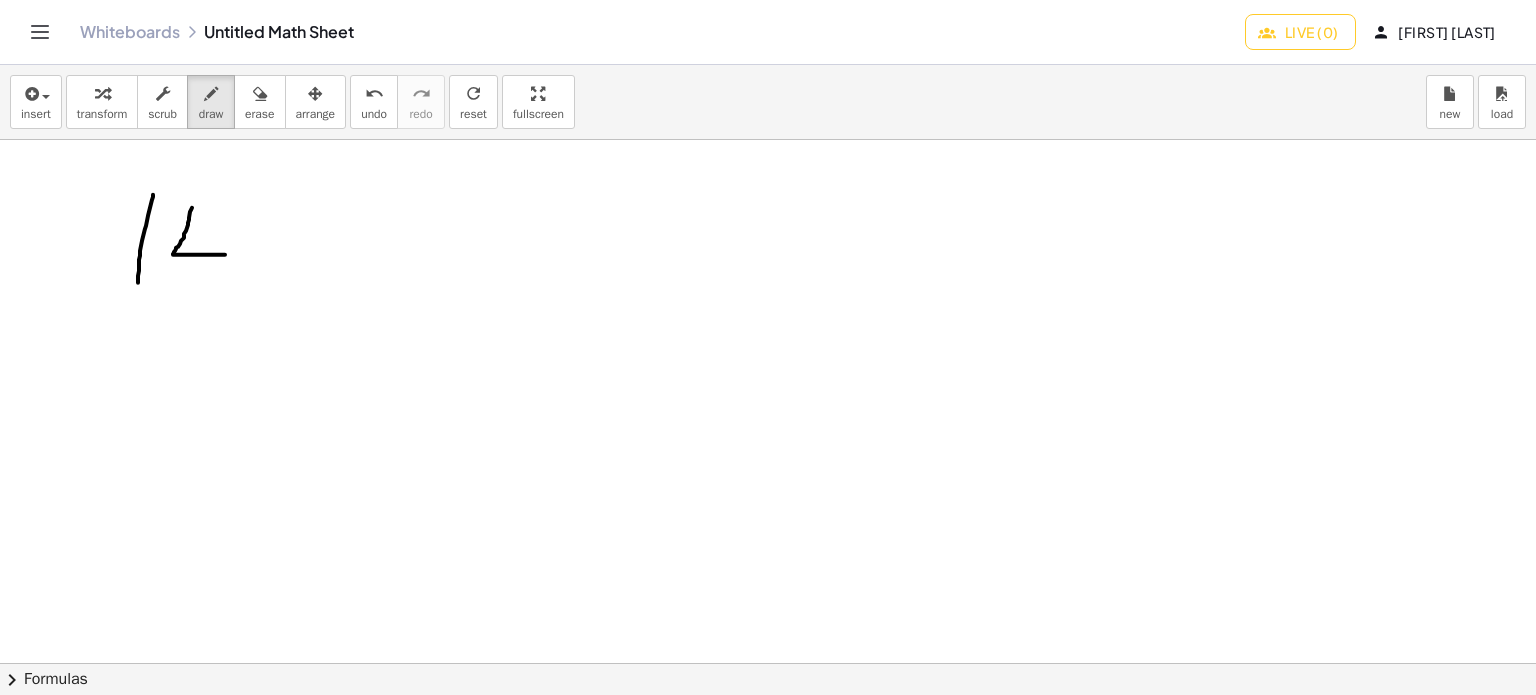 drag, startPoint x: 192, startPoint y: 207, endPoint x: 228, endPoint y: 245, distance: 52.34501 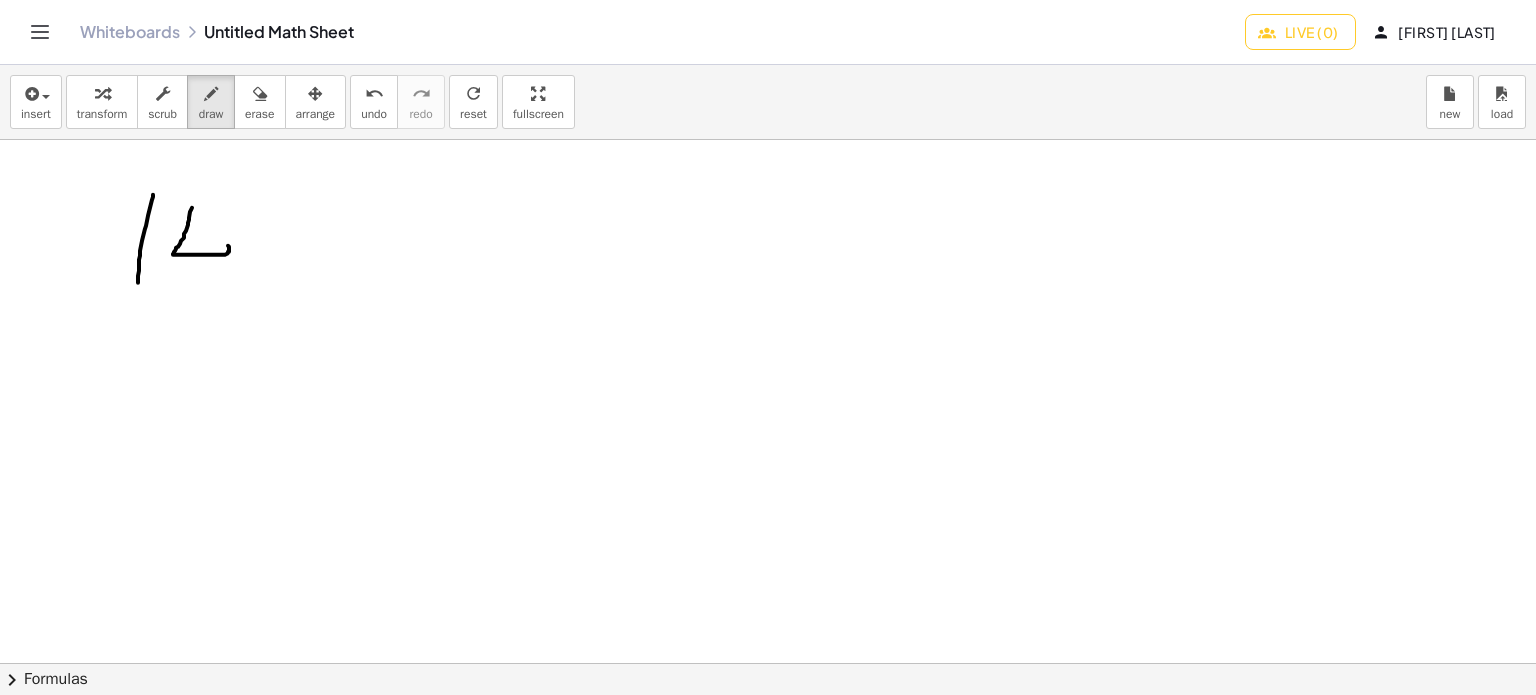 drag, startPoint x: 228, startPoint y: 245, endPoint x: 221, endPoint y: 287, distance: 42.579338 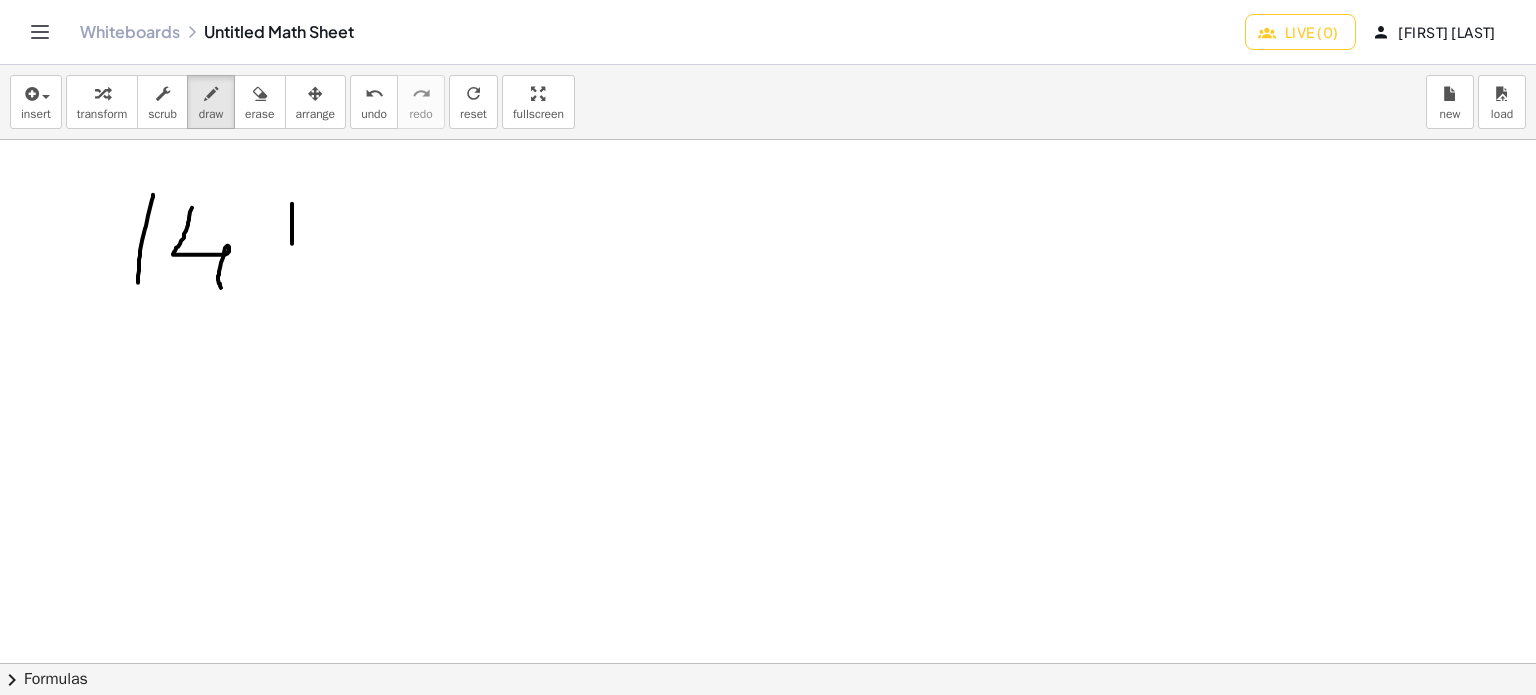 drag, startPoint x: 292, startPoint y: 203, endPoint x: 287, endPoint y: 303, distance: 100.12492 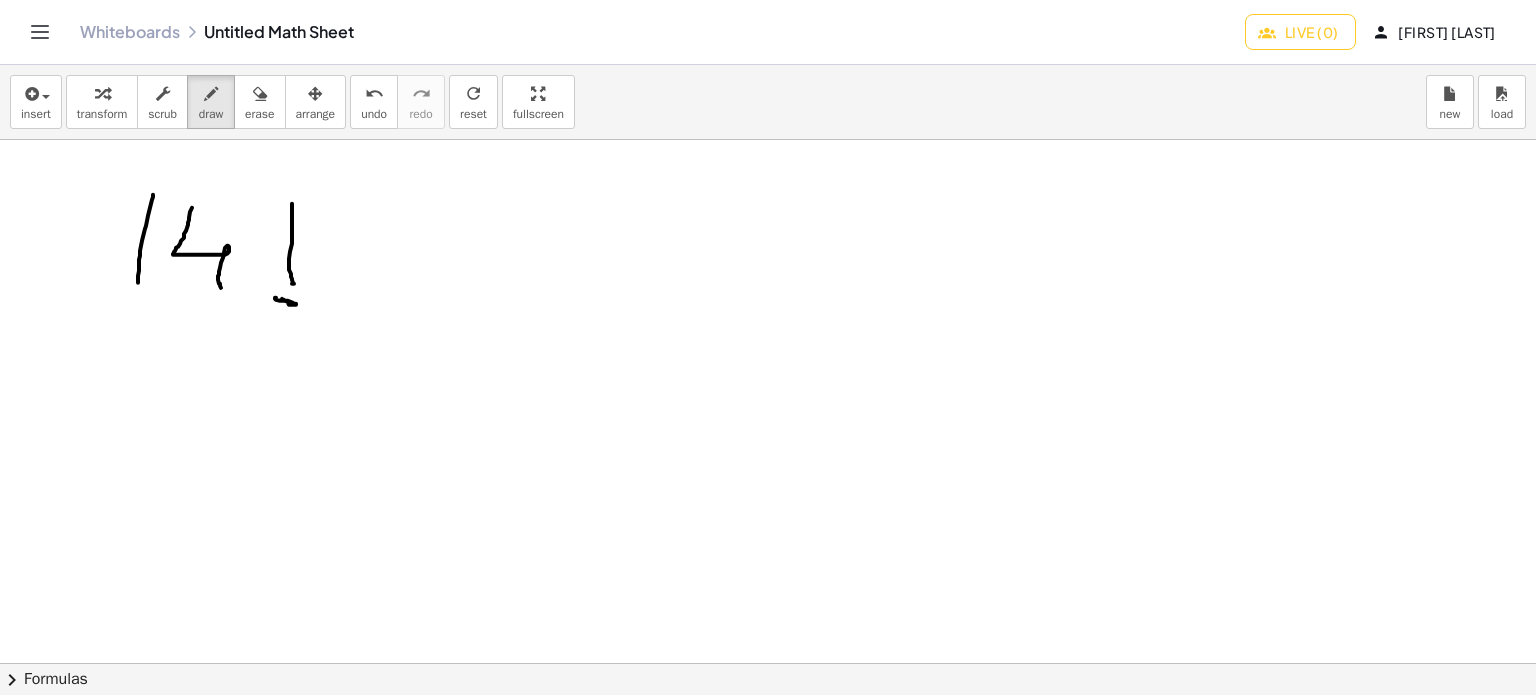 drag, startPoint x: 288, startPoint y: 300, endPoint x: 305, endPoint y: 294, distance: 18.027756 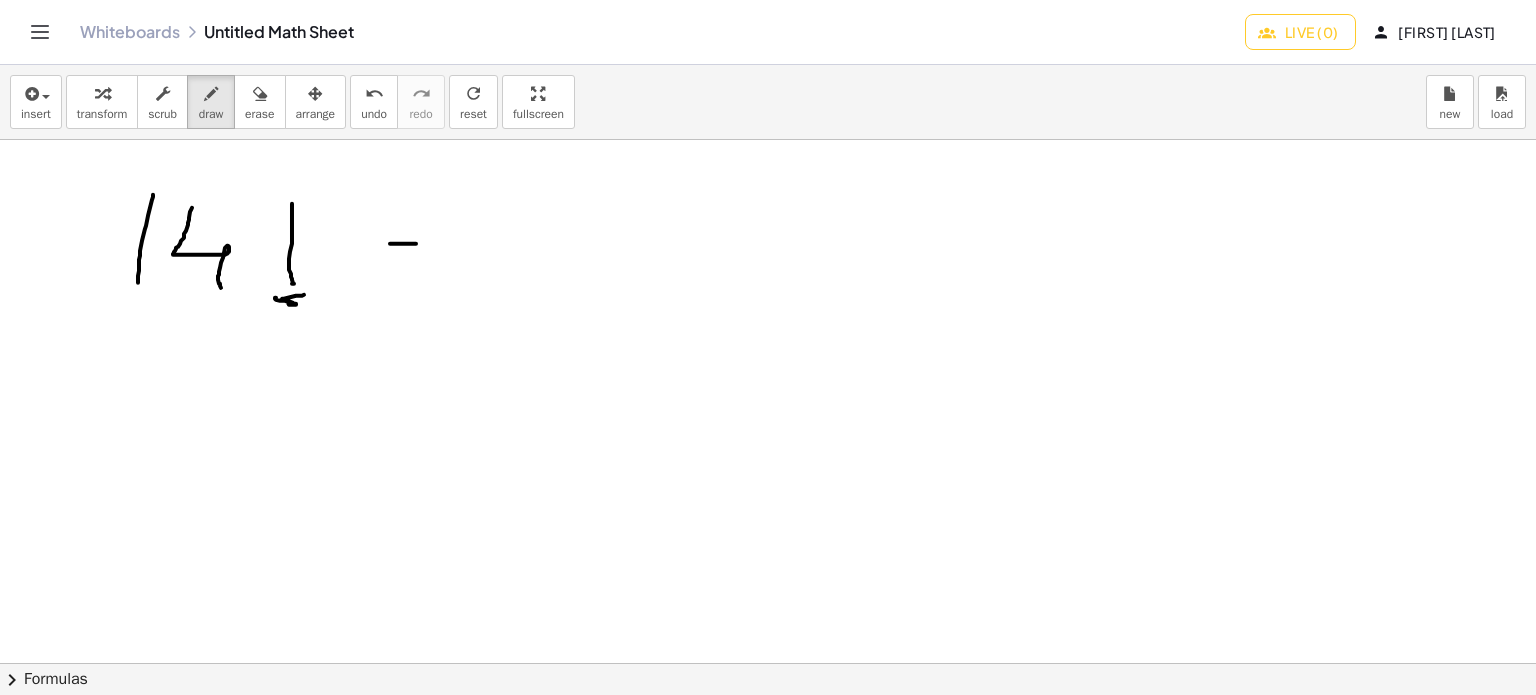 drag, startPoint x: 390, startPoint y: 243, endPoint x: 422, endPoint y: 243, distance: 32 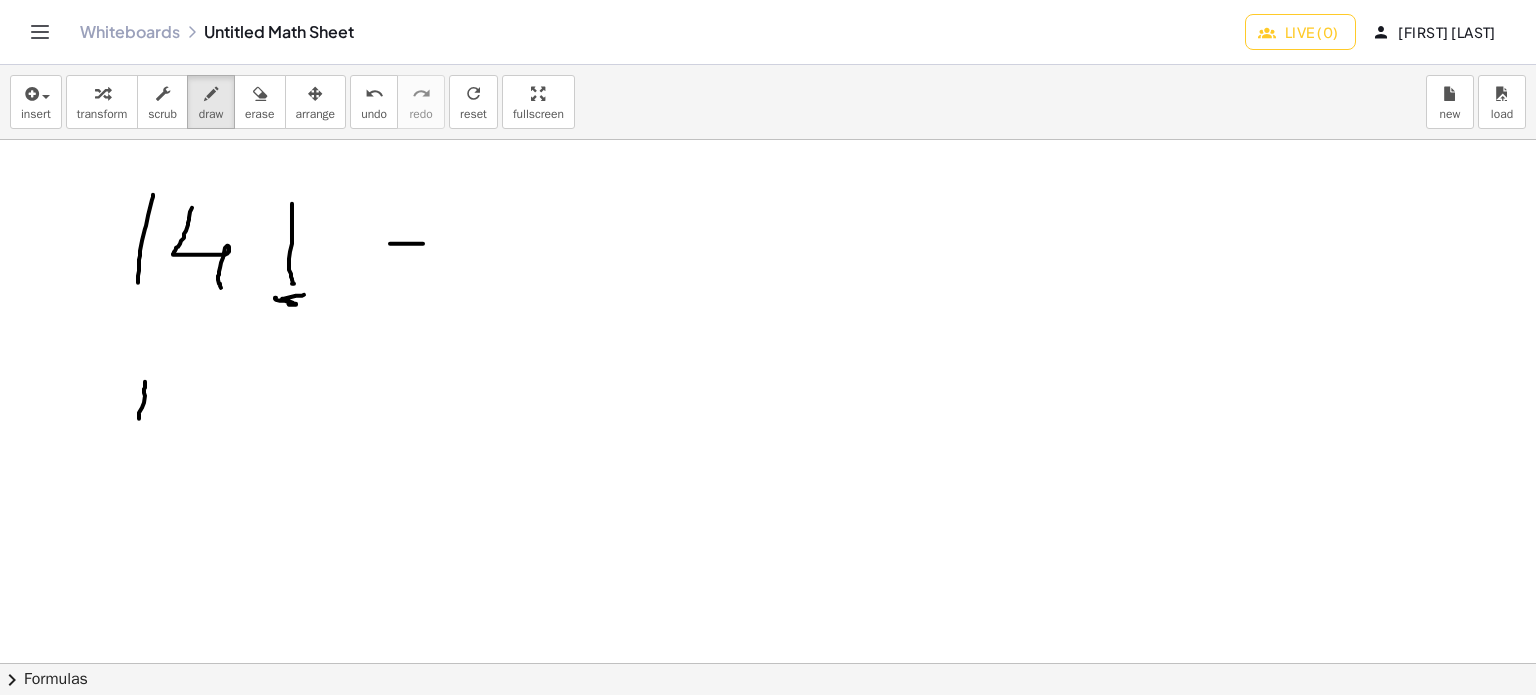 drag, startPoint x: 145, startPoint y: 385, endPoint x: 139, endPoint y: 419, distance: 34.525352 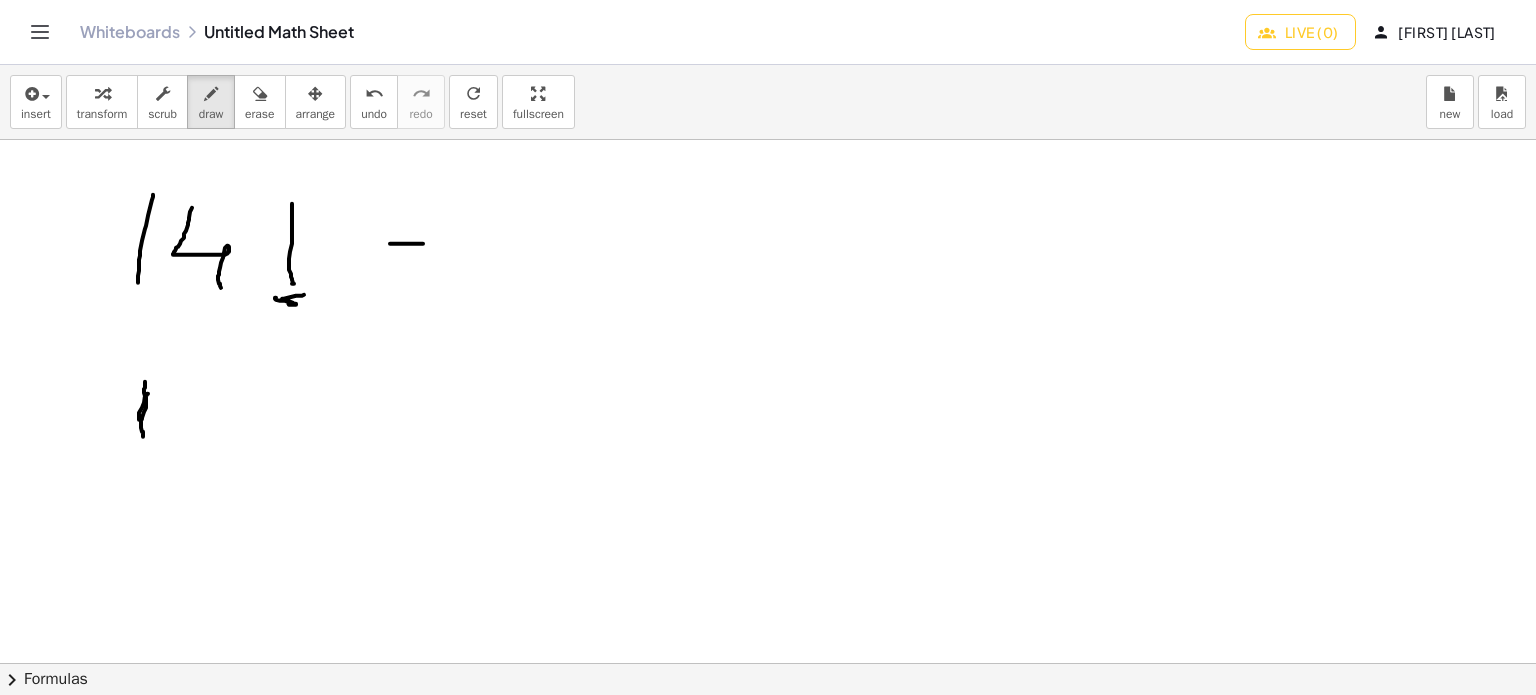 drag, startPoint x: 148, startPoint y: 393, endPoint x: 140, endPoint y: 442, distance: 49.648766 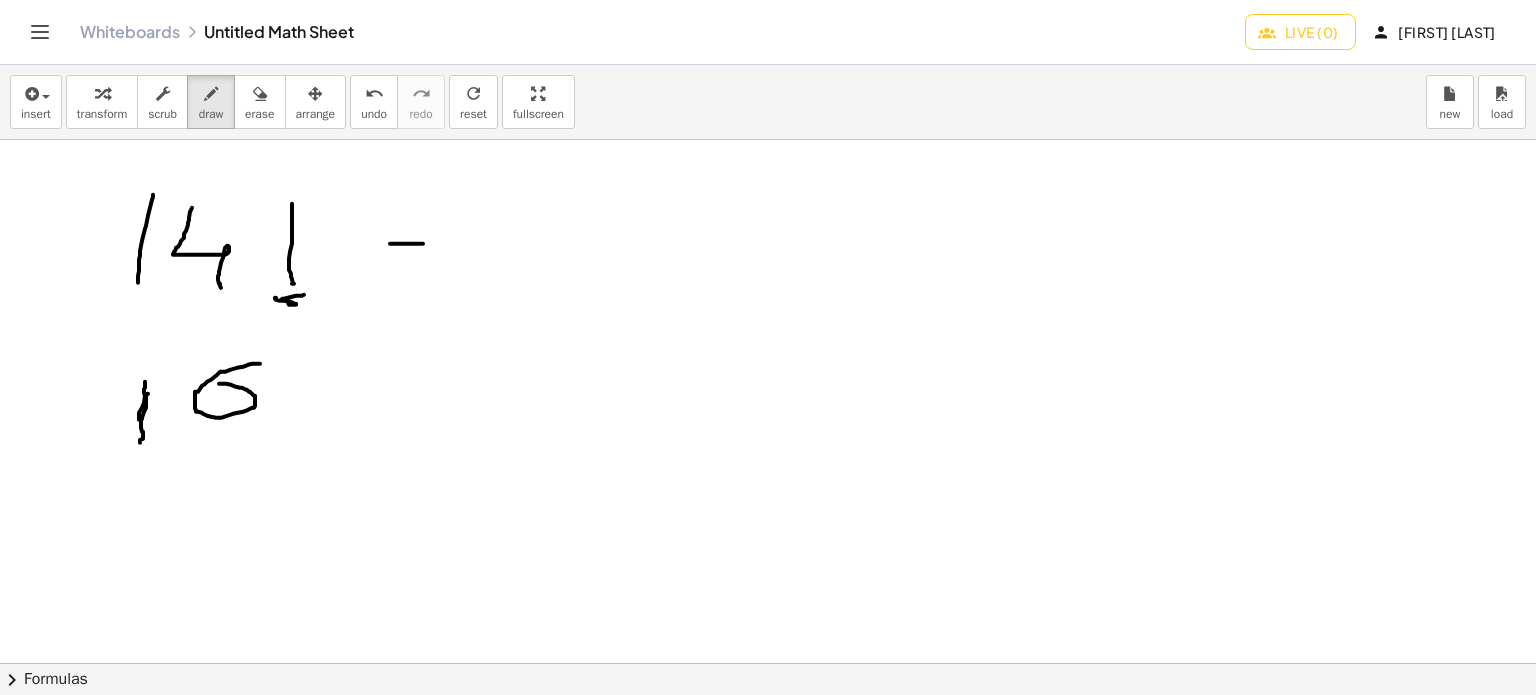 drag, startPoint x: 202, startPoint y: 385, endPoint x: 226, endPoint y: 394, distance: 25.632011 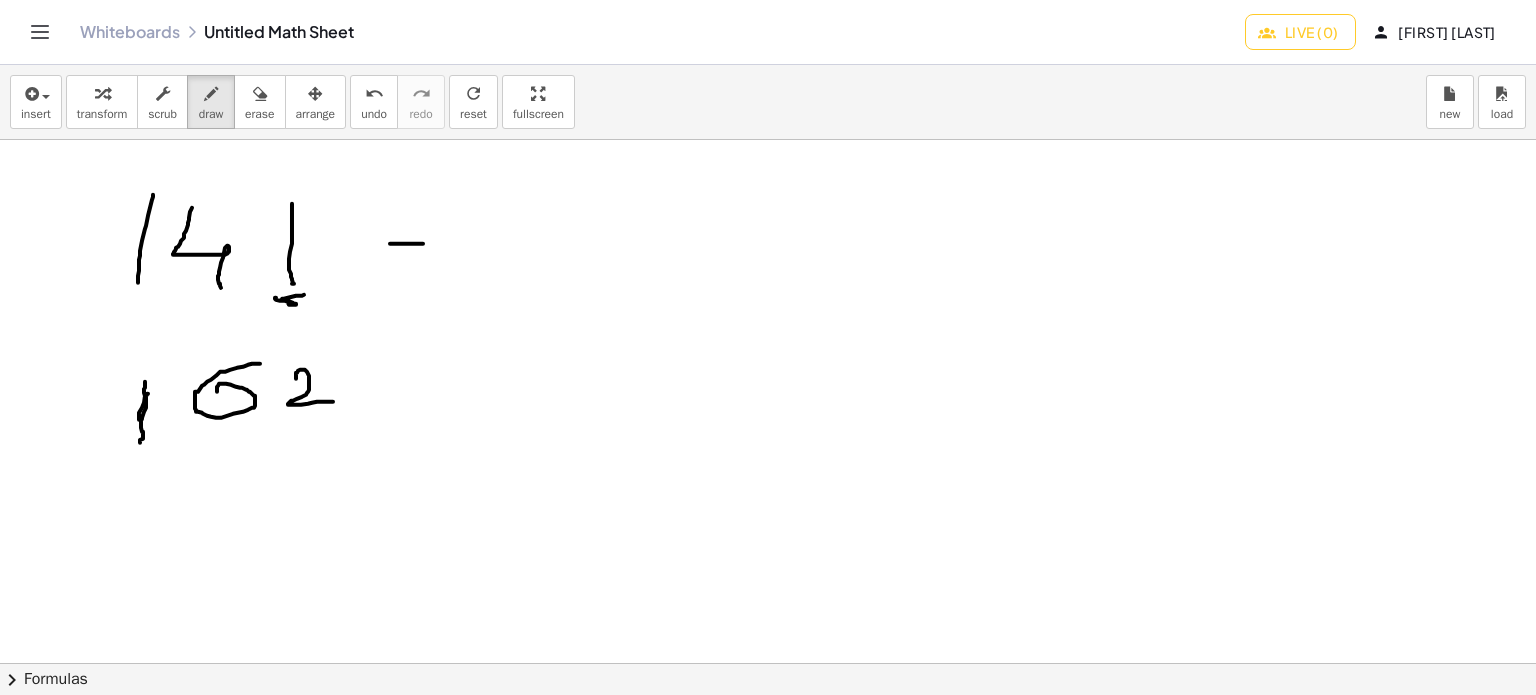 drag, startPoint x: 296, startPoint y: 378, endPoint x: 428, endPoint y: 382, distance: 132.0606 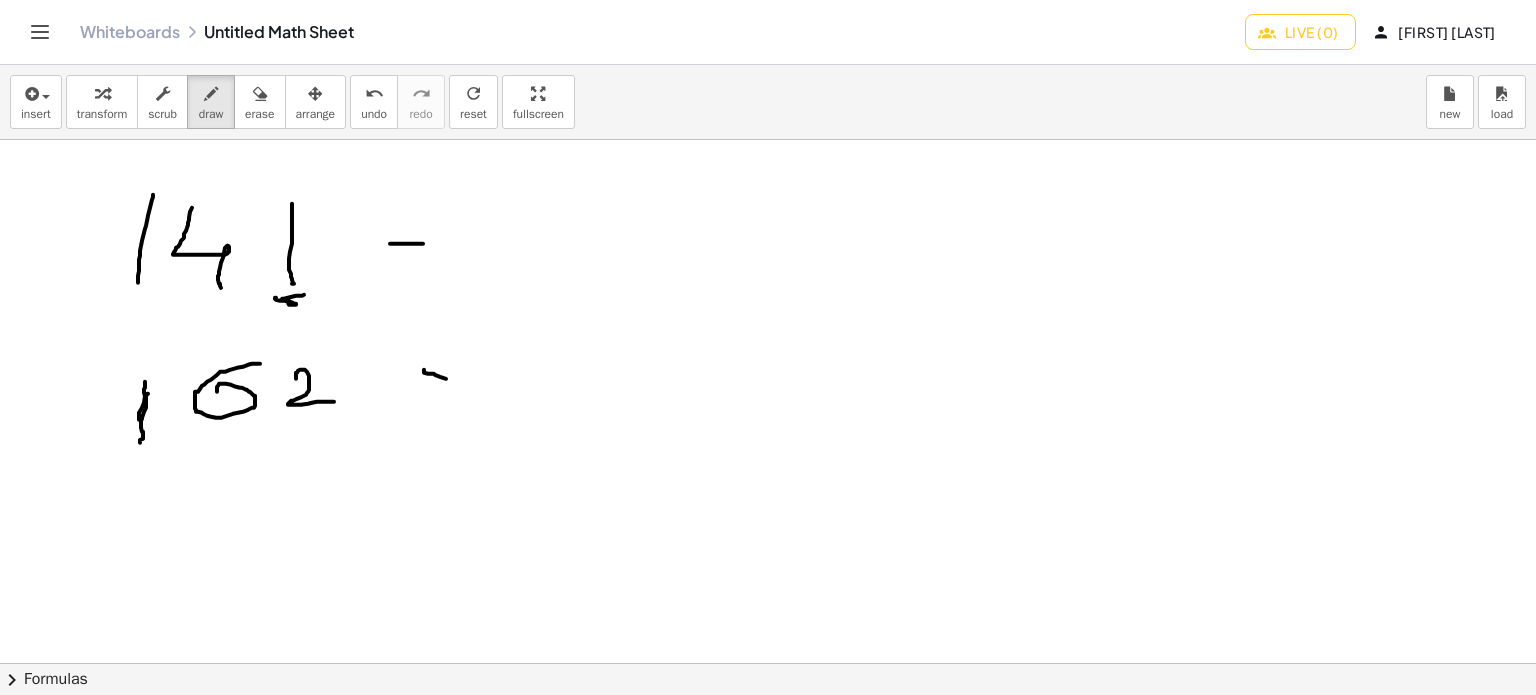 drag, startPoint x: 424, startPoint y: 369, endPoint x: 469, endPoint y: 380, distance: 46.32494 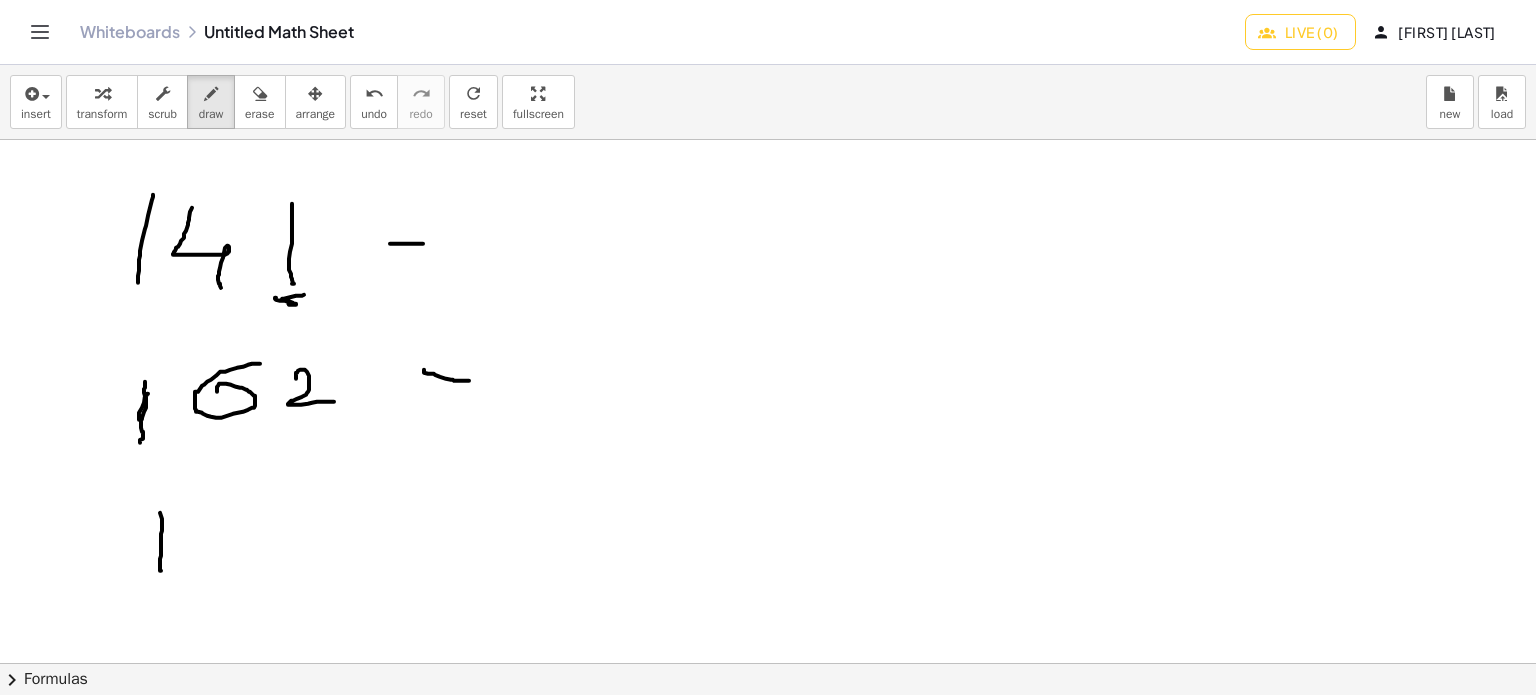 drag, startPoint x: 160, startPoint y: 512, endPoint x: 161, endPoint y: 571, distance: 59.008472 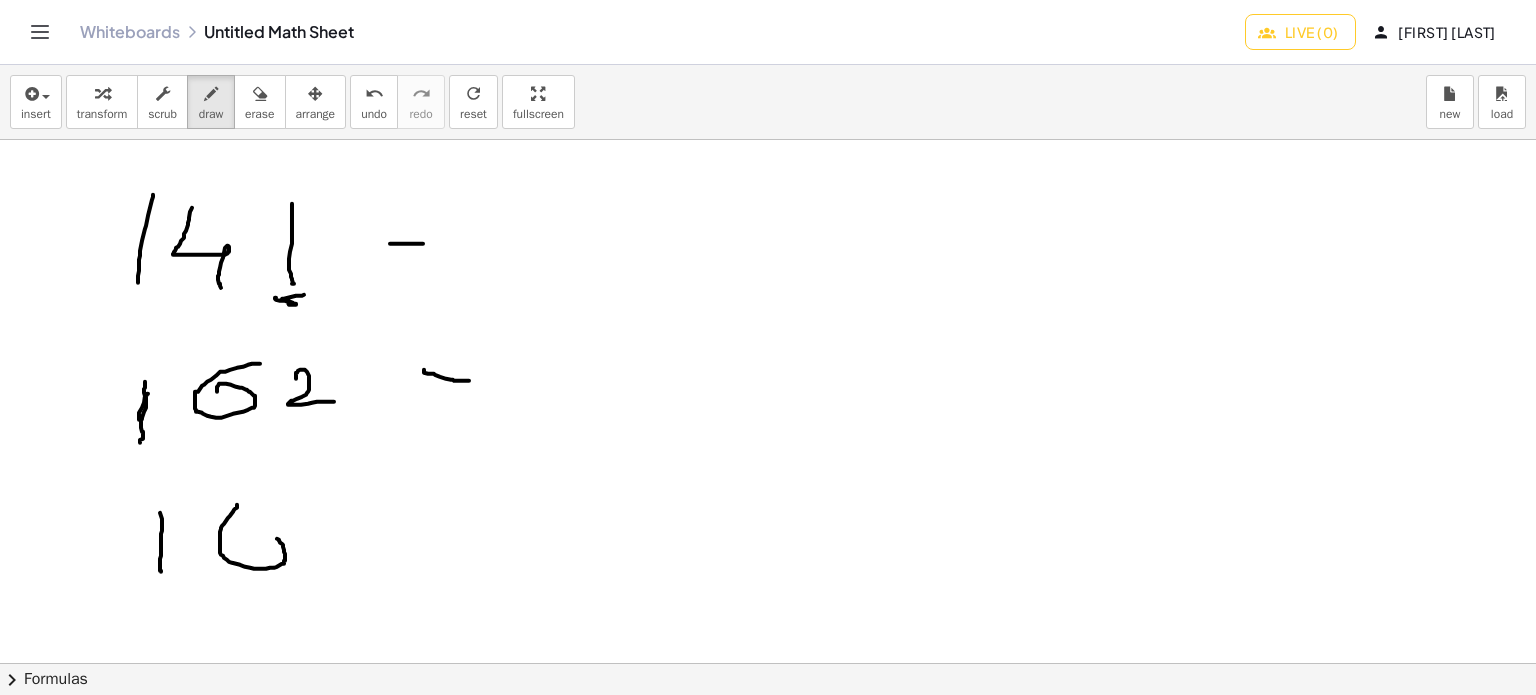 drag, startPoint x: 237, startPoint y: 504, endPoint x: 264, endPoint y: 523, distance: 33.01515 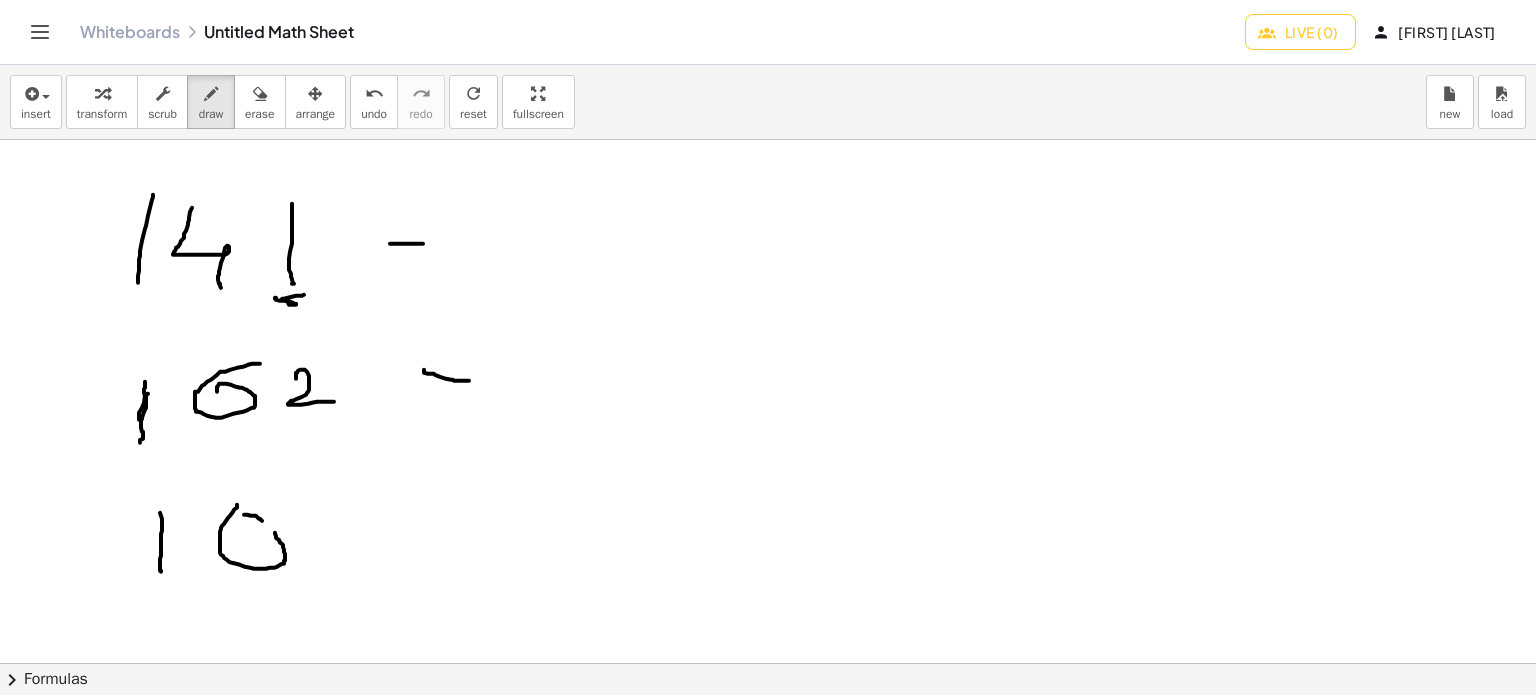 drag, startPoint x: 244, startPoint y: 514, endPoint x: 225, endPoint y: 516, distance: 19.104973 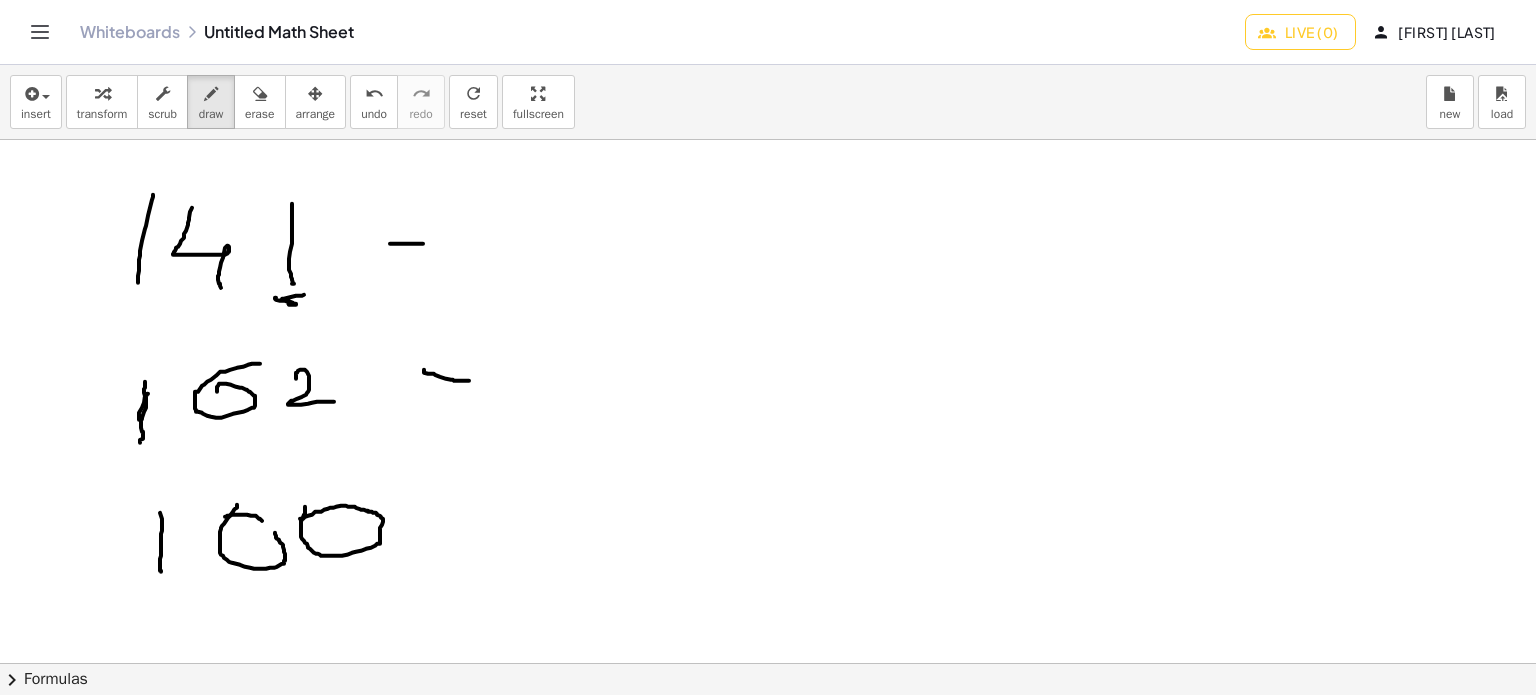 drag, startPoint x: 305, startPoint y: 507, endPoint x: 300, endPoint y: 518, distance: 12.083046 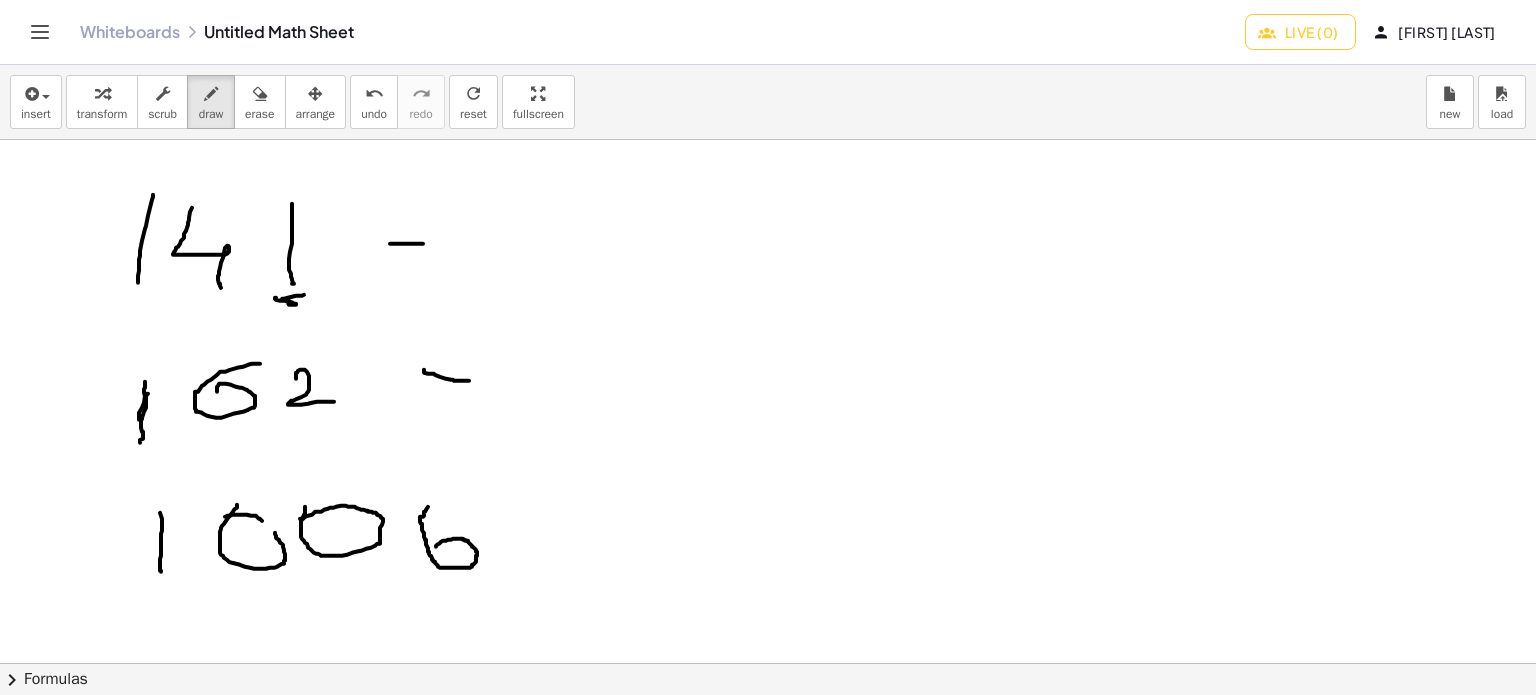 drag, startPoint x: 428, startPoint y: 506, endPoint x: 434, endPoint y: 526, distance: 20.880613 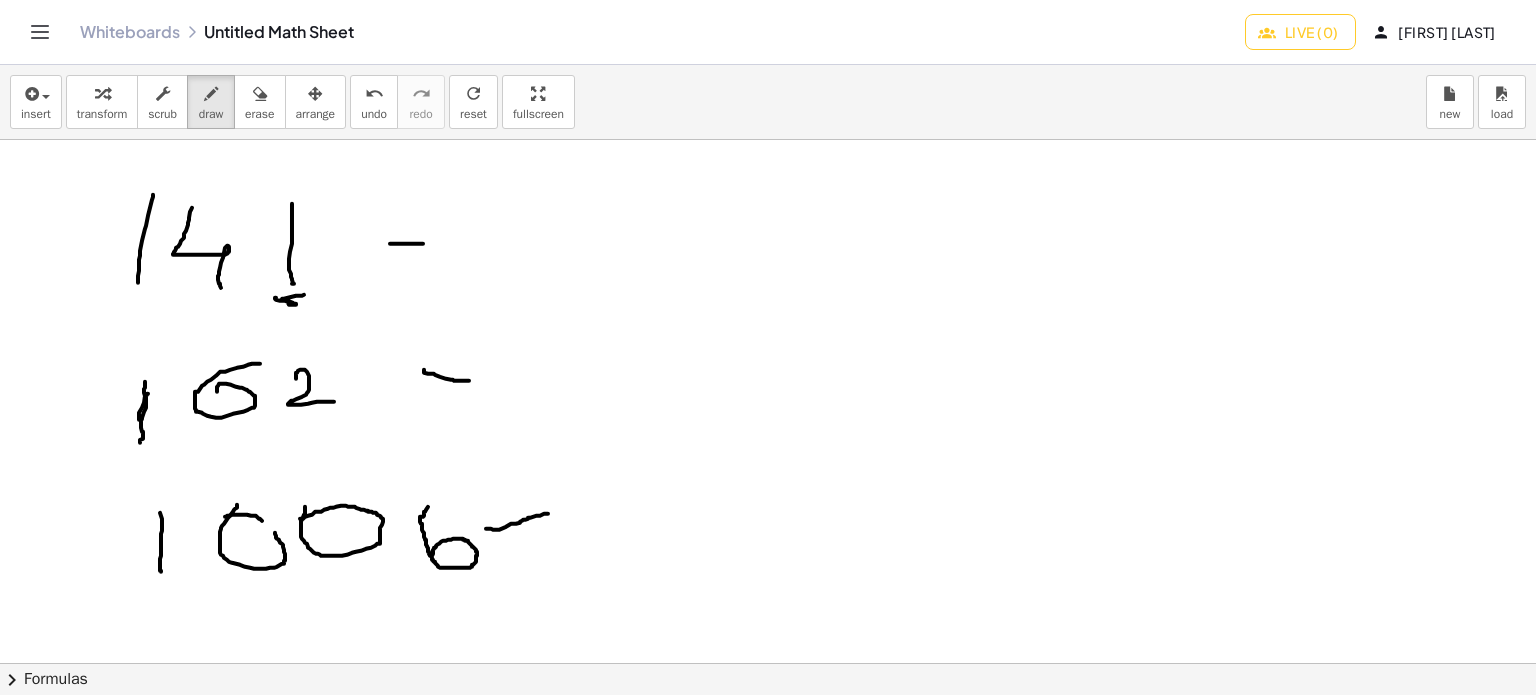 drag, startPoint x: 487, startPoint y: 528, endPoint x: 548, endPoint y: 513, distance: 62.817196 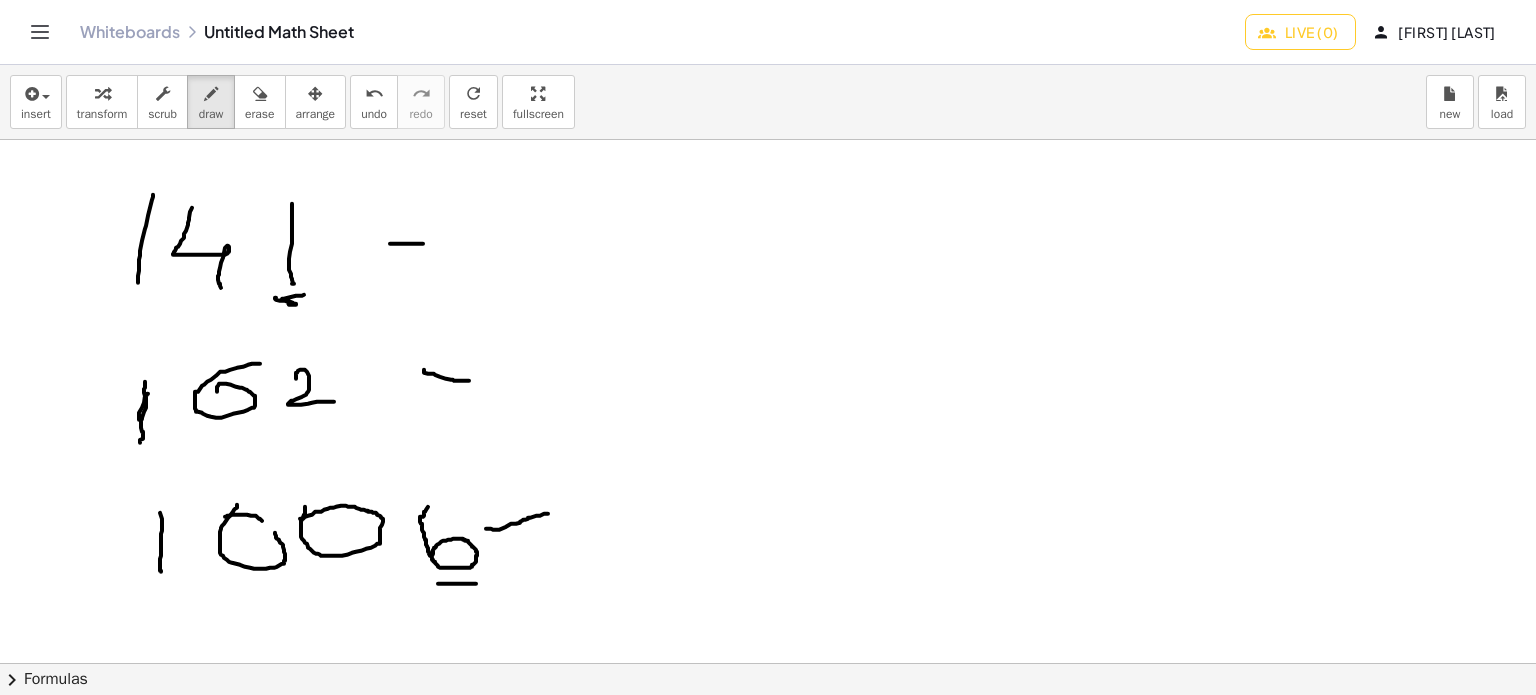 drag, startPoint x: 438, startPoint y: 583, endPoint x: 476, endPoint y: 583, distance: 38 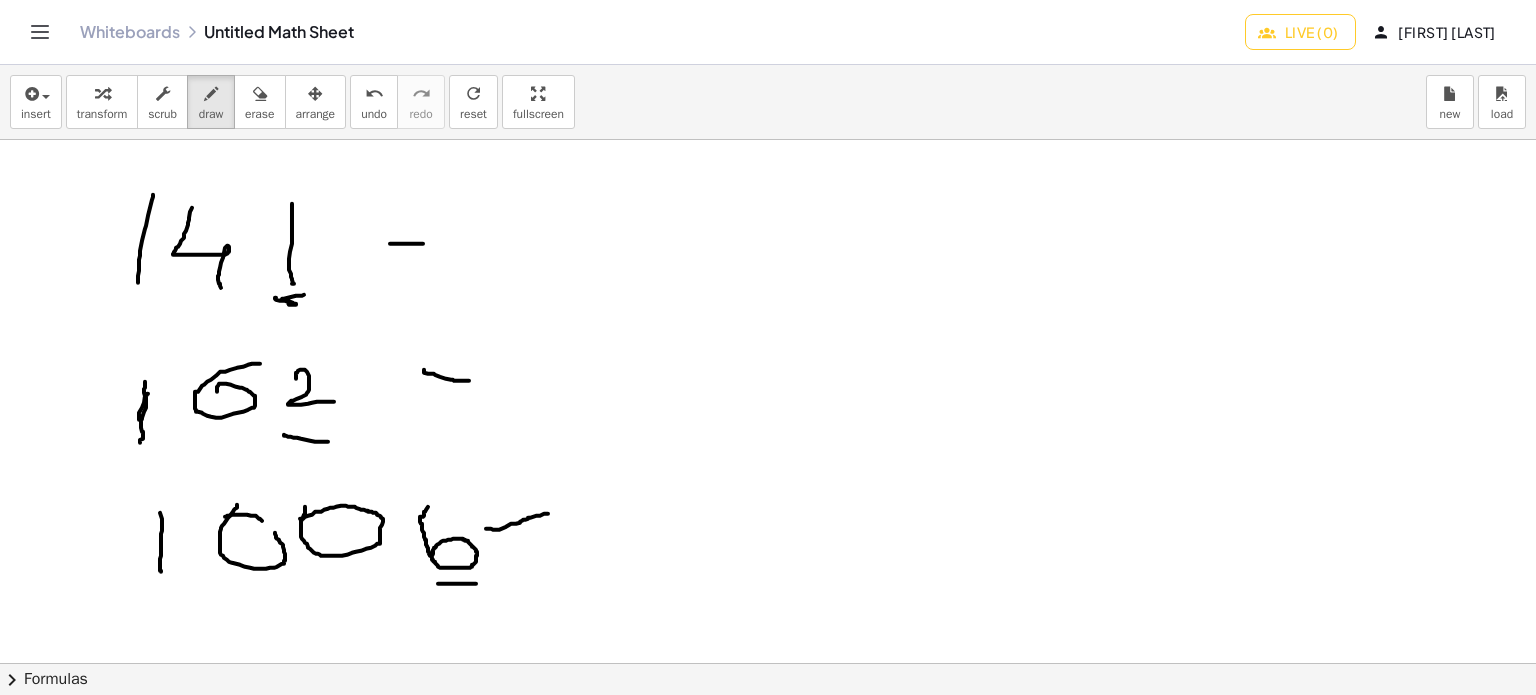 drag, startPoint x: 294, startPoint y: 437, endPoint x: 337, endPoint y: 441, distance: 43.185646 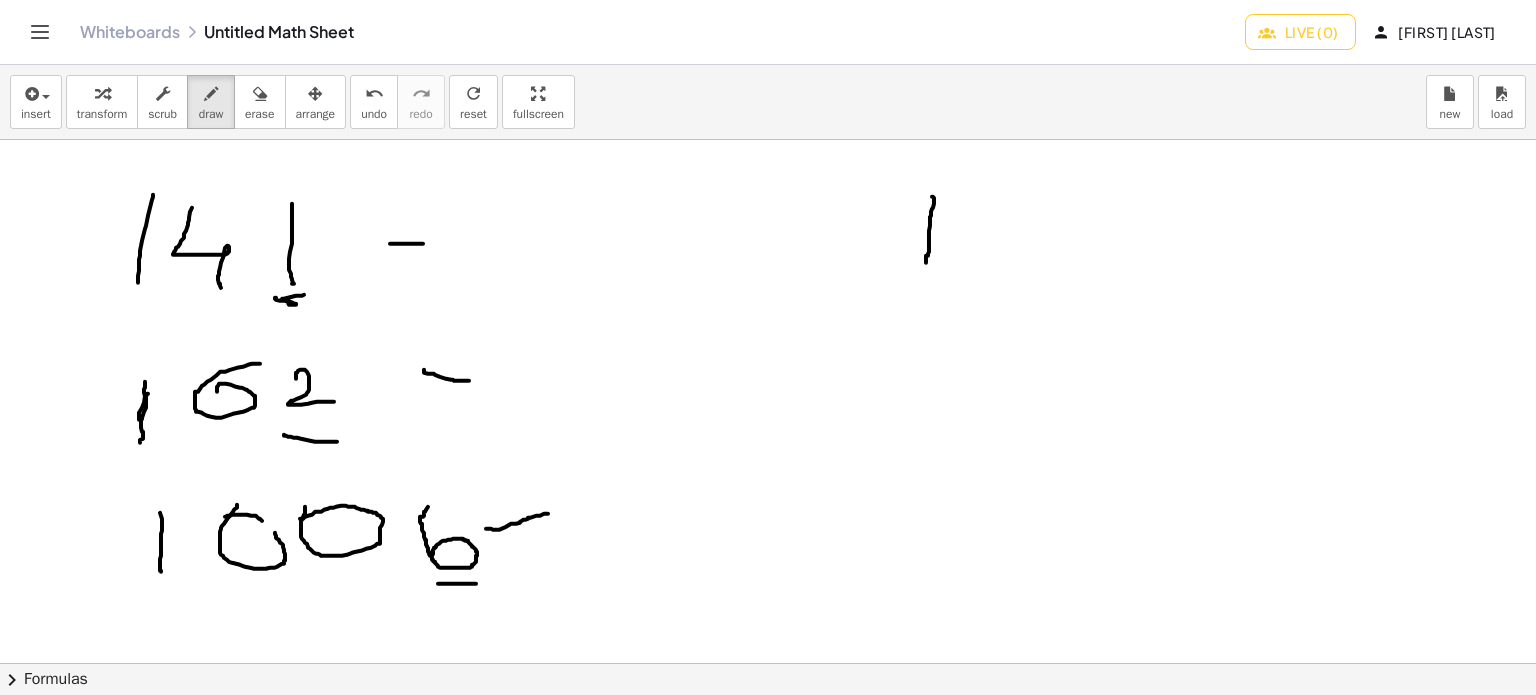drag, startPoint x: 932, startPoint y: 196, endPoint x: 972, endPoint y: 223, distance: 48.259712 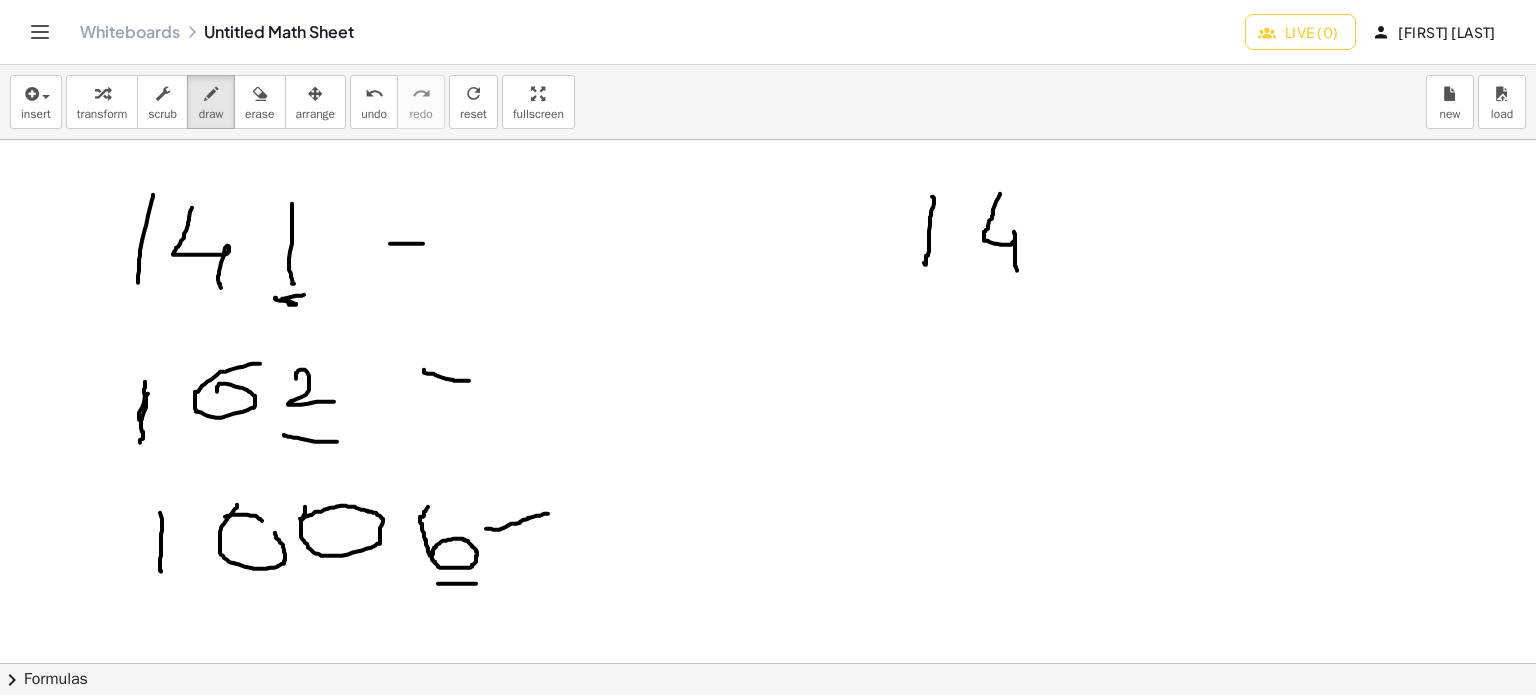drag, startPoint x: 1000, startPoint y: 193, endPoint x: 1018, endPoint y: 271, distance: 80.04999 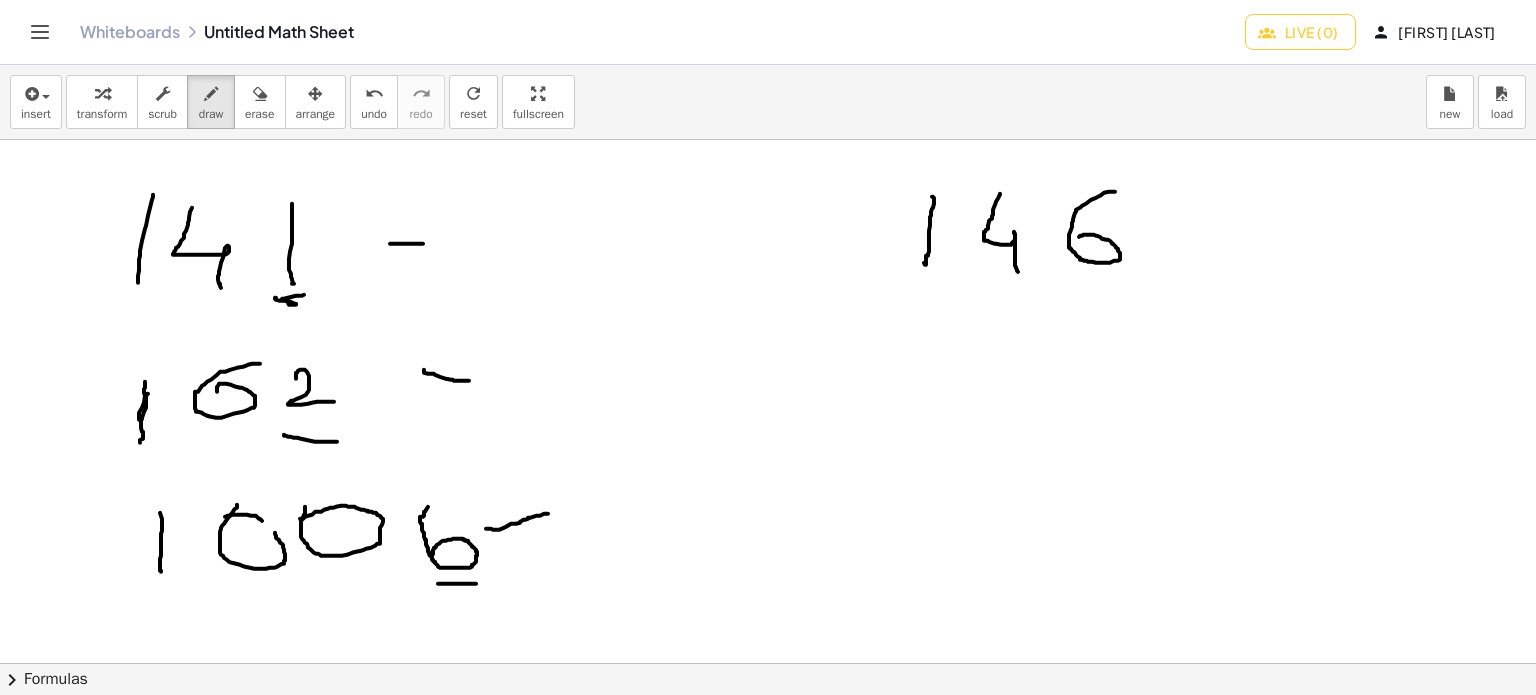 drag, startPoint x: 1115, startPoint y: 191, endPoint x: 1126, endPoint y: 235, distance: 45.35416 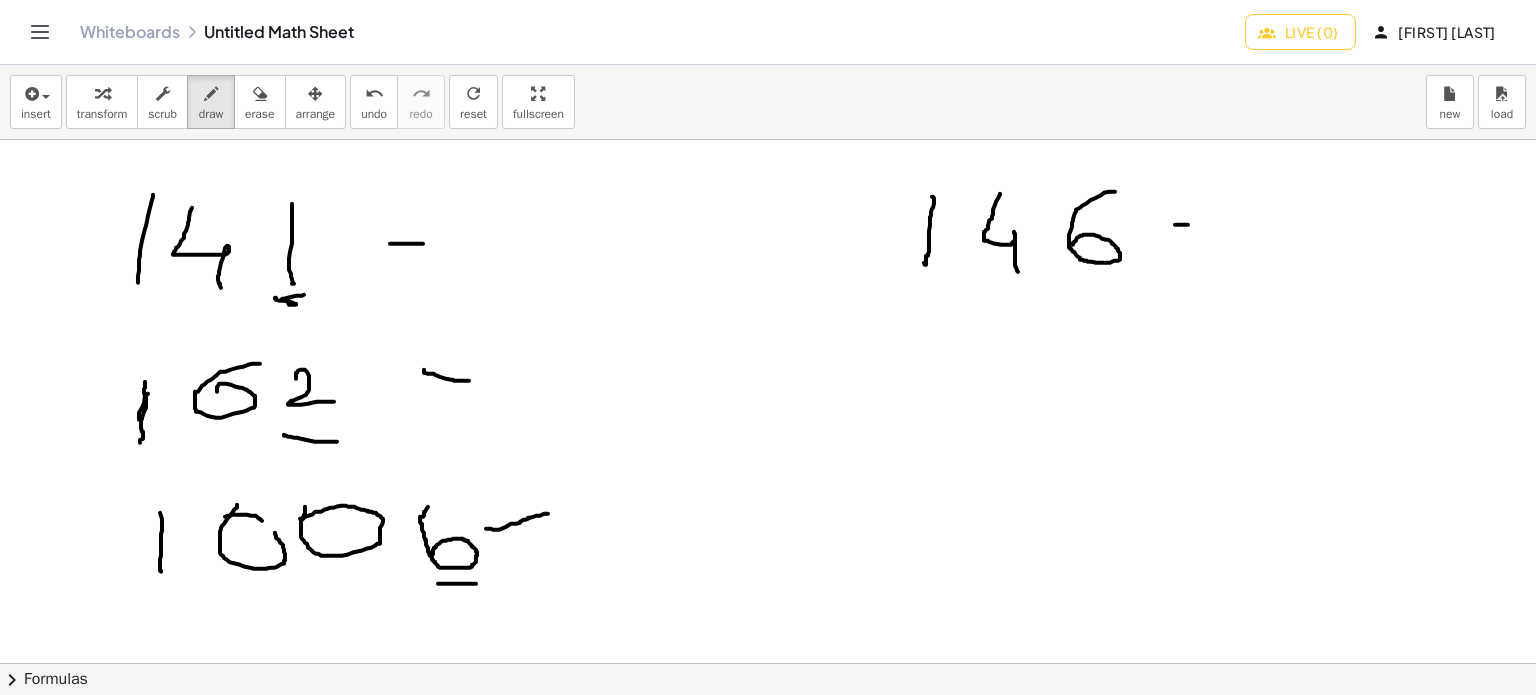 drag, startPoint x: 1176, startPoint y: 224, endPoint x: 1203, endPoint y: 225, distance: 27.018513 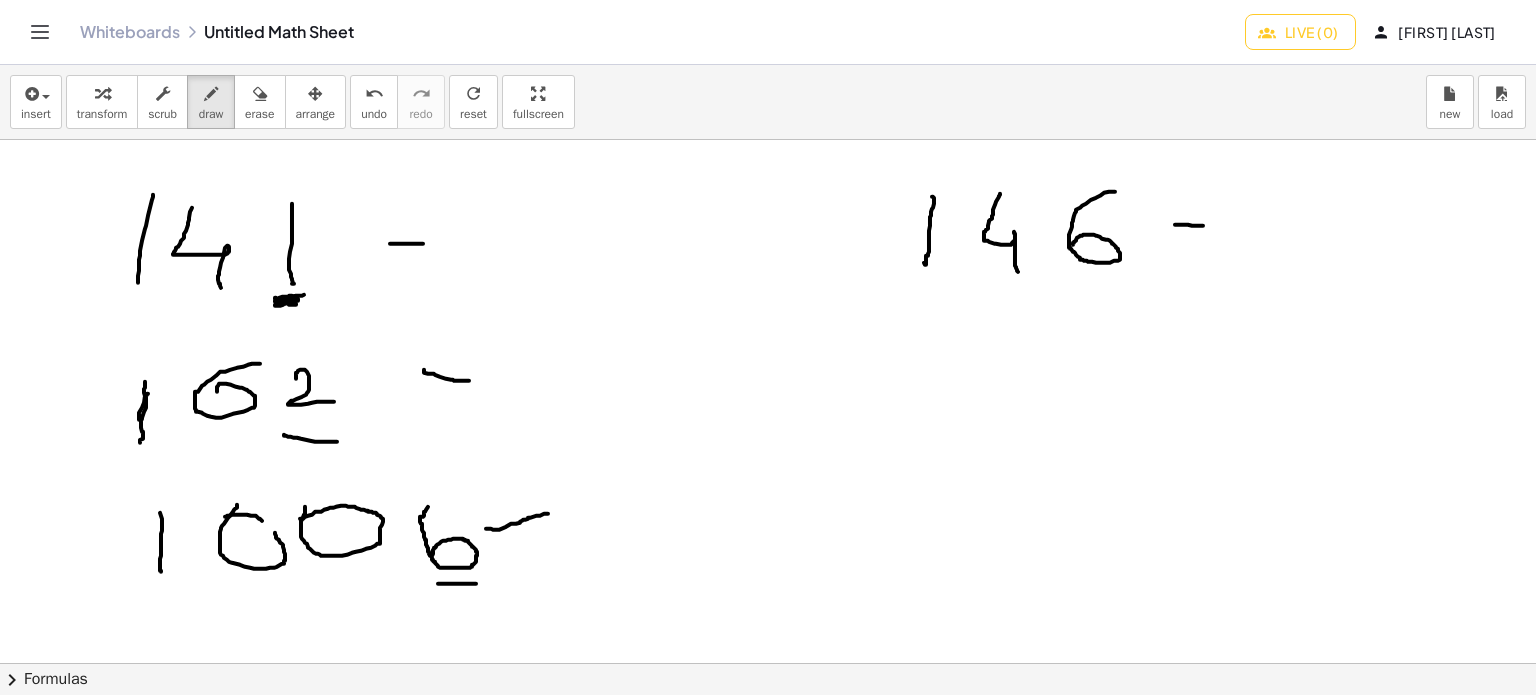 drag, startPoint x: 275, startPoint y: 304, endPoint x: 286, endPoint y: 299, distance: 12.083046 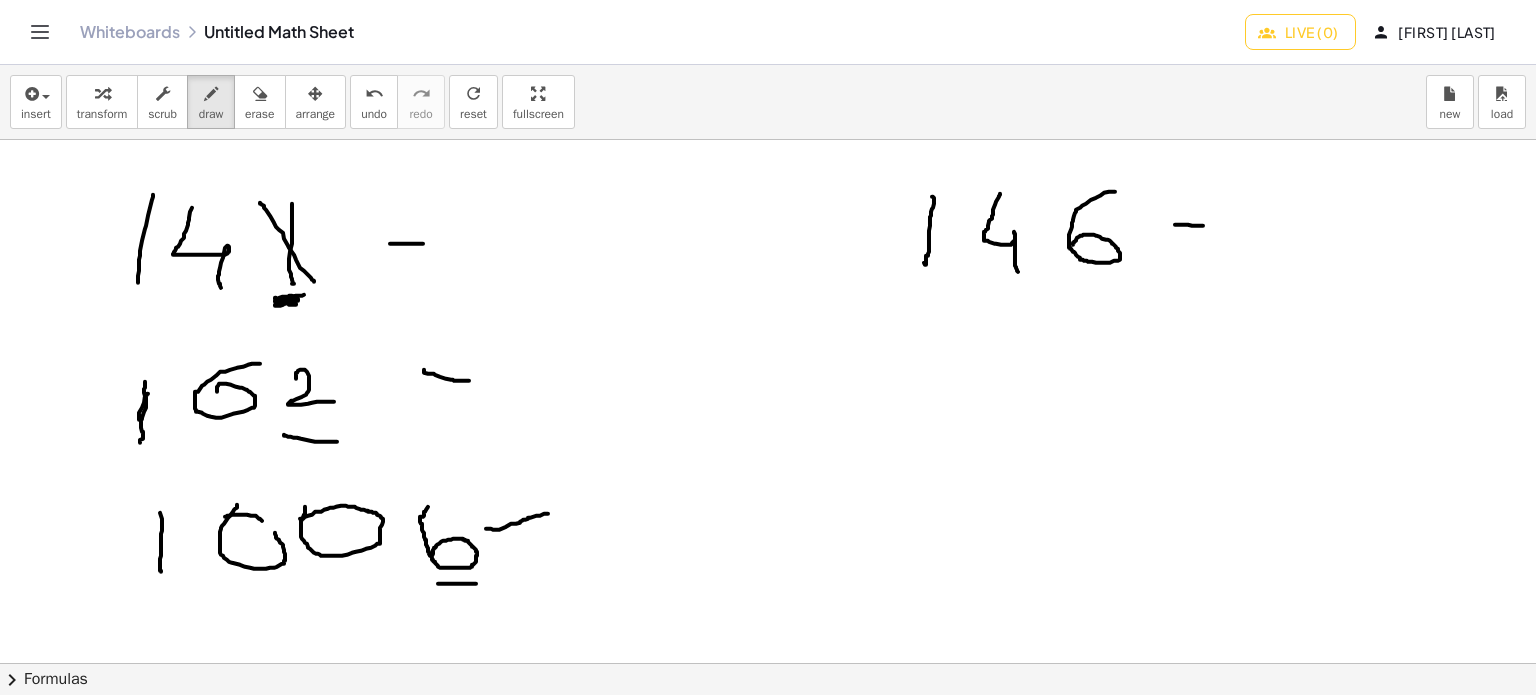 drag, startPoint x: 260, startPoint y: 202, endPoint x: 316, endPoint y: 282, distance: 97.65244 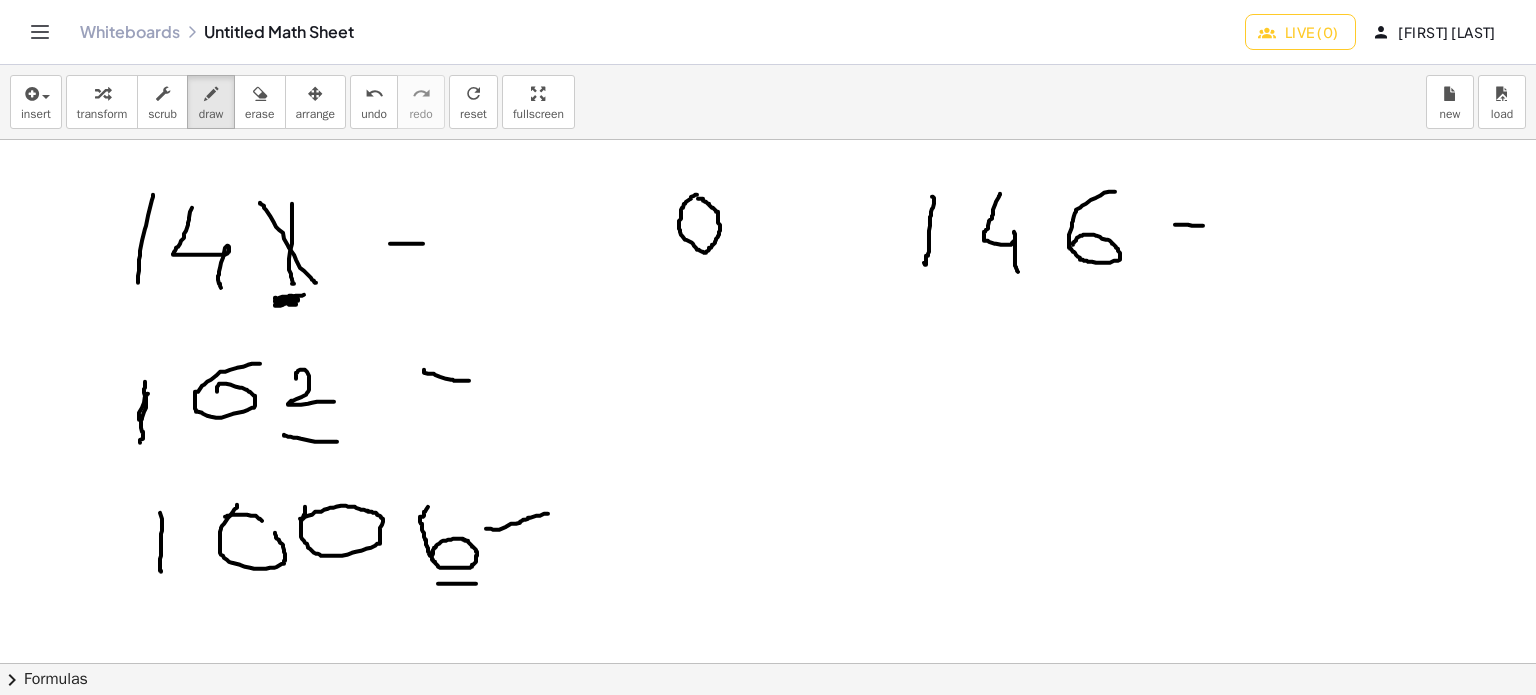 click at bounding box center [792, 664] 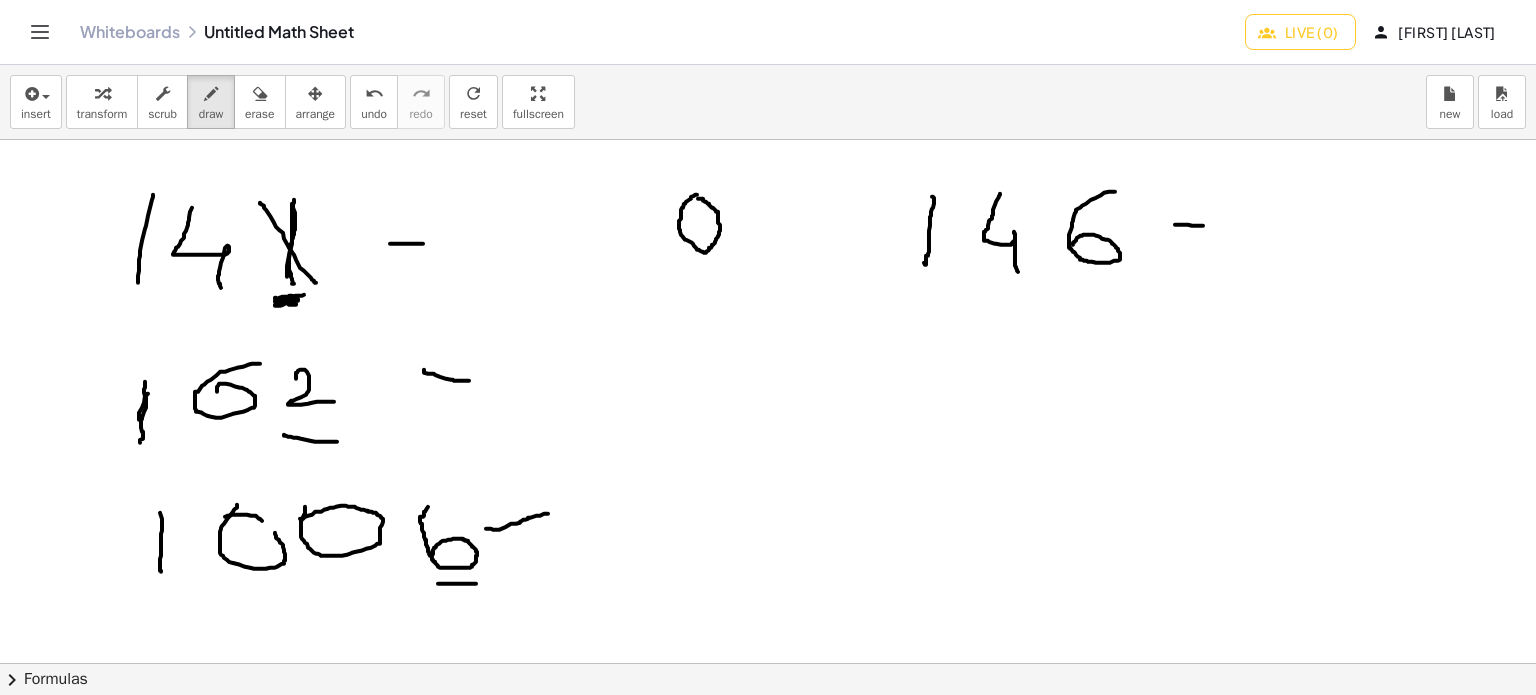 drag, startPoint x: 294, startPoint y: 199, endPoint x: 287, endPoint y: 276, distance: 77.31753 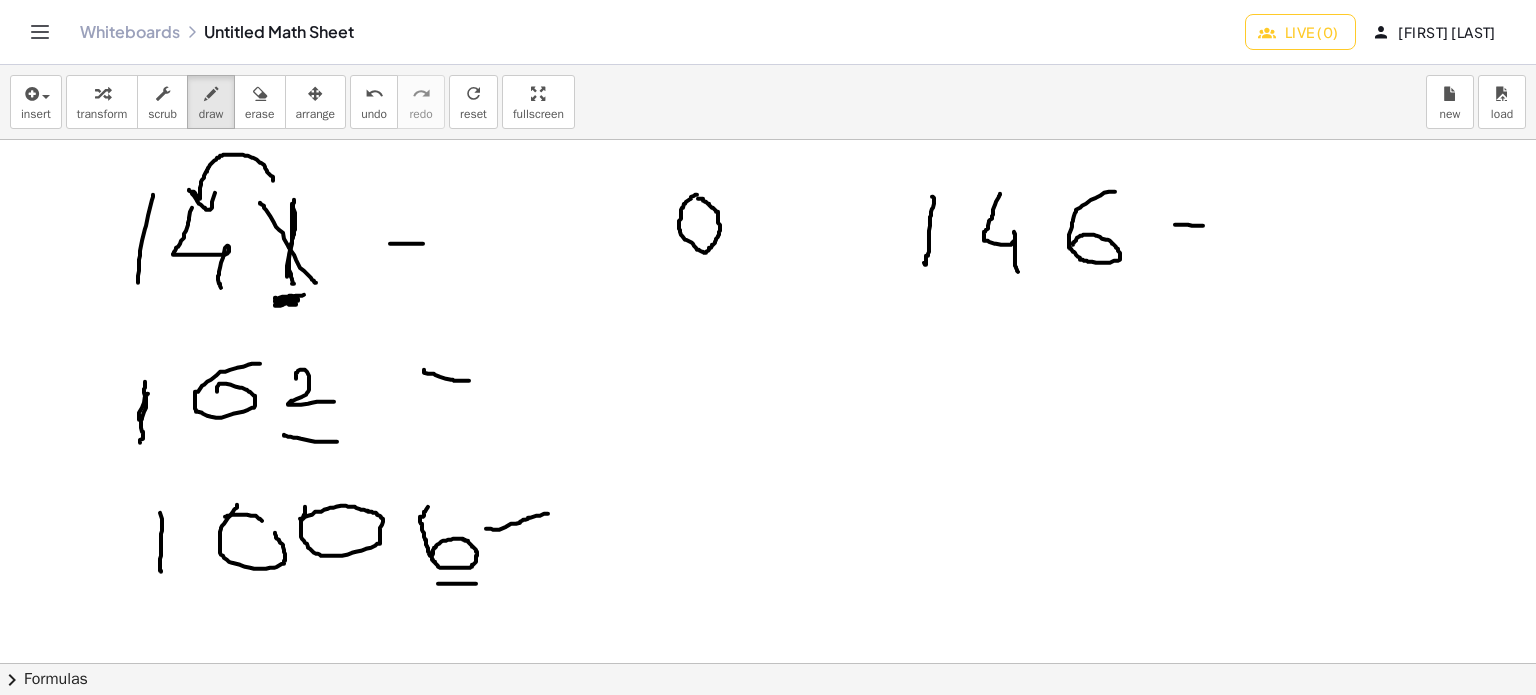 drag, startPoint x: 273, startPoint y: 177, endPoint x: 218, endPoint y: 183, distance: 55.326305 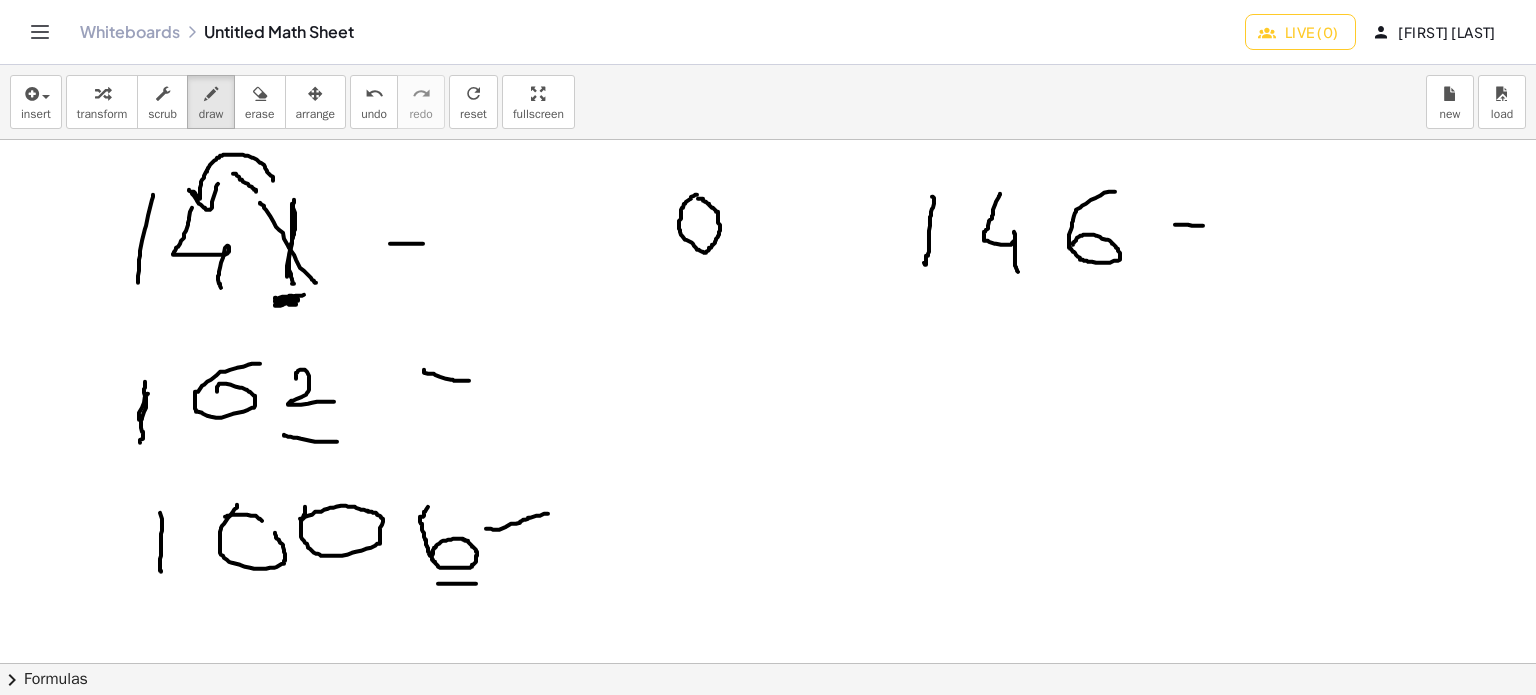 drag, startPoint x: 233, startPoint y: 173, endPoint x: 256, endPoint y: 191, distance: 29.206163 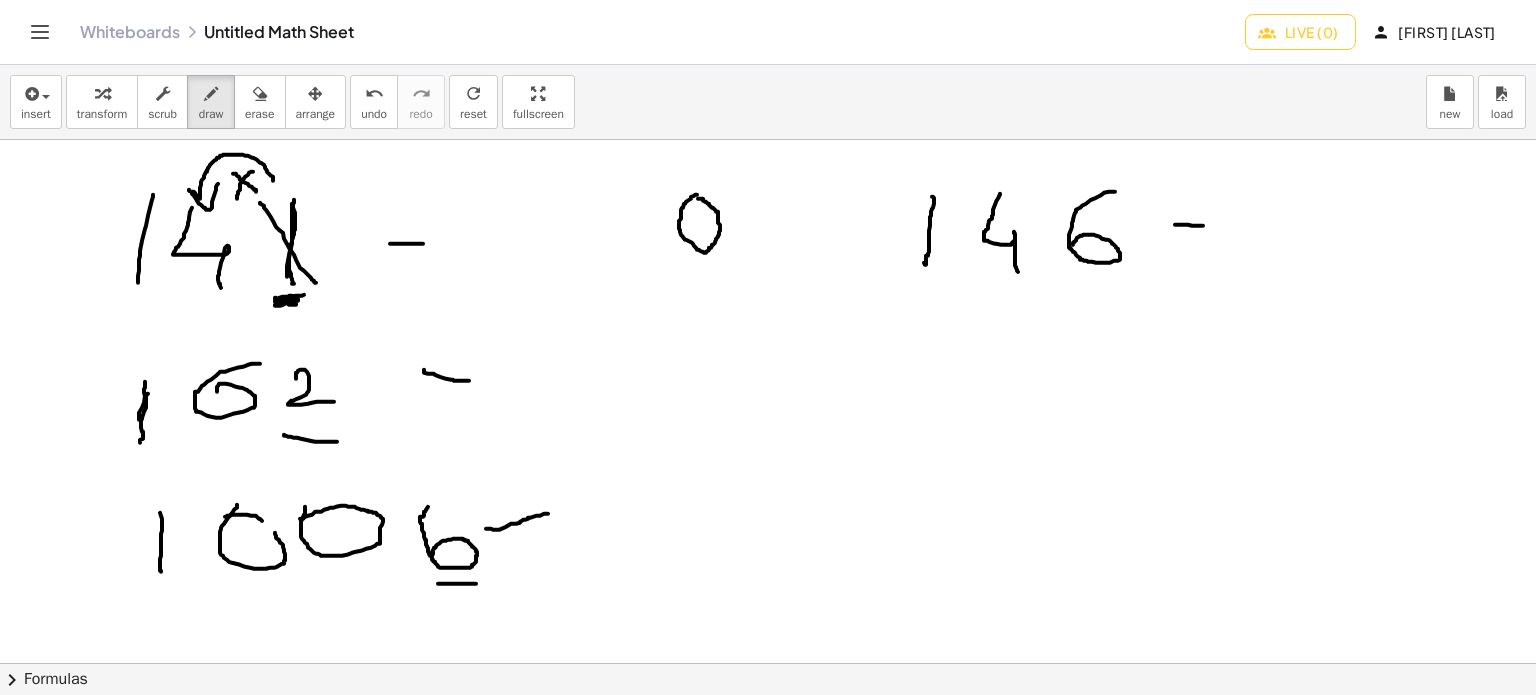 drag 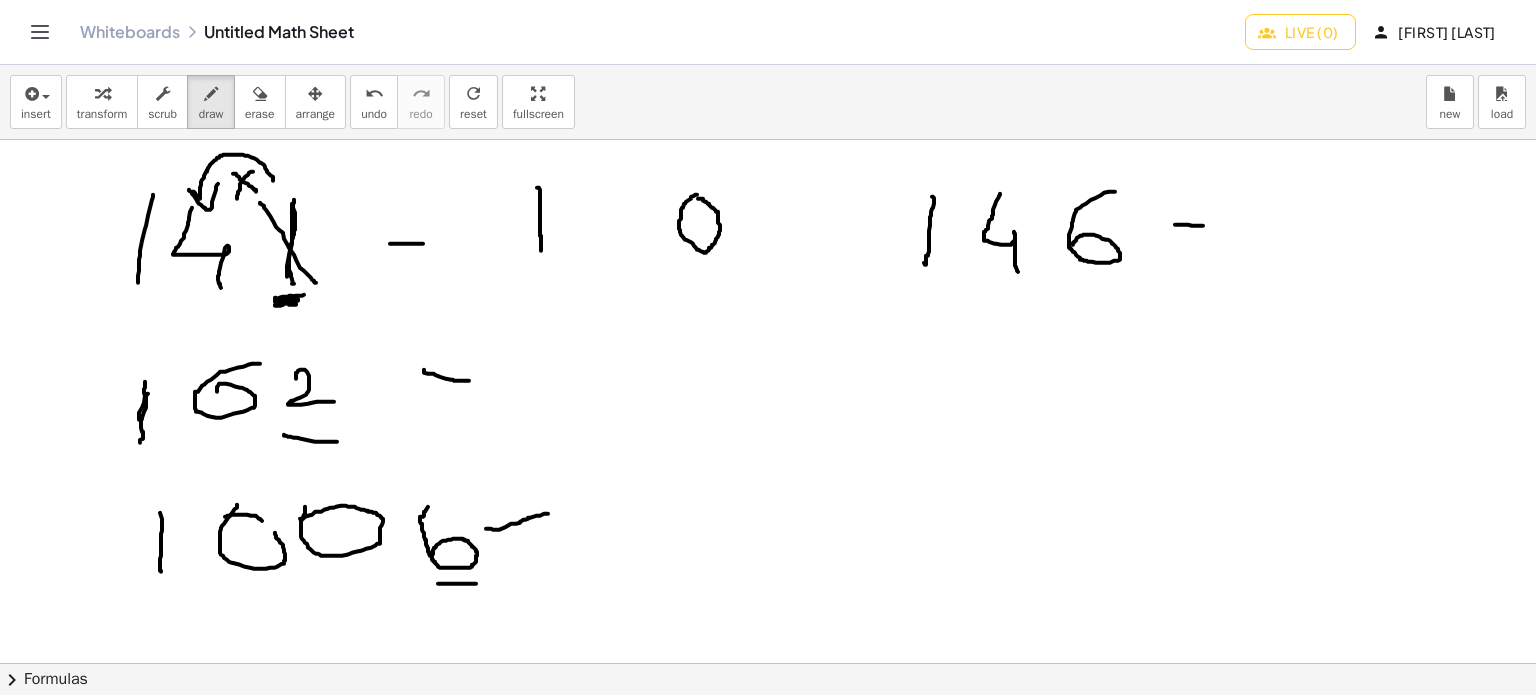 click at bounding box center (792, 664) 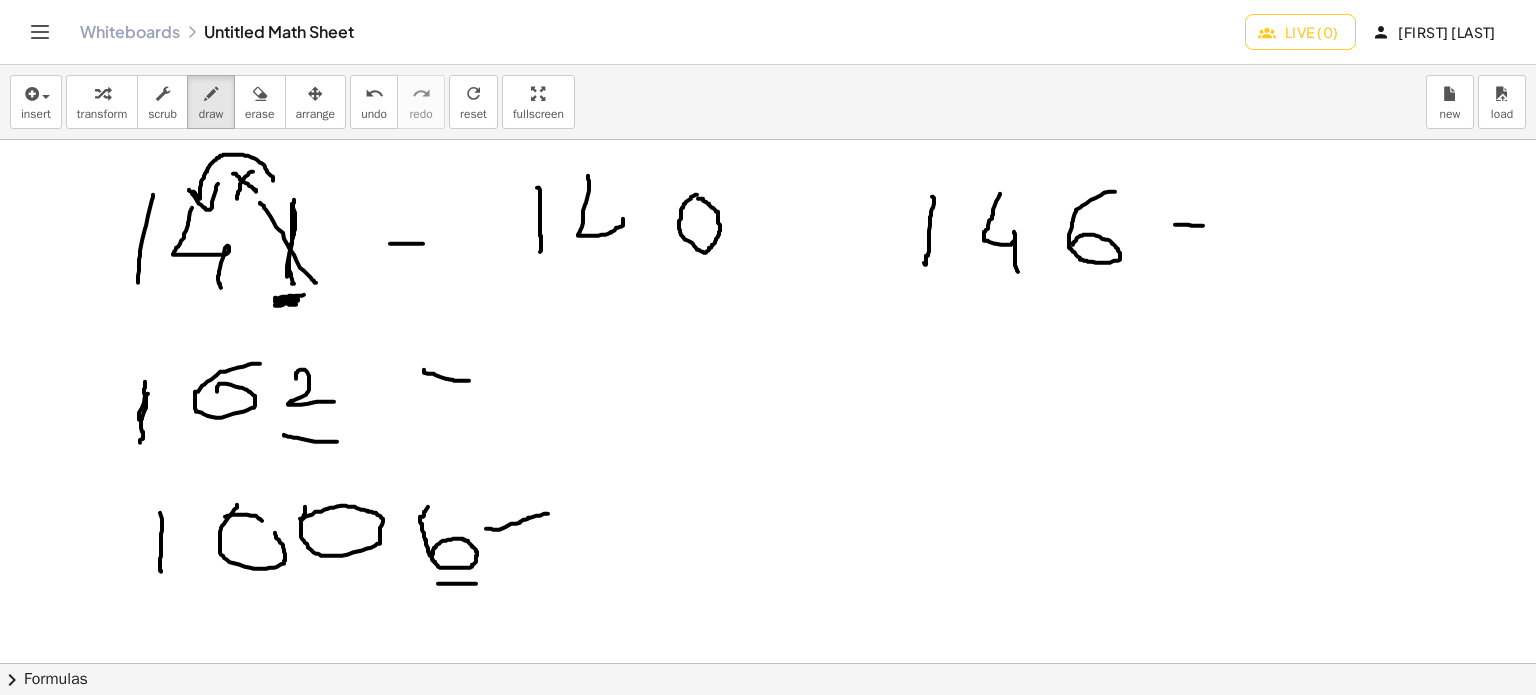 click at bounding box center [792, 664] 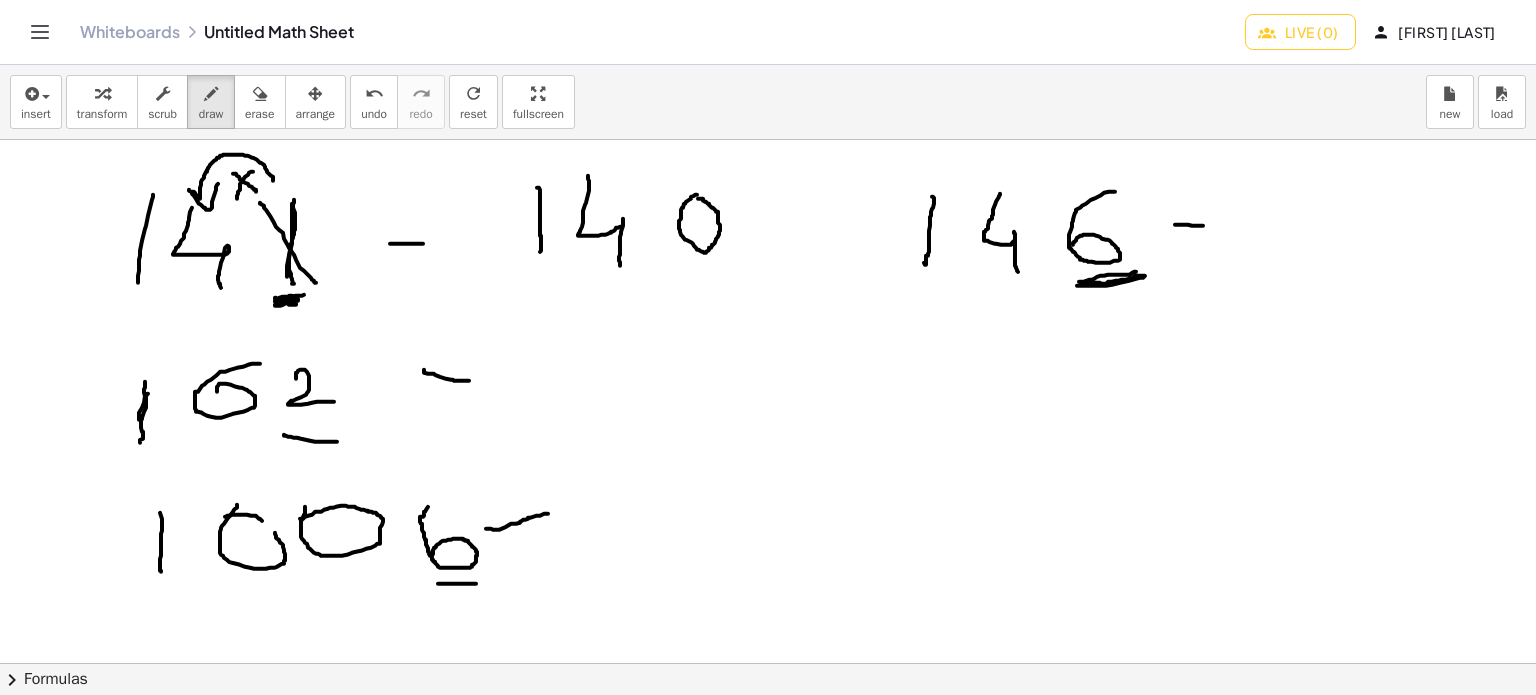 drag, startPoint x: 1077, startPoint y: 285, endPoint x: 1137, endPoint y: 271, distance: 61.611687 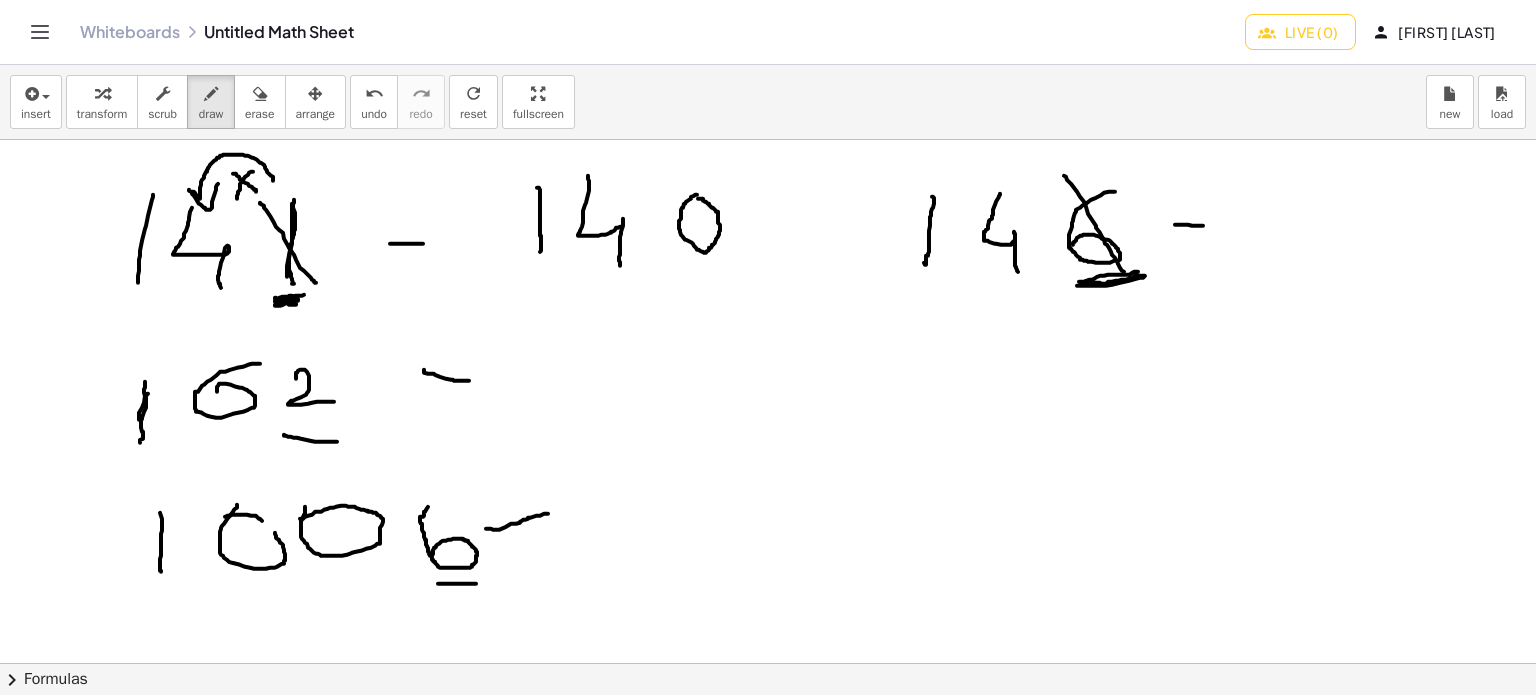 drag, startPoint x: 1066, startPoint y: 176, endPoint x: 1134, endPoint y: 287, distance: 130.17296 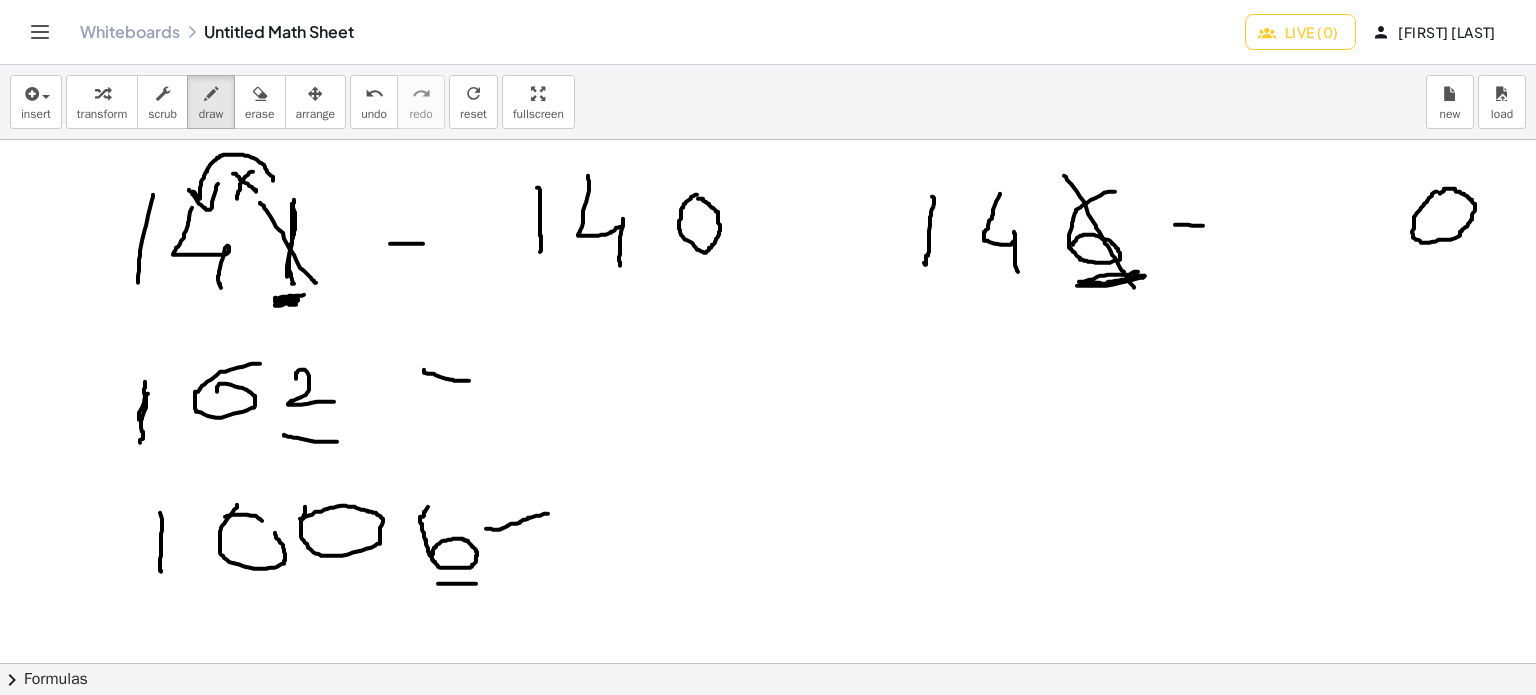 click at bounding box center [792, 664] 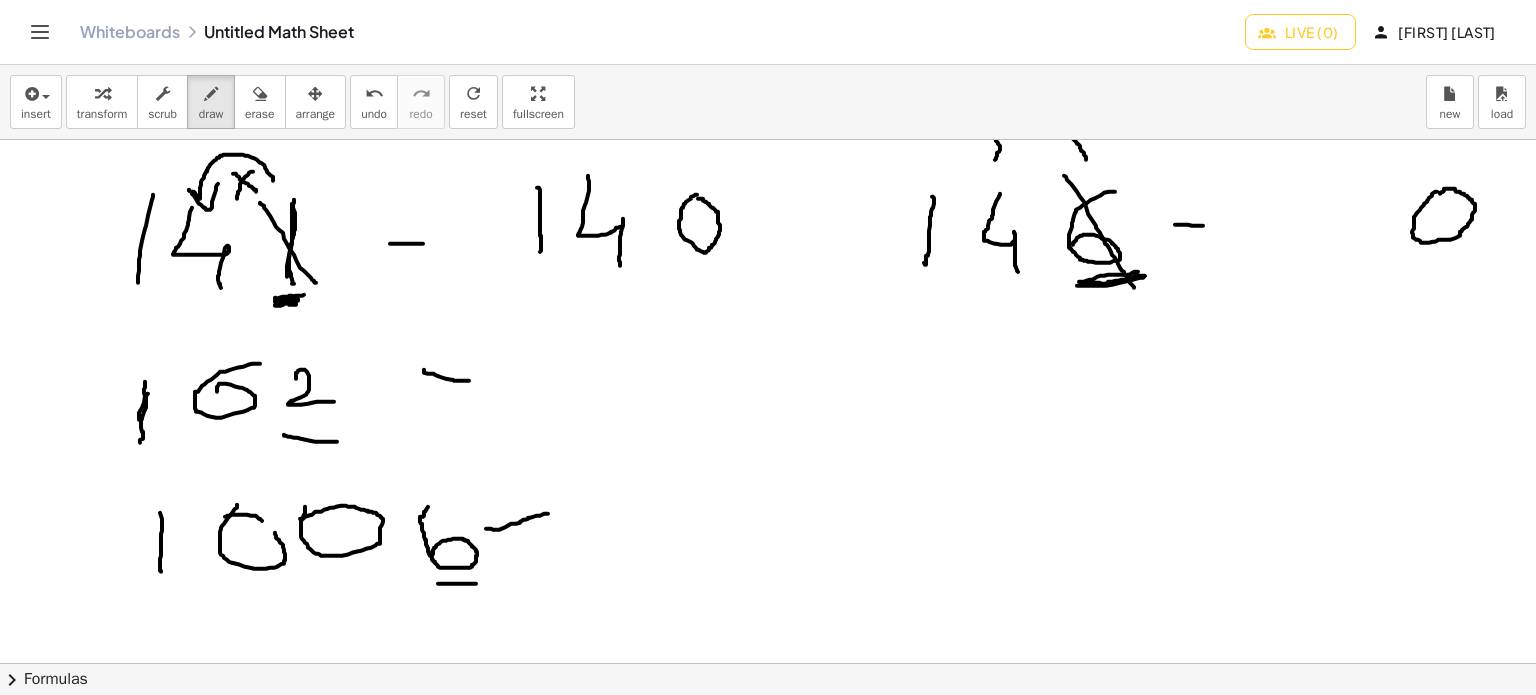 drag, startPoint x: 1086, startPoint y: 159, endPoint x: 989, endPoint y: 170, distance: 97.62172 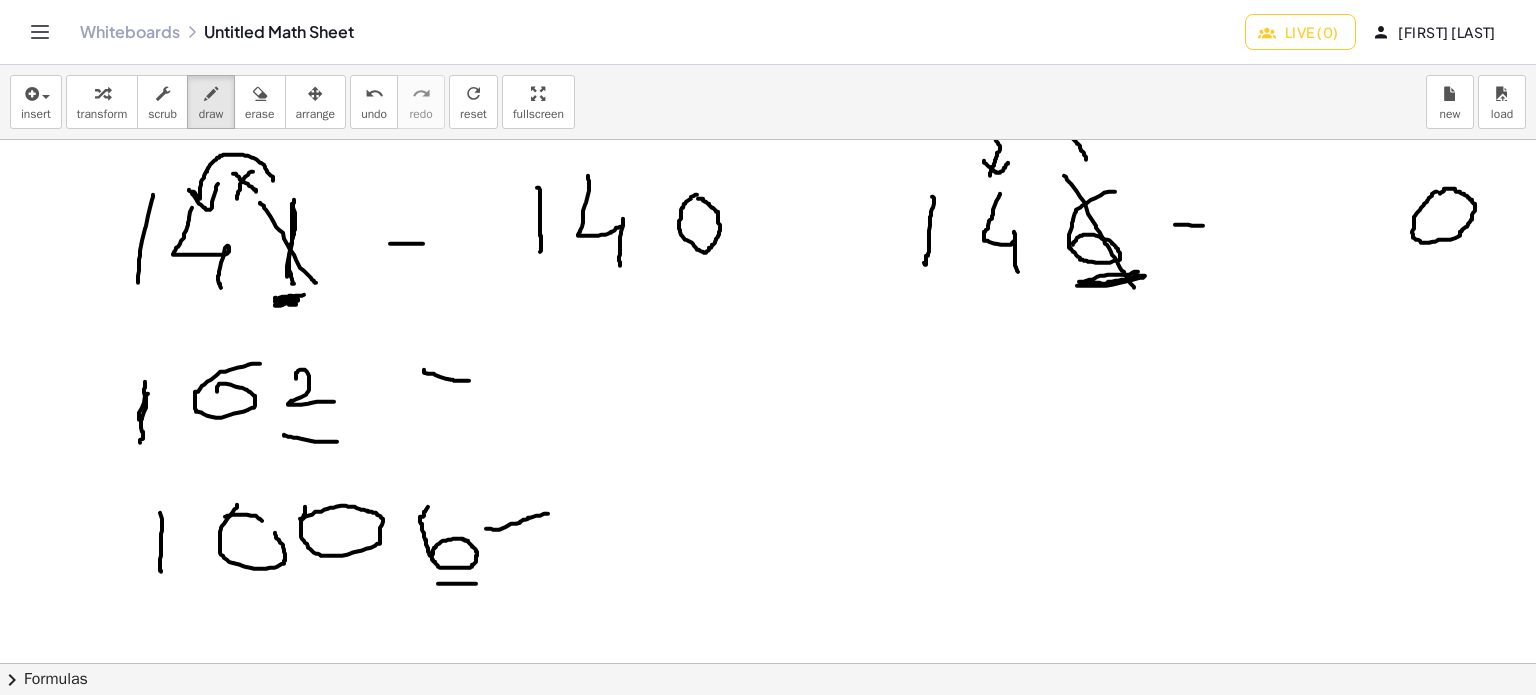 drag, startPoint x: 984, startPoint y: 161, endPoint x: 1008, endPoint y: 162, distance: 24.020824 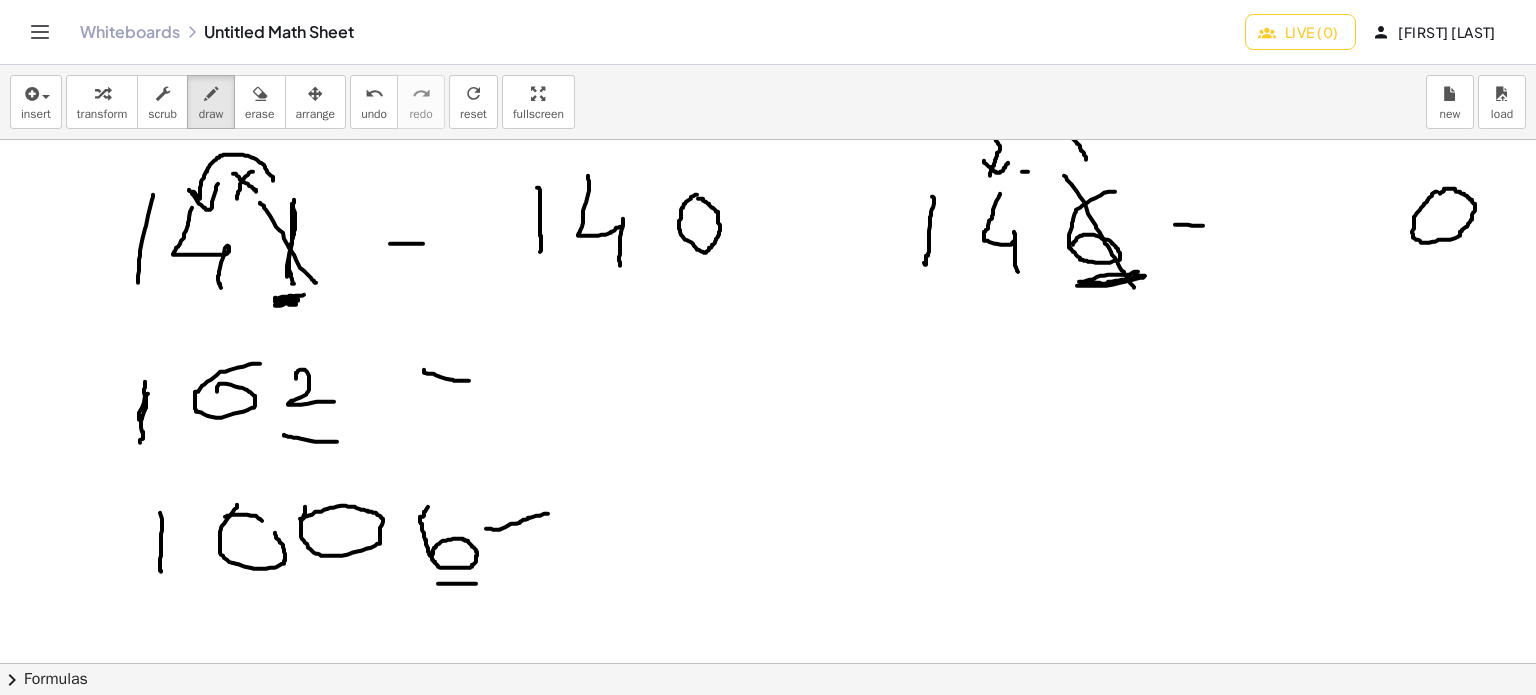 click at bounding box center [792, 664] 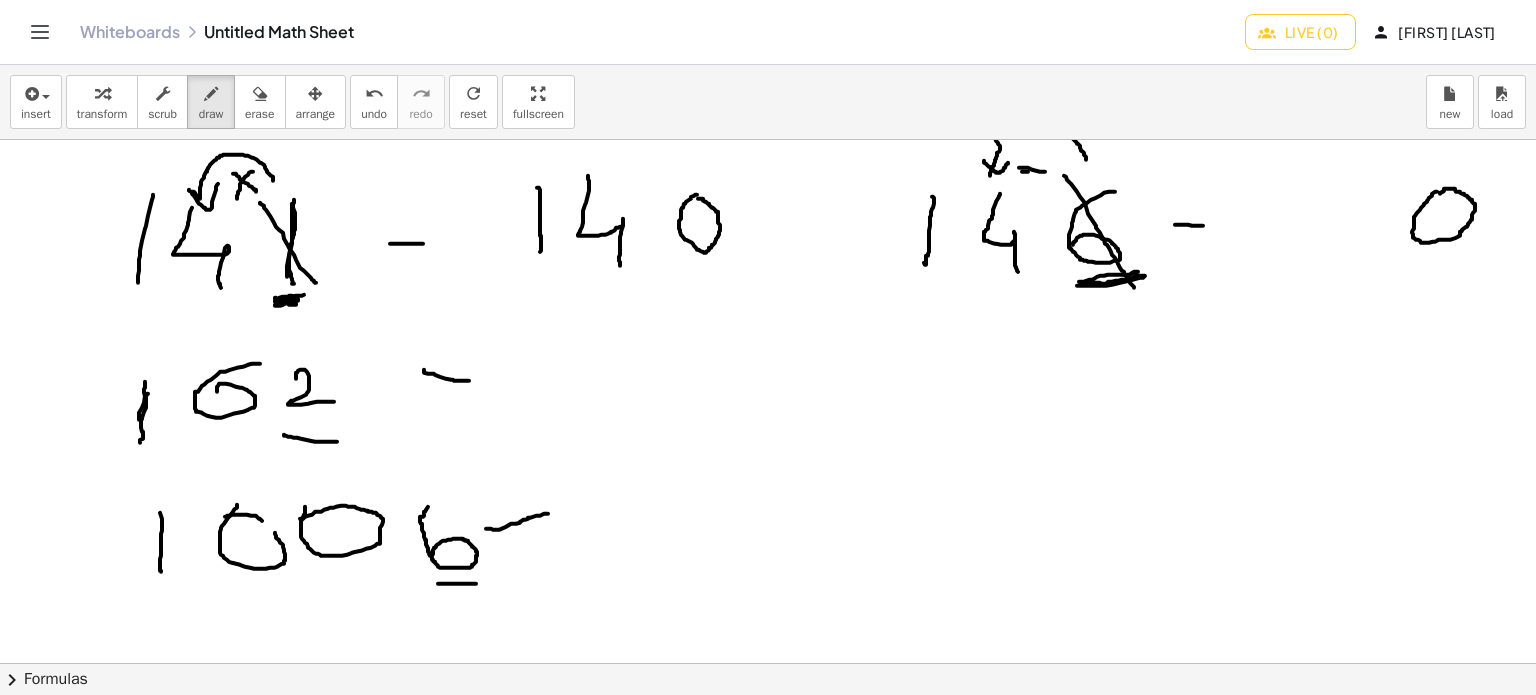 drag, startPoint x: 1019, startPoint y: 167, endPoint x: 1045, endPoint y: 171, distance: 26.305893 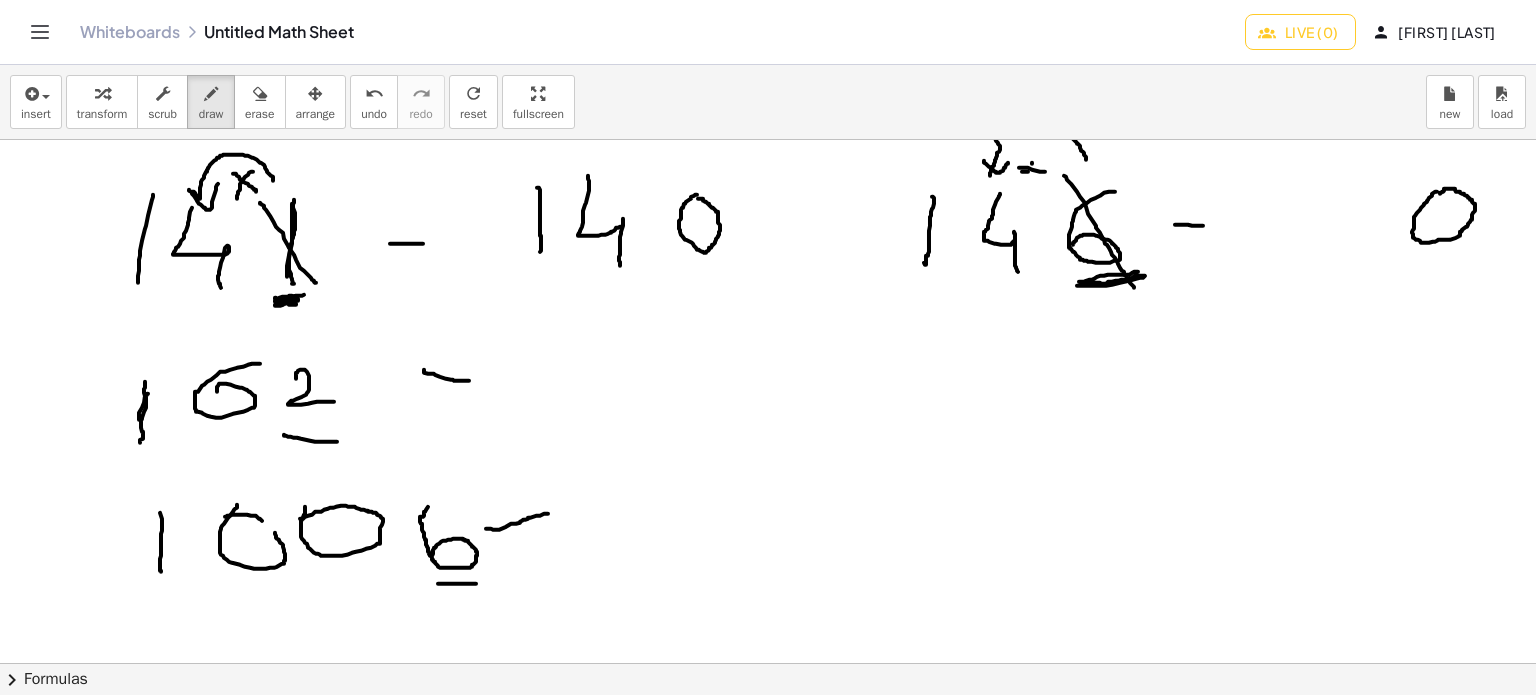 drag, startPoint x: 1032, startPoint y: 162, endPoint x: 1032, endPoint y: 182, distance: 20 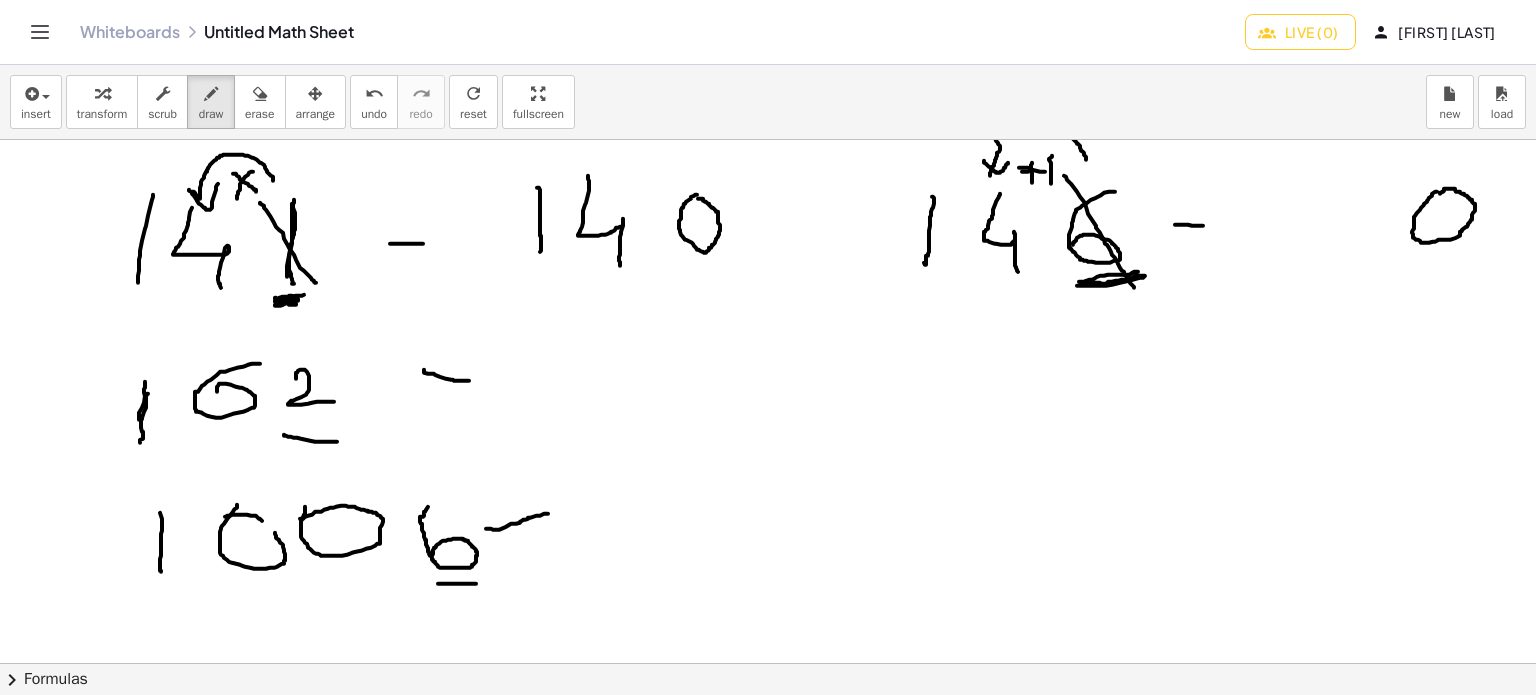 drag, startPoint x: 1052, startPoint y: 155, endPoint x: 1052, endPoint y: 183, distance: 28 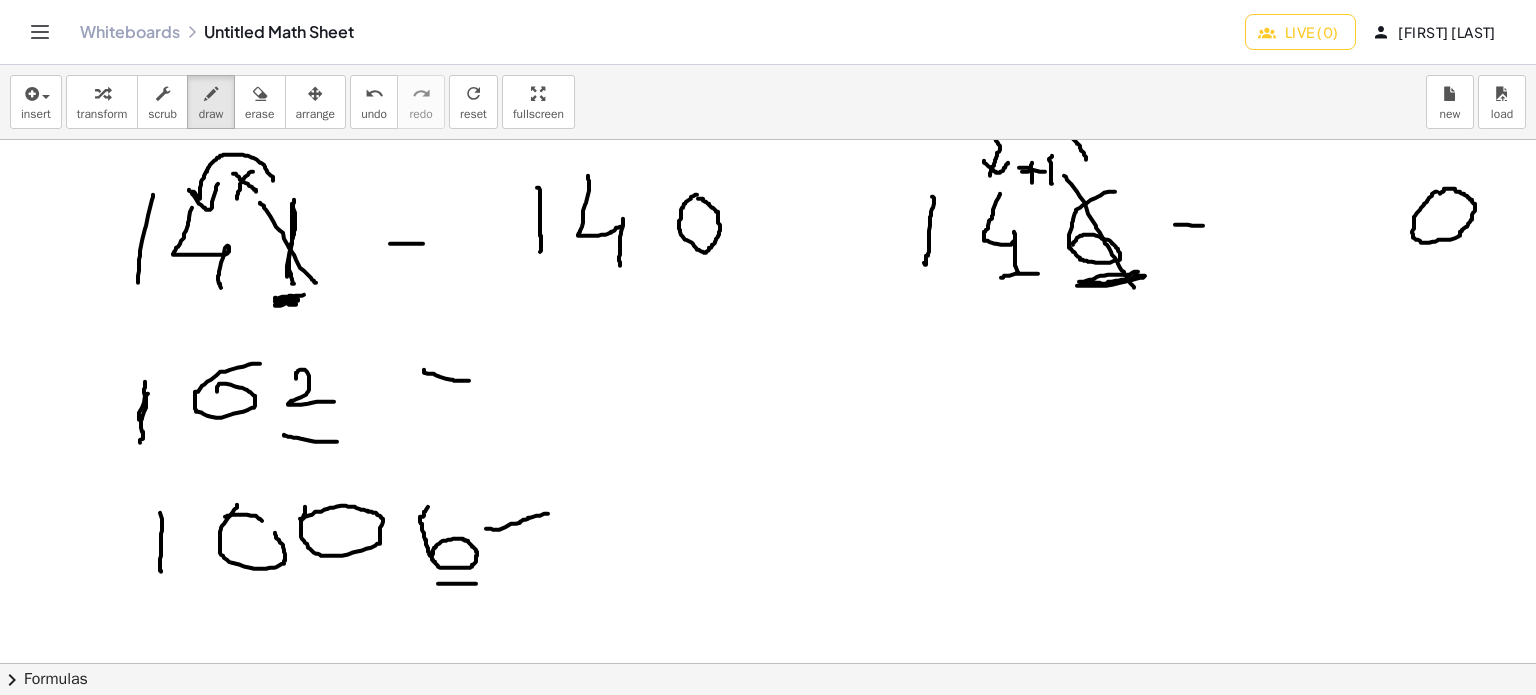 drag, startPoint x: 1023, startPoint y: 273, endPoint x: 1131, endPoint y: 247, distance: 111.085556 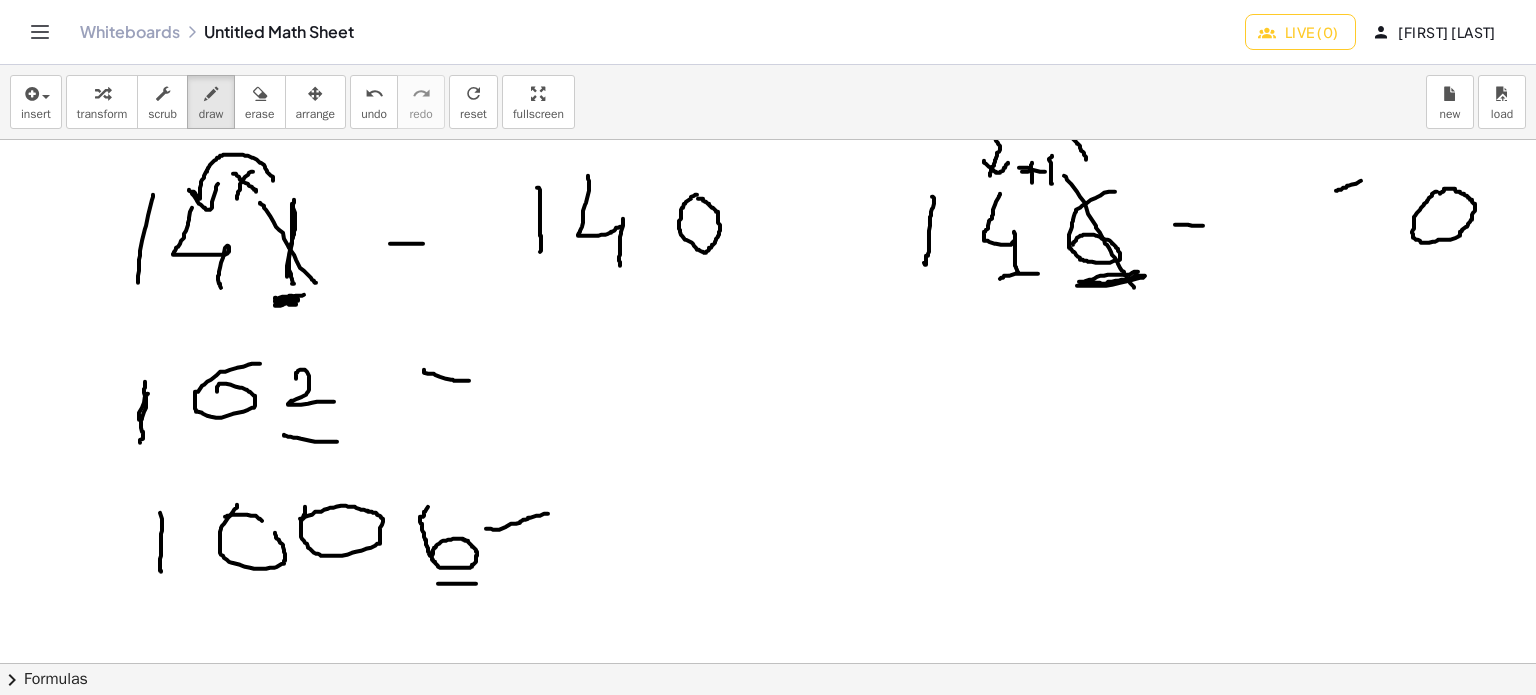 drag, startPoint x: 1338, startPoint y: 189, endPoint x: 1364, endPoint y: 180, distance: 27.513634 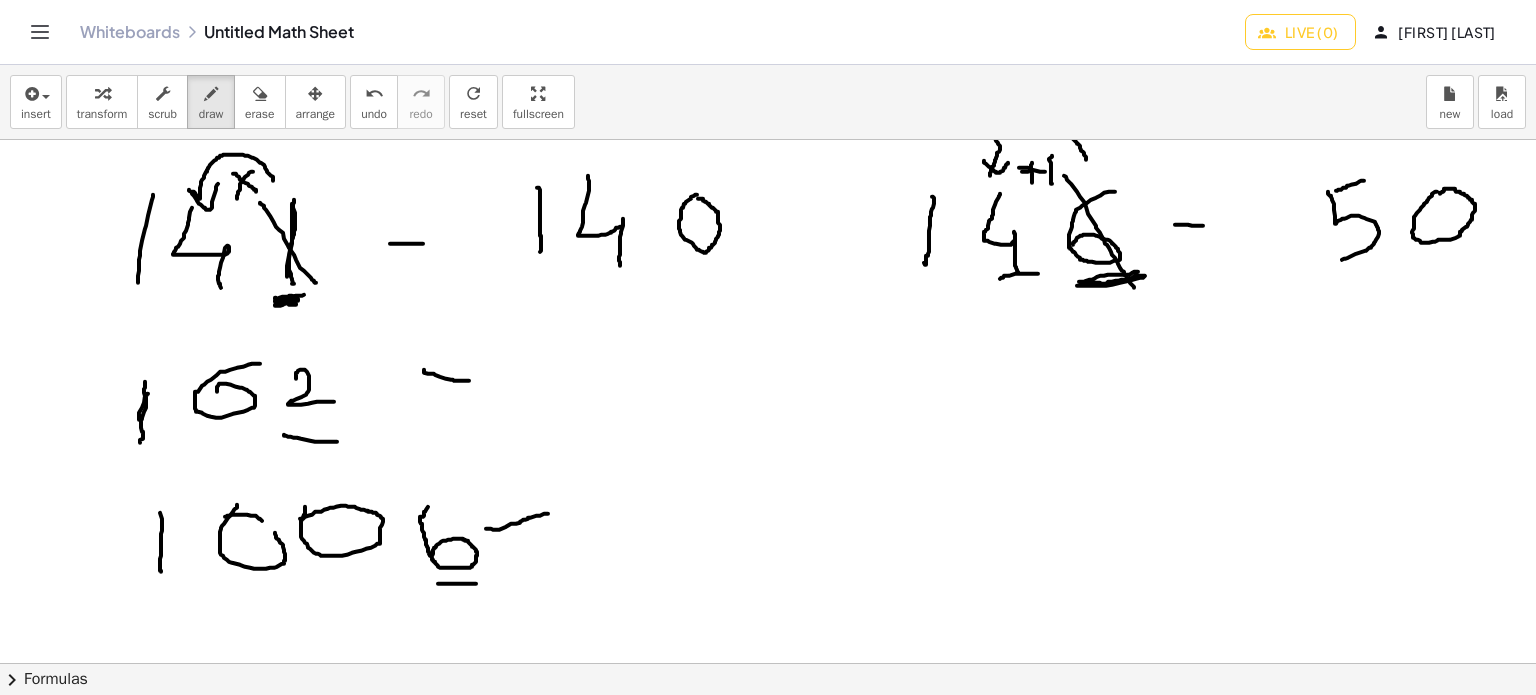 drag, startPoint x: 1328, startPoint y: 191, endPoint x: 1333, endPoint y: 259, distance: 68.18358 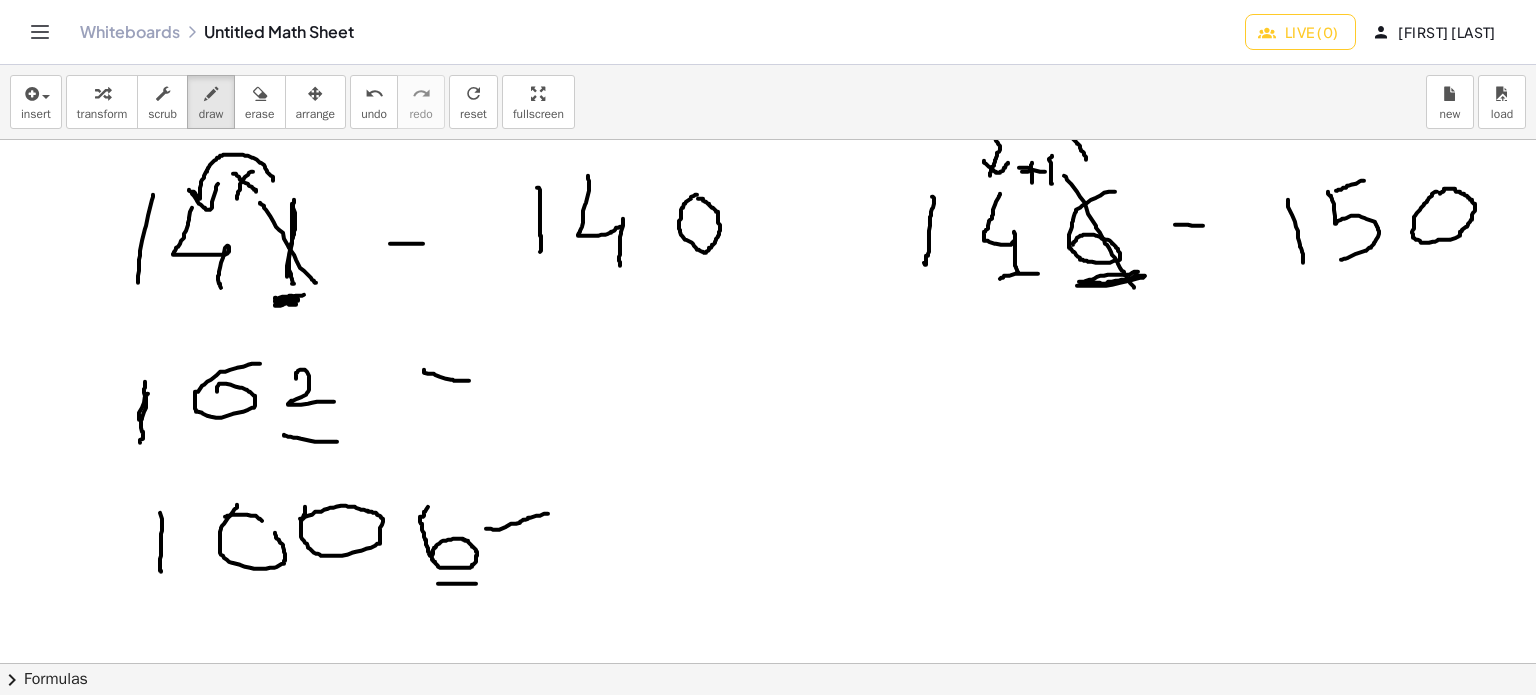 drag, startPoint x: 1288, startPoint y: 199, endPoint x: 1304, endPoint y: 266, distance: 68.88396 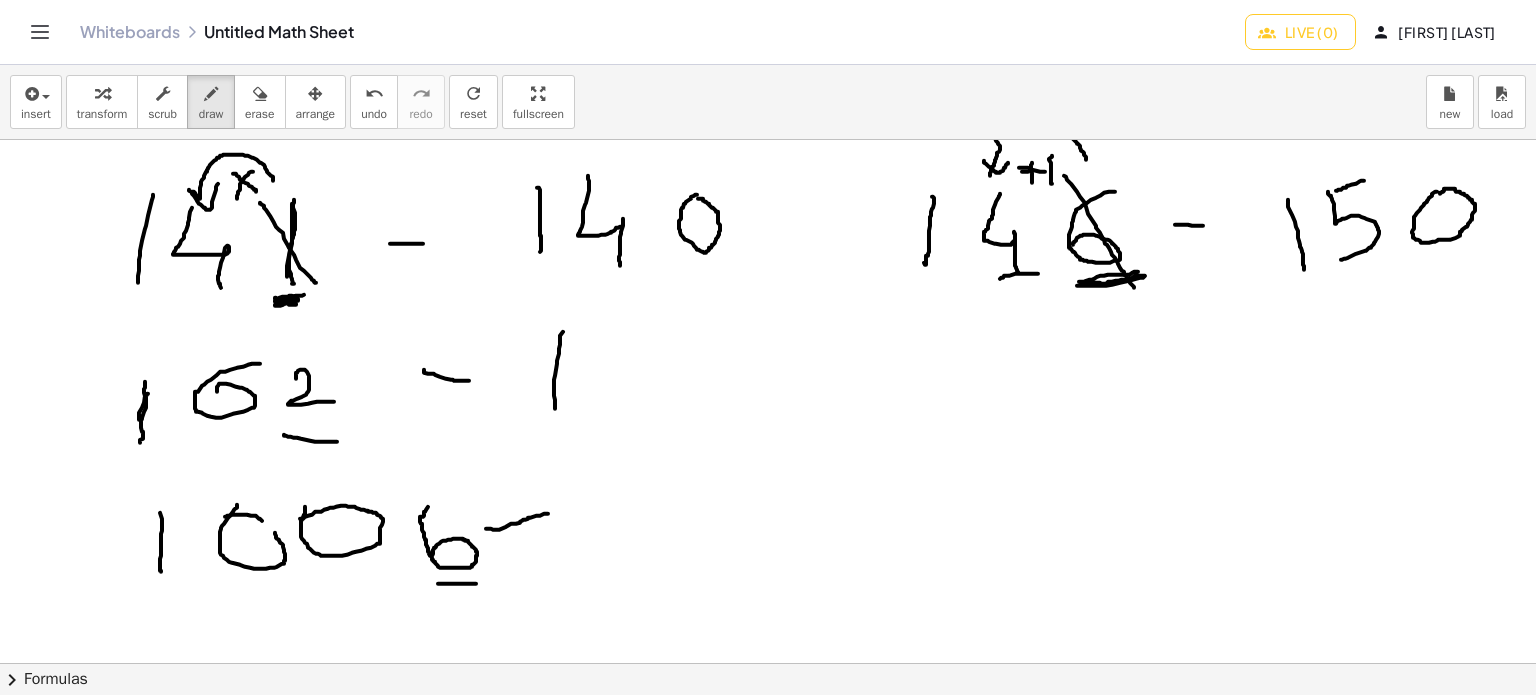 drag, startPoint x: 563, startPoint y: 331, endPoint x: 555, endPoint y: 408, distance: 77.41447 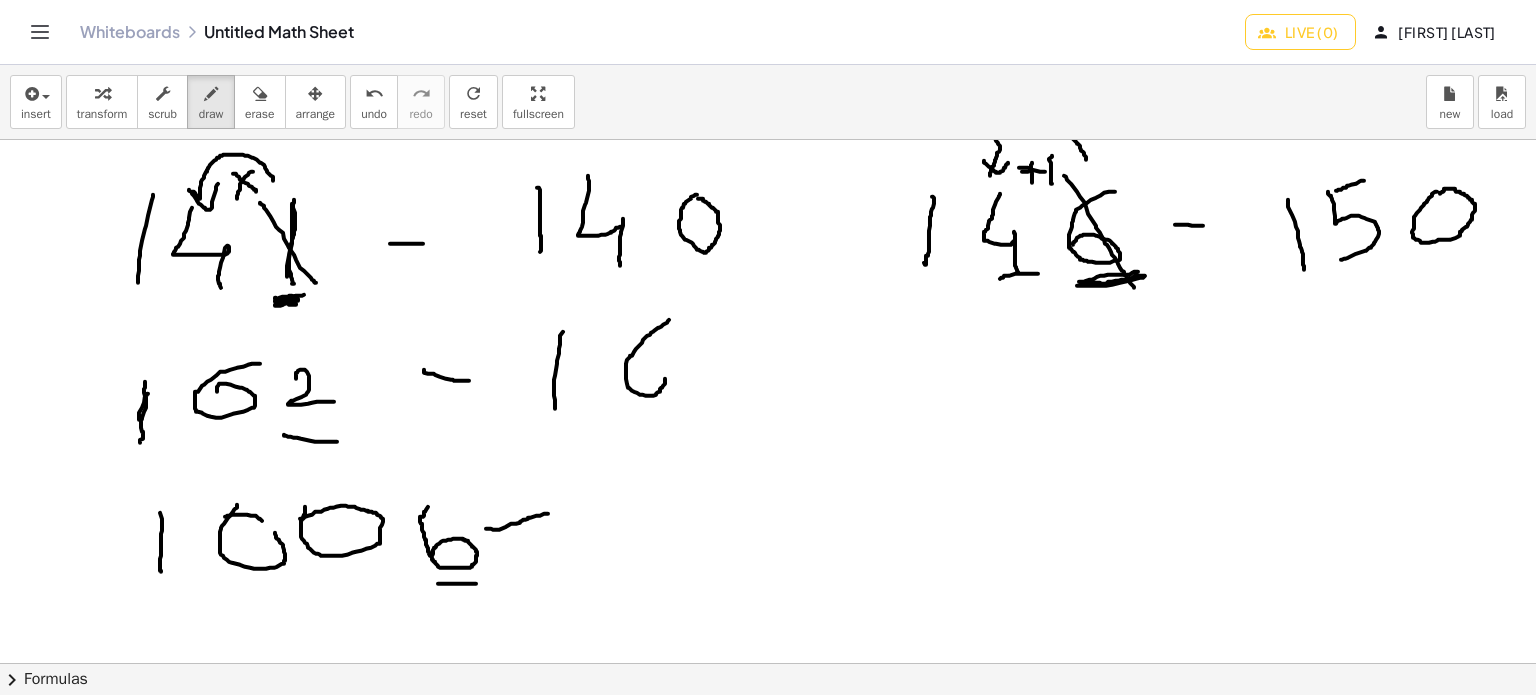 drag, startPoint x: 658, startPoint y: 327, endPoint x: 626, endPoint y: 376, distance: 58.5235 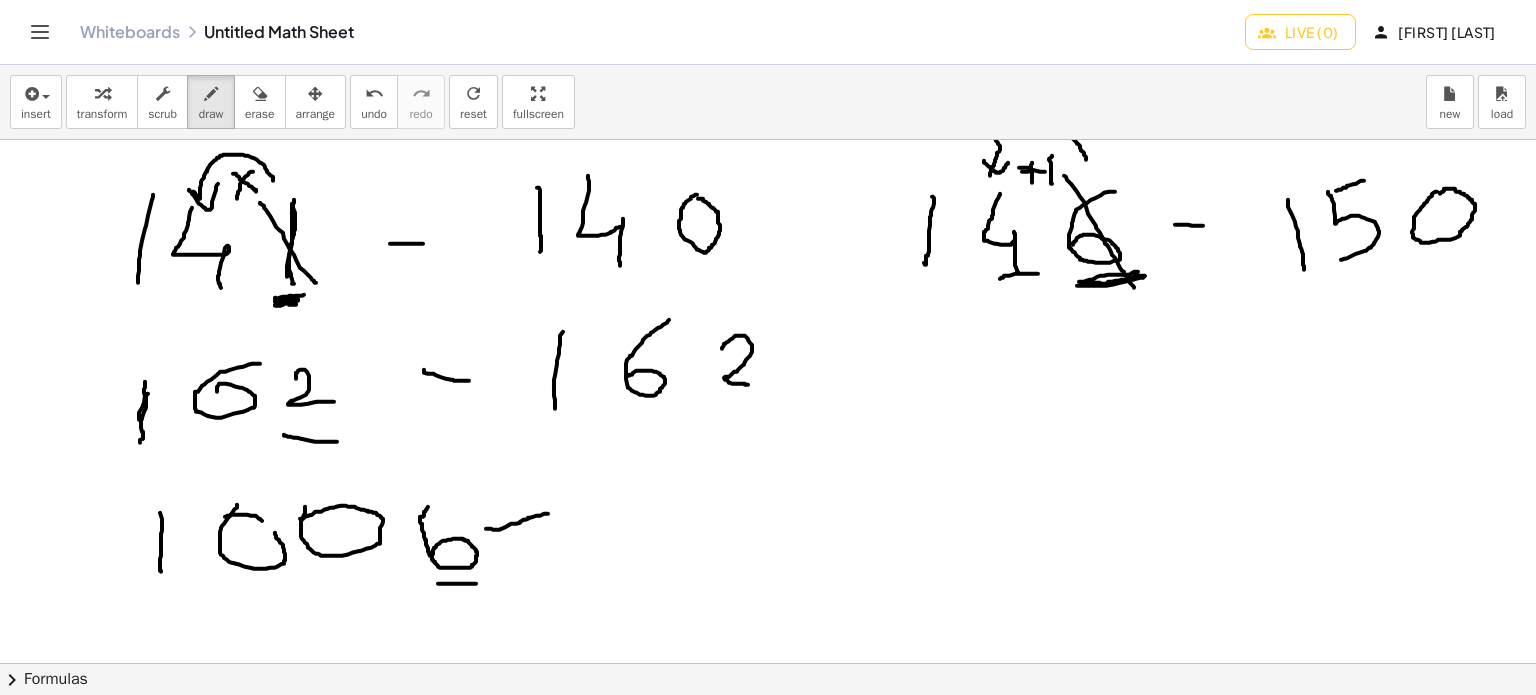 drag, startPoint x: 722, startPoint y: 348, endPoint x: 783, endPoint y: 391, distance: 74.63243 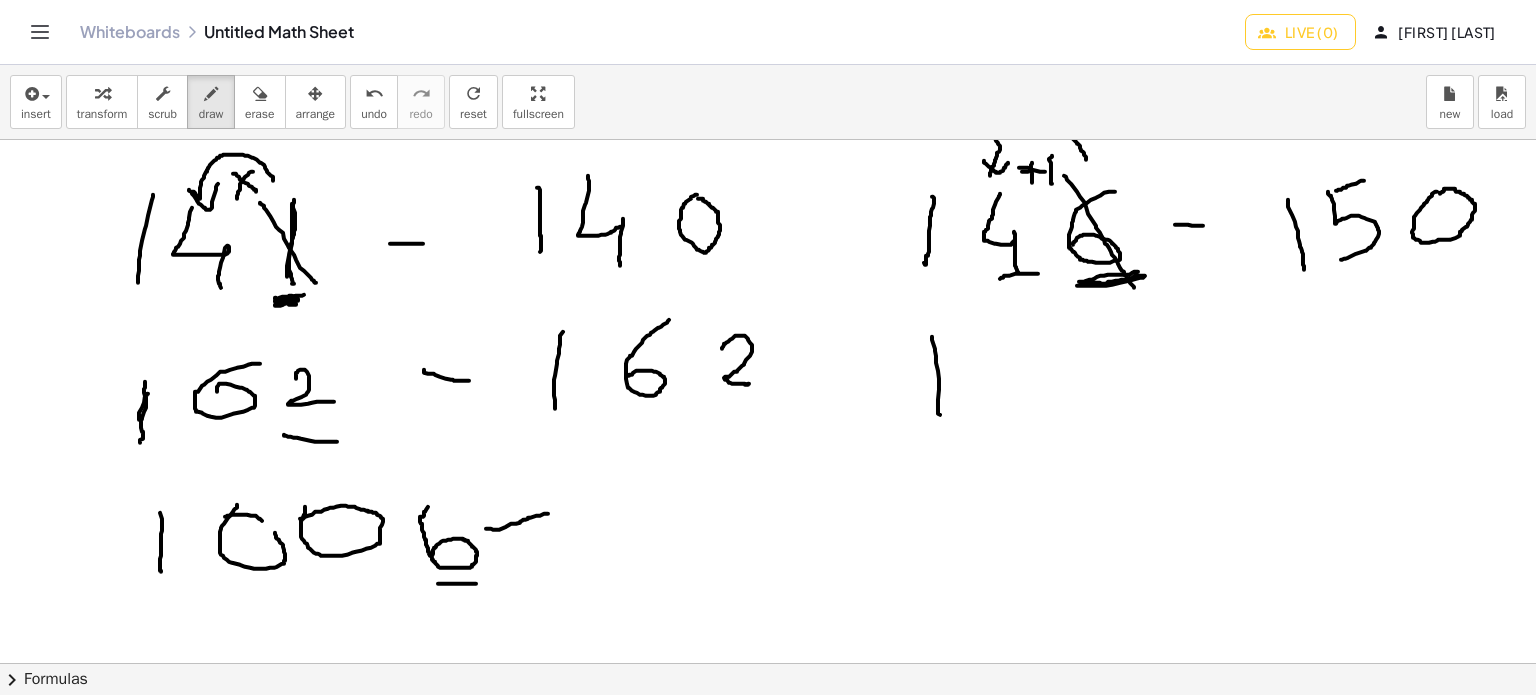 drag, startPoint x: 932, startPoint y: 337, endPoint x: 940, endPoint y: 414, distance: 77.41447 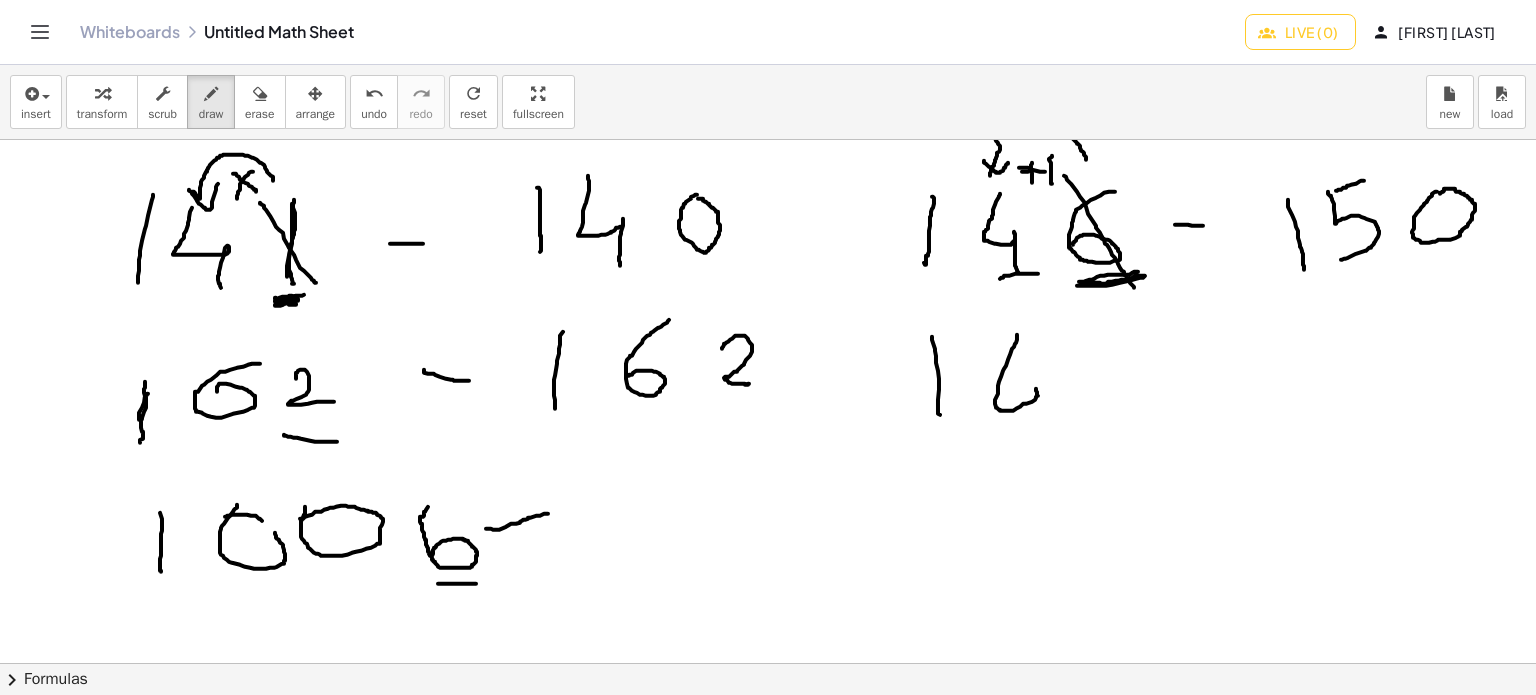 drag, startPoint x: 1017, startPoint y: 334, endPoint x: 1009, endPoint y: 386, distance: 52.611786 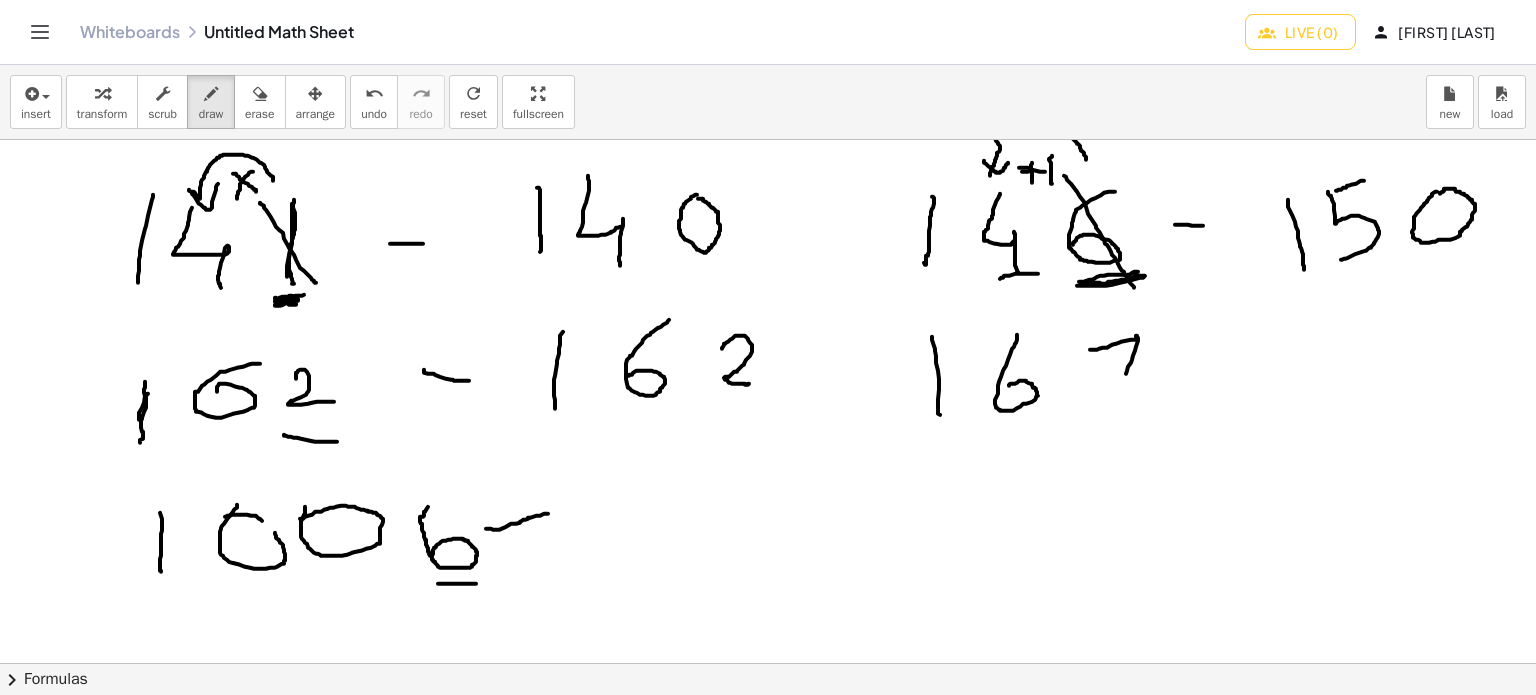 drag, startPoint x: 1093, startPoint y: 349, endPoint x: 1119, endPoint y: 391, distance: 49.396355 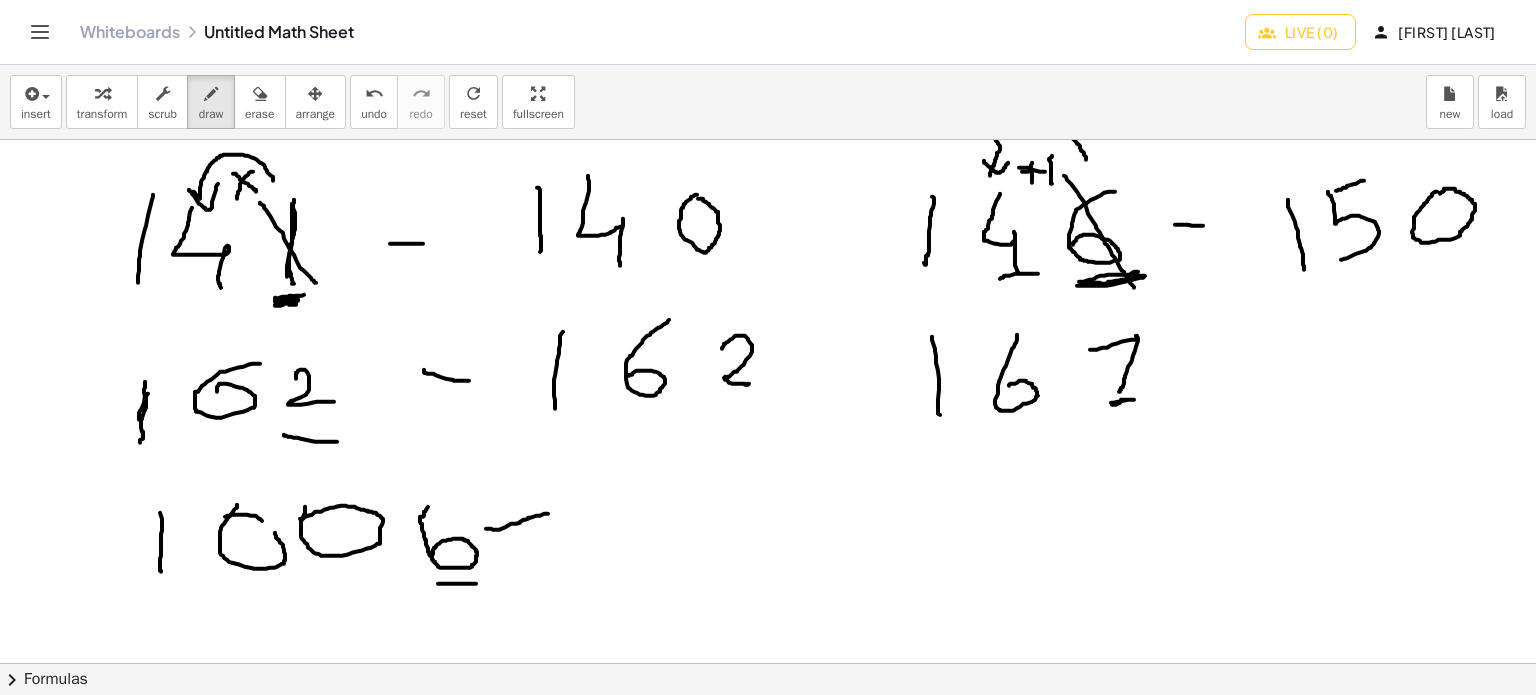 drag, startPoint x: 1112, startPoint y: 404, endPoint x: 1127, endPoint y: 401, distance: 15.297058 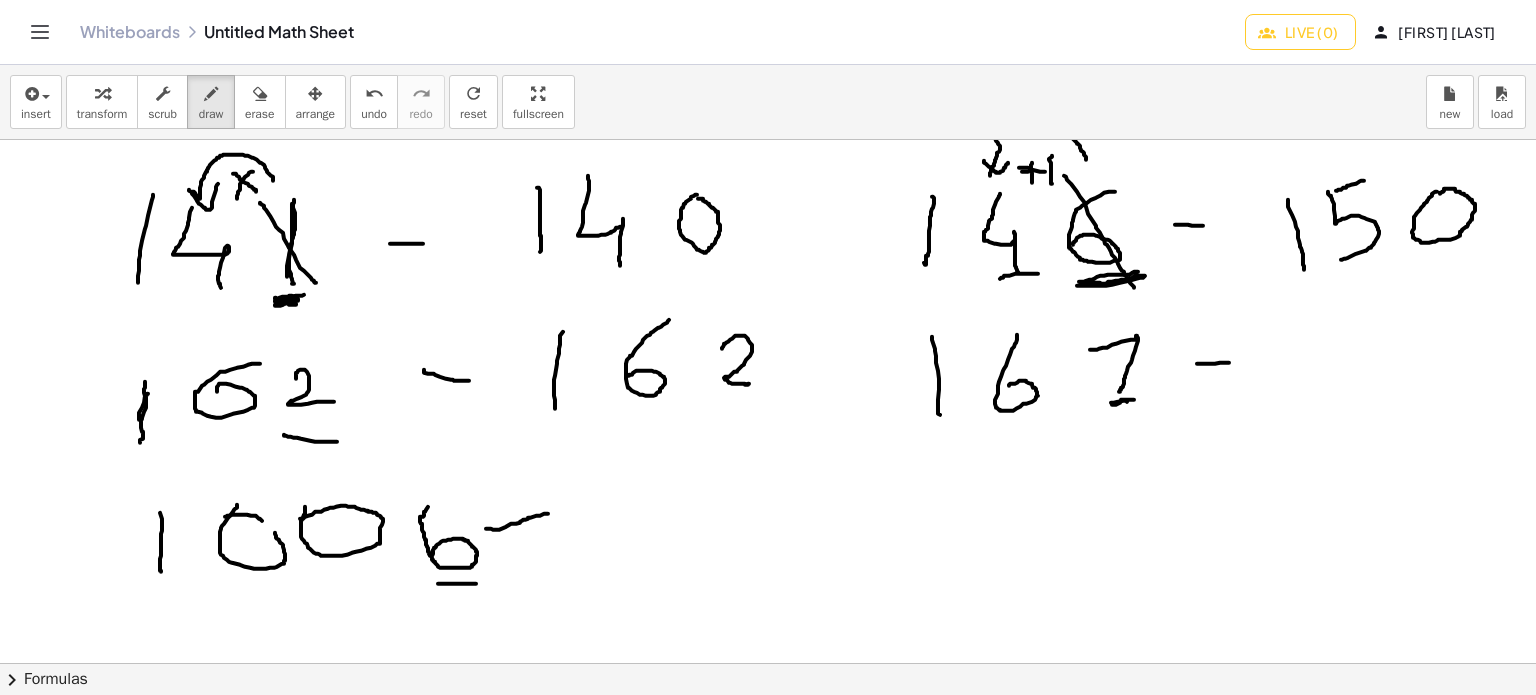 drag, startPoint x: 1197, startPoint y: 363, endPoint x: 1229, endPoint y: 362, distance: 32.01562 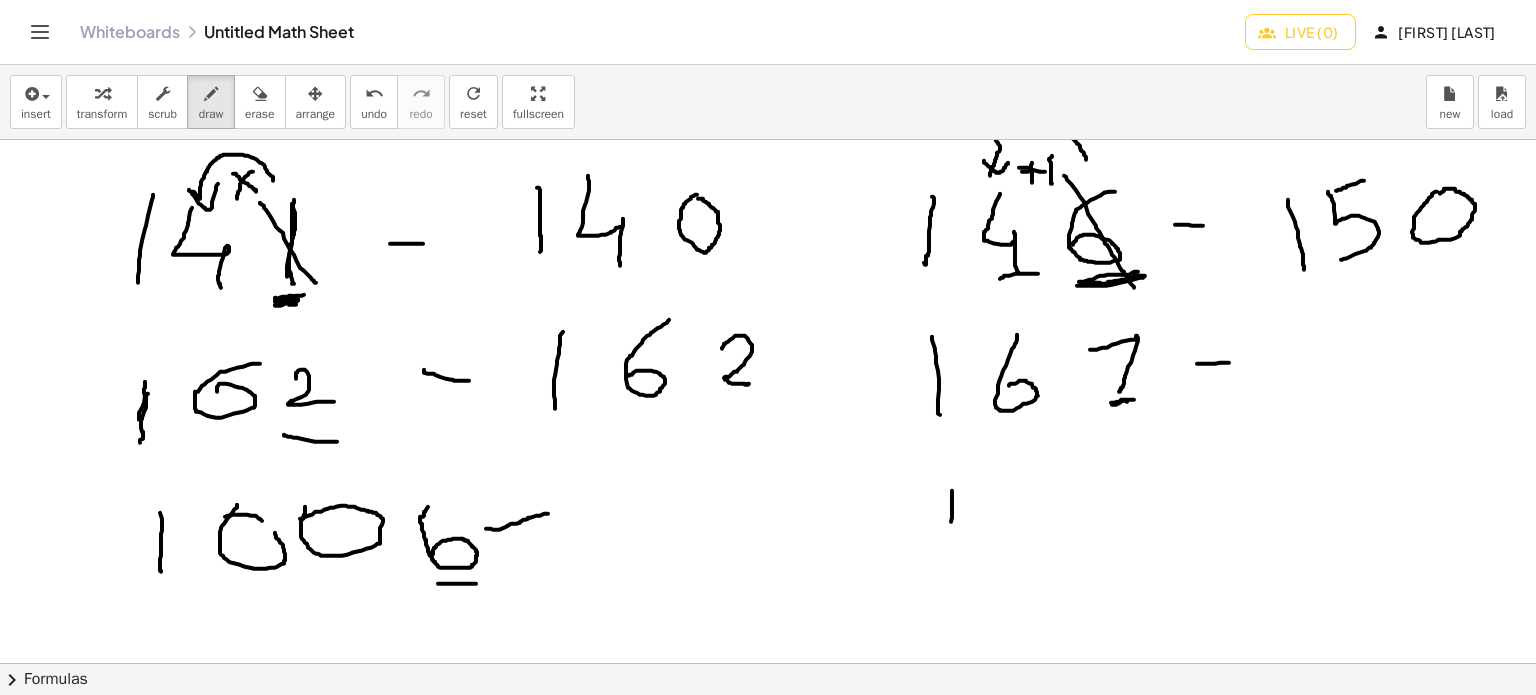 drag, startPoint x: 951, startPoint y: 521, endPoint x: 949, endPoint y: 539, distance: 18.110771 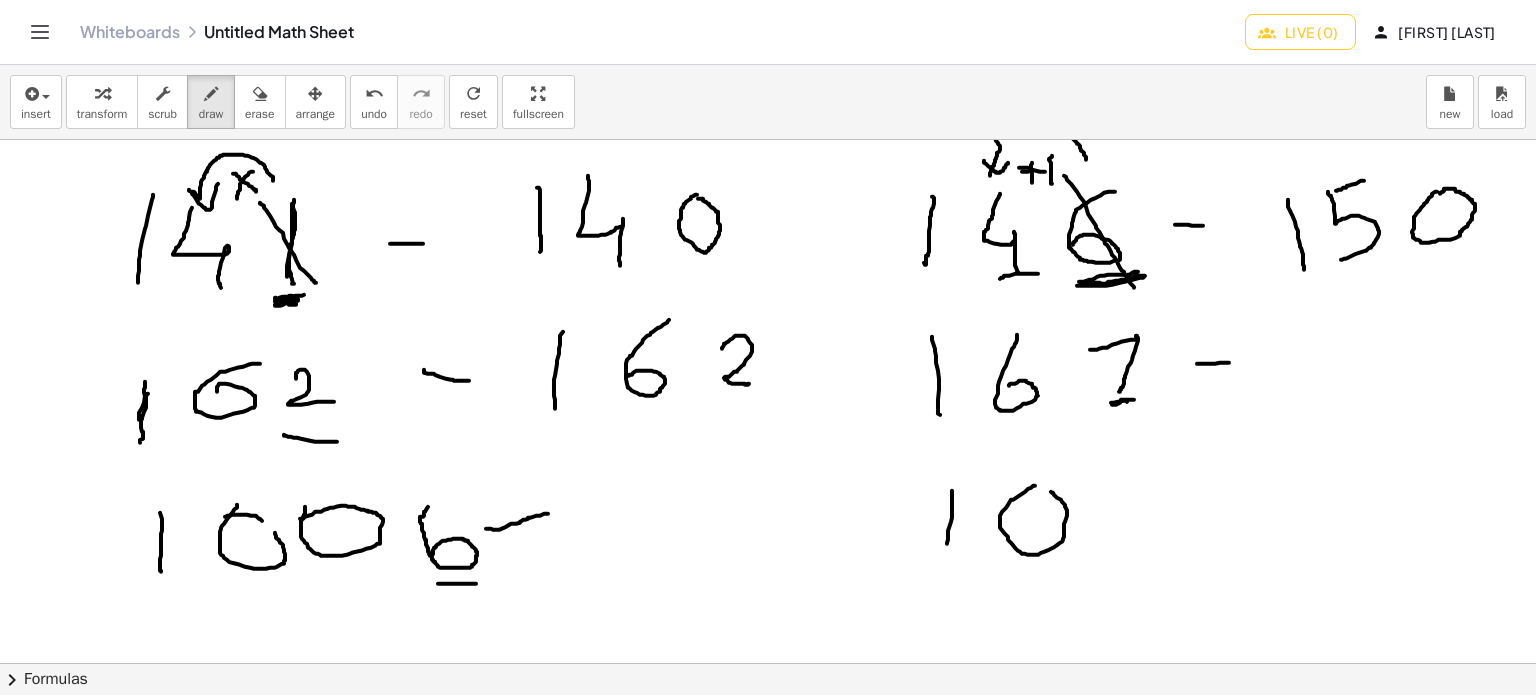 drag, startPoint x: 1006, startPoint y: 507, endPoint x: 1030, endPoint y: 487, distance: 31.241 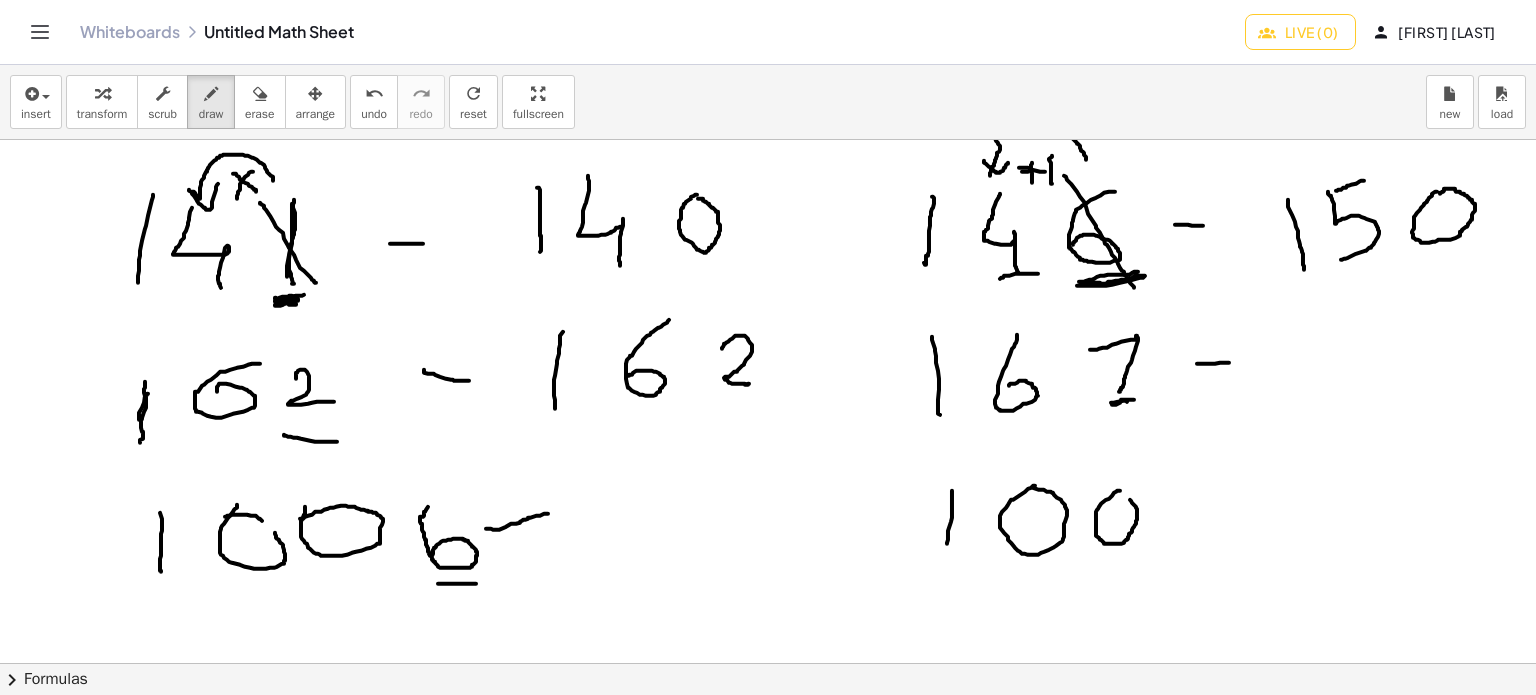 drag, startPoint x: 1097, startPoint y: 509, endPoint x: 1109, endPoint y: 495, distance: 18.439089 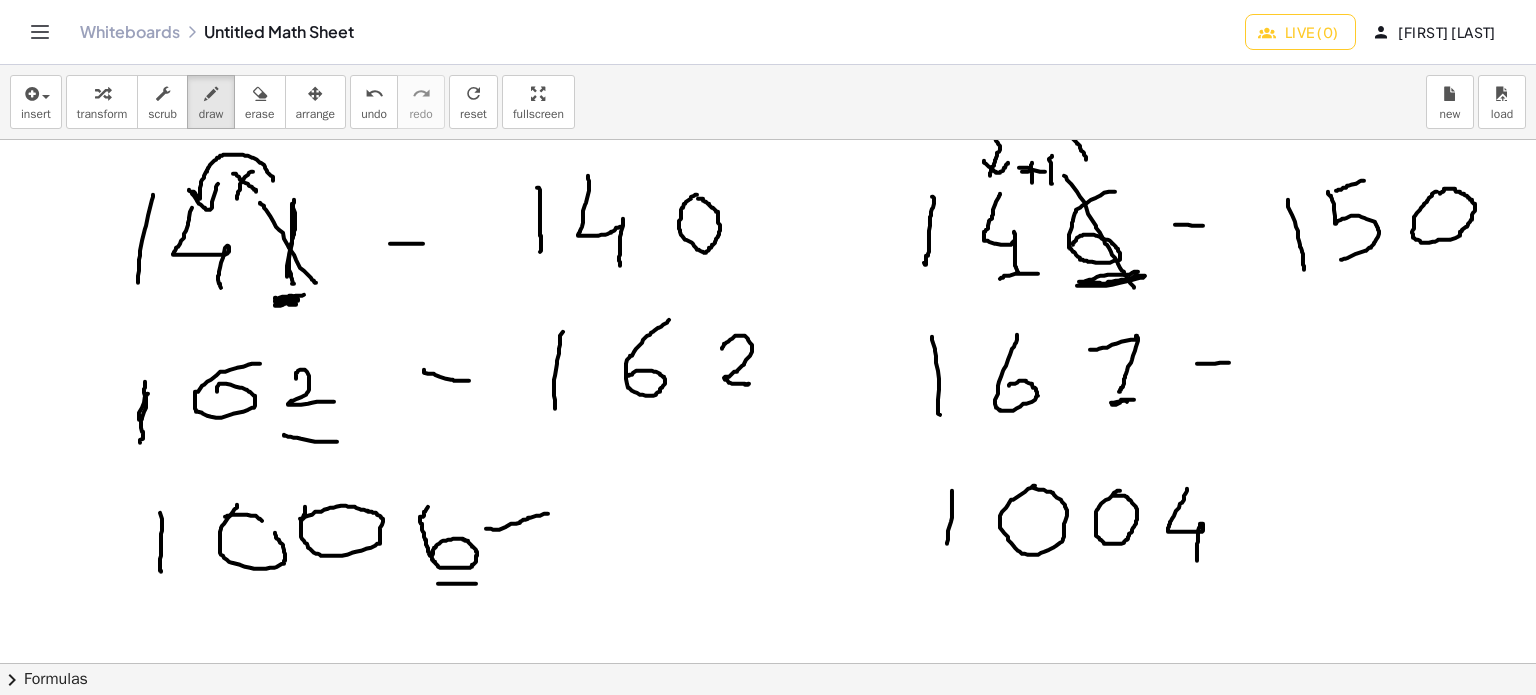 drag, startPoint x: 1187, startPoint y: 489, endPoint x: 1224, endPoint y: 547, distance: 68.7968 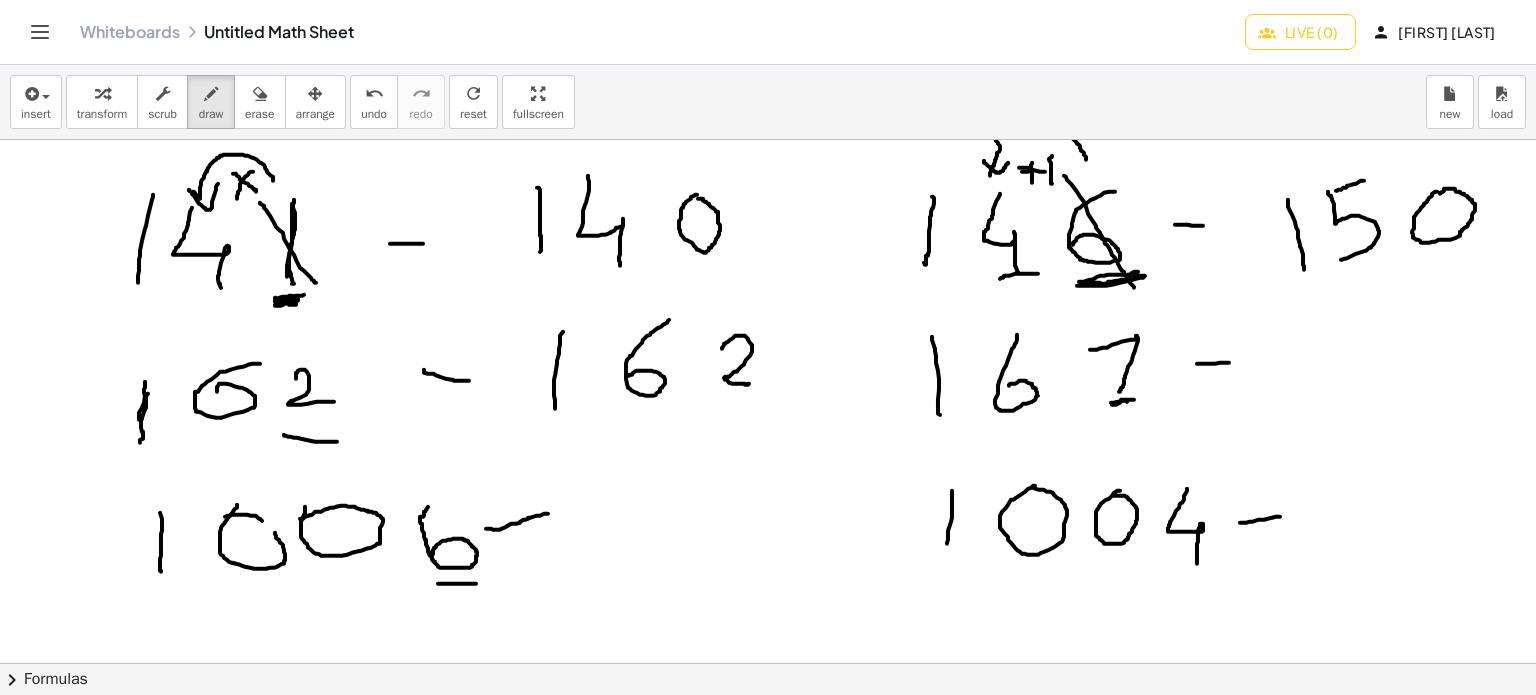 drag, startPoint x: 1240, startPoint y: 522, endPoint x: 1281, endPoint y: 515, distance: 41.59327 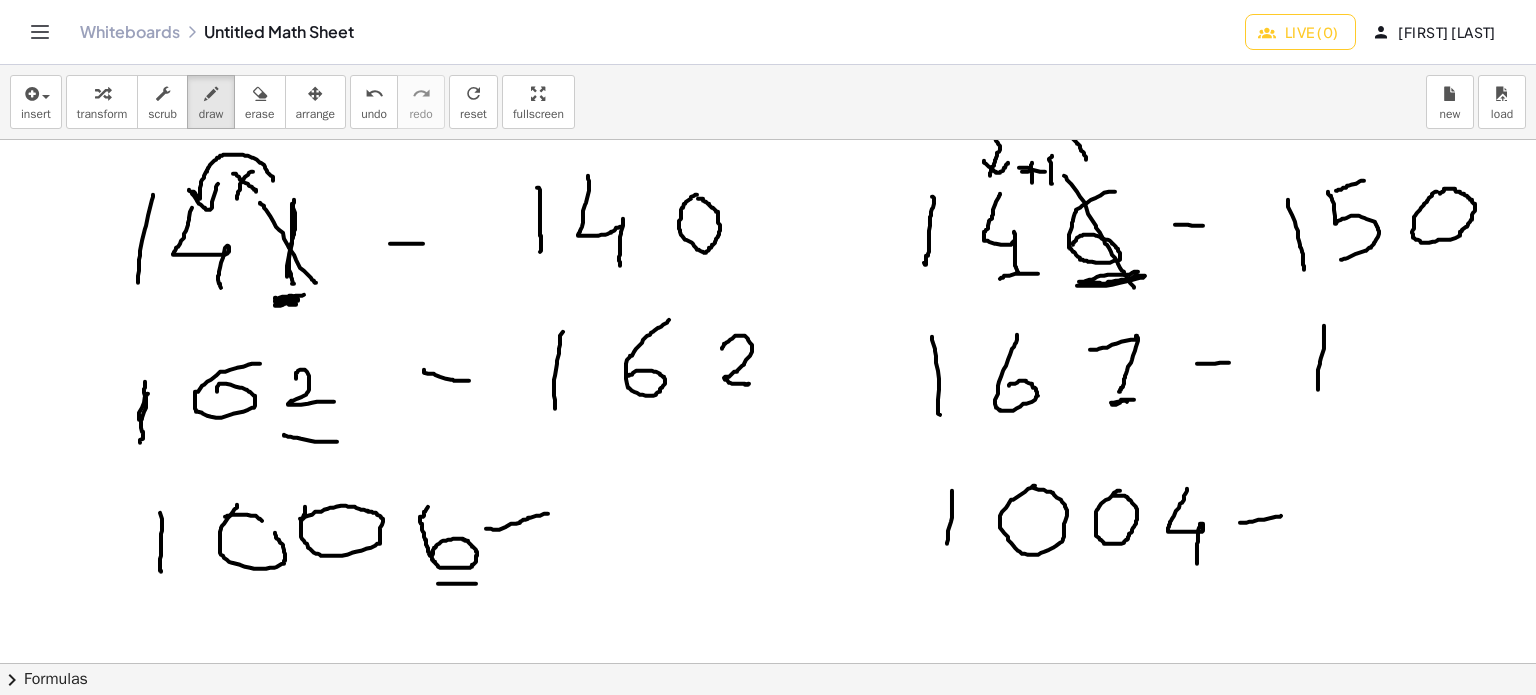 drag, startPoint x: 1324, startPoint y: 325, endPoint x: 1348, endPoint y: 371, distance: 51.884487 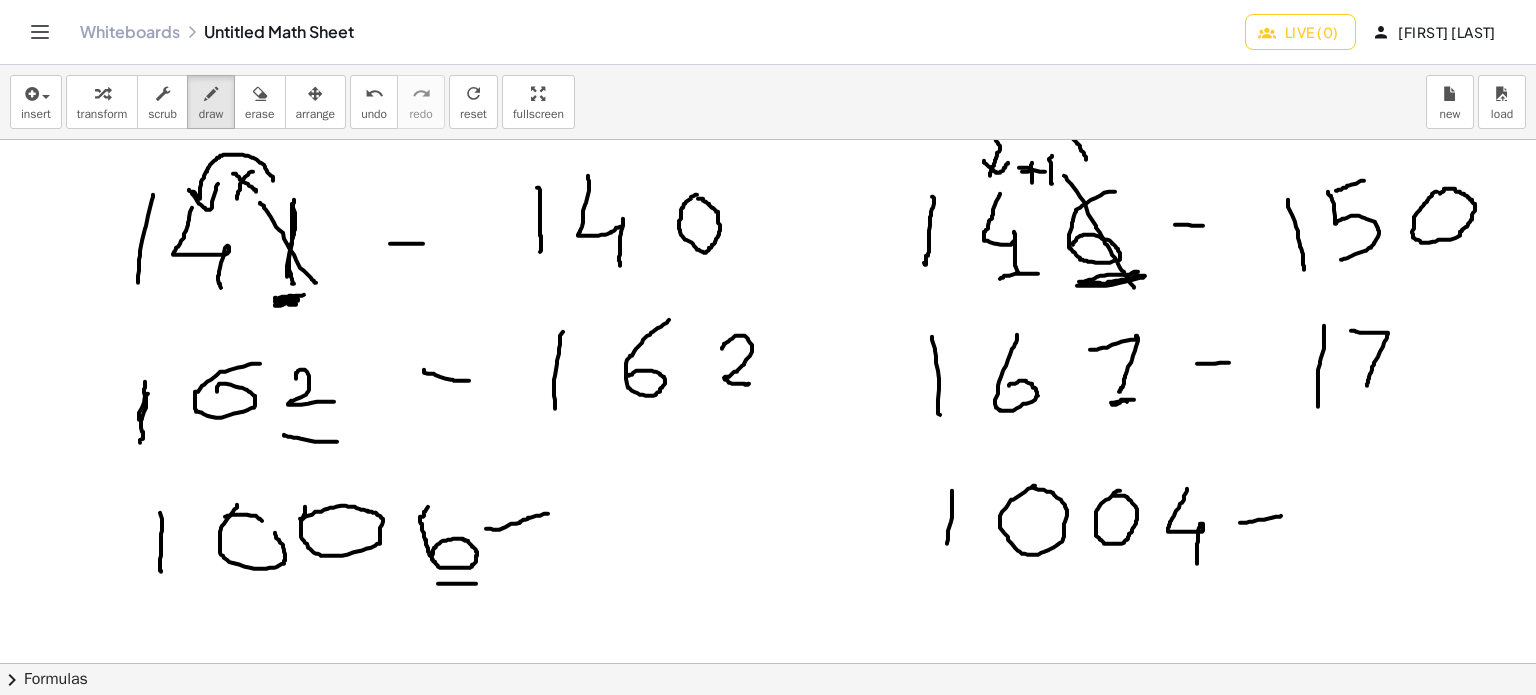 drag, startPoint x: 1357, startPoint y: 331, endPoint x: 1367, endPoint y: 387, distance: 56.88585 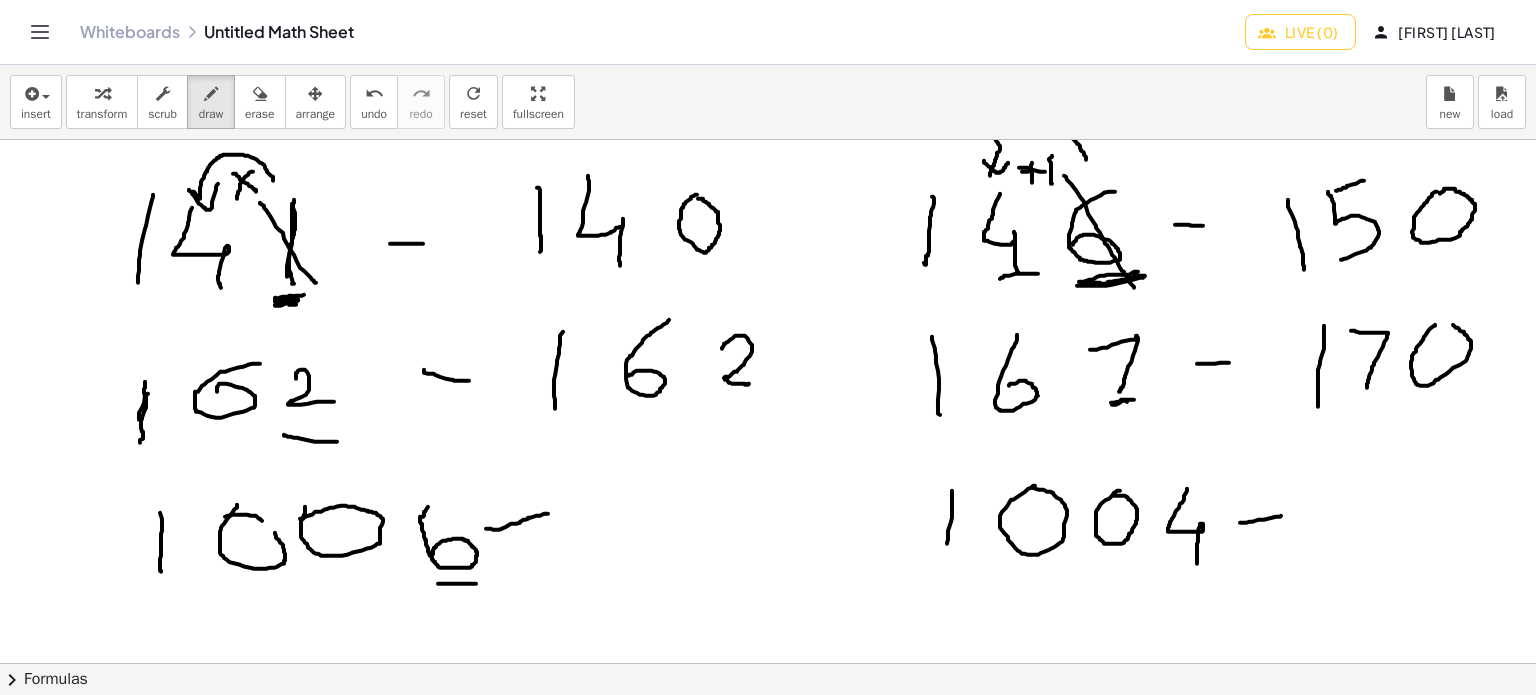 click at bounding box center (792, 664) 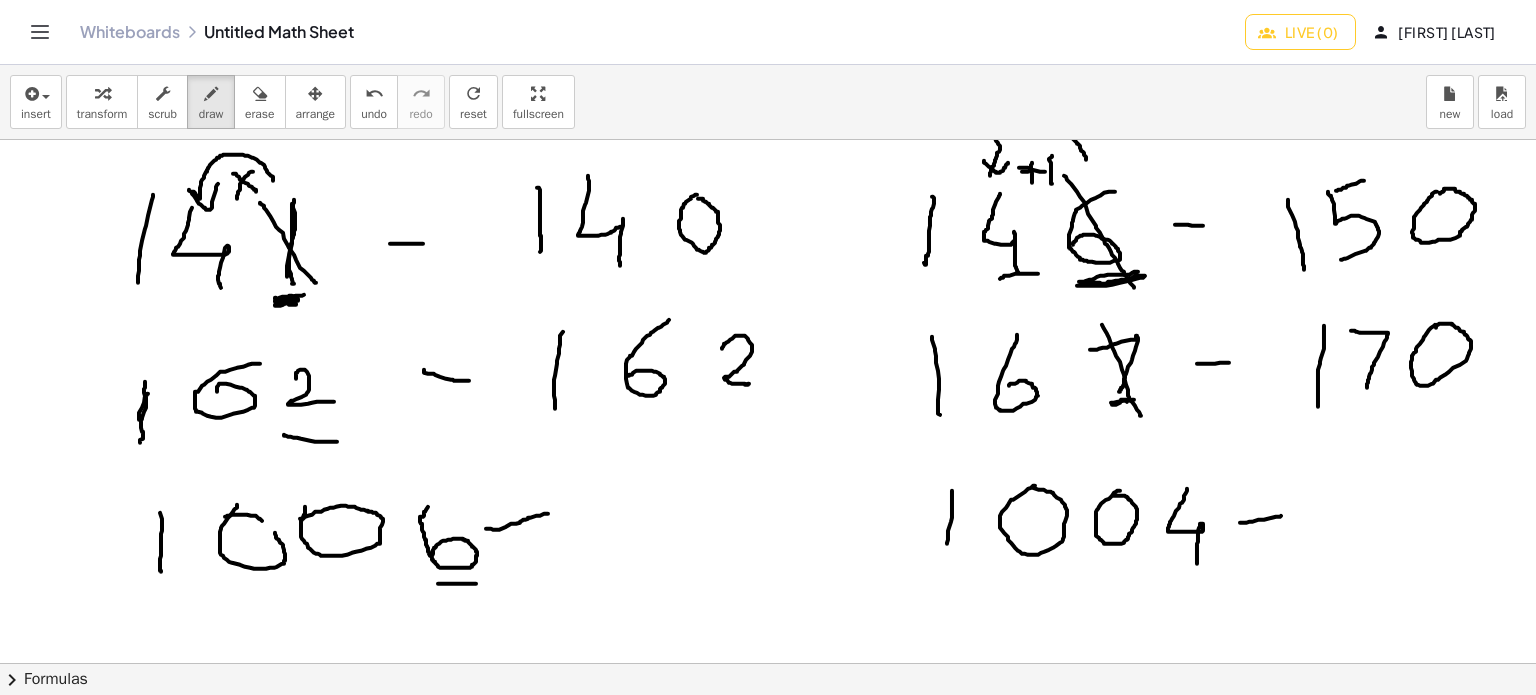 drag, startPoint x: 1116, startPoint y: 355, endPoint x: 1141, endPoint y: 415, distance: 65 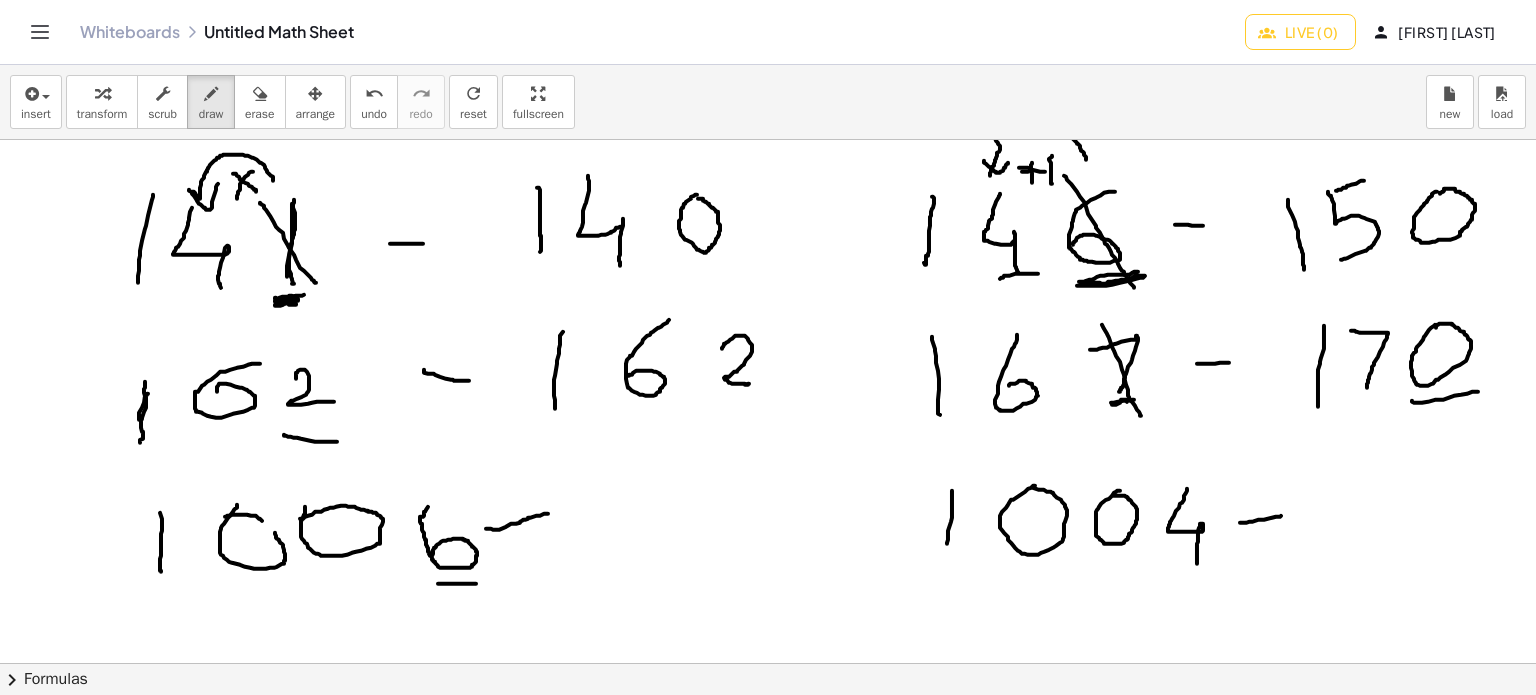 drag, startPoint x: 1412, startPoint y: 400, endPoint x: 1478, endPoint y: 391, distance: 66.61081 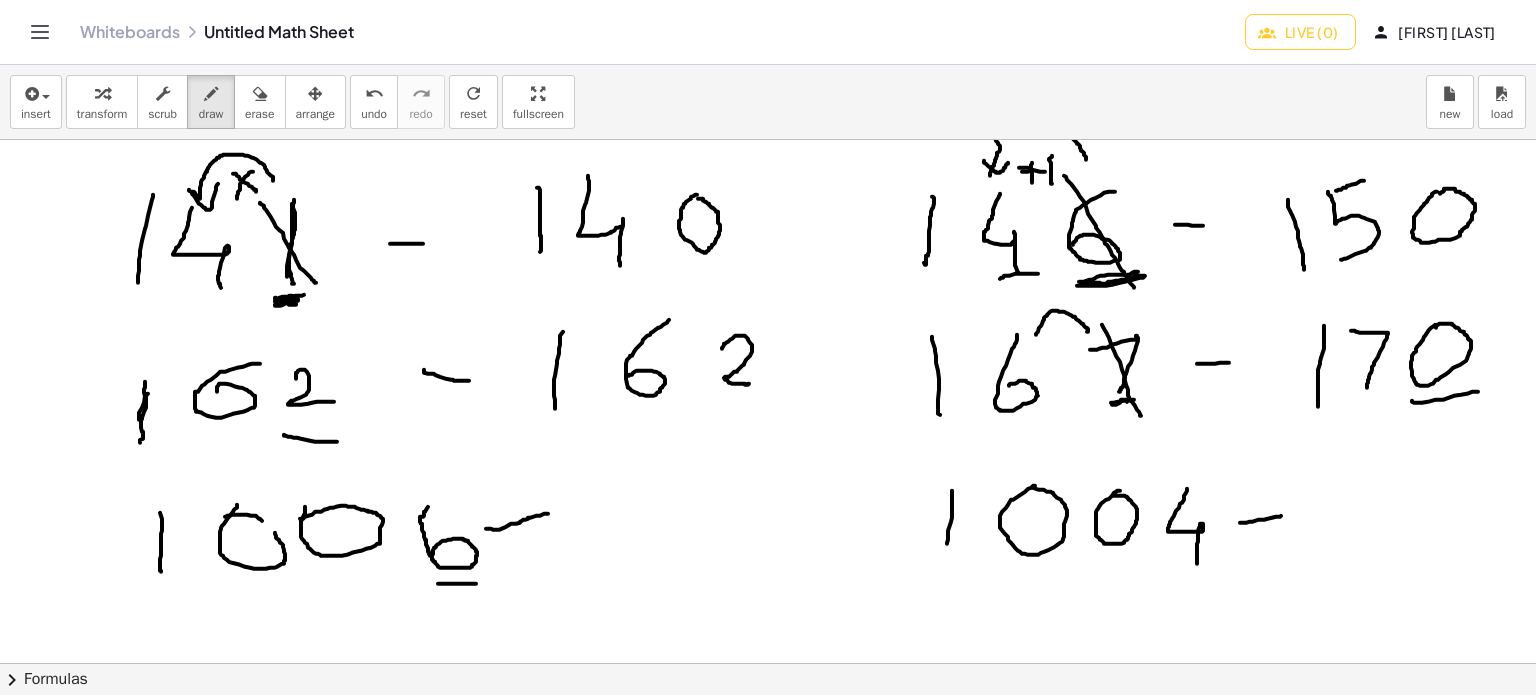 drag, startPoint x: 1087, startPoint y: 331, endPoint x: 1031, endPoint y: 332, distance: 56.008926 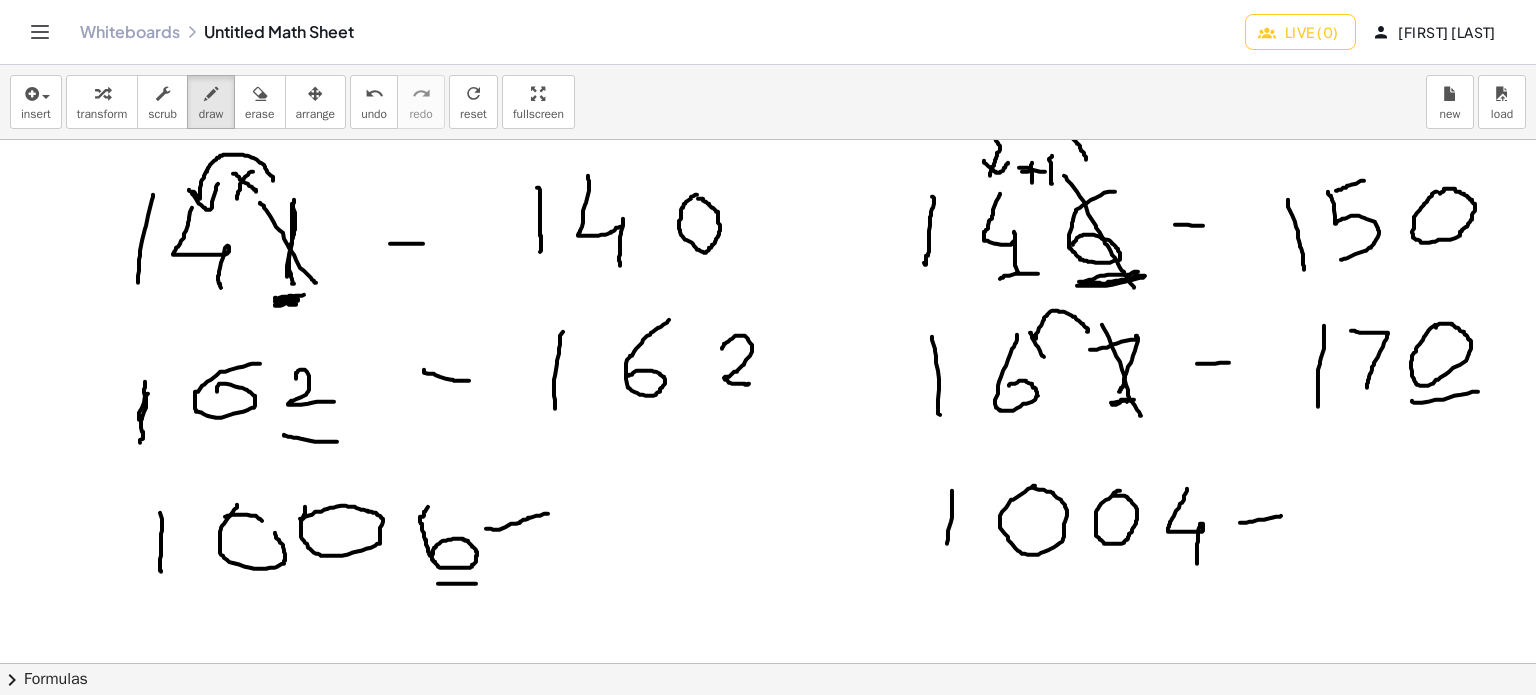 drag, startPoint x: 1031, startPoint y: 332, endPoint x: 1052, endPoint y: 334, distance: 21.095022 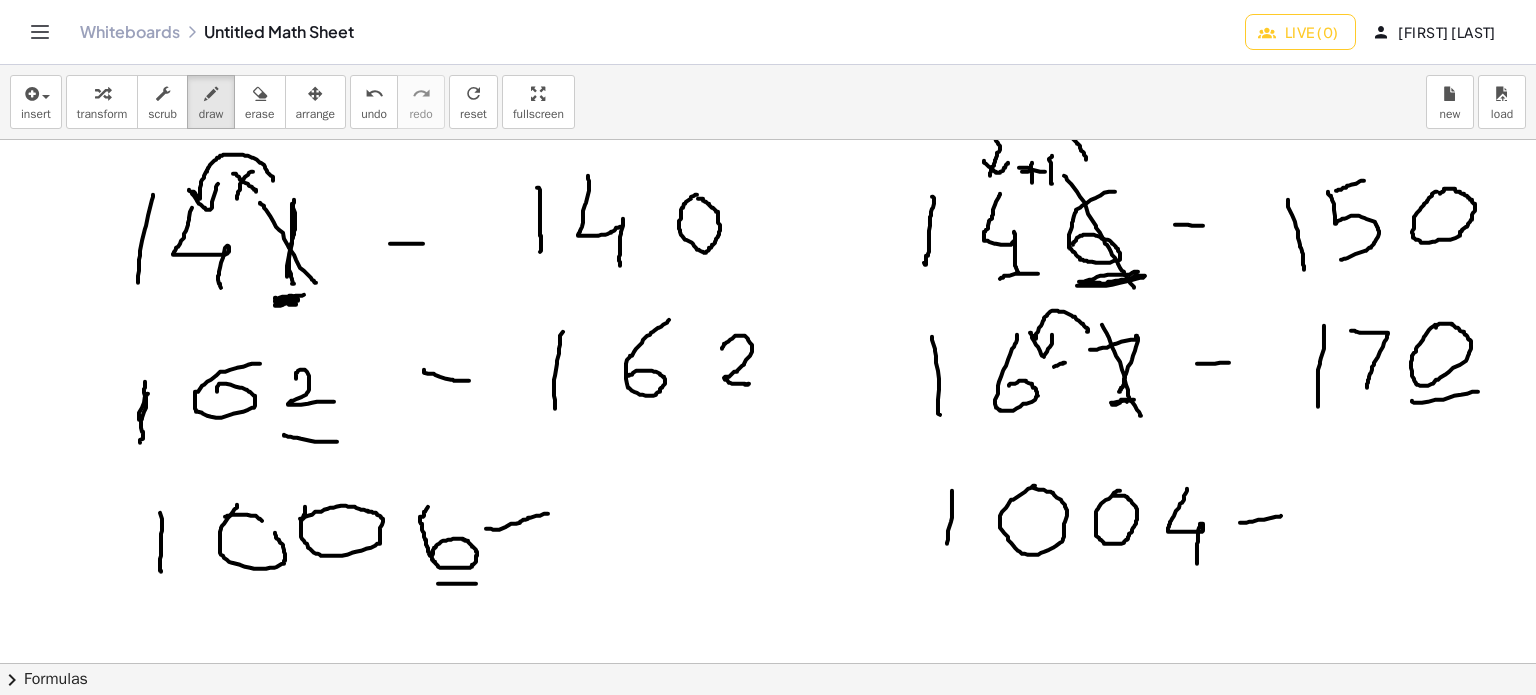 click at bounding box center (792, 664) 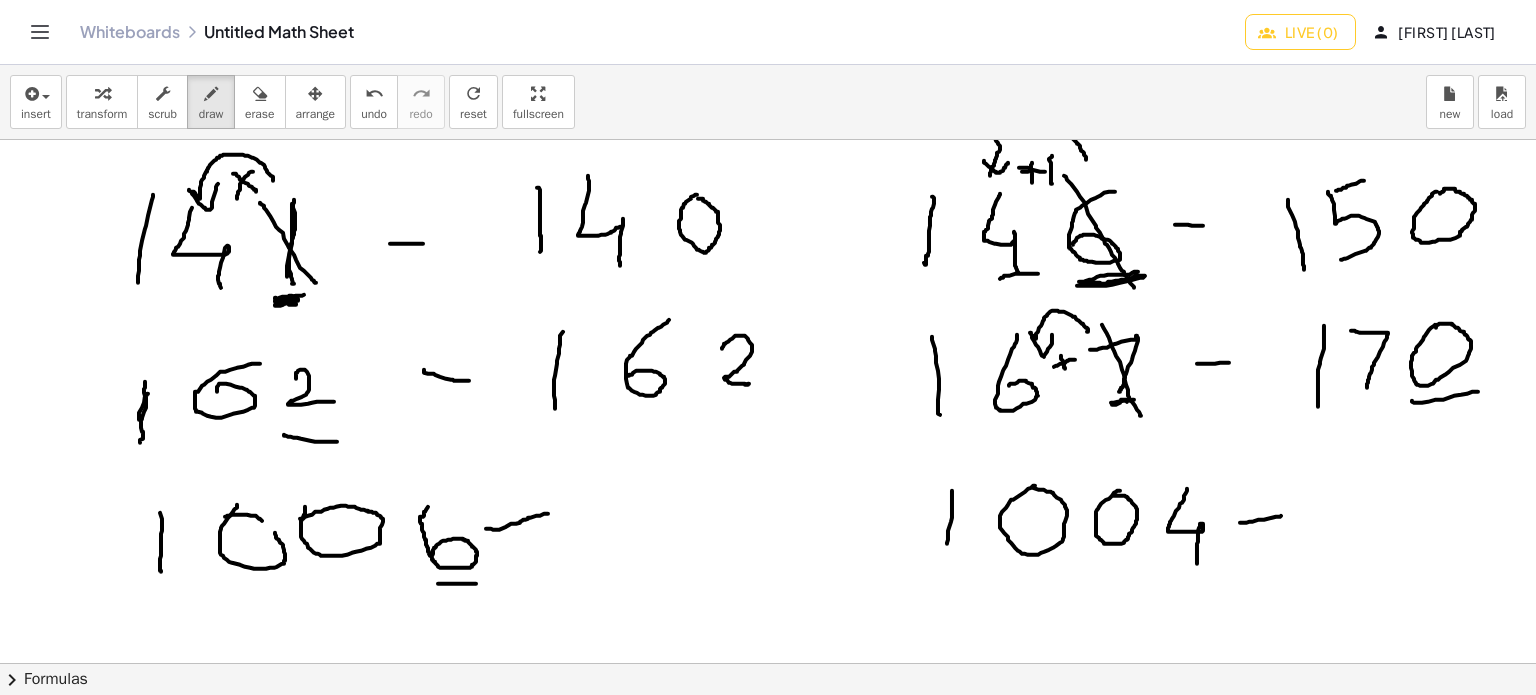drag, startPoint x: 1061, startPoint y: 355, endPoint x: 1065, endPoint y: 368, distance: 13.601471 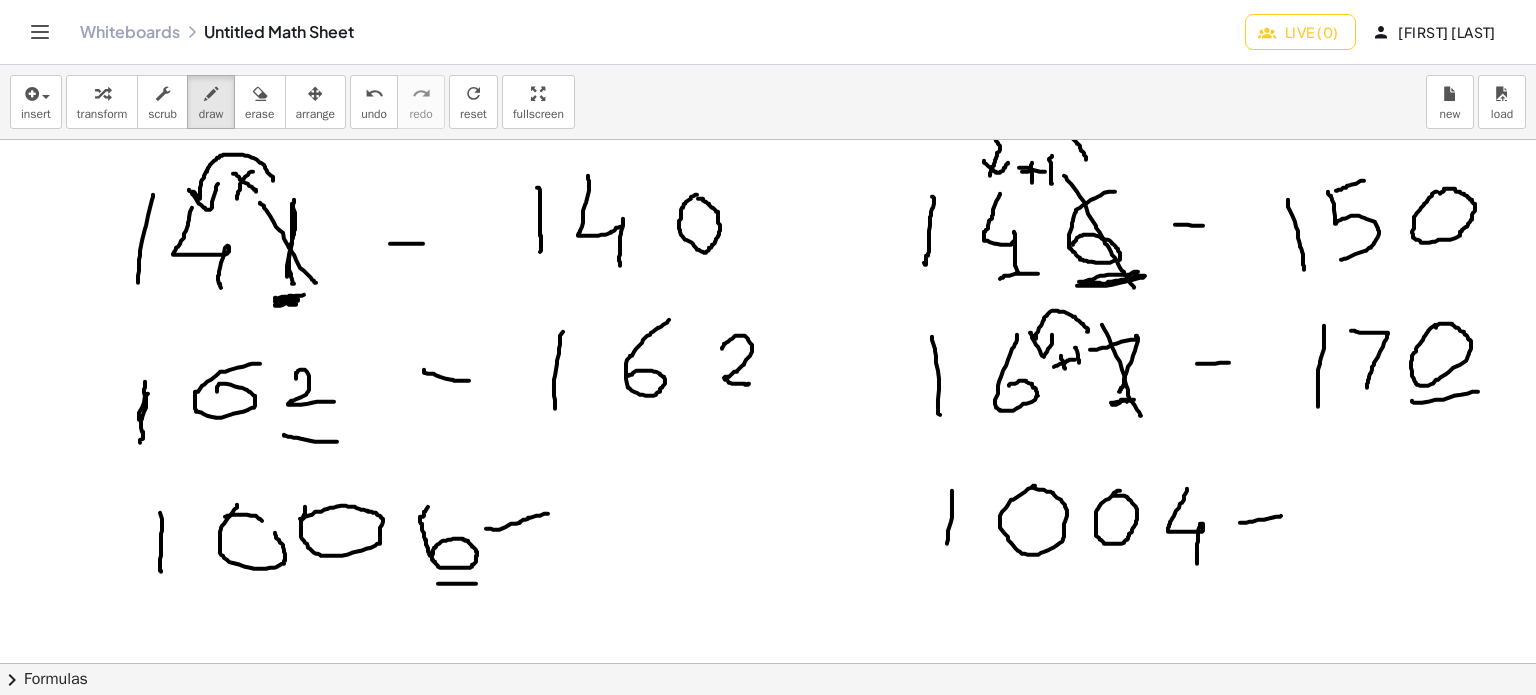 drag, startPoint x: 1075, startPoint y: 347, endPoint x: 1080, endPoint y: 368, distance: 21.587032 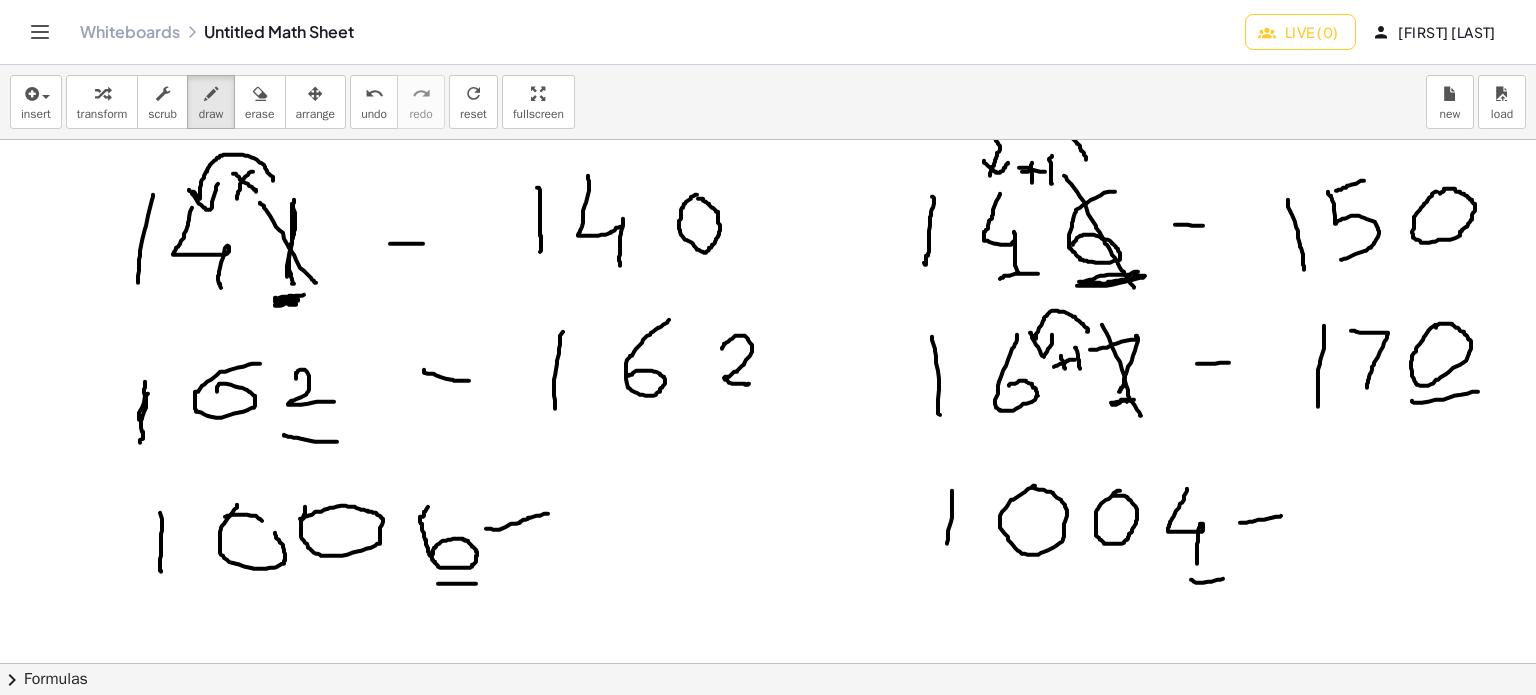 drag, startPoint x: 1211, startPoint y: 581, endPoint x: 1228, endPoint y: 577, distance: 17.464249 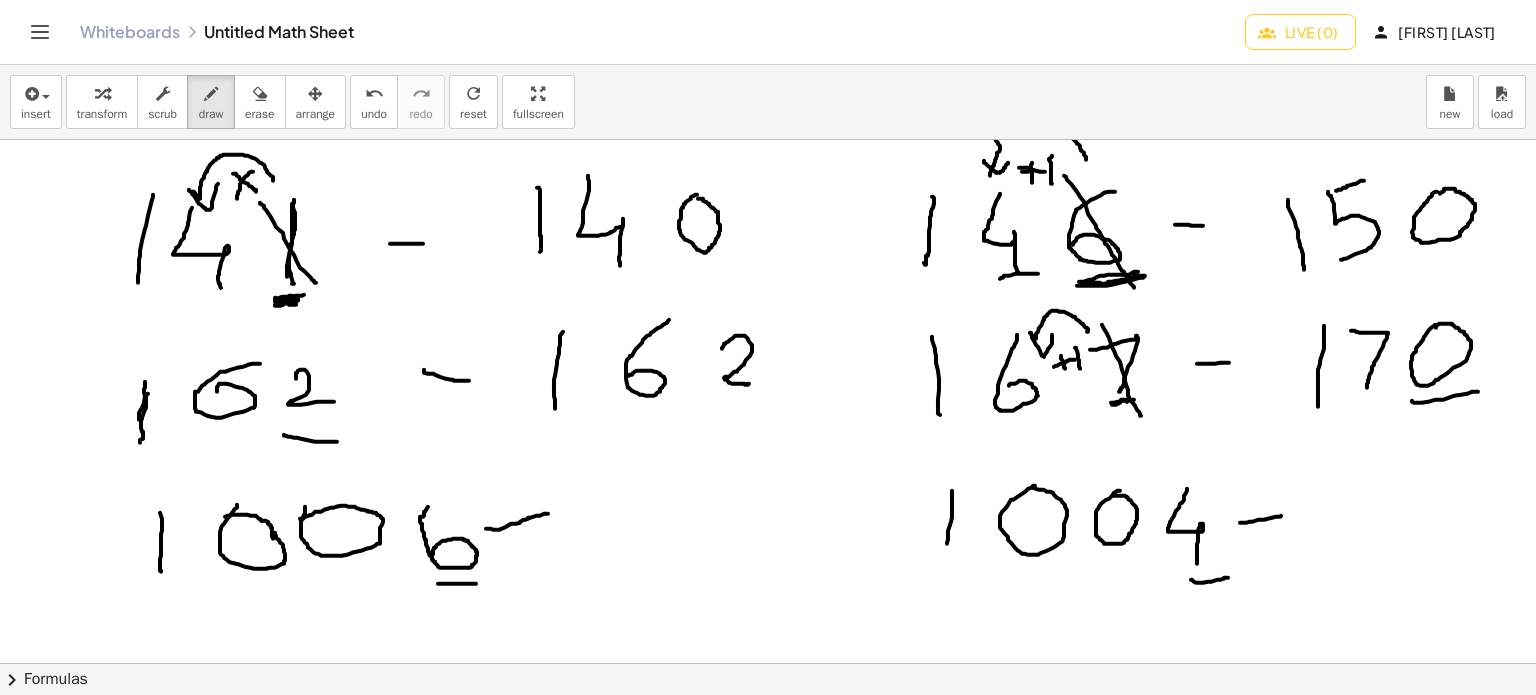 drag, startPoint x: 261, startPoint y: 520, endPoint x: 273, endPoint y: 538, distance: 21.633308 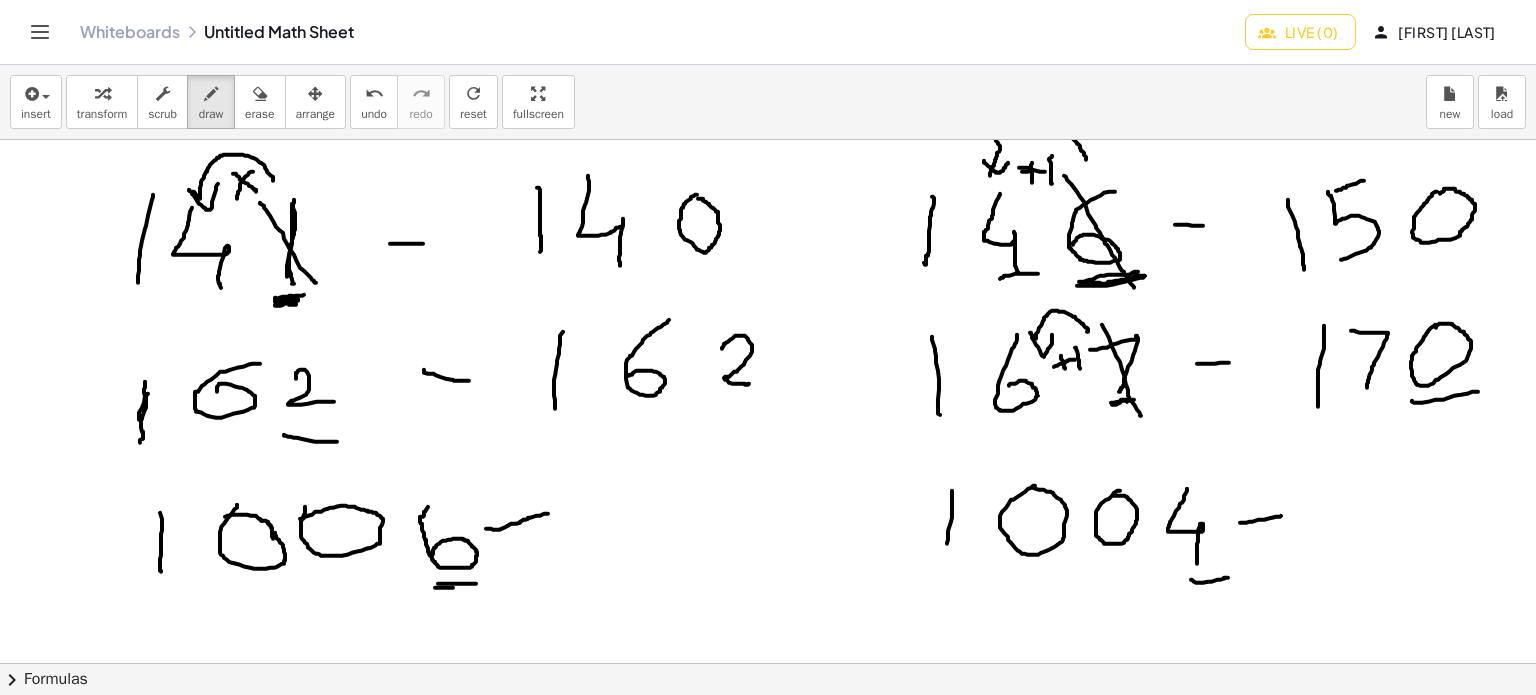 drag, startPoint x: 436, startPoint y: 587, endPoint x: 453, endPoint y: 580, distance: 18.384777 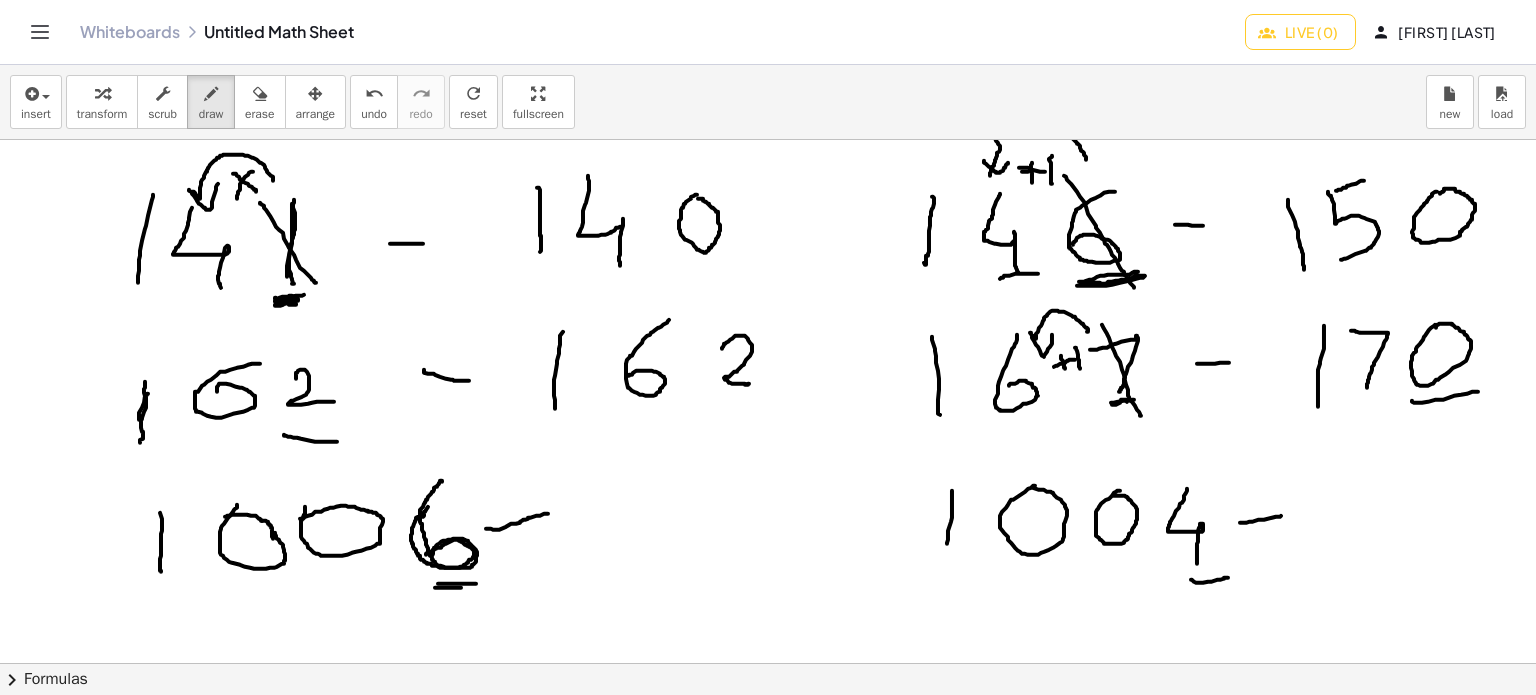 drag, startPoint x: 442, startPoint y: 481, endPoint x: 424, endPoint y: 557, distance: 78.10249 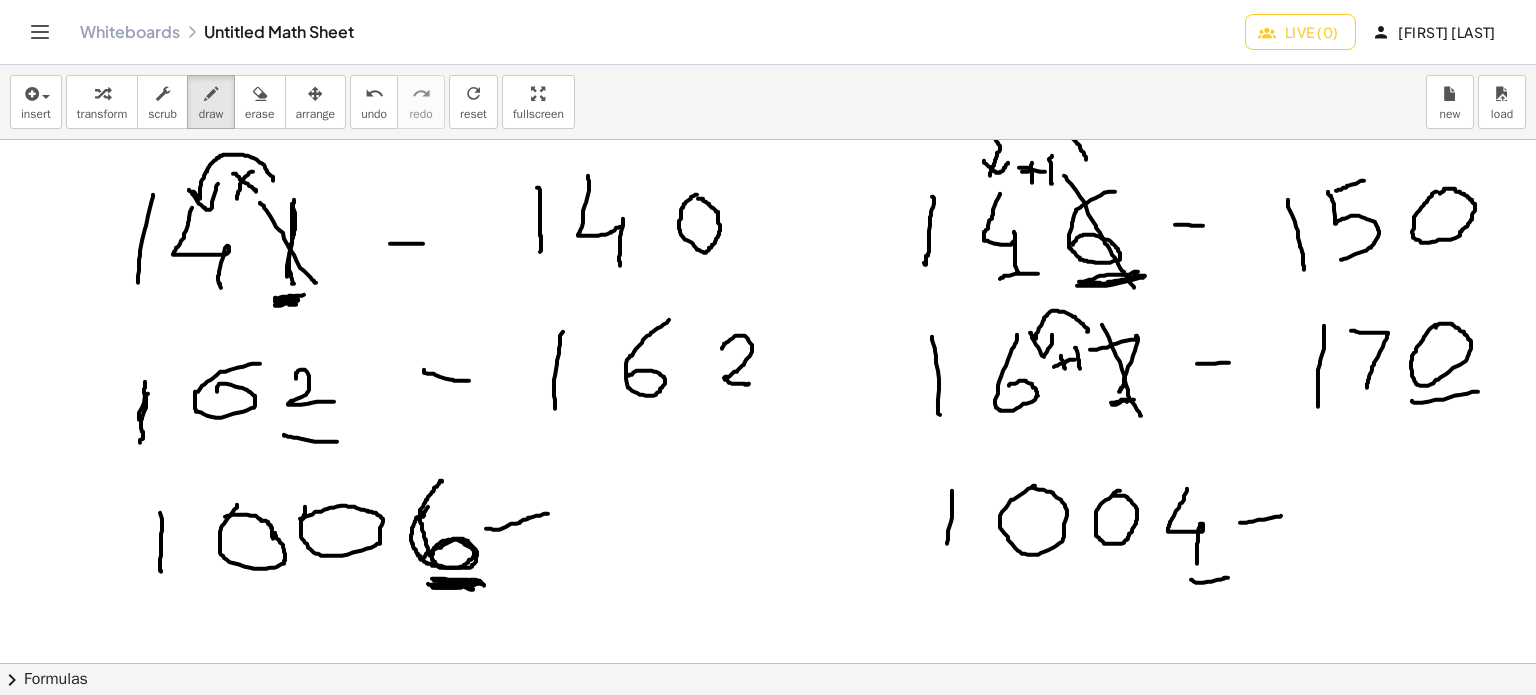 drag, startPoint x: 428, startPoint y: 583, endPoint x: 442, endPoint y: 583, distance: 14 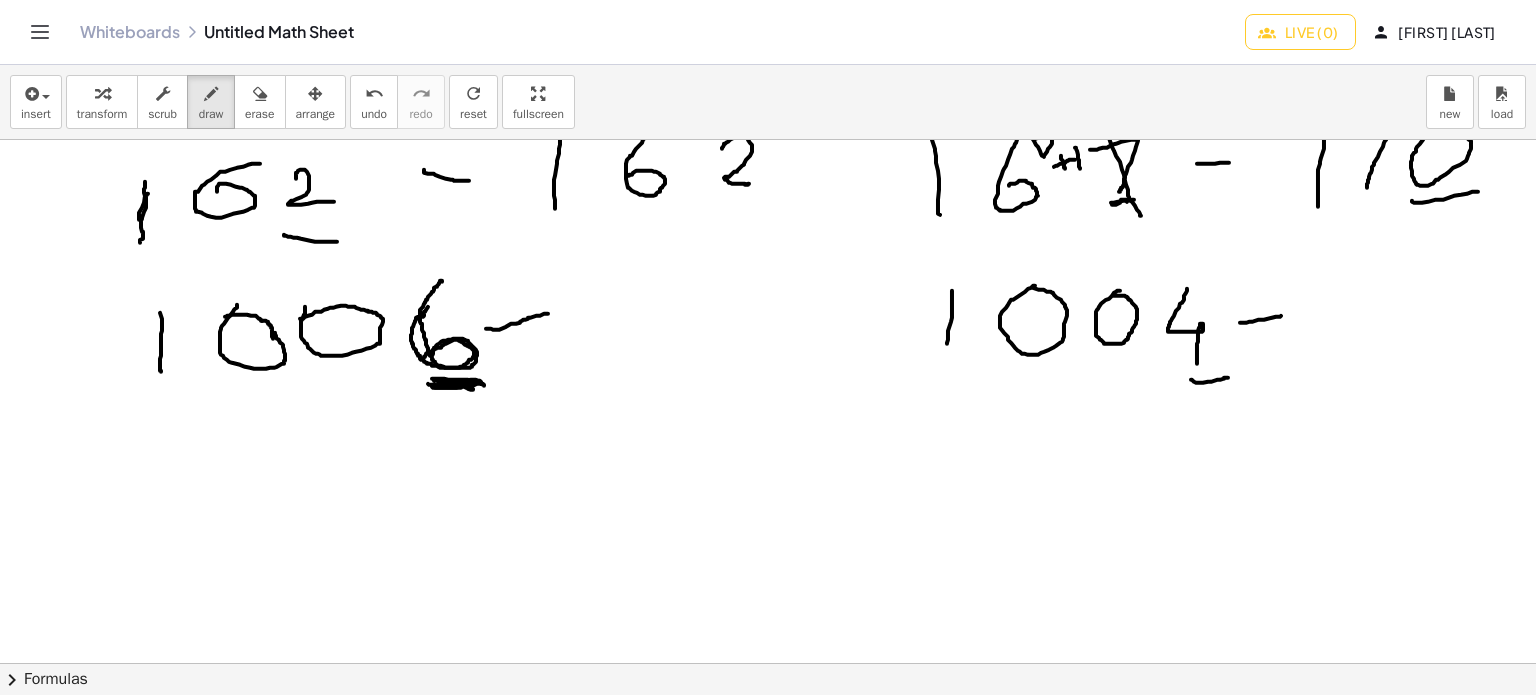 scroll, scrollTop: 134, scrollLeft: 0, axis: vertical 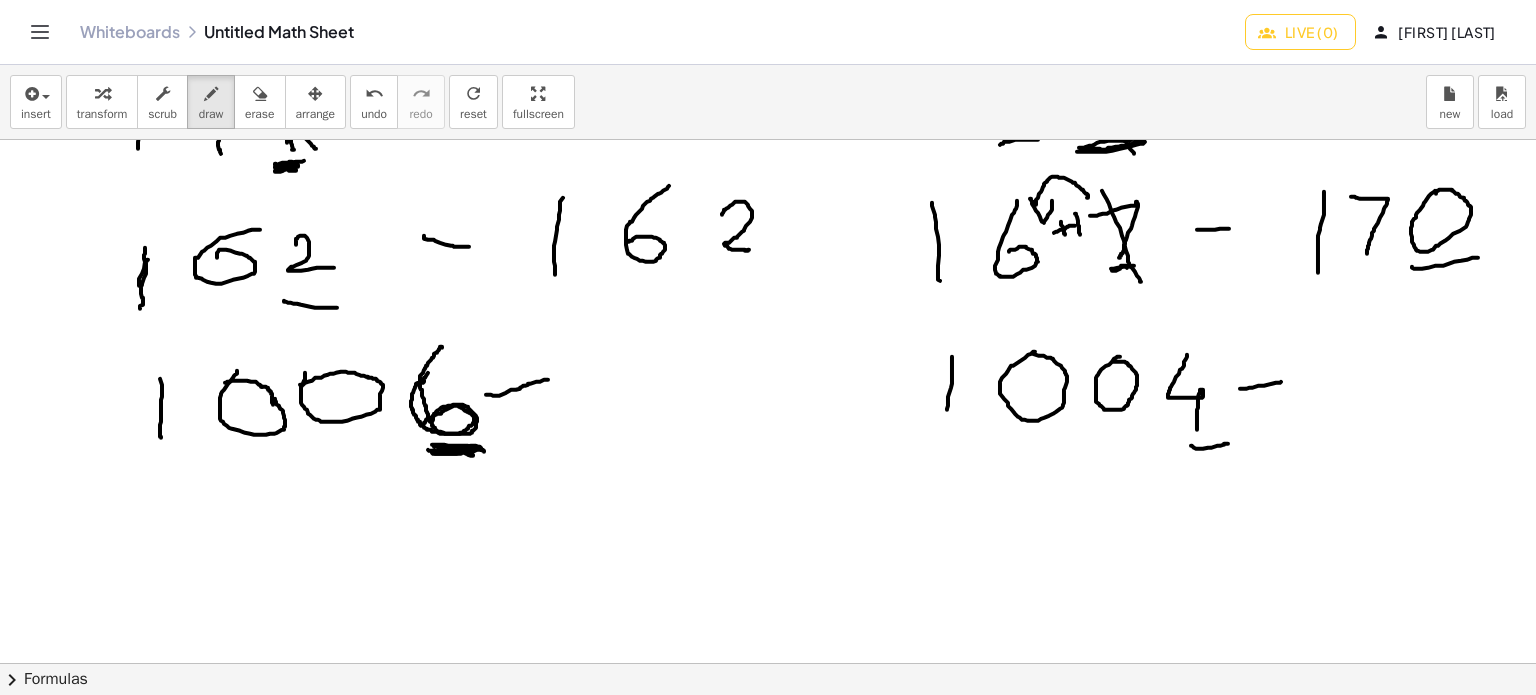 drag, startPoint x: 872, startPoint y: 137, endPoint x: 863, endPoint y: 182, distance: 45.891174 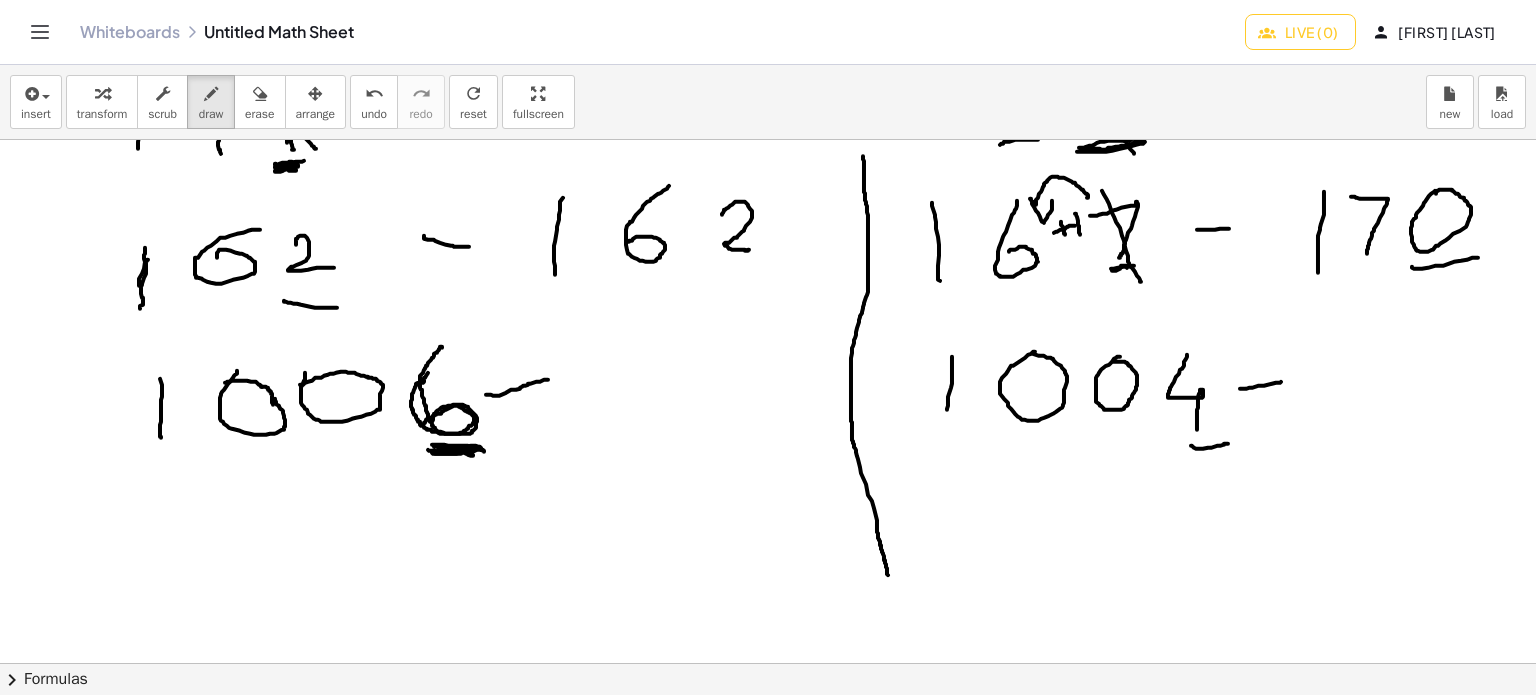 drag, startPoint x: 864, startPoint y: 174, endPoint x: 890, endPoint y: 575, distance: 401.842 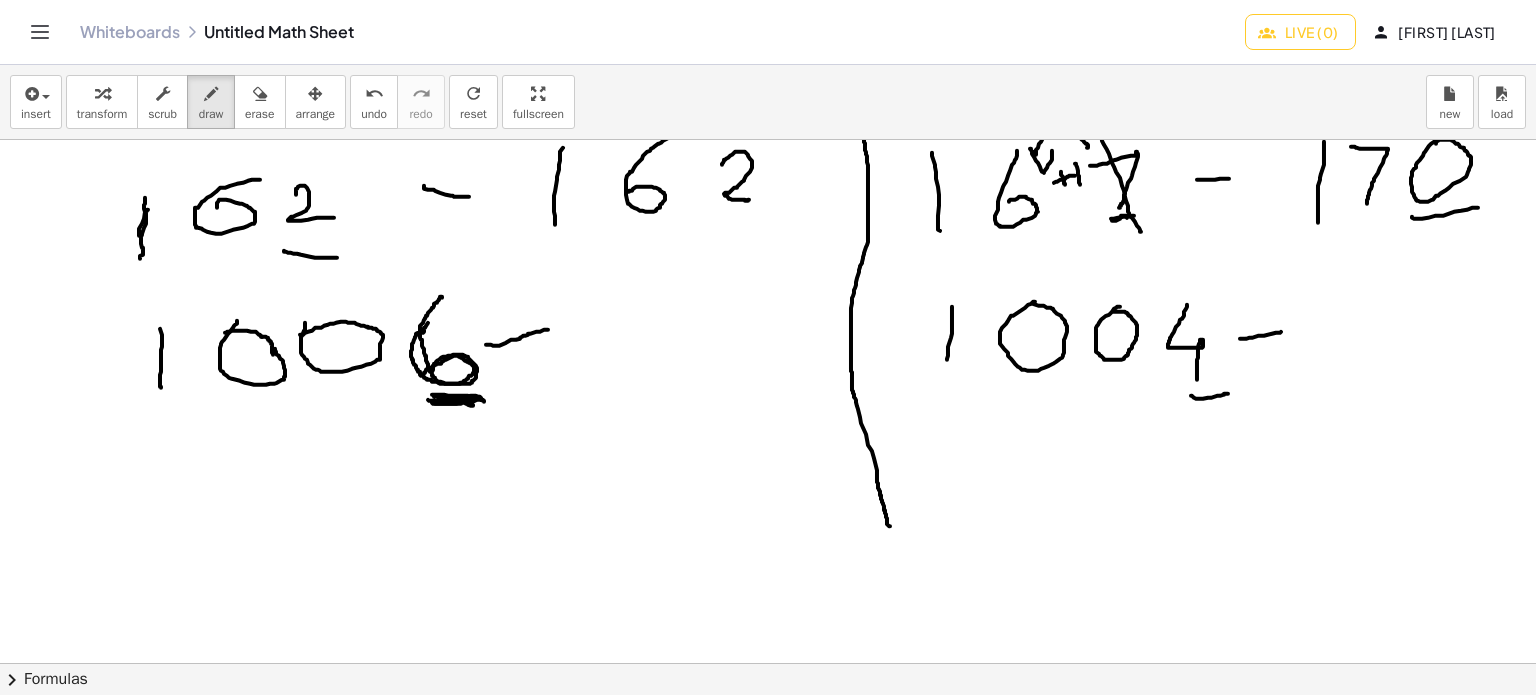 scroll, scrollTop: 234, scrollLeft: 0, axis: vertical 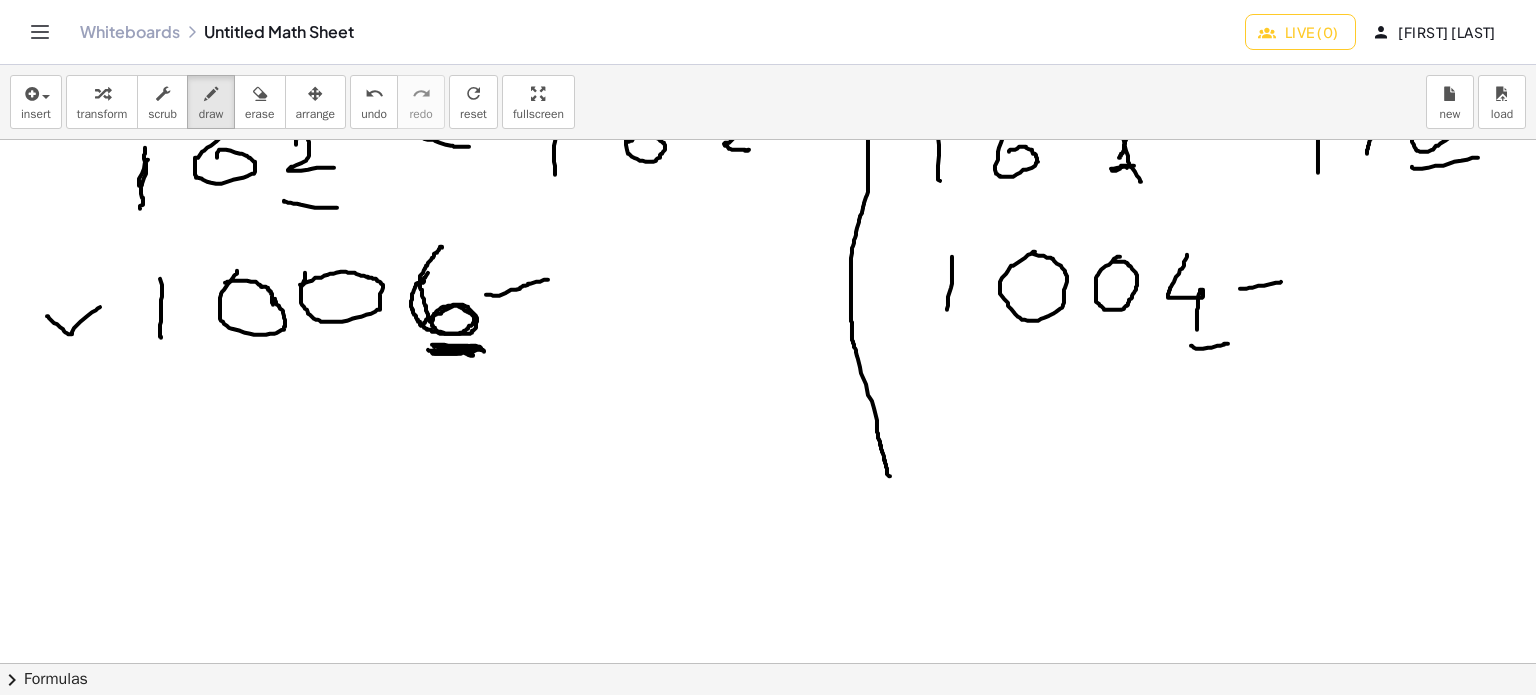 drag, startPoint x: 47, startPoint y: 315, endPoint x: 120, endPoint y: 291, distance: 76.843994 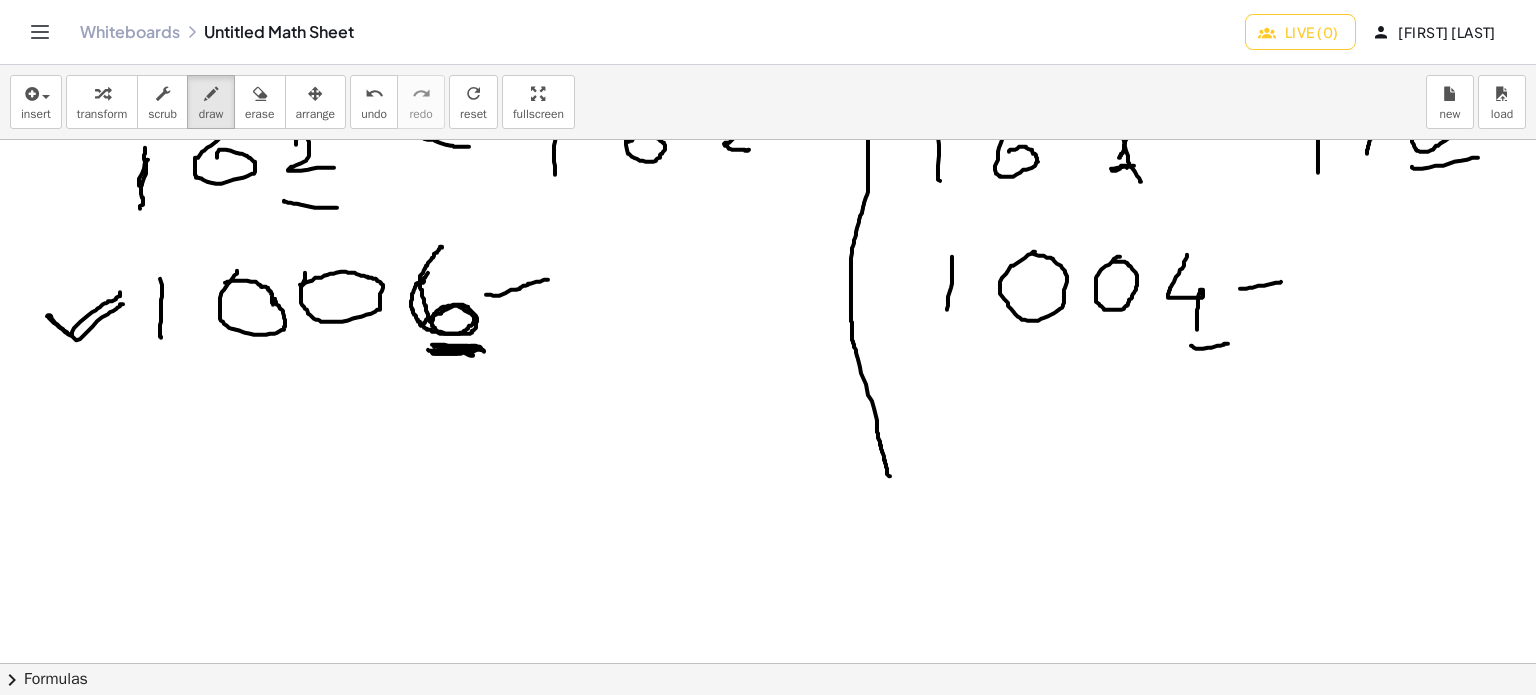 drag, startPoint x: 48, startPoint y: 314, endPoint x: 123, endPoint y: 303, distance: 75.802376 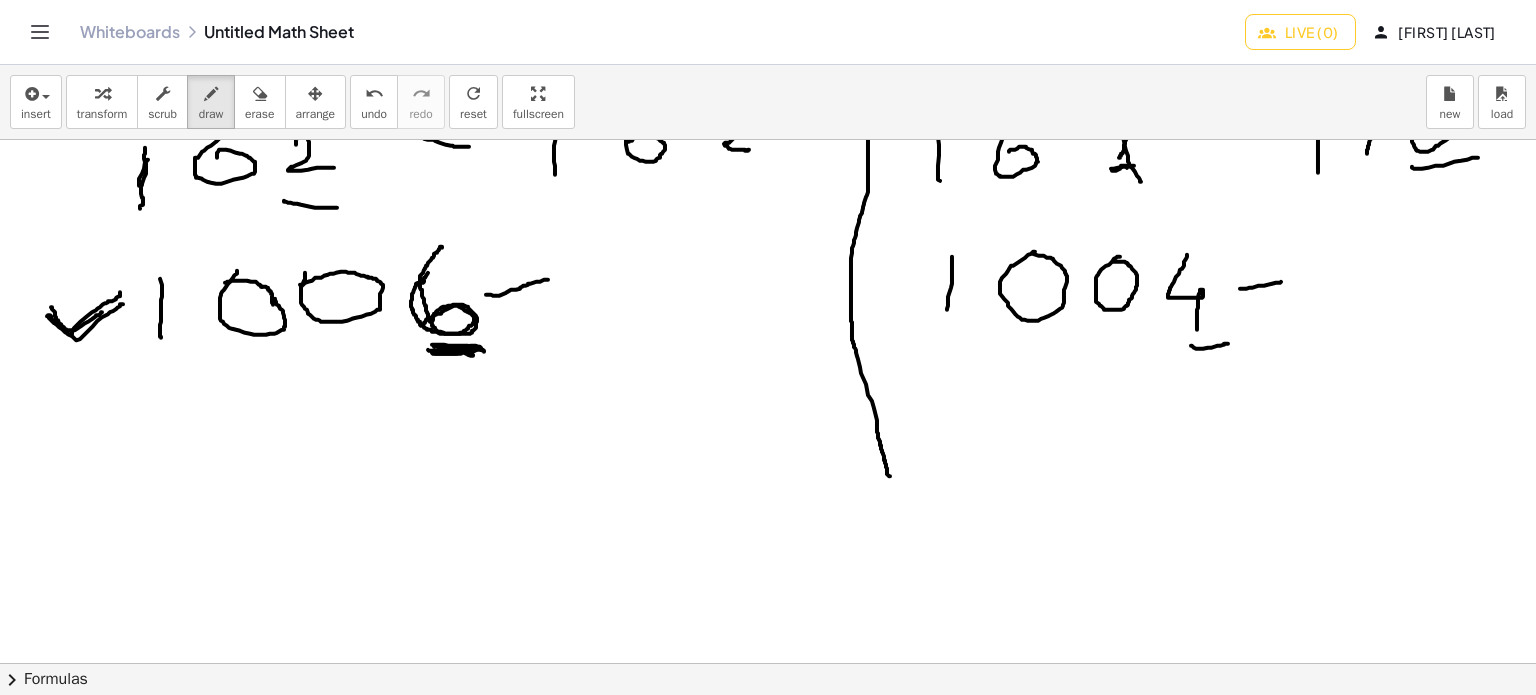 drag, startPoint x: 55, startPoint y: 311, endPoint x: 109, endPoint y: 306, distance: 54.230988 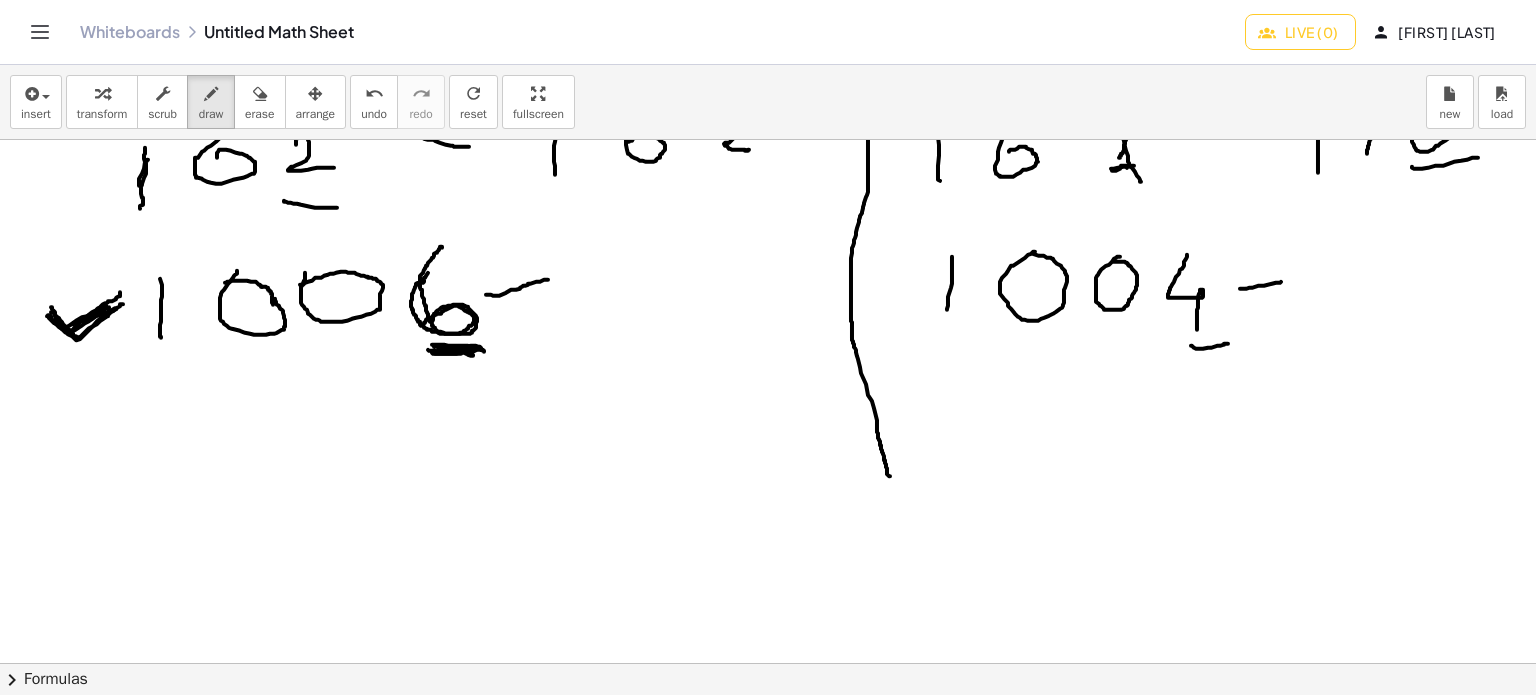 drag, startPoint x: 51, startPoint y: 311, endPoint x: 95, endPoint y: 308, distance: 44.102154 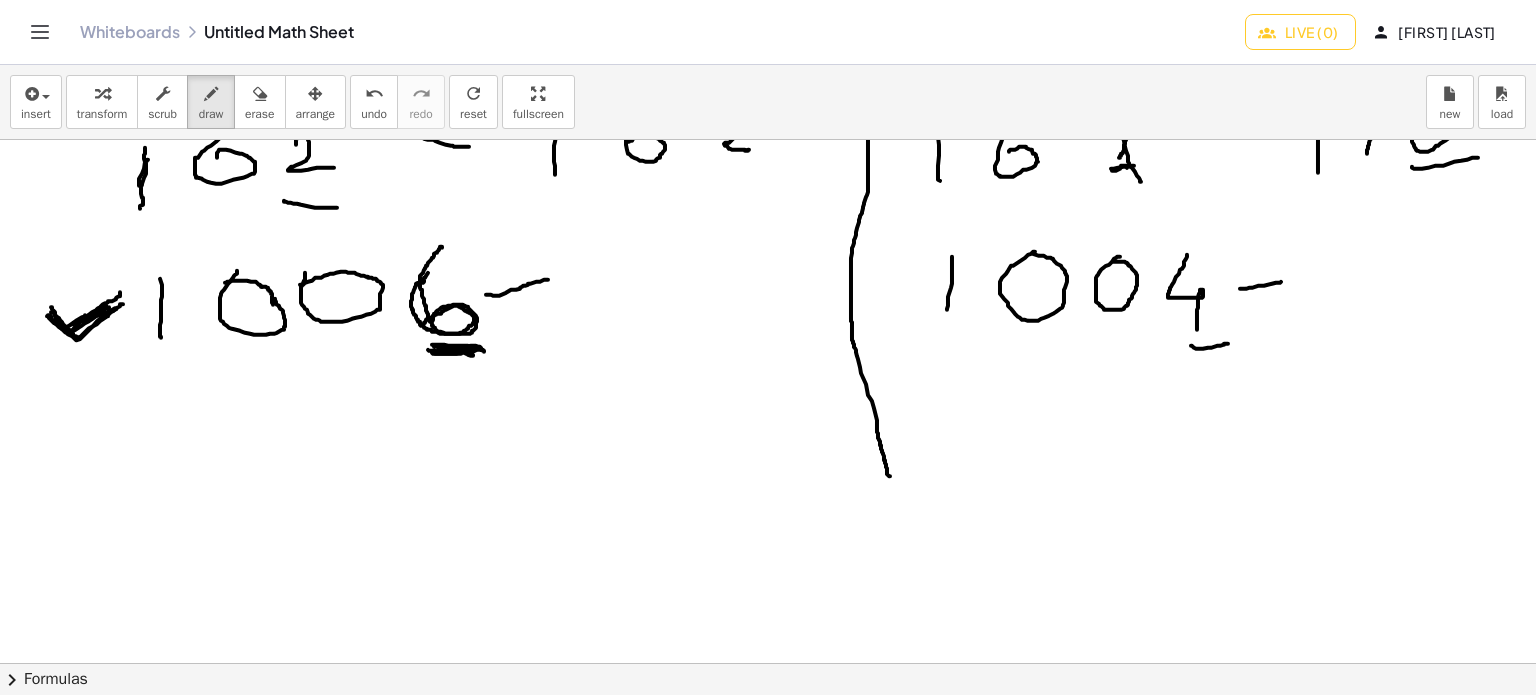 click at bounding box center [792, 430] 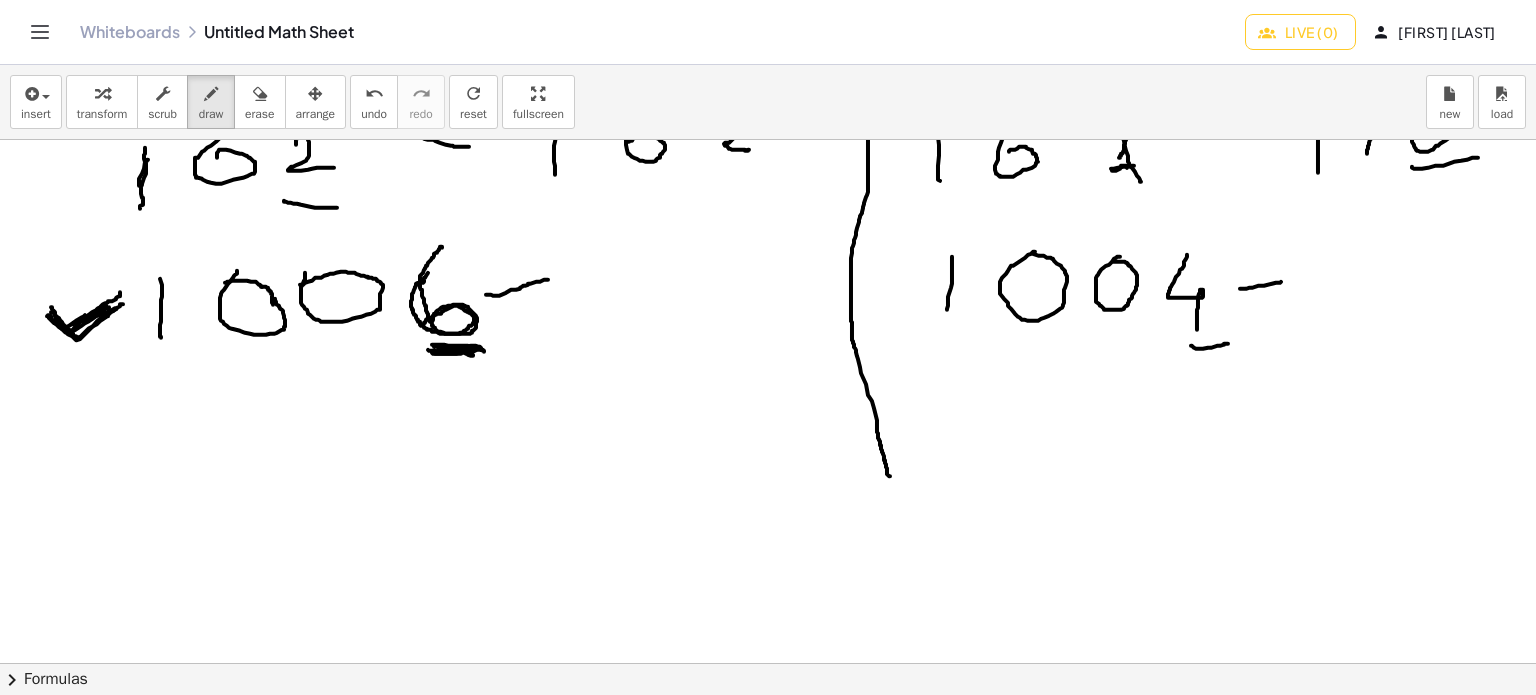 click at bounding box center (792, 430) 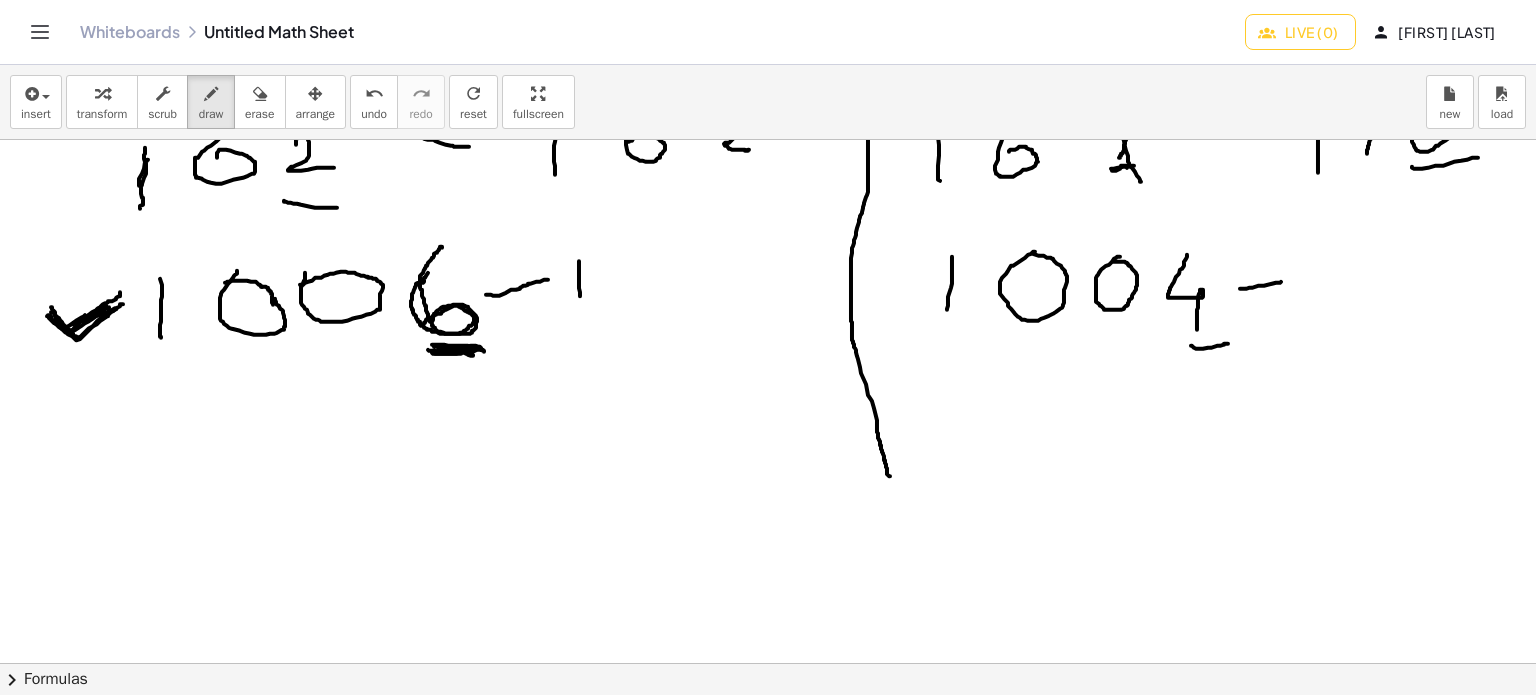 drag, startPoint x: 579, startPoint y: 260, endPoint x: 584, endPoint y: 319, distance: 59.211487 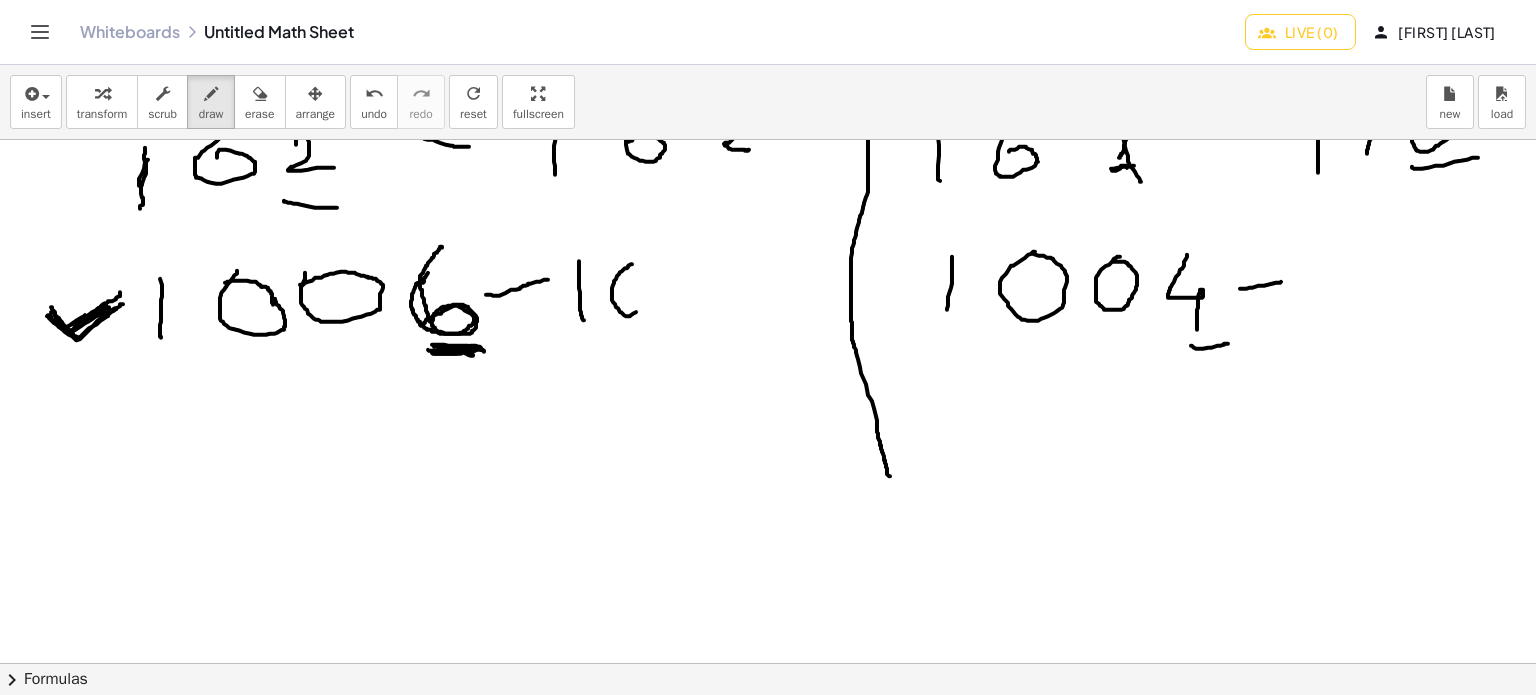 drag, startPoint x: 616, startPoint y: 278, endPoint x: 631, endPoint y: 276, distance: 15.132746 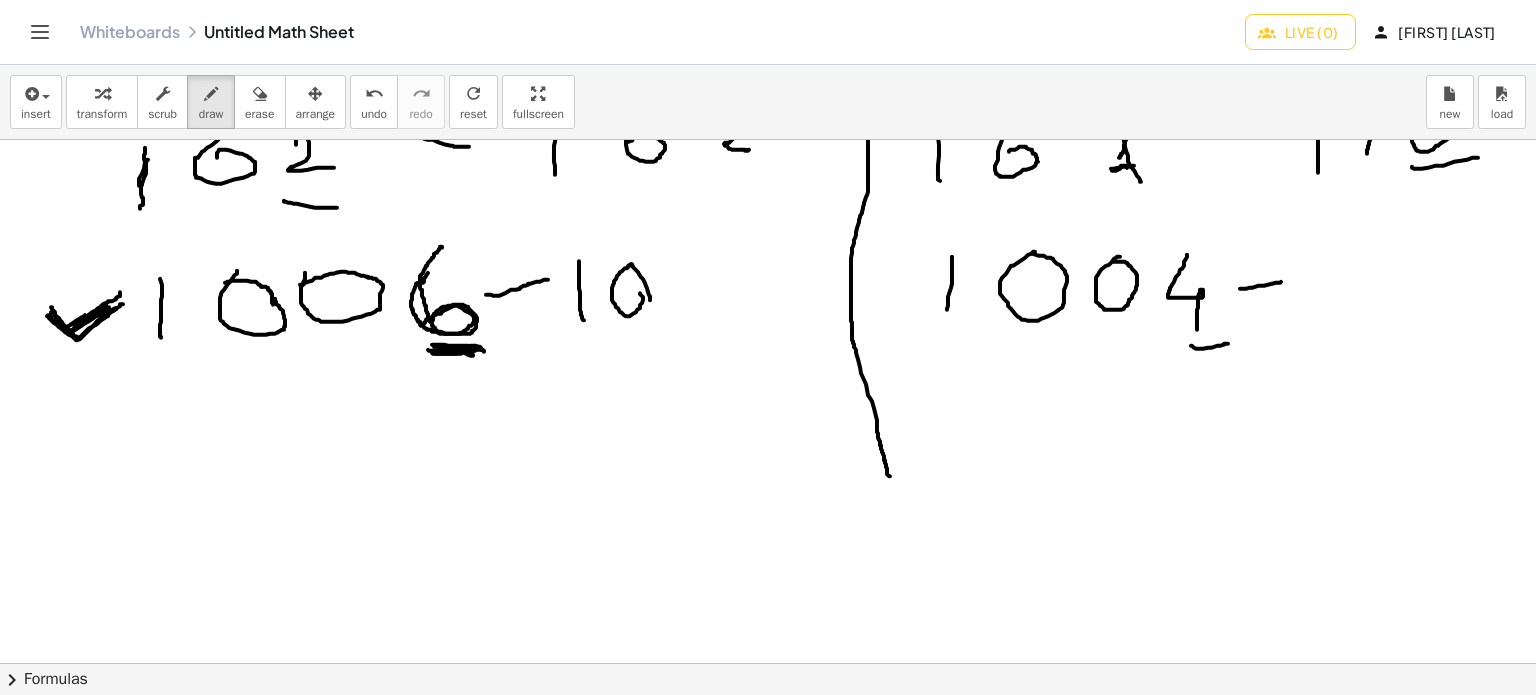 drag, startPoint x: 647, startPoint y: 287, endPoint x: 683, endPoint y: 273, distance: 38.626415 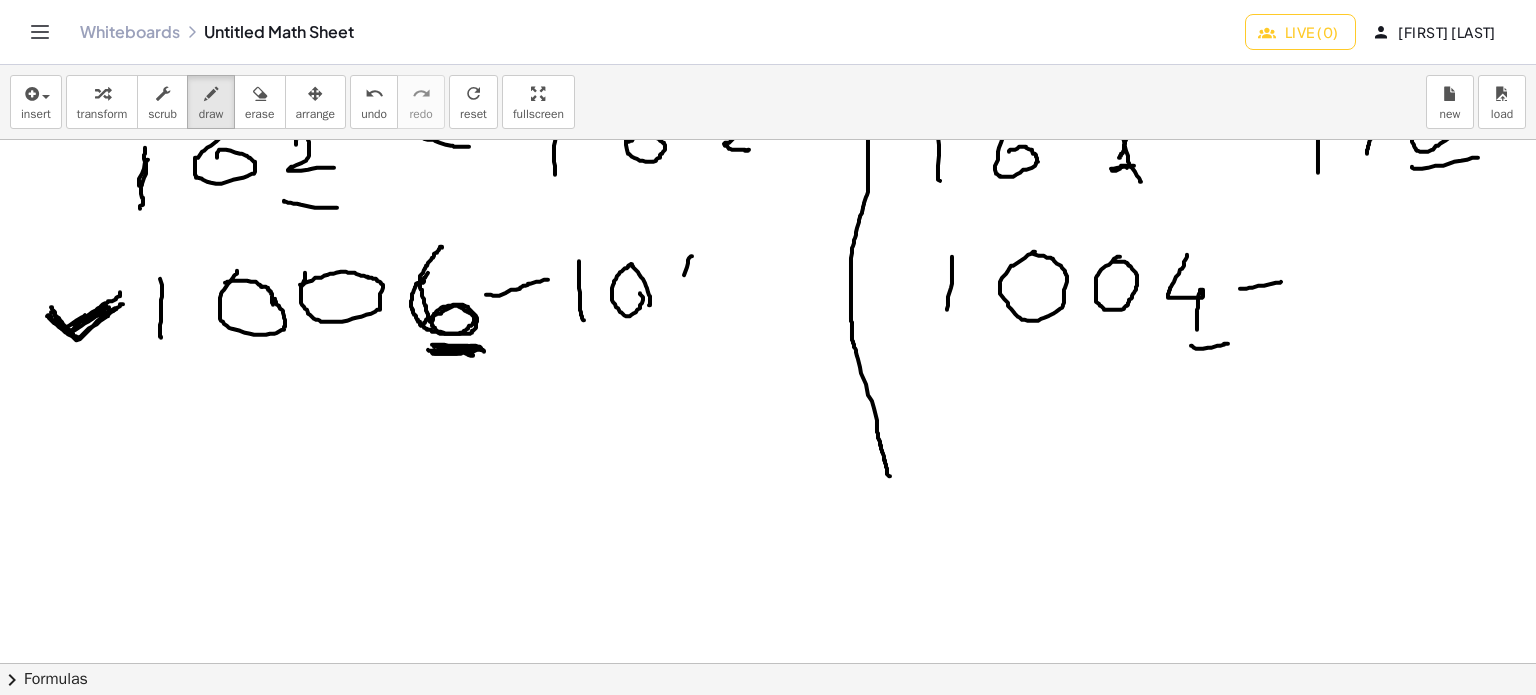 drag, startPoint x: 692, startPoint y: 255, endPoint x: 697, endPoint y: 291, distance: 36.345562 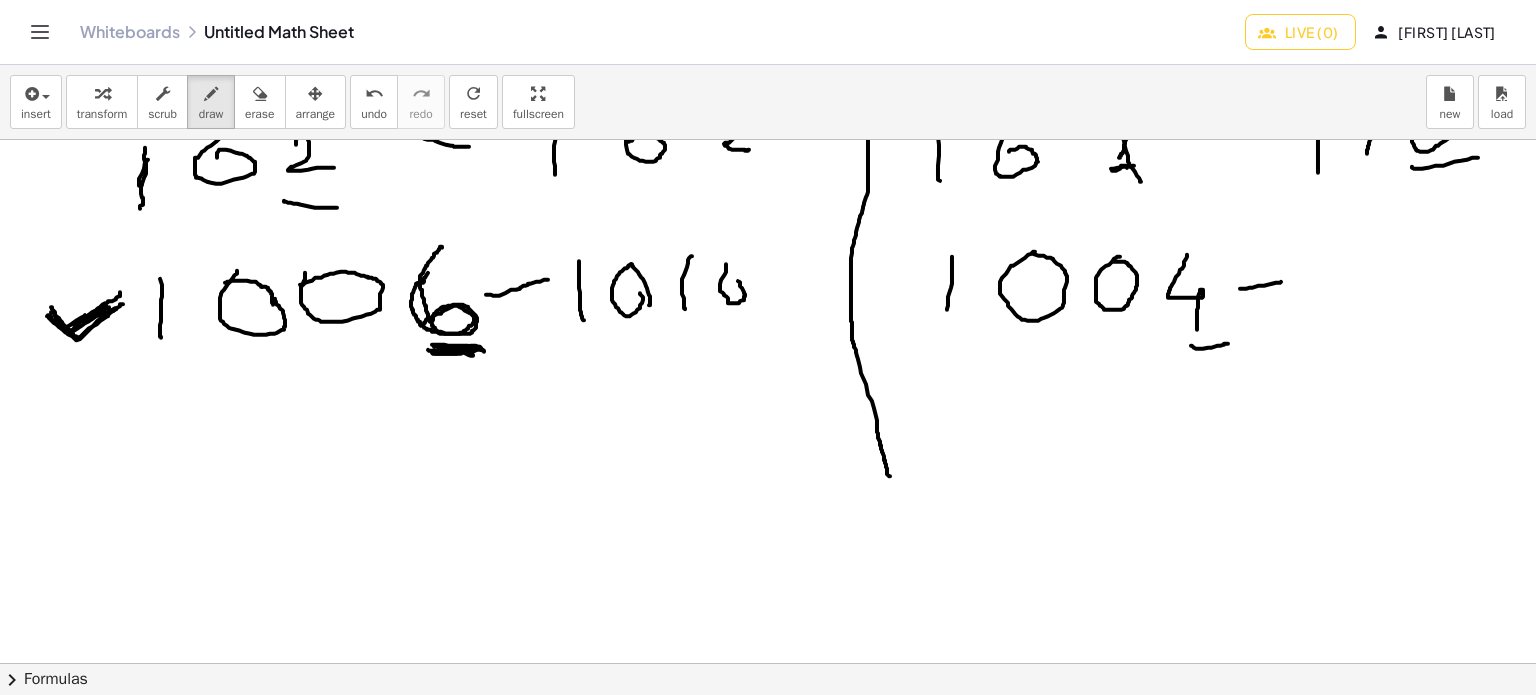 drag, startPoint x: 726, startPoint y: 263, endPoint x: 692, endPoint y: 279, distance: 37.576588 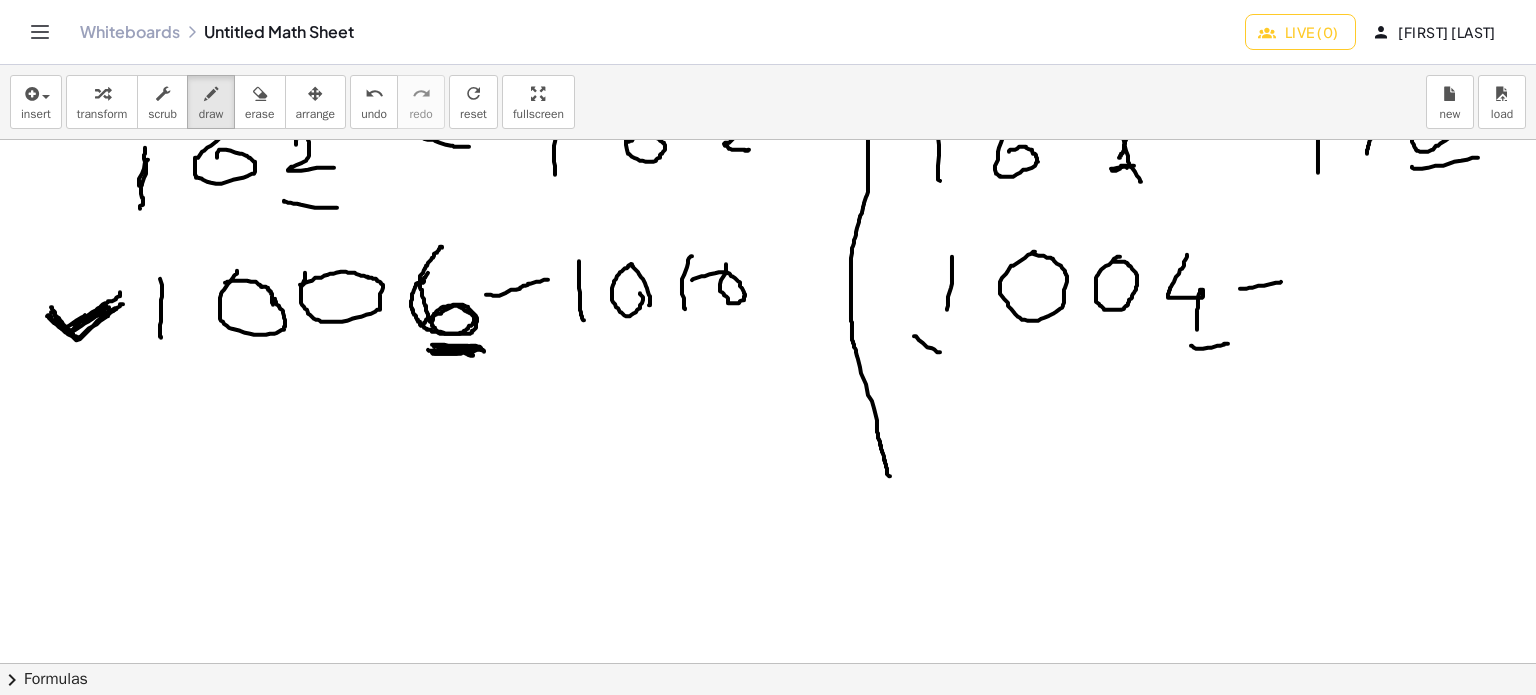 drag, startPoint x: 914, startPoint y: 335, endPoint x: 972, endPoint y: 324, distance: 59.03389 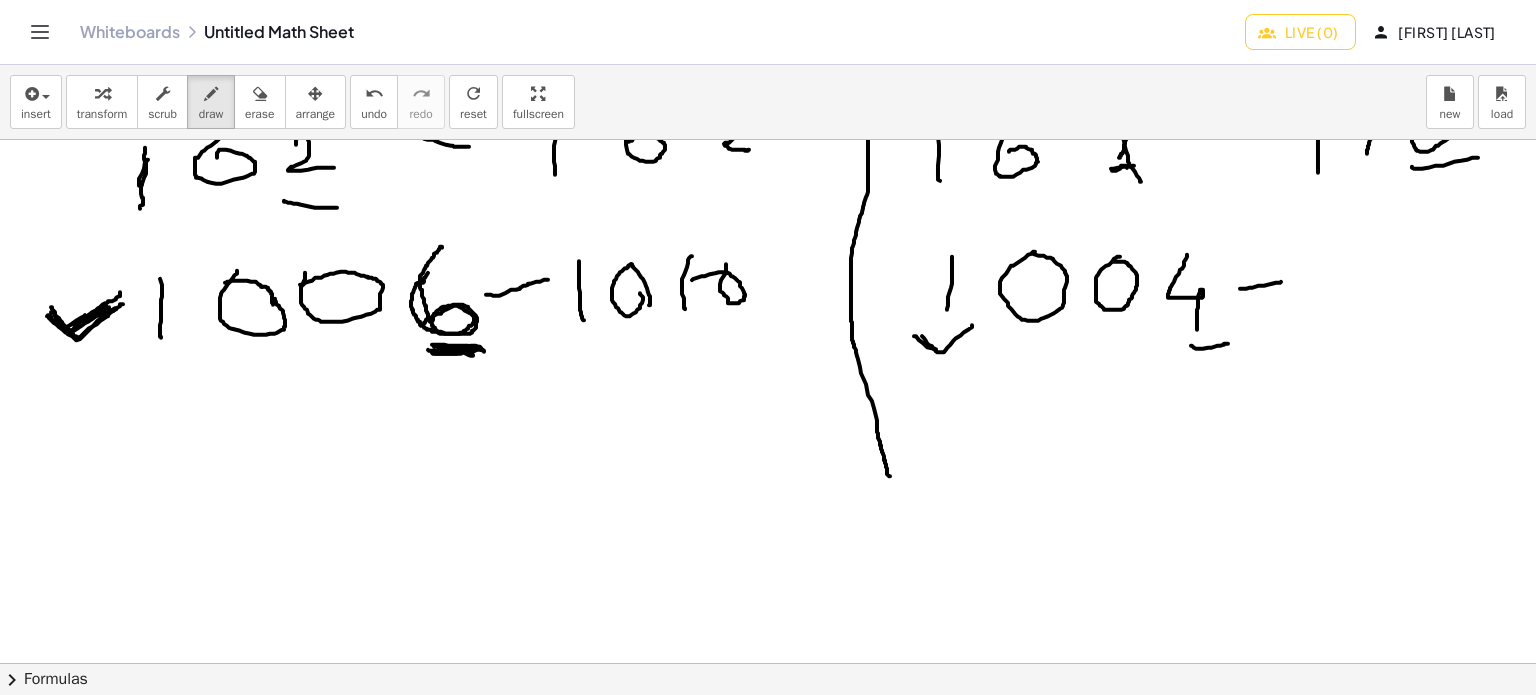 drag, startPoint x: 922, startPoint y: 335, endPoint x: 969, endPoint y: 323, distance: 48.507732 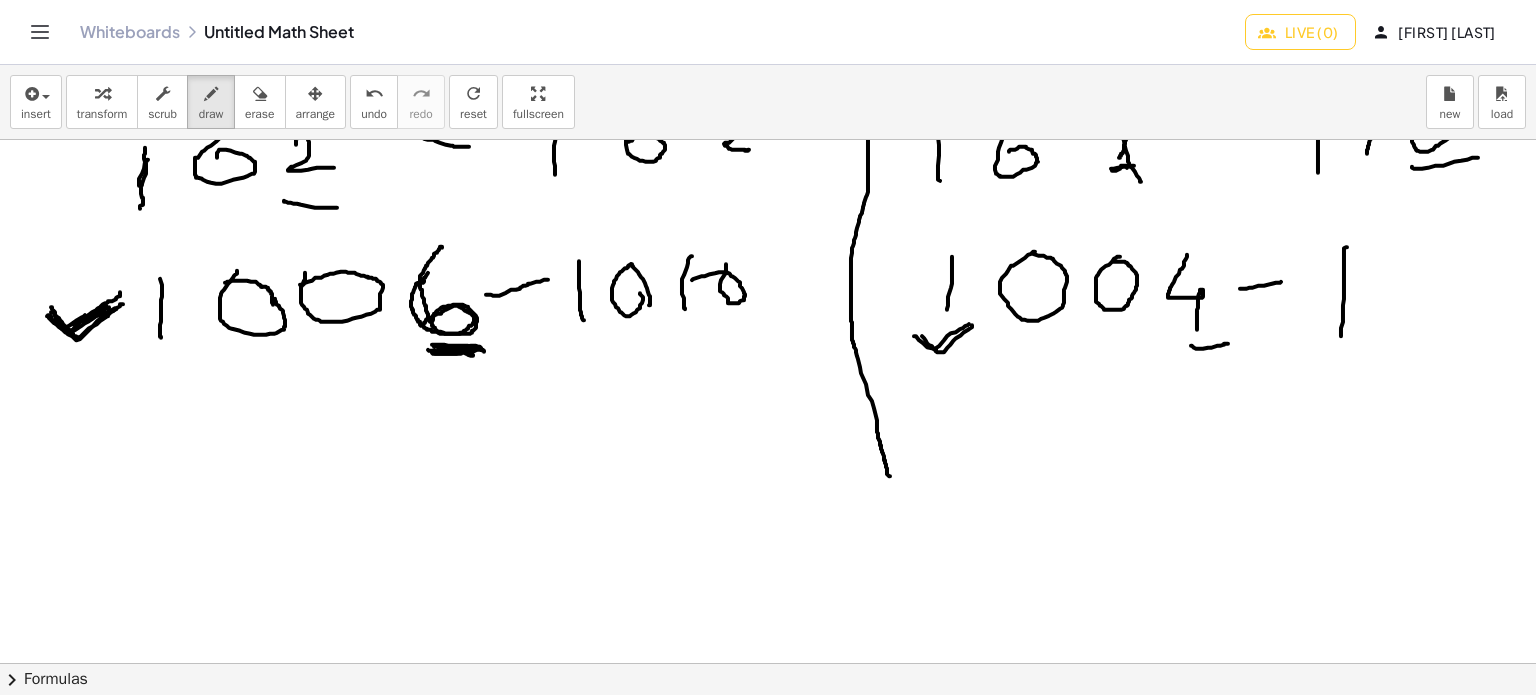 drag, startPoint x: 1344, startPoint y: 287, endPoint x: 1341, endPoint y: 336, distance: 49.09175 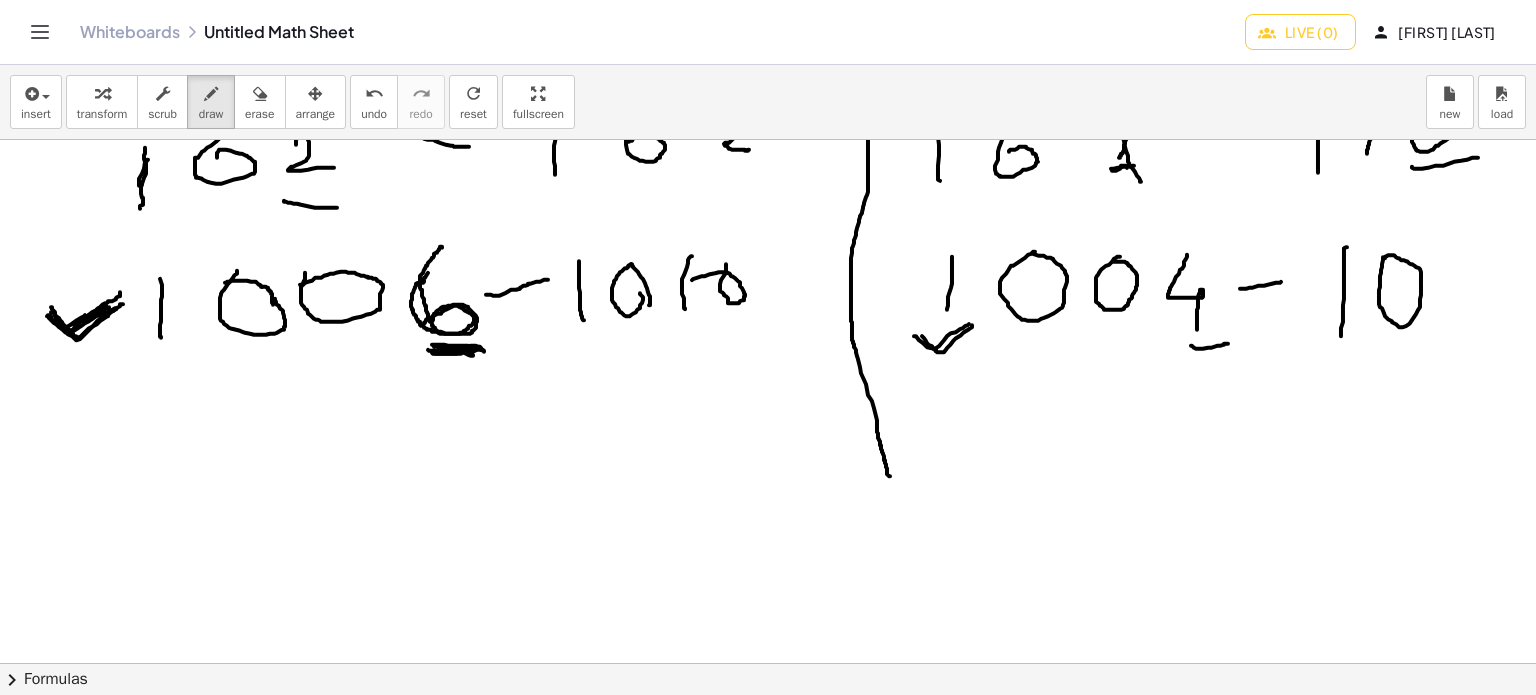 click at bounding box center [792, 430] 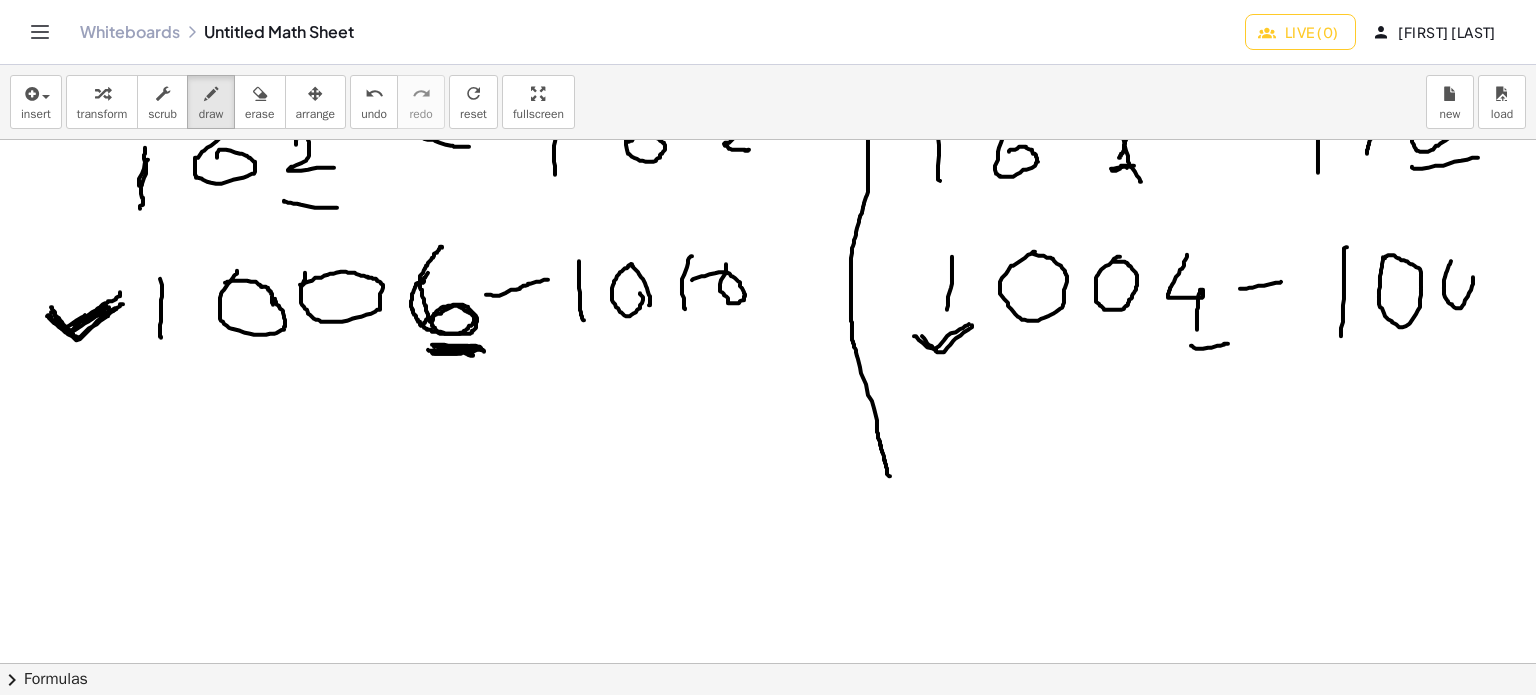 drag, startPoint x: 1444, startPoint y: 284, endPoint x: 1474, endPoint y: 275, distance: 31.320919 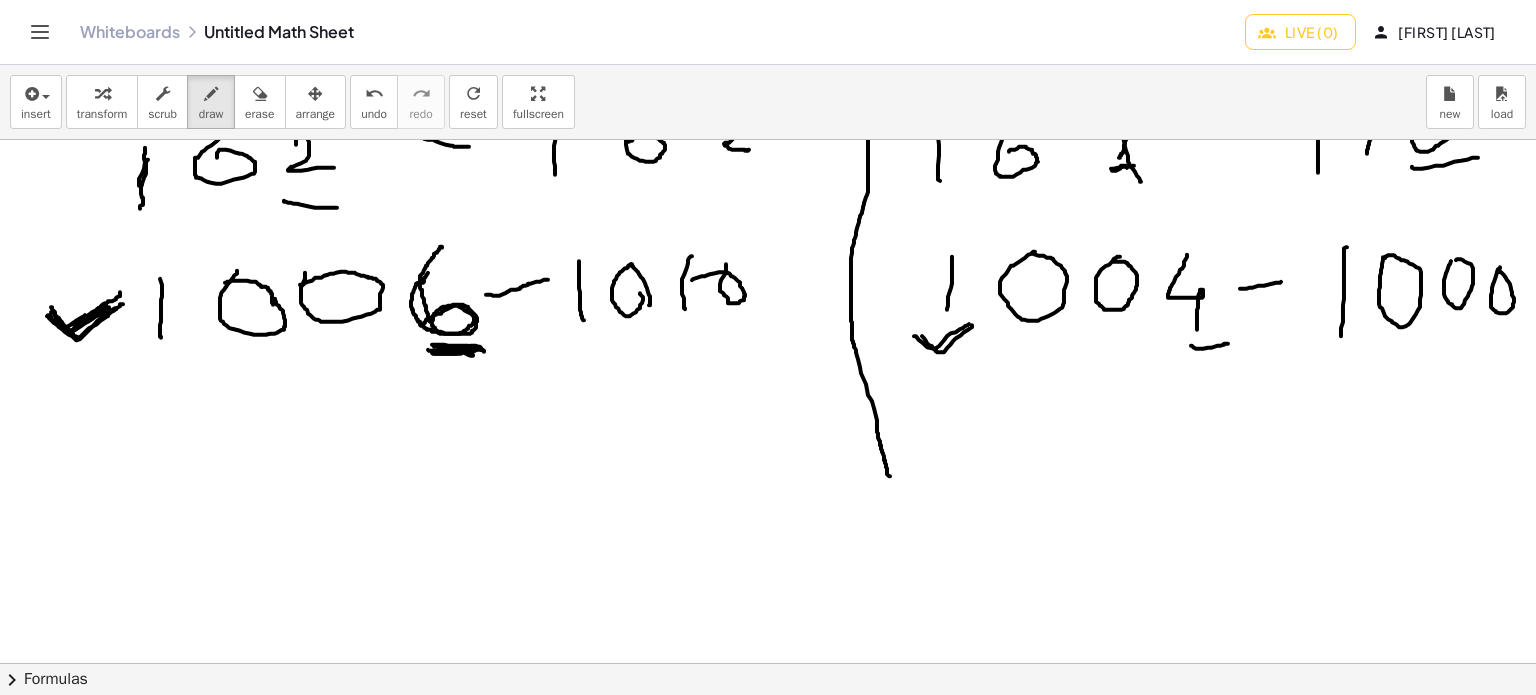 drag, startPoint x: 1500, startPoint y: 266, endPoint x: 1473, endPoint y: 286, distance: 33.600594 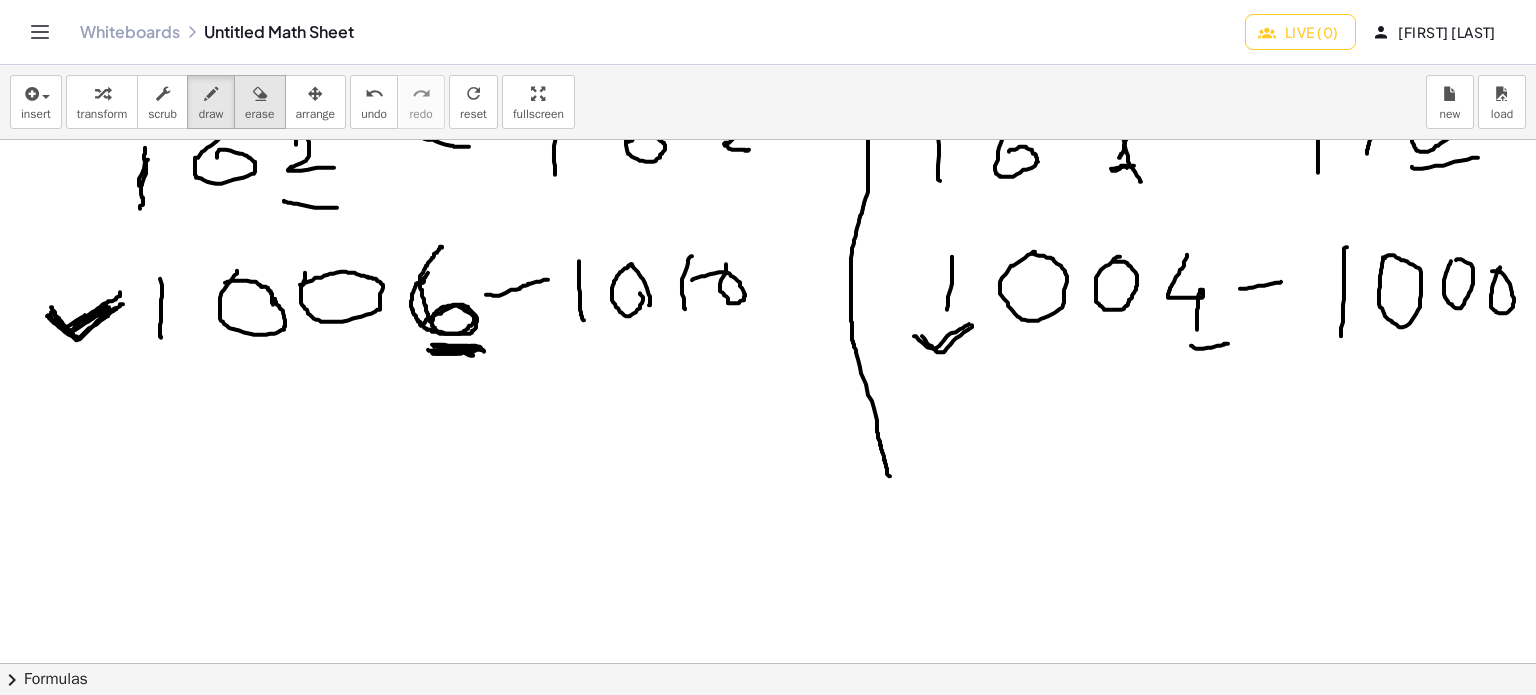 click at bounding box center [260, 94] 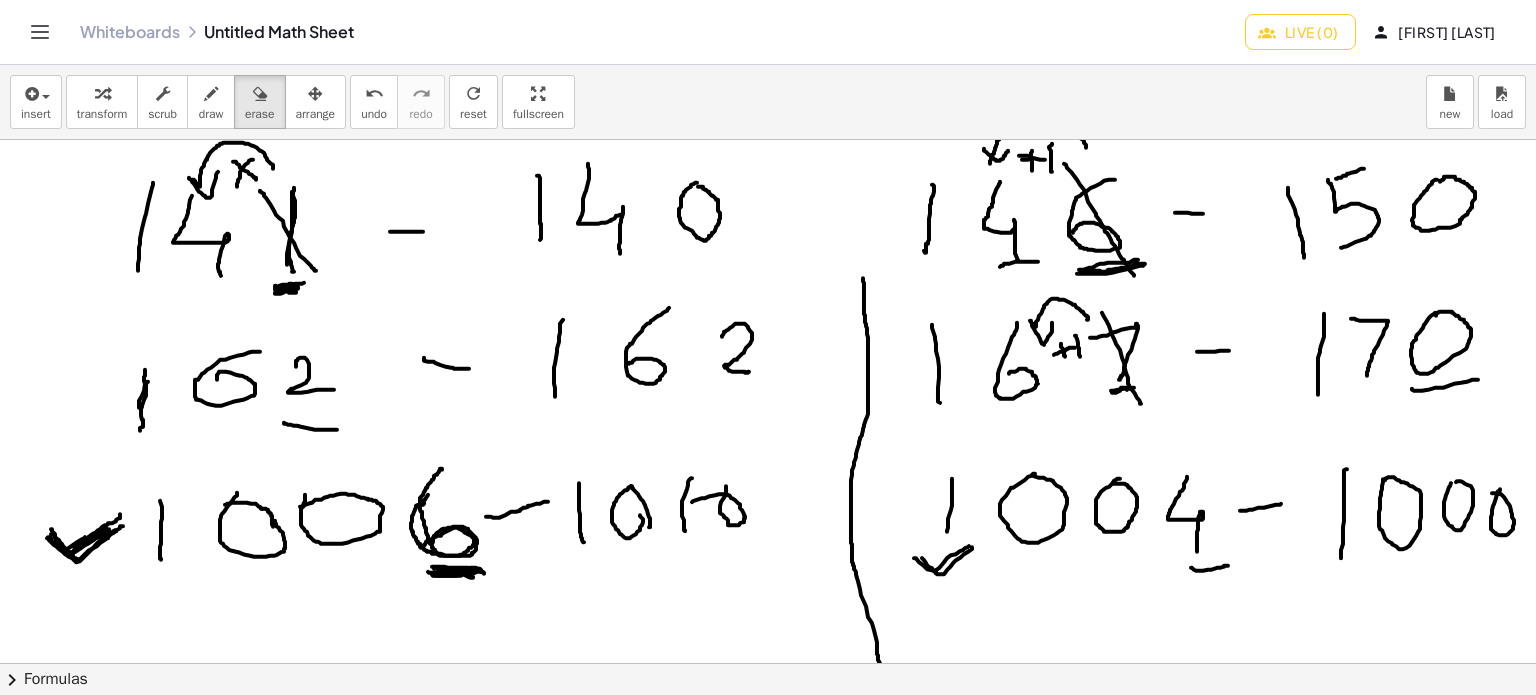 scroll, scrollTop: 0, scrollLeft: 0, axis: both 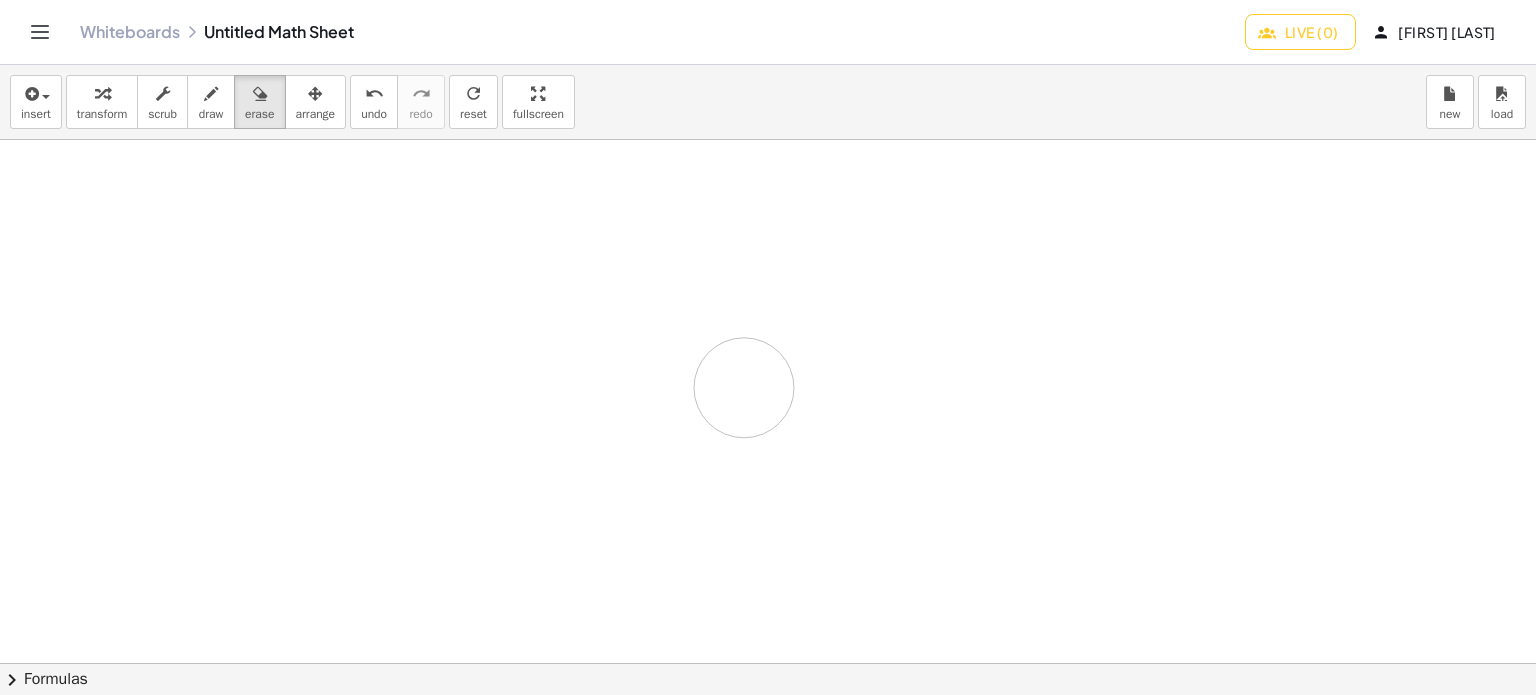 drag, startPoint x: 74, startPoint y: 333, endPoint x: 1186, endPoint y: 587, distance: 1140.6401 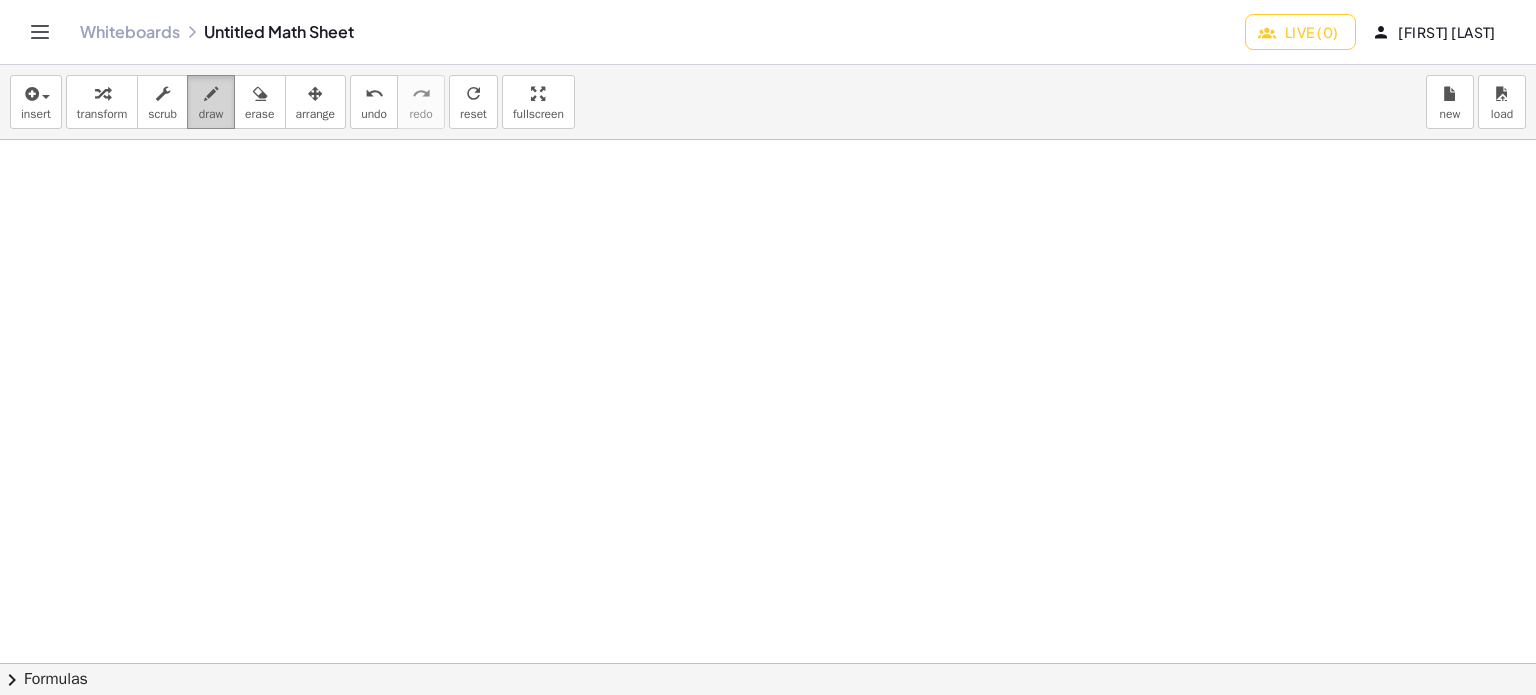 click on "draw" at bounding box center (211, 114) 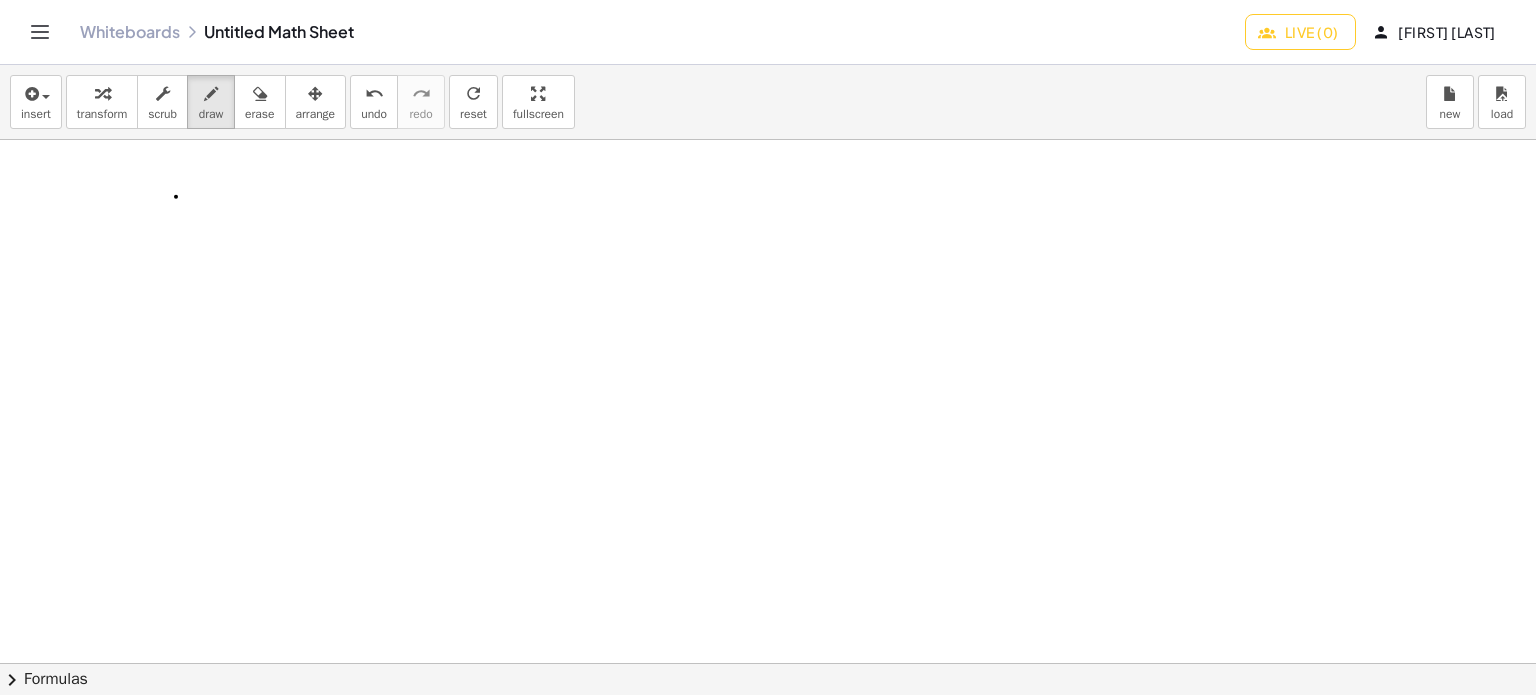 drag, startPoint x: 176, startPoint y: 196, endPoint x: 163, endPoint y: 264, distance: 69.2315 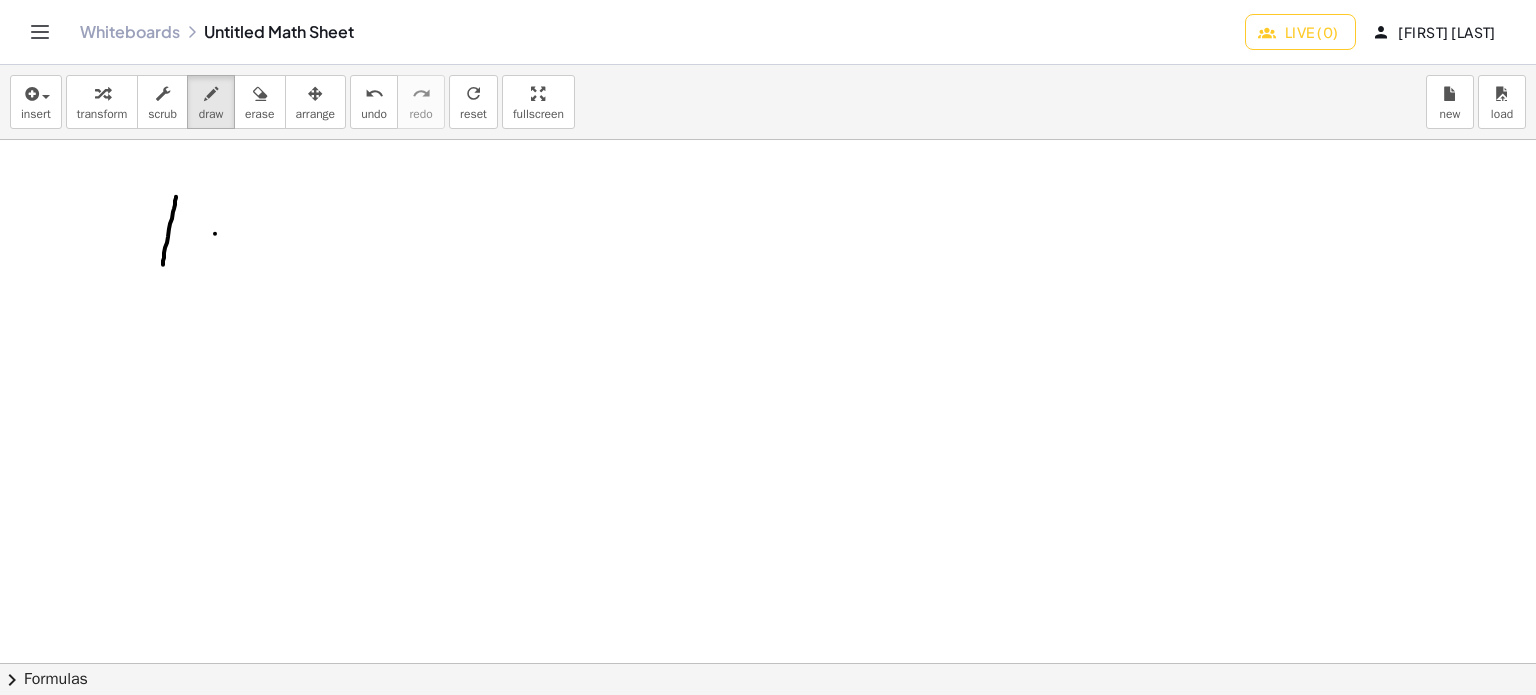 click at bounding box center (792, 664) 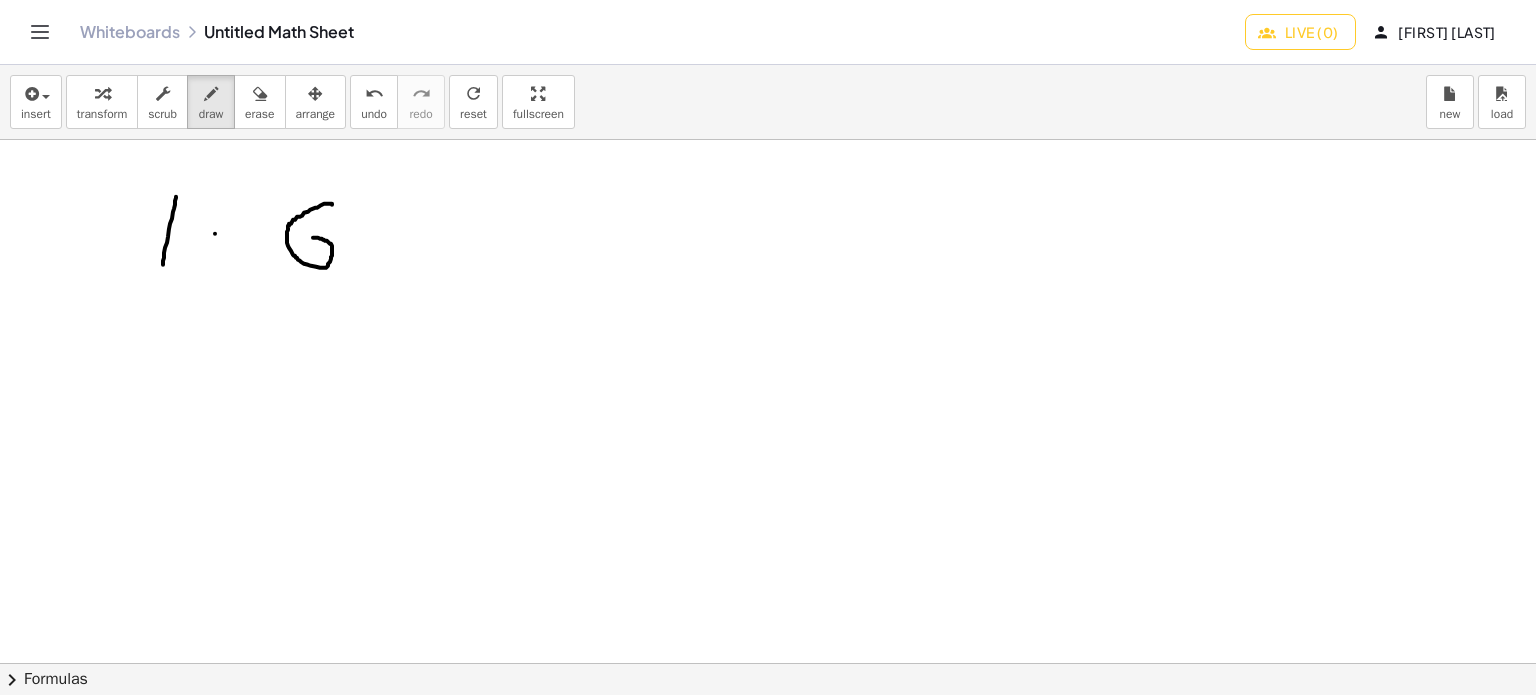 drag, startPoint x: 330, startPoint y: 203, endPoint x: 297, endPoint y: 254, distance: 60.74537 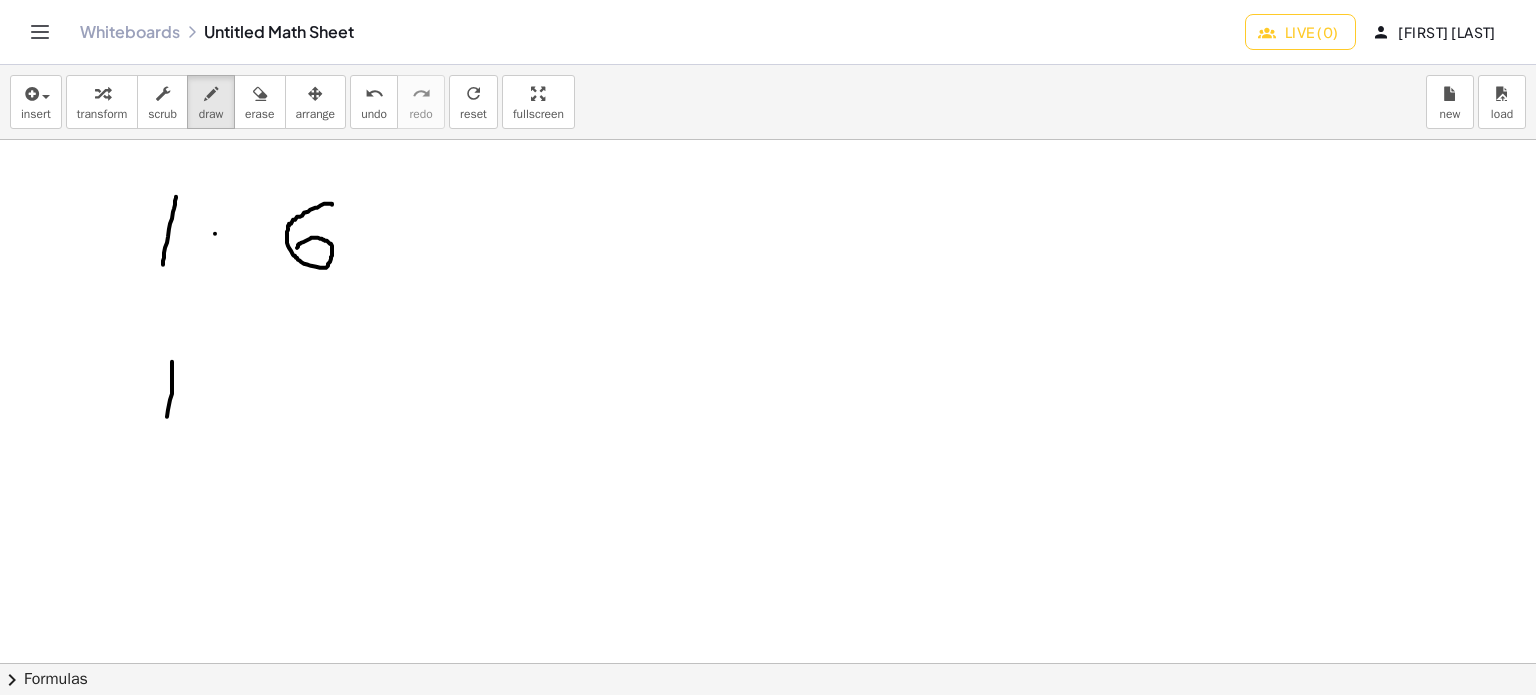 drag, startPoint x: 172, startPoint y: 361, endPoint x: 200, endPoint y: 415, distance: 60.827625 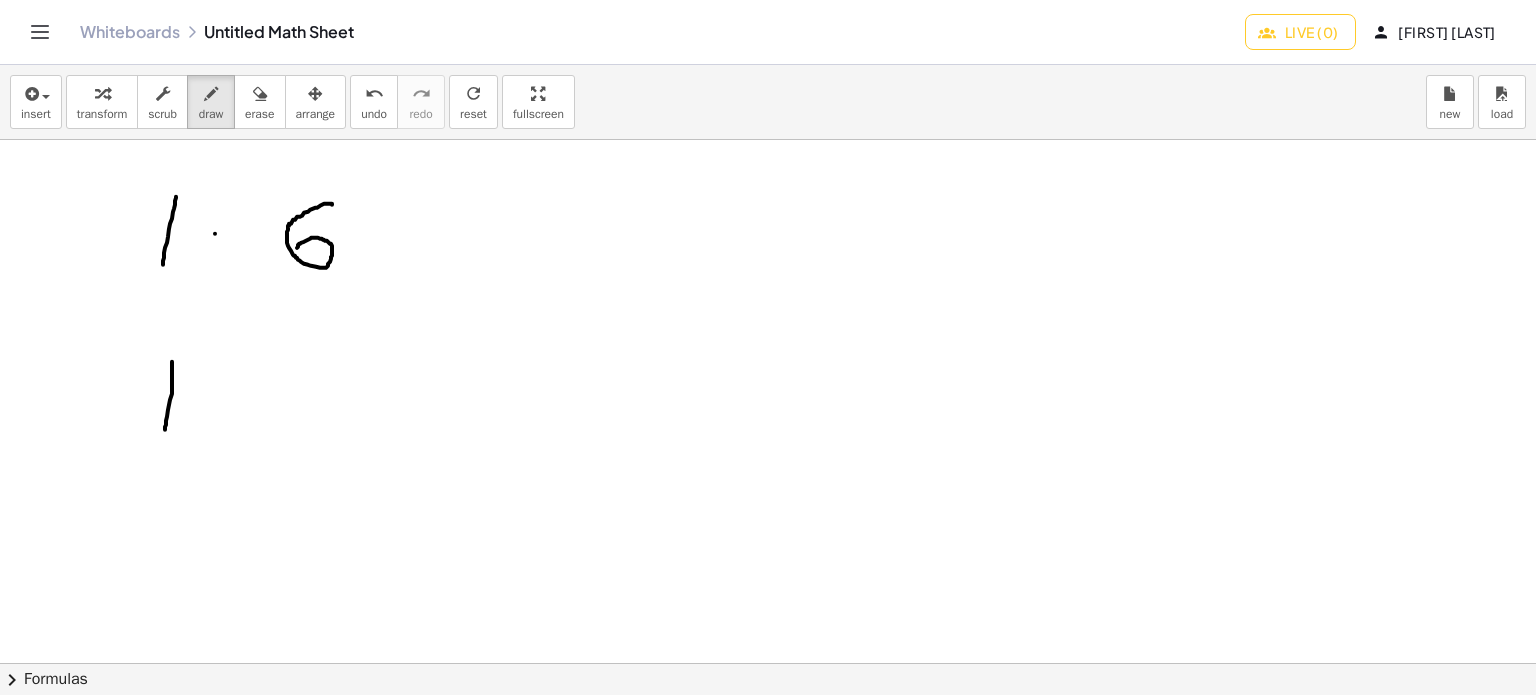 click at bounding box center [792, 664] 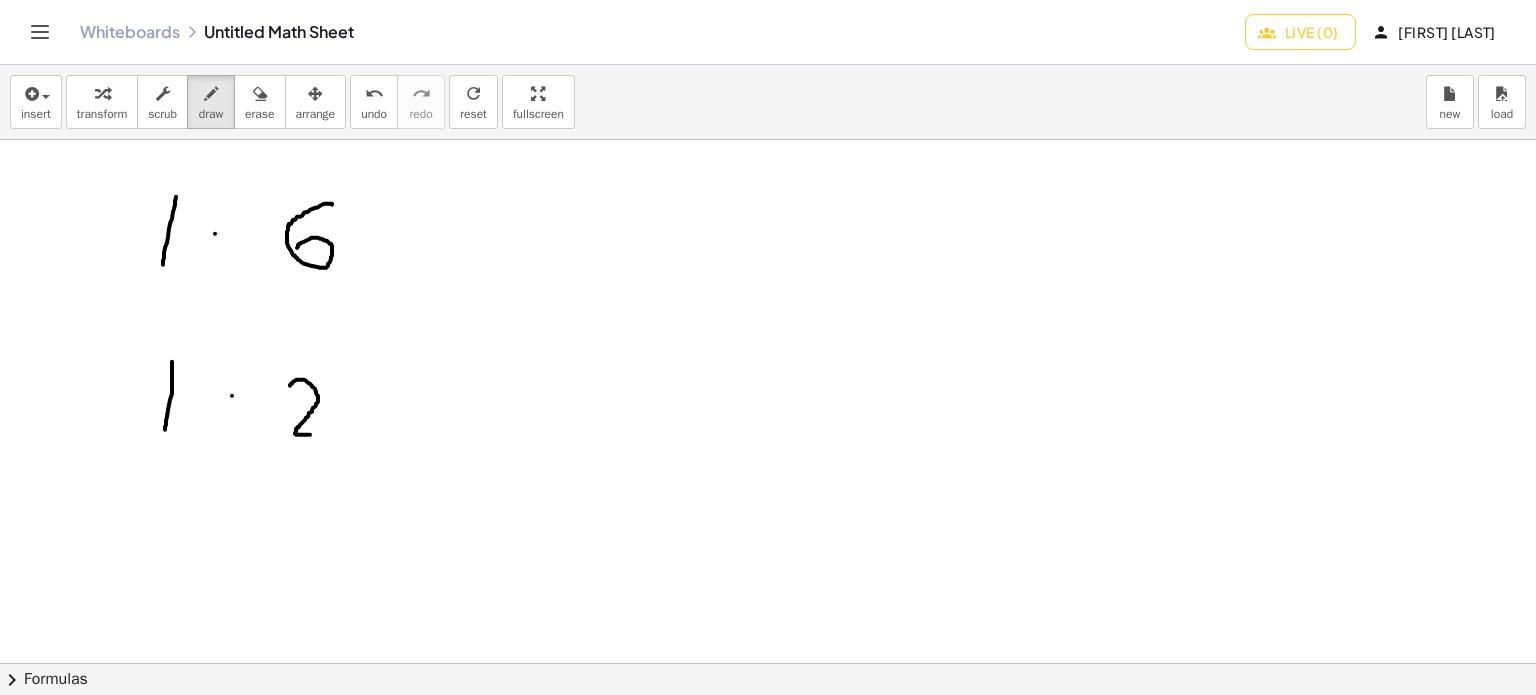 drag, startPoint x: 299, startPoint y: 379, endPoint x: 345, endPoint y: 429, distance: 67.941154 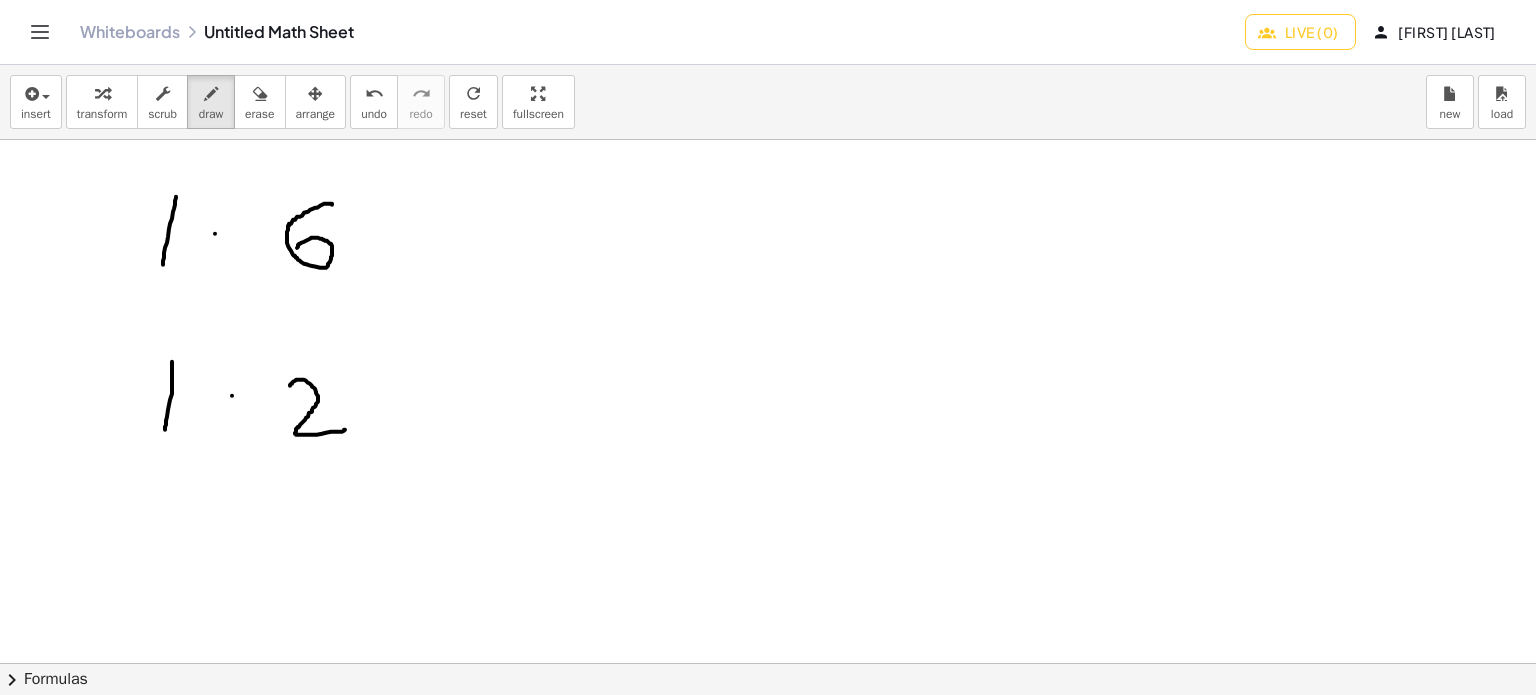 drag, startPoint x: 1030, startPoint y: 211, endPoint x: 1019, endPoint y: 273, distance: 62.968246 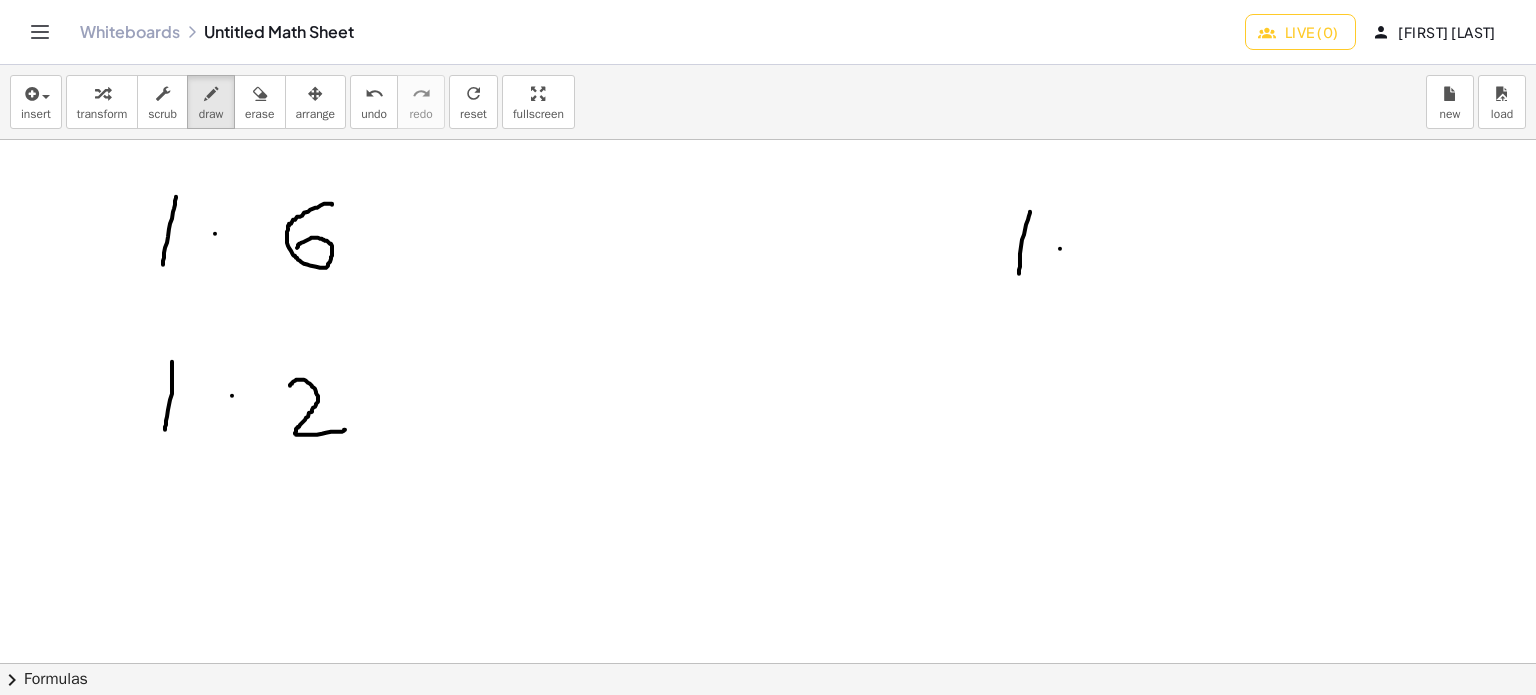 click at bounding box center (792, 664) 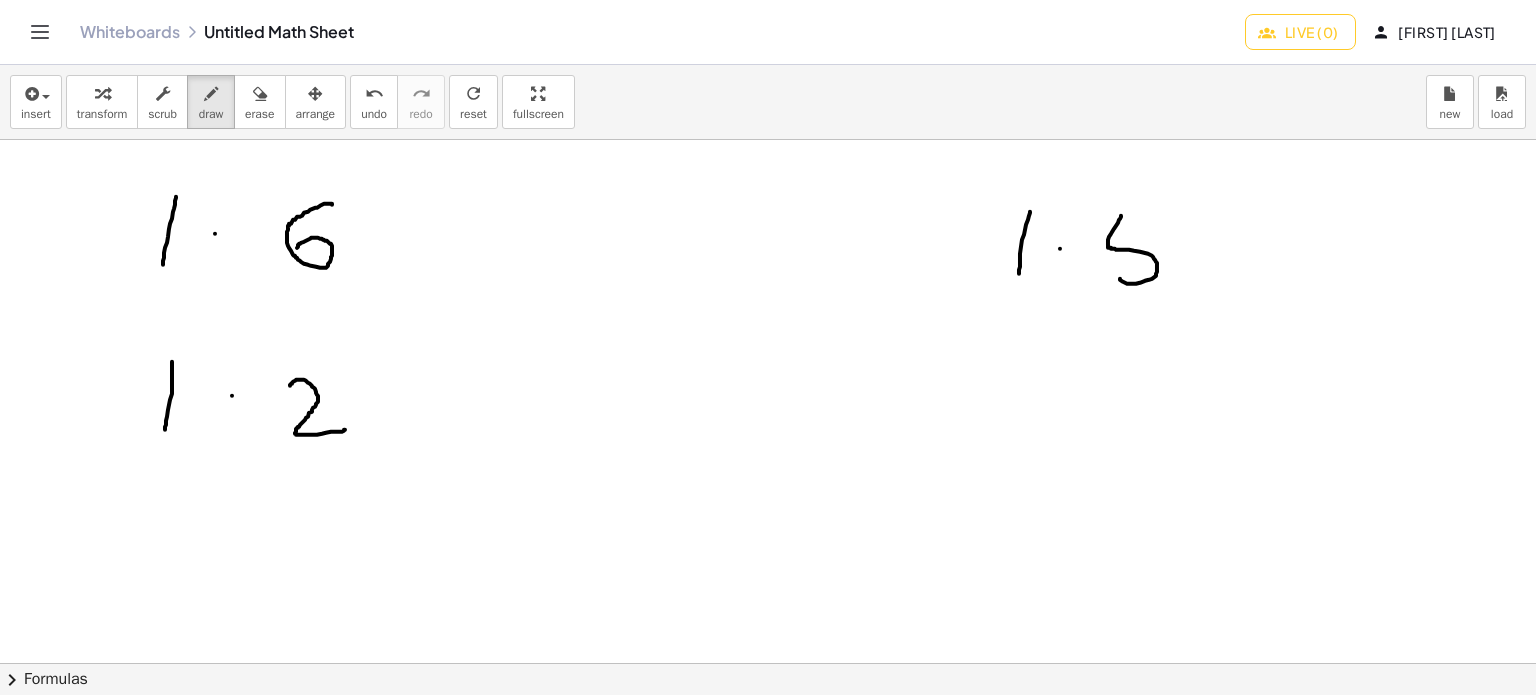 drag, startPoint x: 1121, startPoint y: 215, endPoint x: 1147, endPoint y: 231, distance: 30.528675 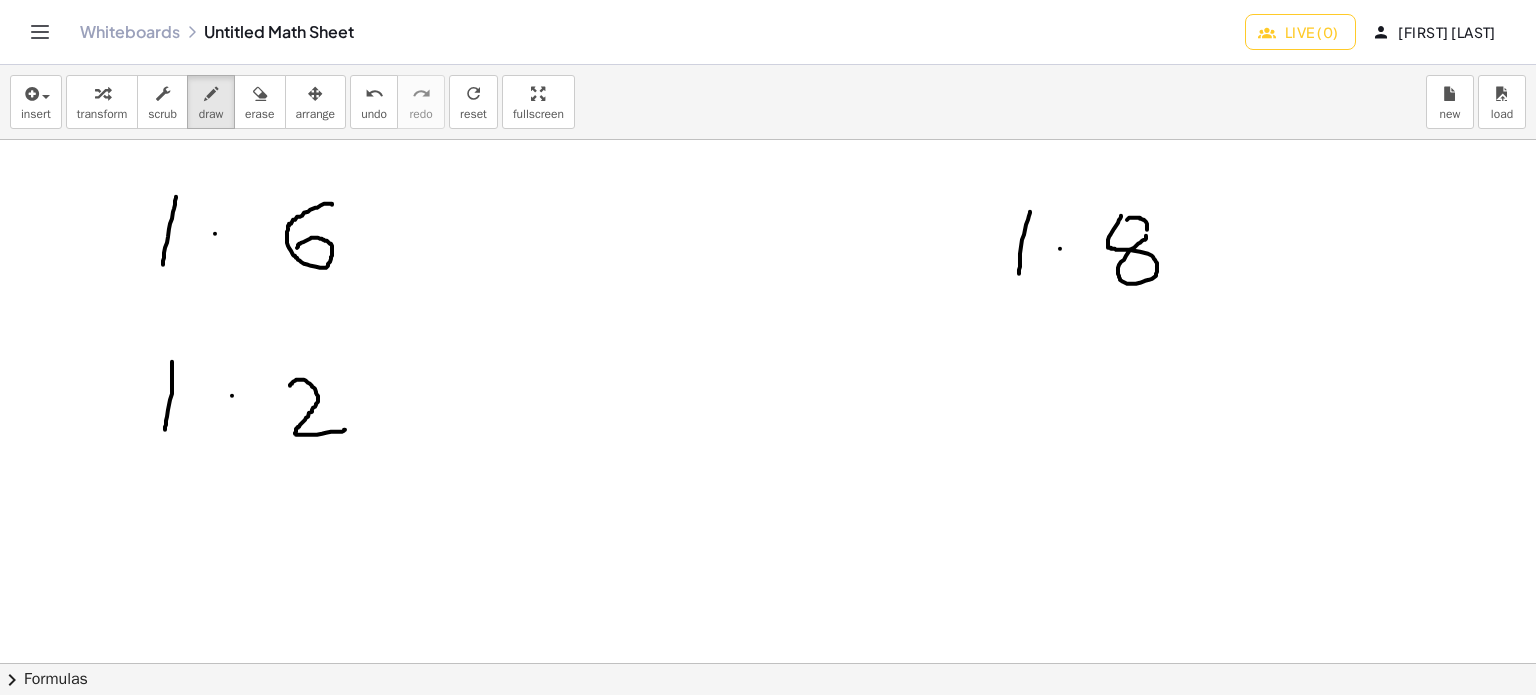 drag, startPoint x: 1146, startPoint y: 221, endPoint x: 1112, endPoint y: 223, distance: 34.058773 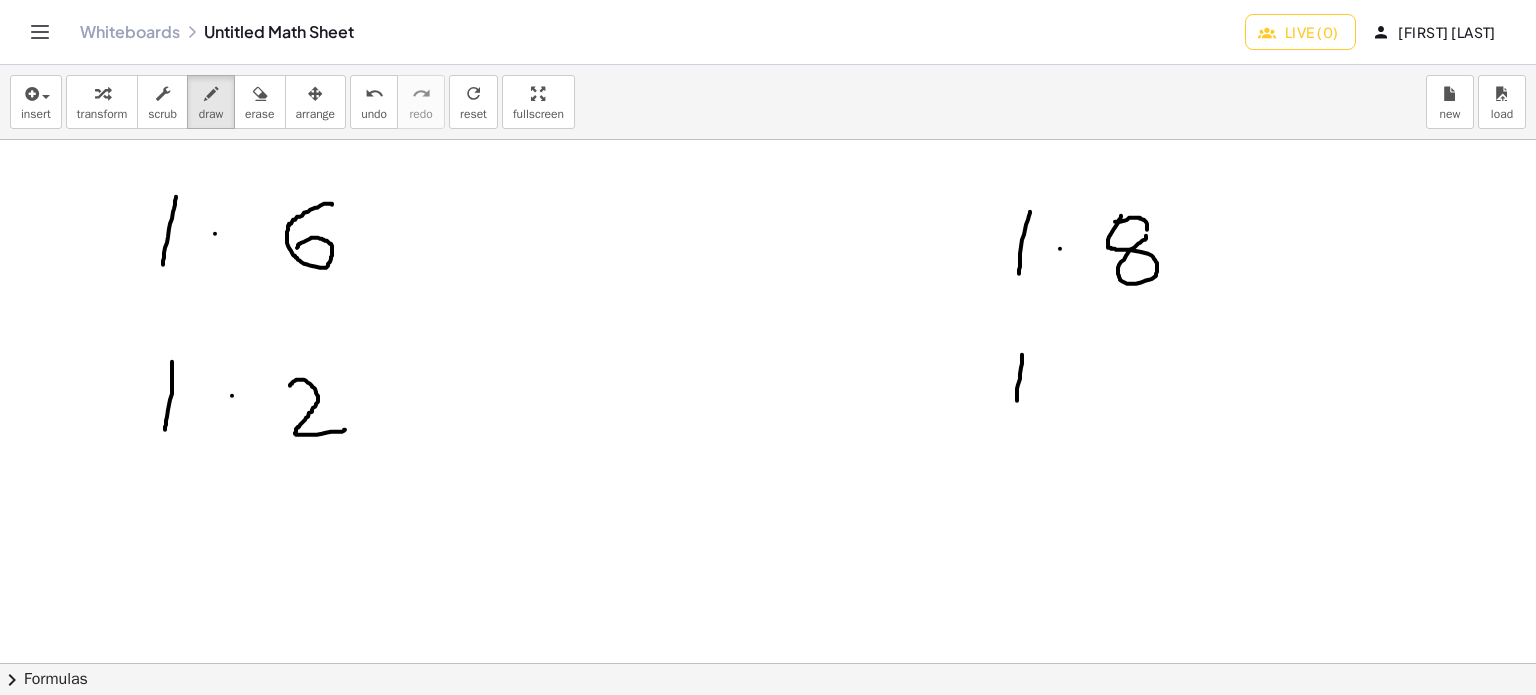 drag, startPoint x: 1022, startPoint y: 357, endPoint x: 1052, endPoint y: 391, distance: 45.343136 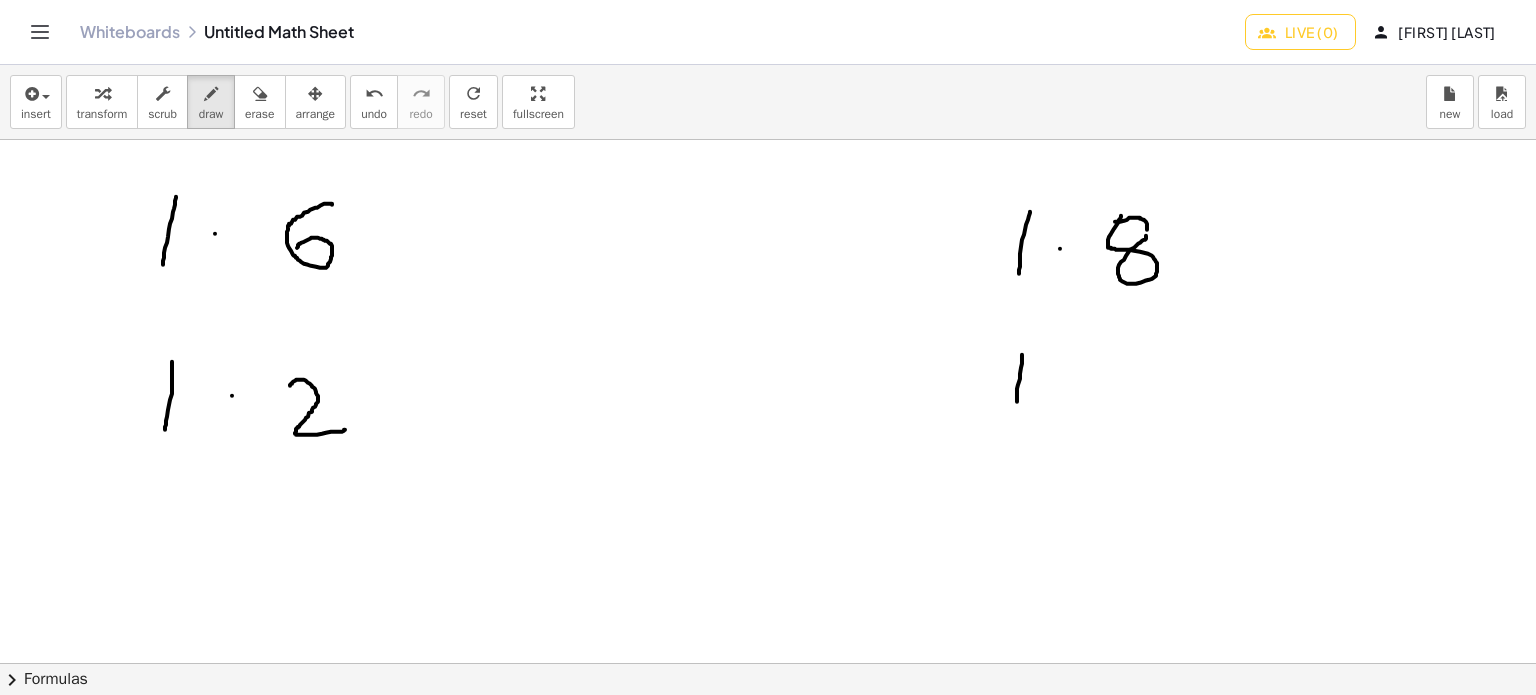 click at bounding box center (792, 664) 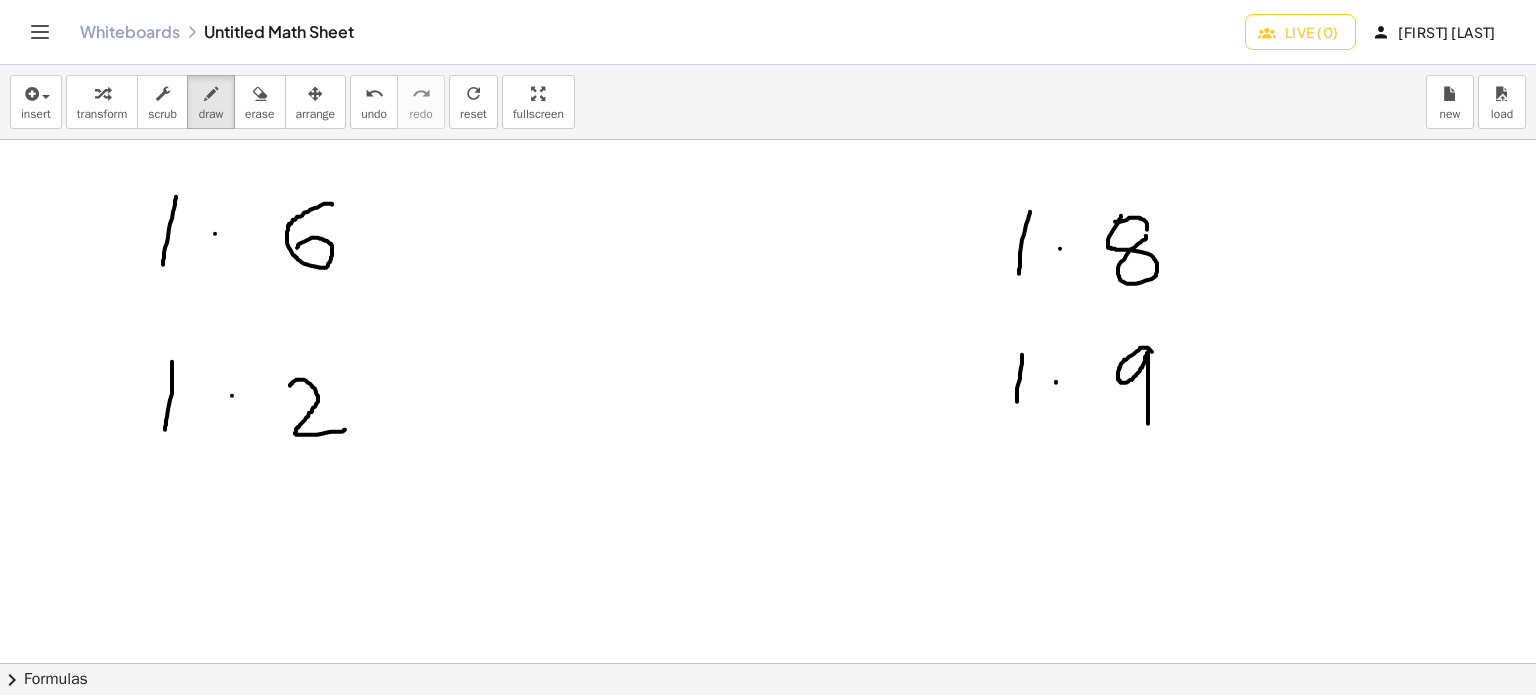 drag, startPoint x: 1152, startPoint y: 351, endPoint x: 1148, endPoint y: 424, distance: 73.109505 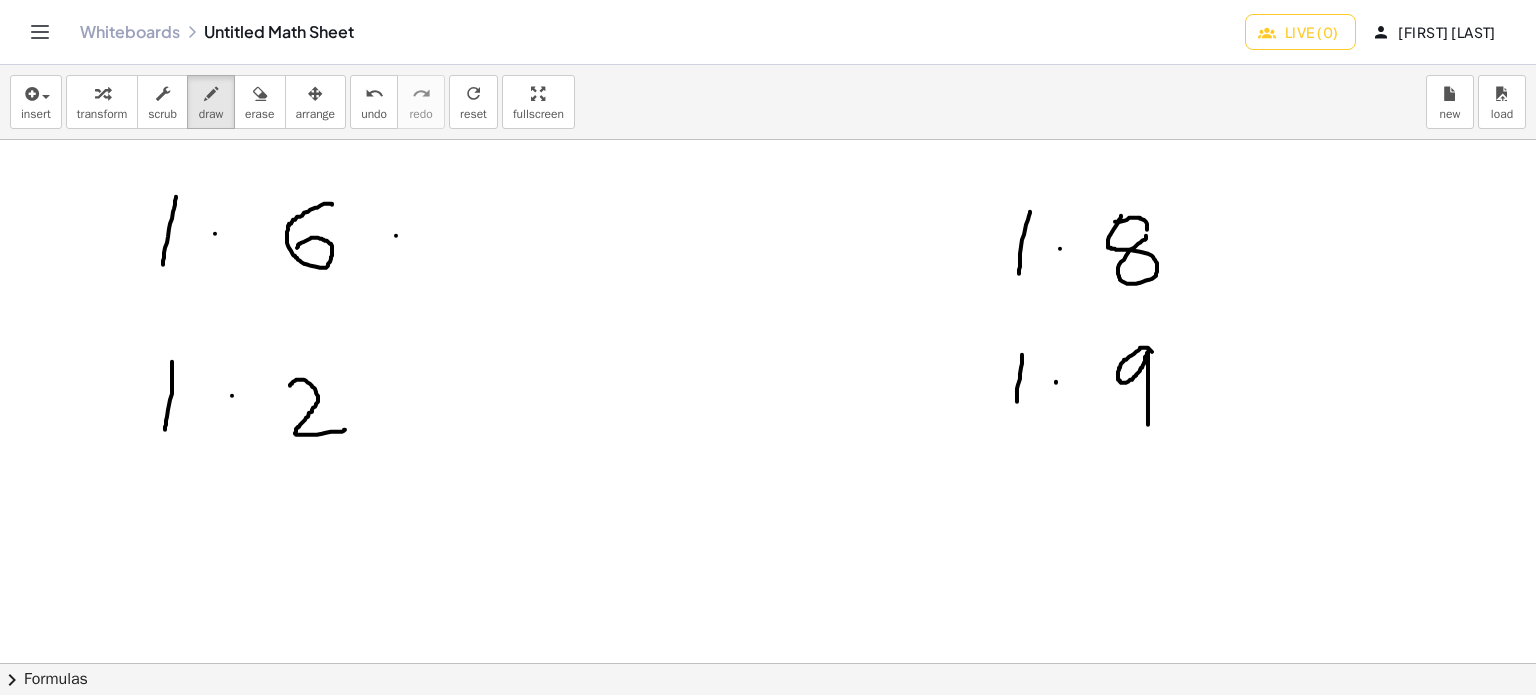 drag, startPoint x: 396, startPoint y: 235, endPoint x: 424, endPoint y: 236, distance: 28.01785 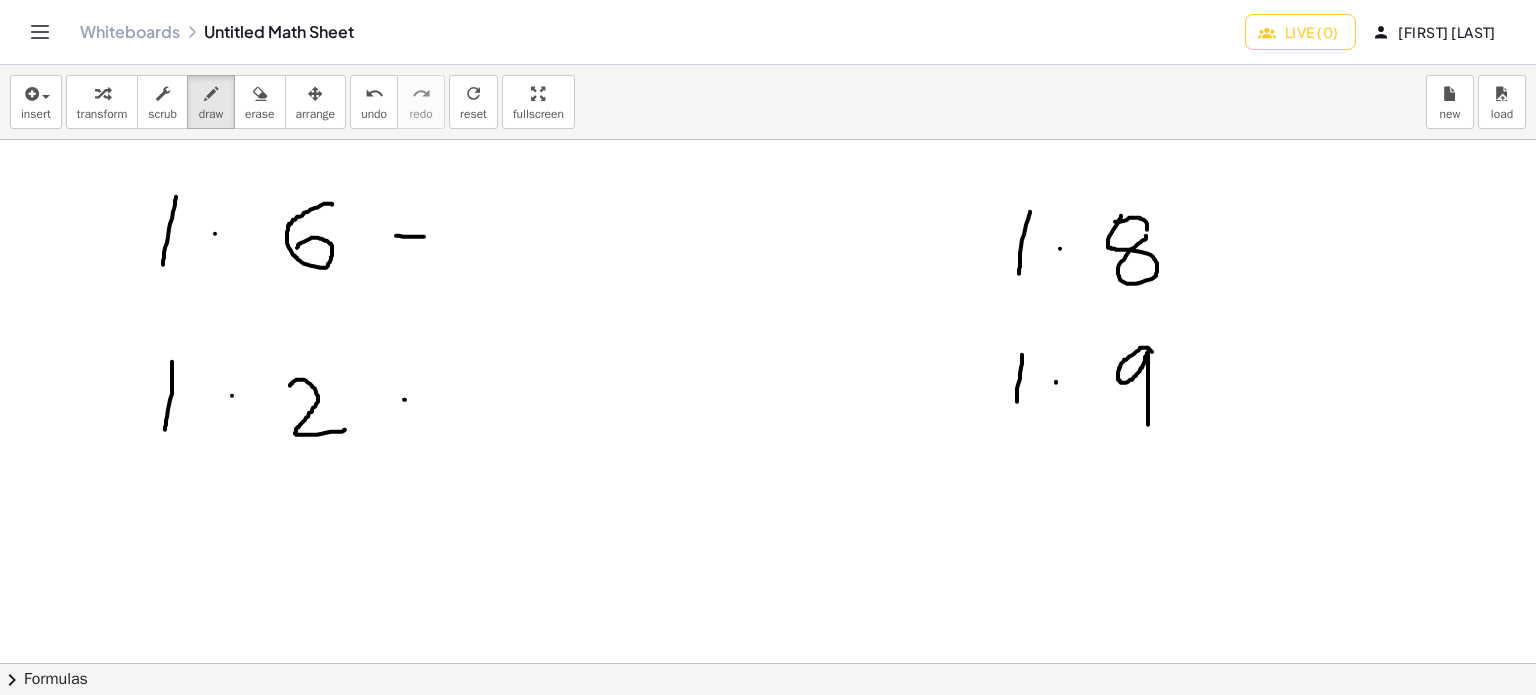 drag, startPoint x: 404, startPoint y: 399, endPoint x: 438, endPoint y: 399, distance: 34 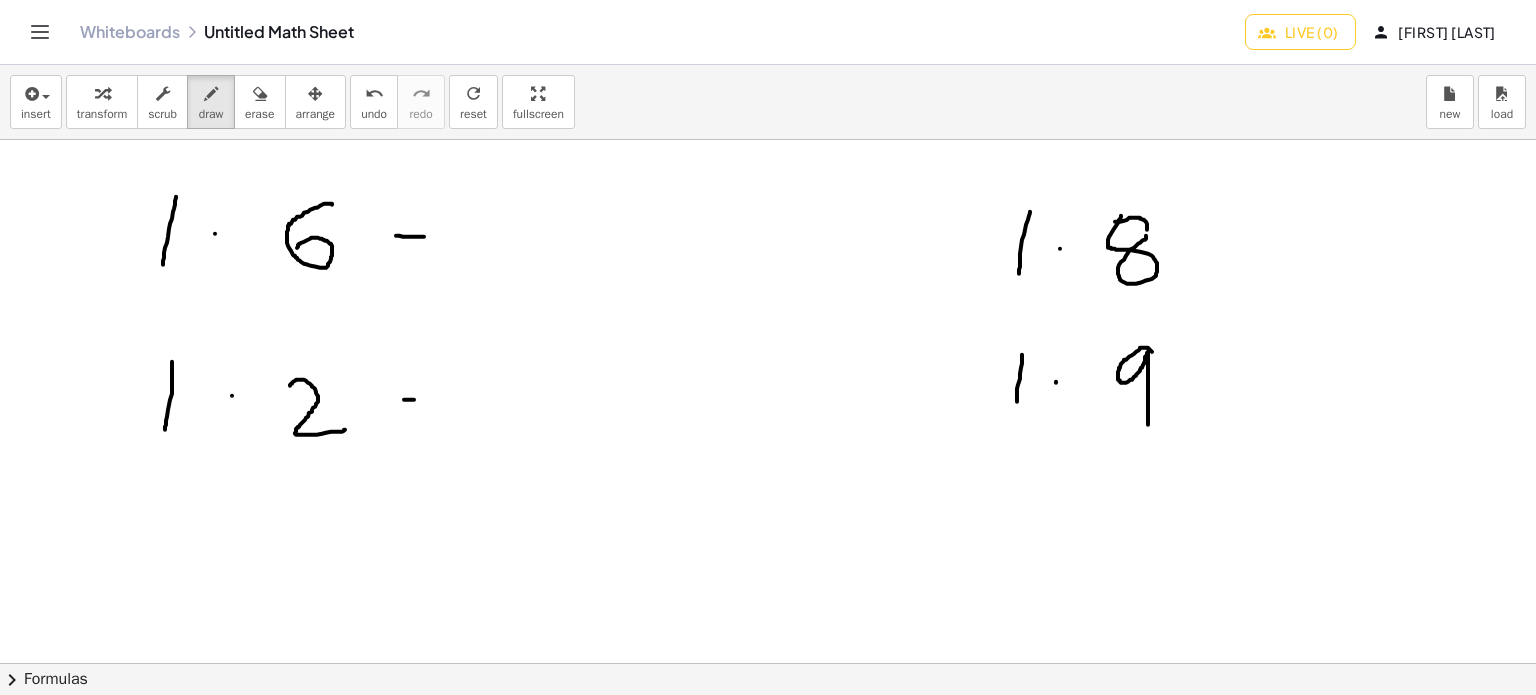 drag, startPoint x: 1202, startPoint y: 247, endPoint x: 1237, endPoint y: 251, distance: 35.22783 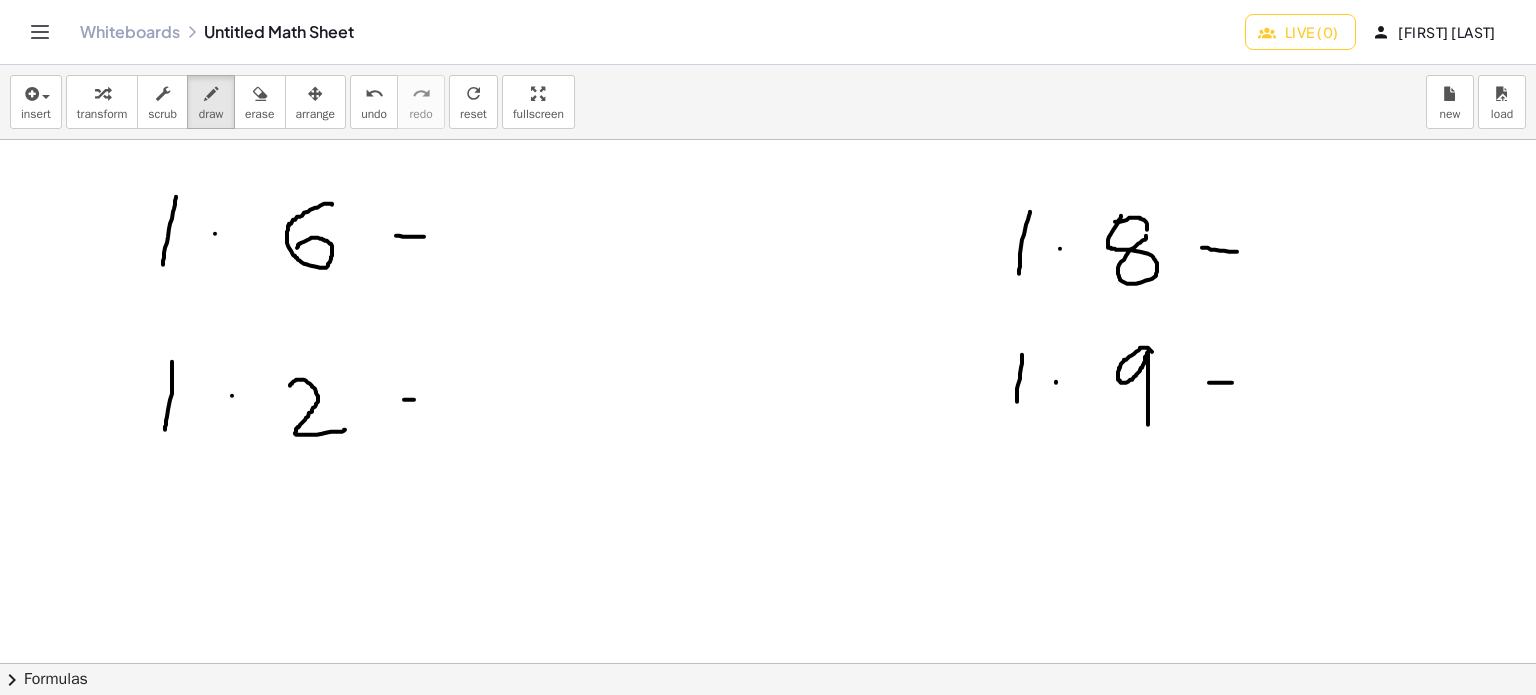 drag, startPoint x: 1209, startPoint y: 382, endPoint x: 1234, endPoint y: 383, distance: 25.019993 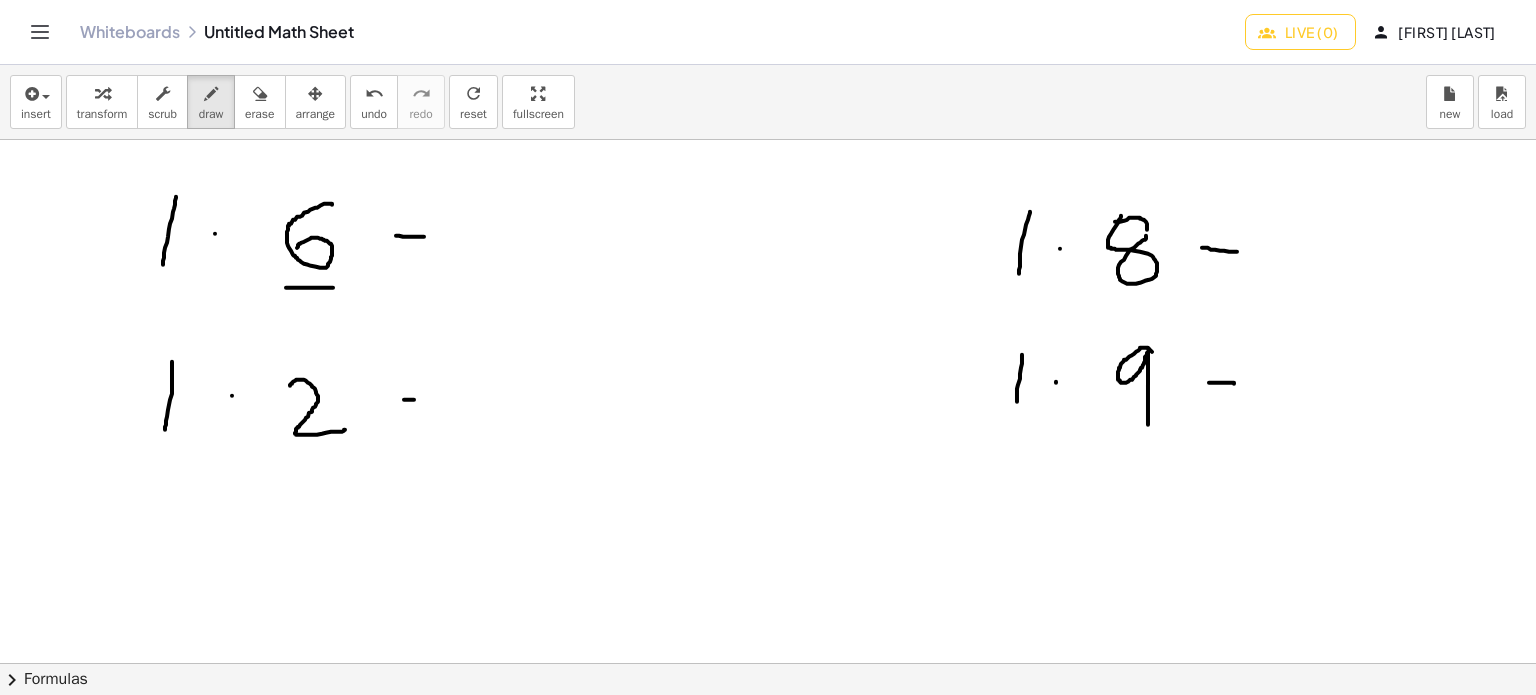 drag, startPoint x: 286, startPoint y: 287, endPoint x: 342, endPoint y: 287, distance: 56 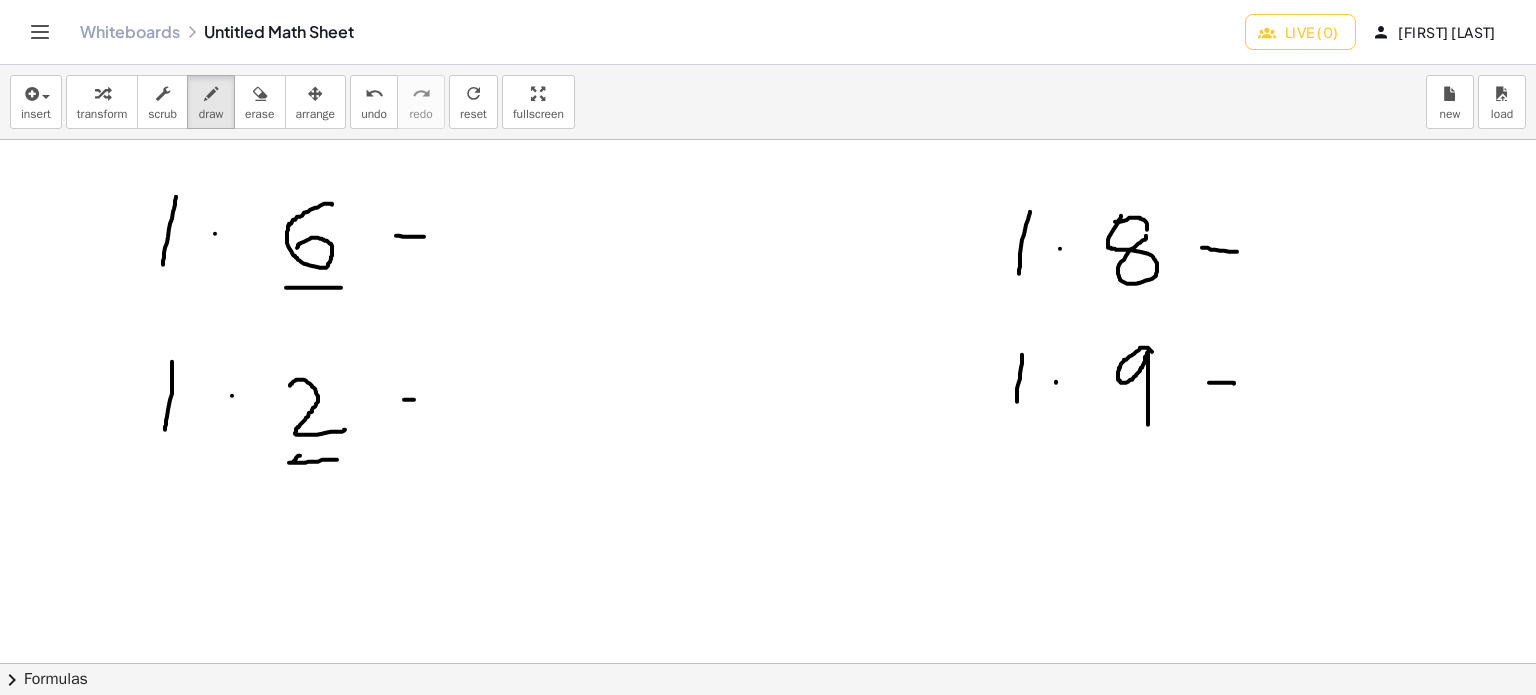 drag, startPoint x: 289, startPoint y: 462, endPoint x: 344, endPoint y: 459, distance: 55.081757 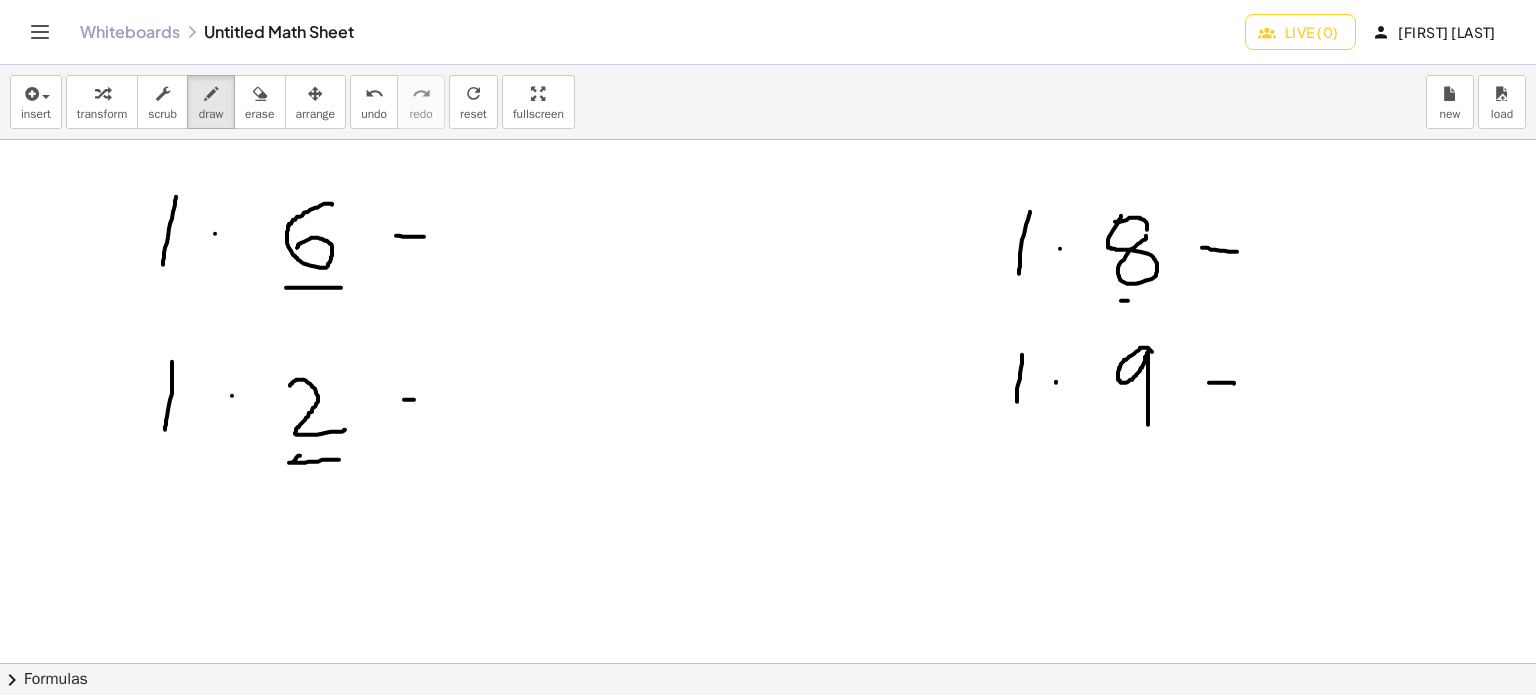 drag, startPoint x: 1121, startPoint y: 300, endPoint x: 1164, endPoint y: 300, distance: 43 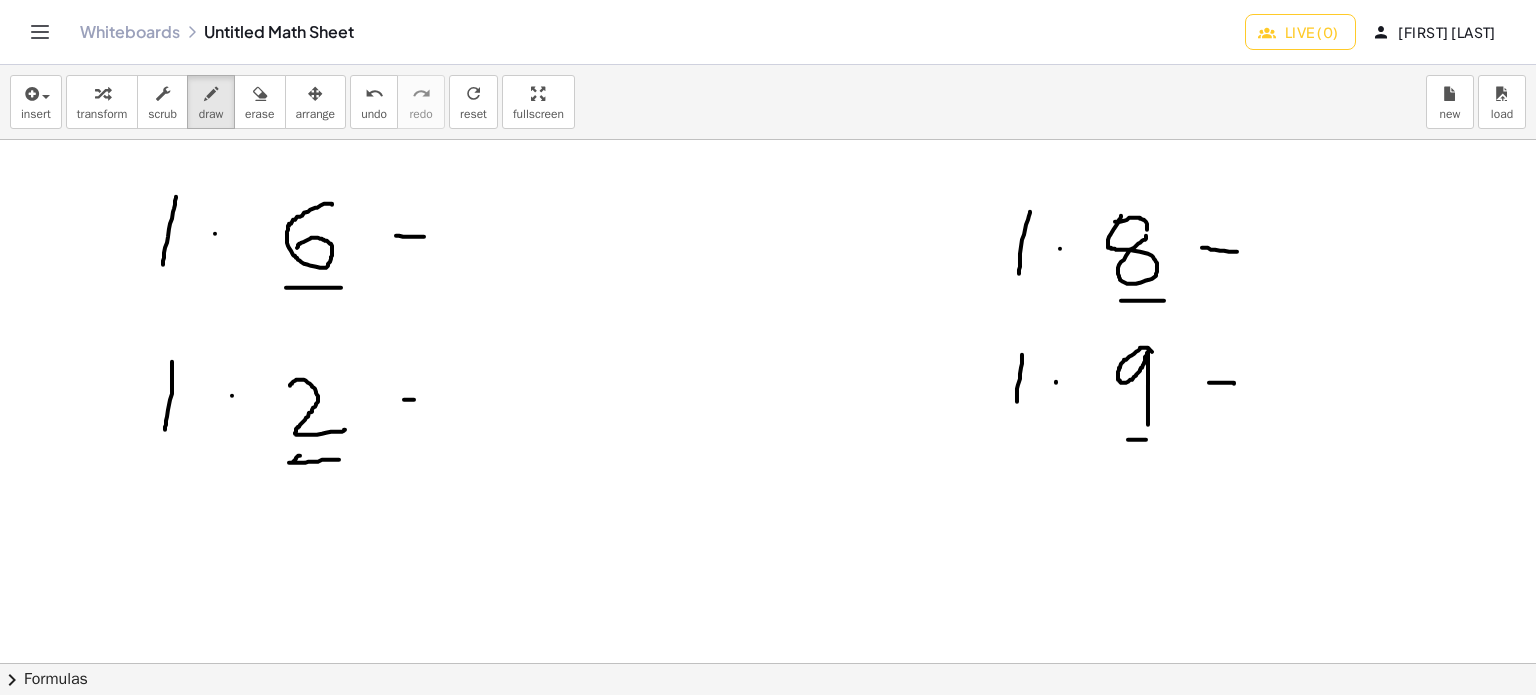 drag, startPoint x: 1128, startPoint y: 439, endPoint x: 1177, endPoint y: 439, distance: 49 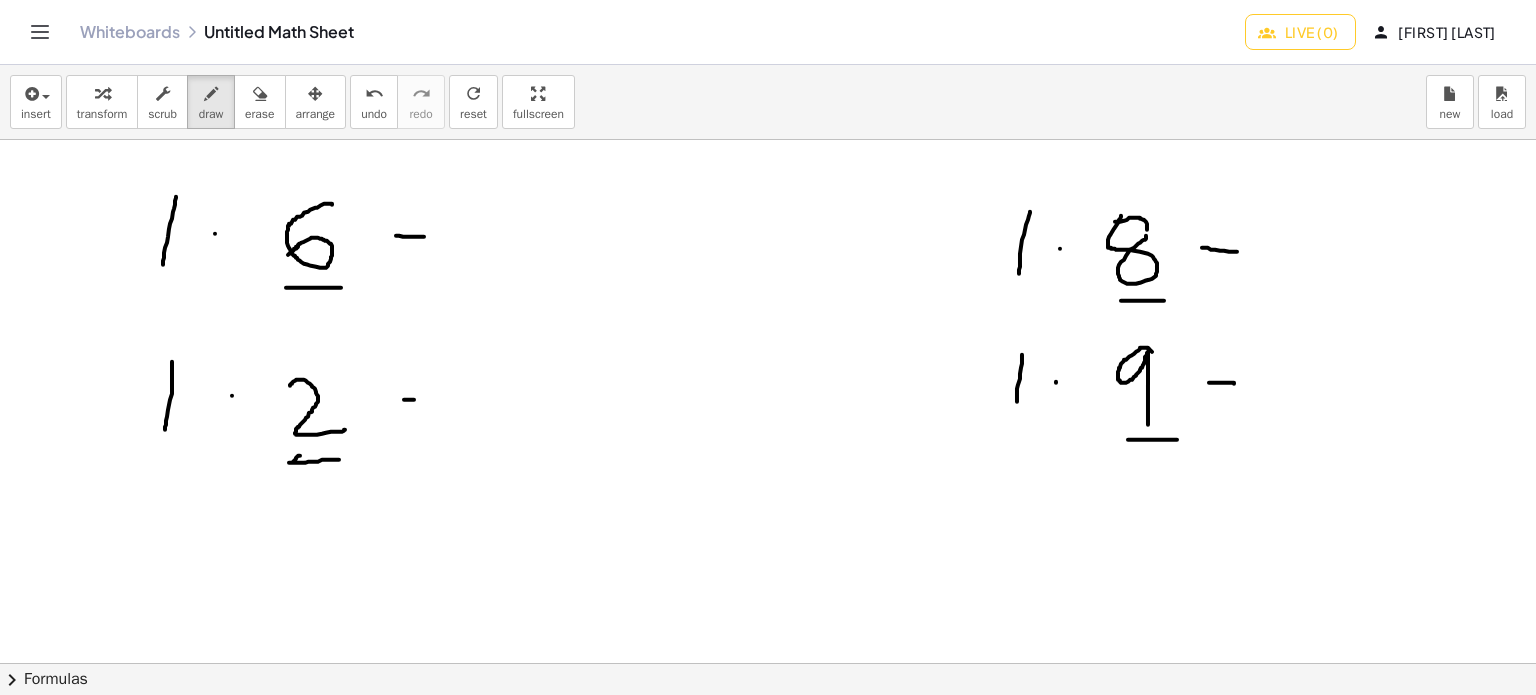 drag, startPoint x: 296, startPoint y: 246, endPoint x: 288, endPoint y: 254, distance: 11.313708 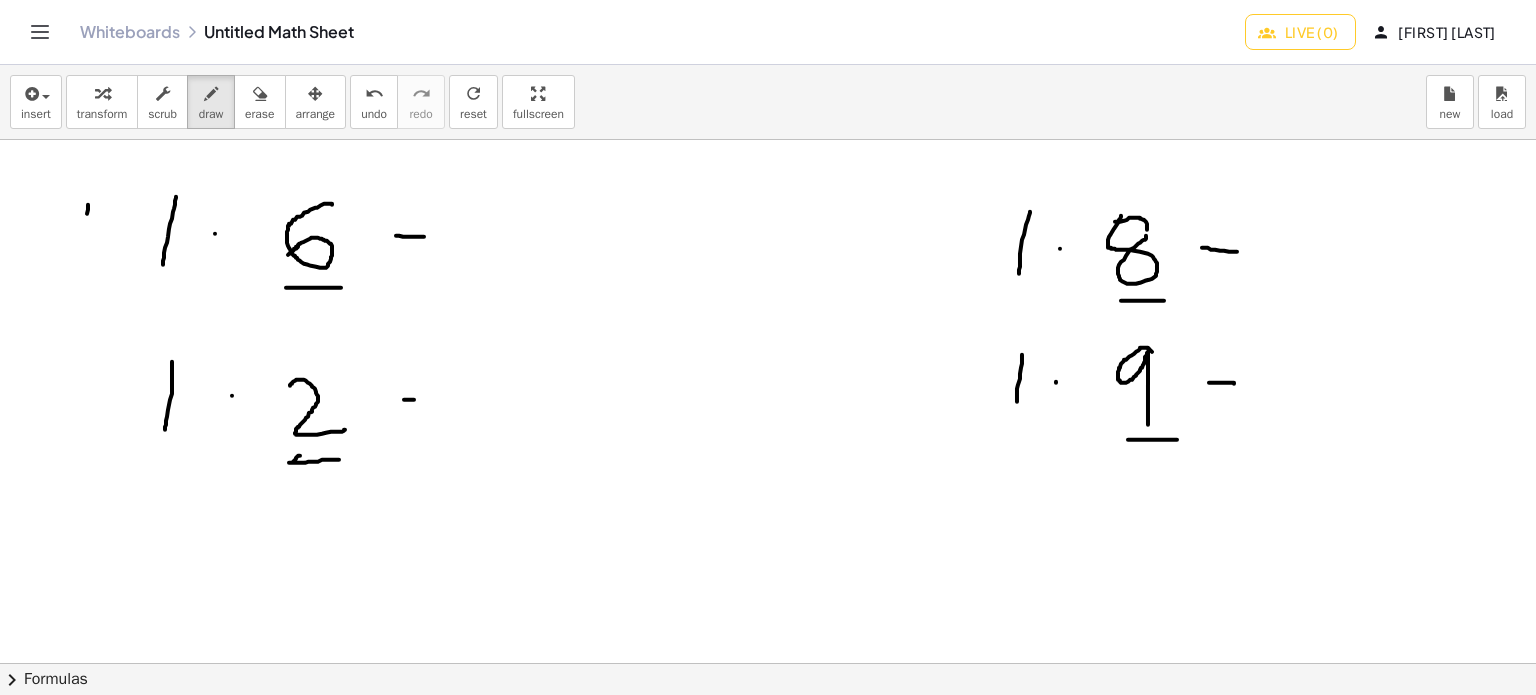 drag, startPoint x: 88, startPoint y: 204, endPoint x: 79, endPoint y: 238, distance: 35.17101 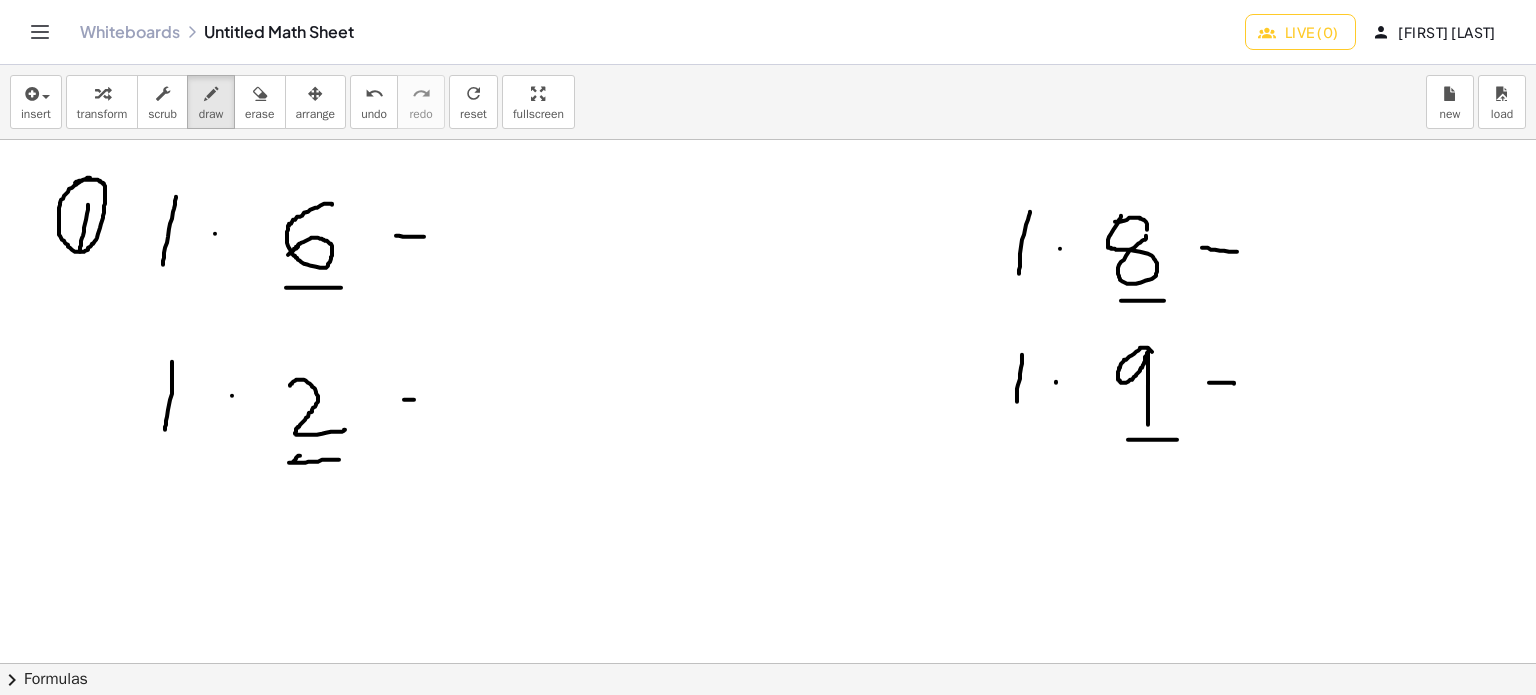 click at bounding box center [792, 664] 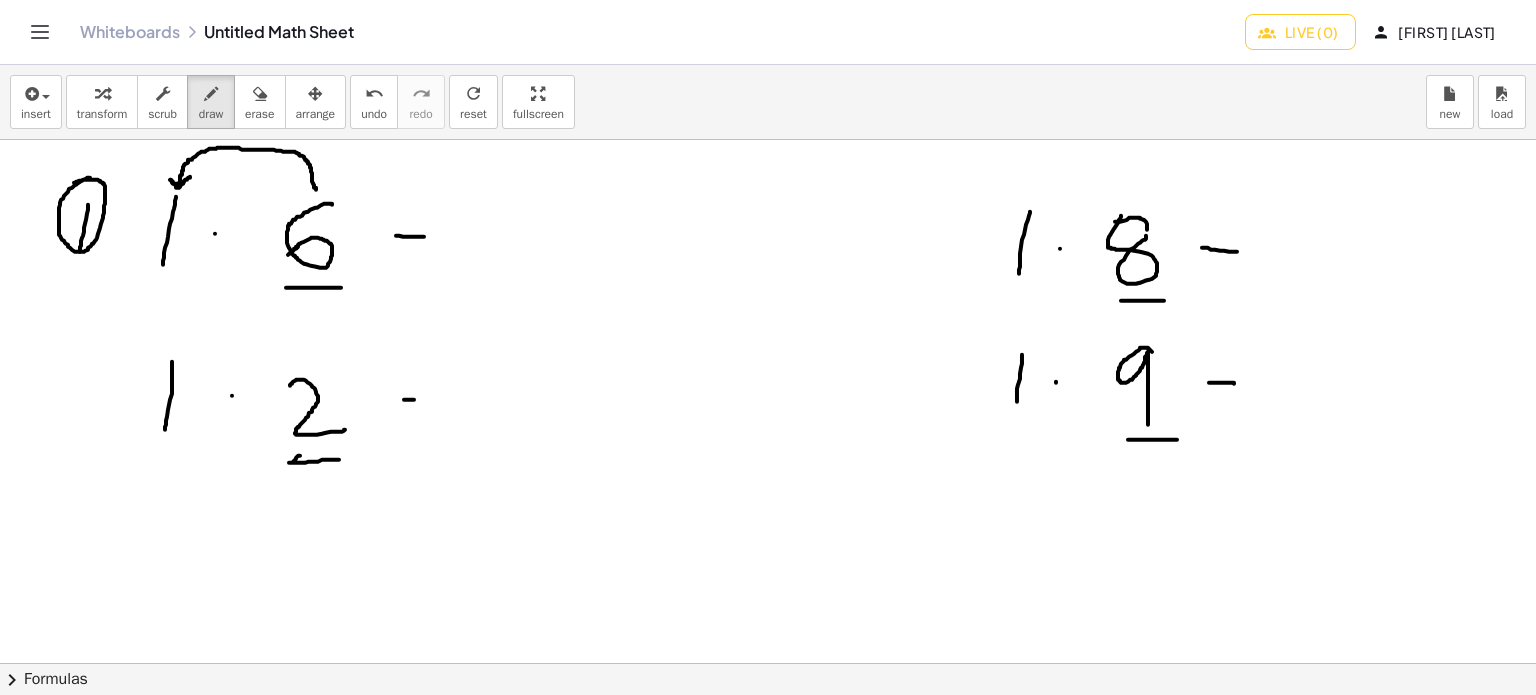 drag, startPoint x: 316, startPoint y: 189, endPoint x: 190, endPoint y: 176, distance: 126.66886 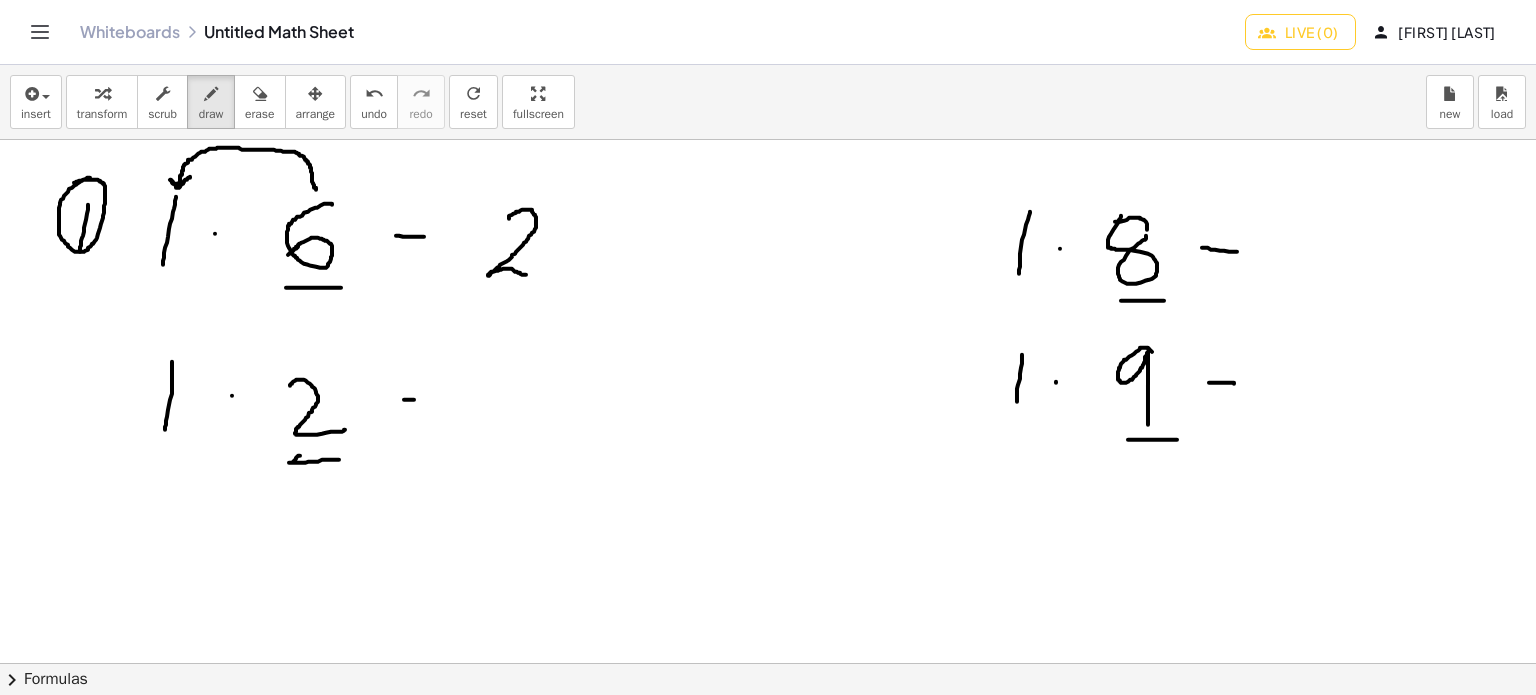 drag, startPoint x: 509, startPoint y: 218, endPoint x: 530, endPoint y: 267, distance: 53.310413 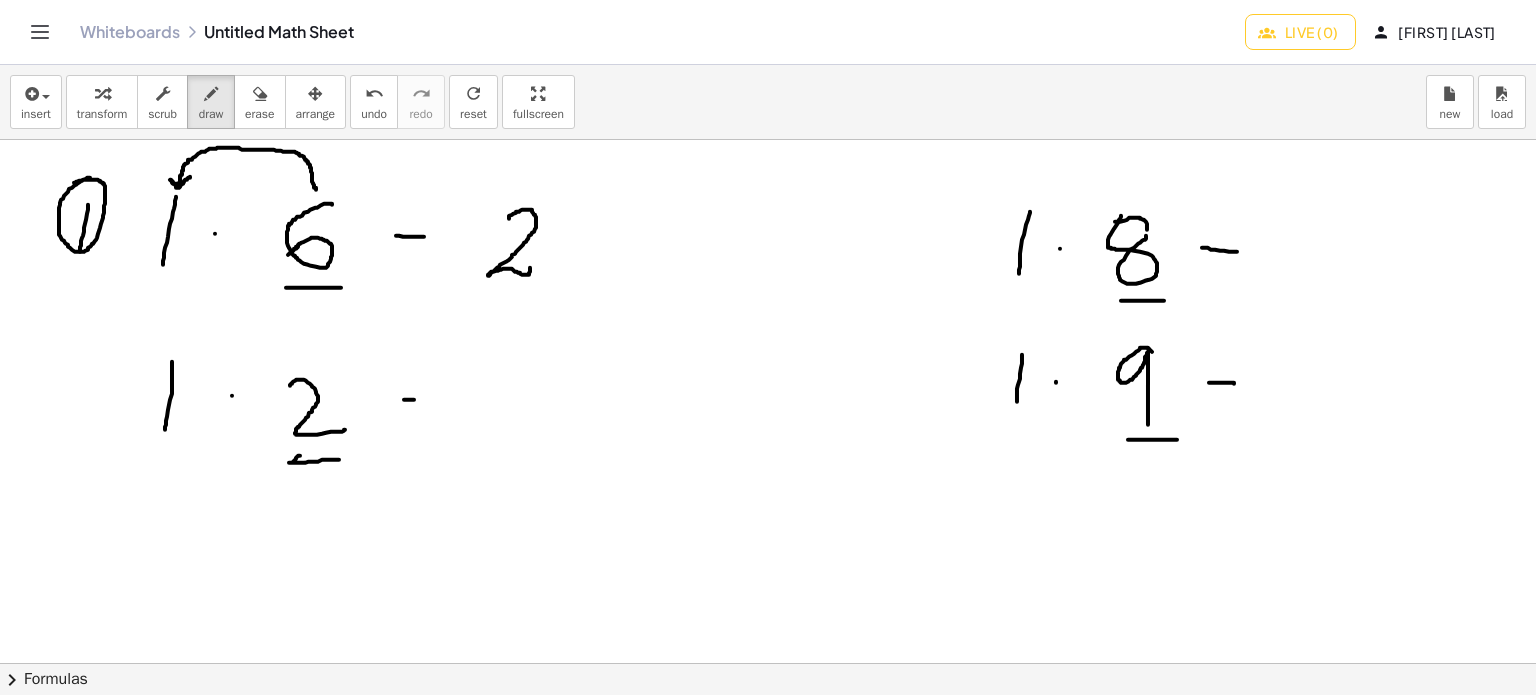 click at bounding box center (792, 664) 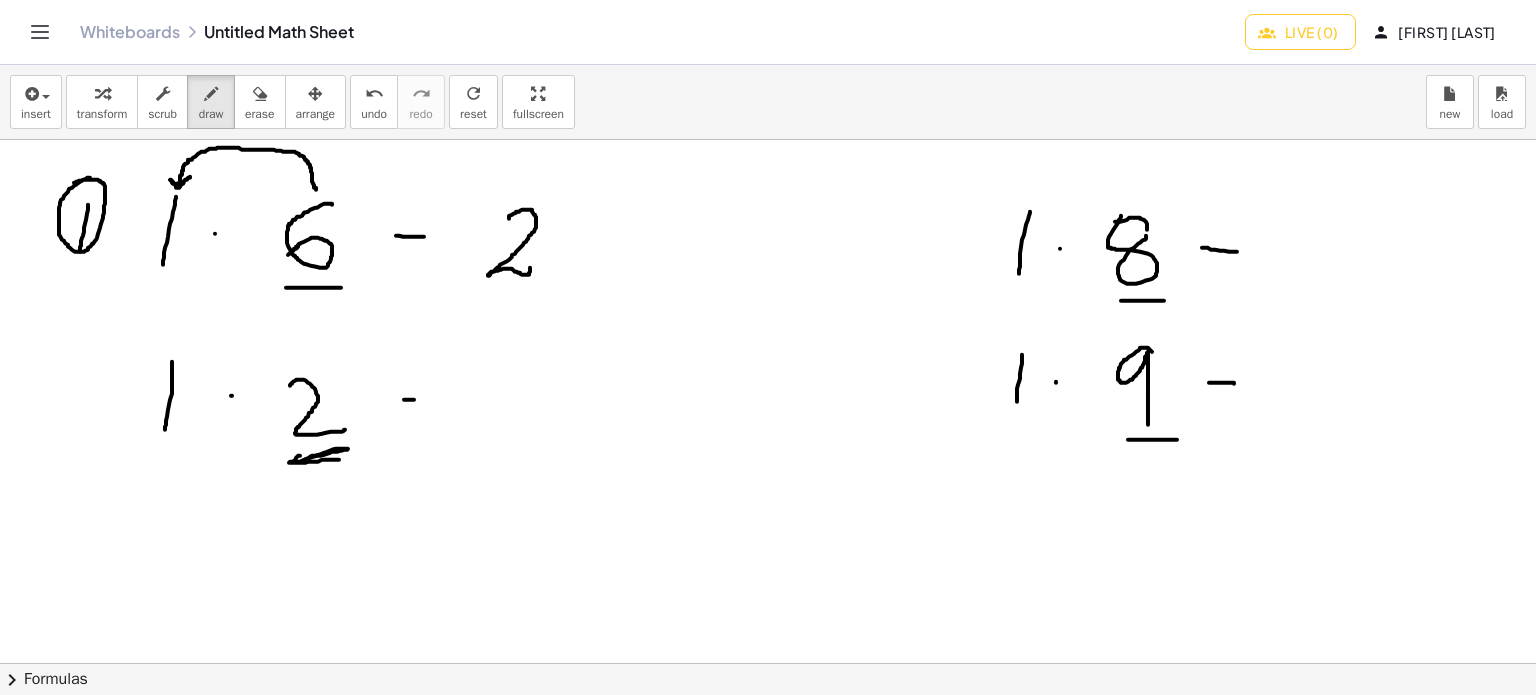 click at bounding box center [792, 664] 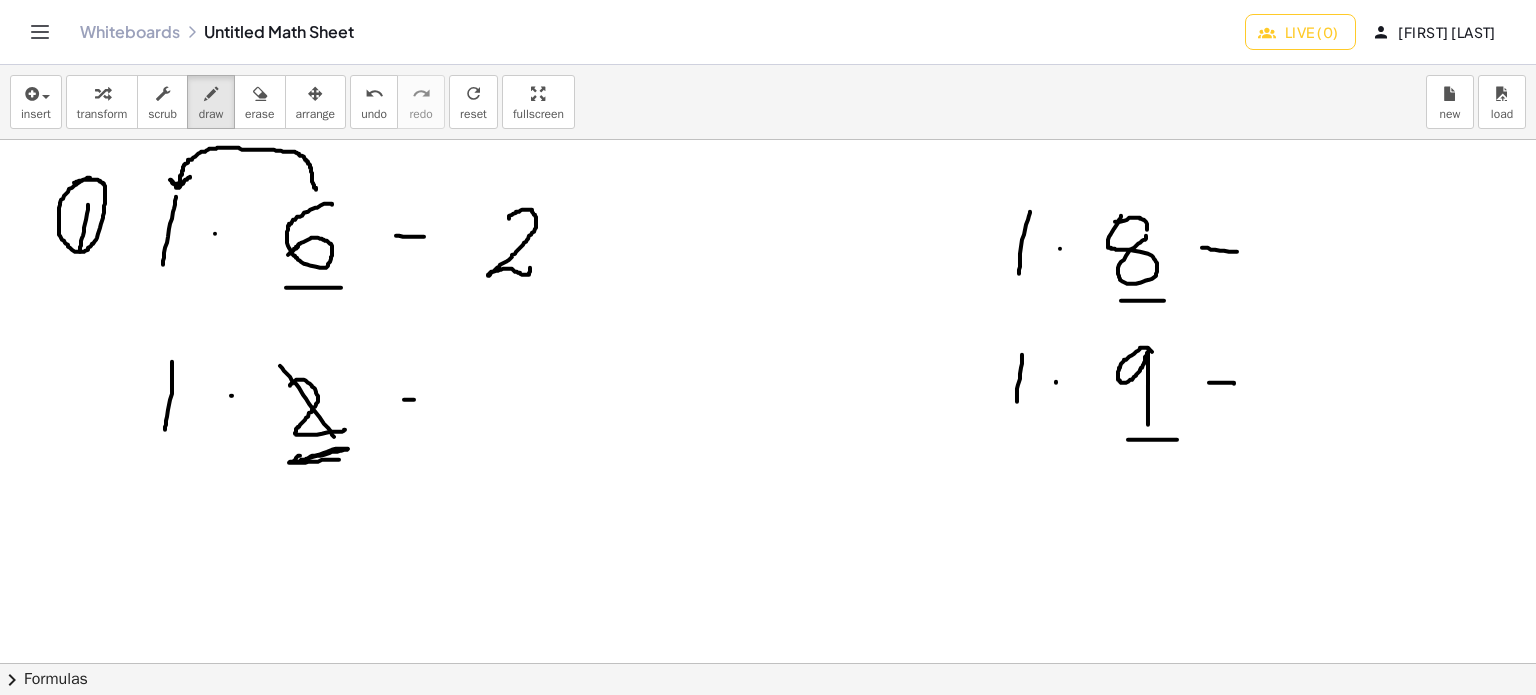 drag, startPoint x: 280, startPoint y: 365, endPoint x: 350, endPoint y: 459, distance: 117.20068 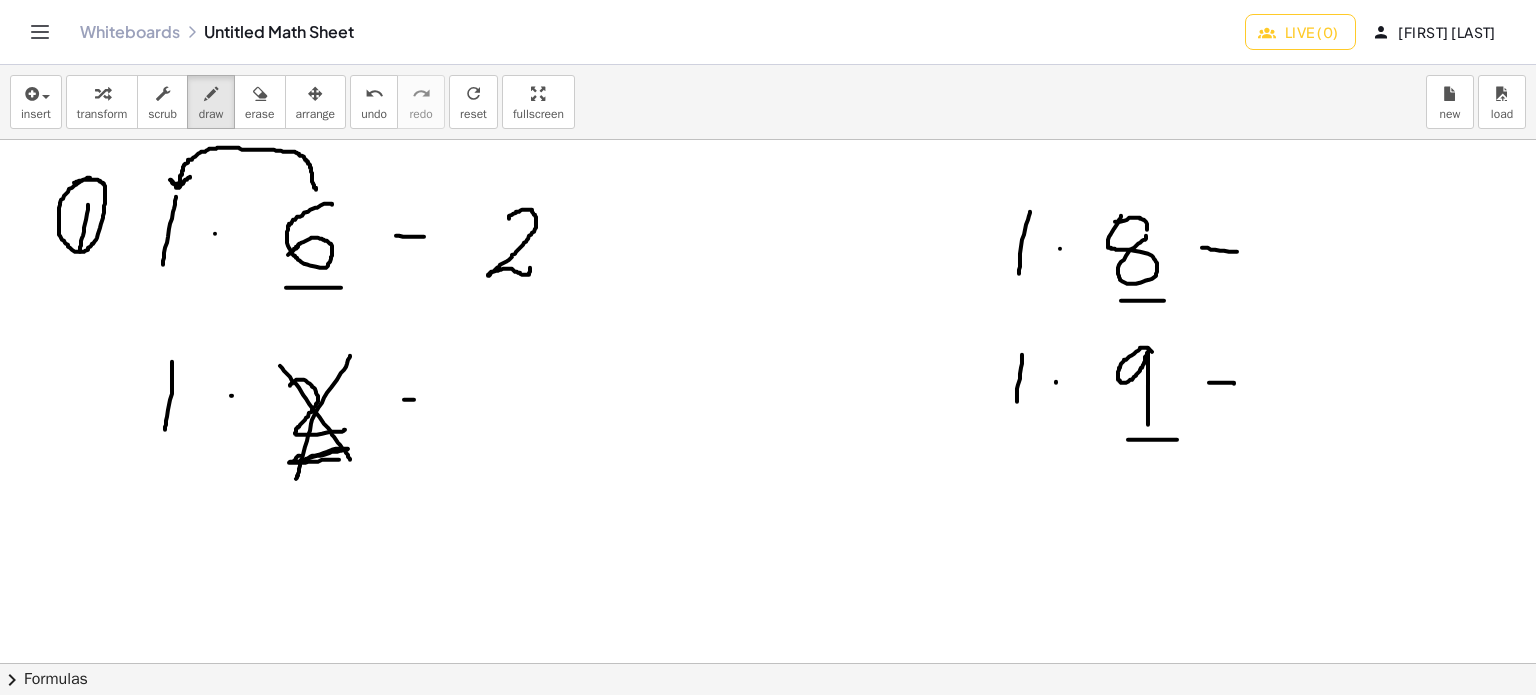 drag, startPoint x: 350, startPoint y: 355, endPoint x: 296, endPoint y: 479, distance: 135.24792 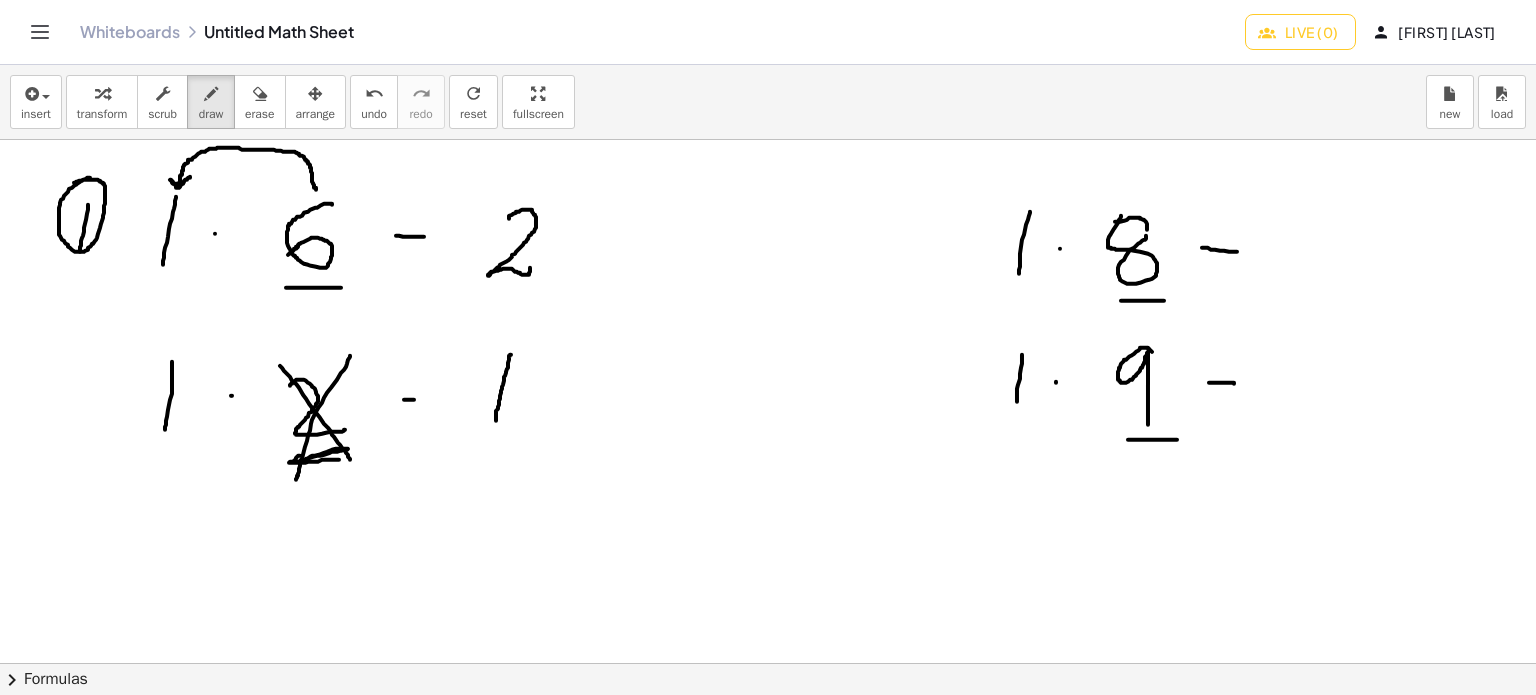 drag, startPoint x: 511, startPoint y: 354, endPoint x: 495, endPoint y: 434, distance: 81.58431 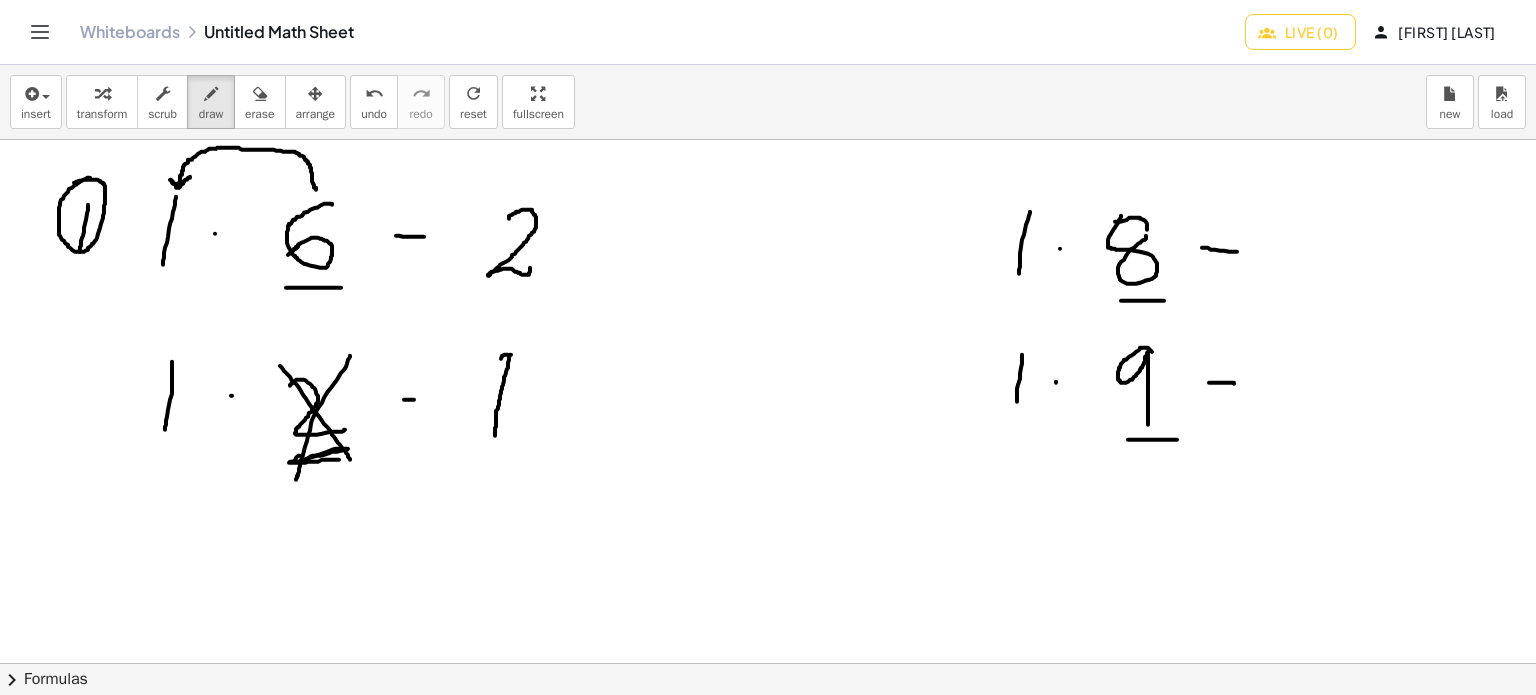 drag, startPoint x: 506, startPoint y: 354, endPoint x: 485, endPoint y: 385, distance: 37.44329 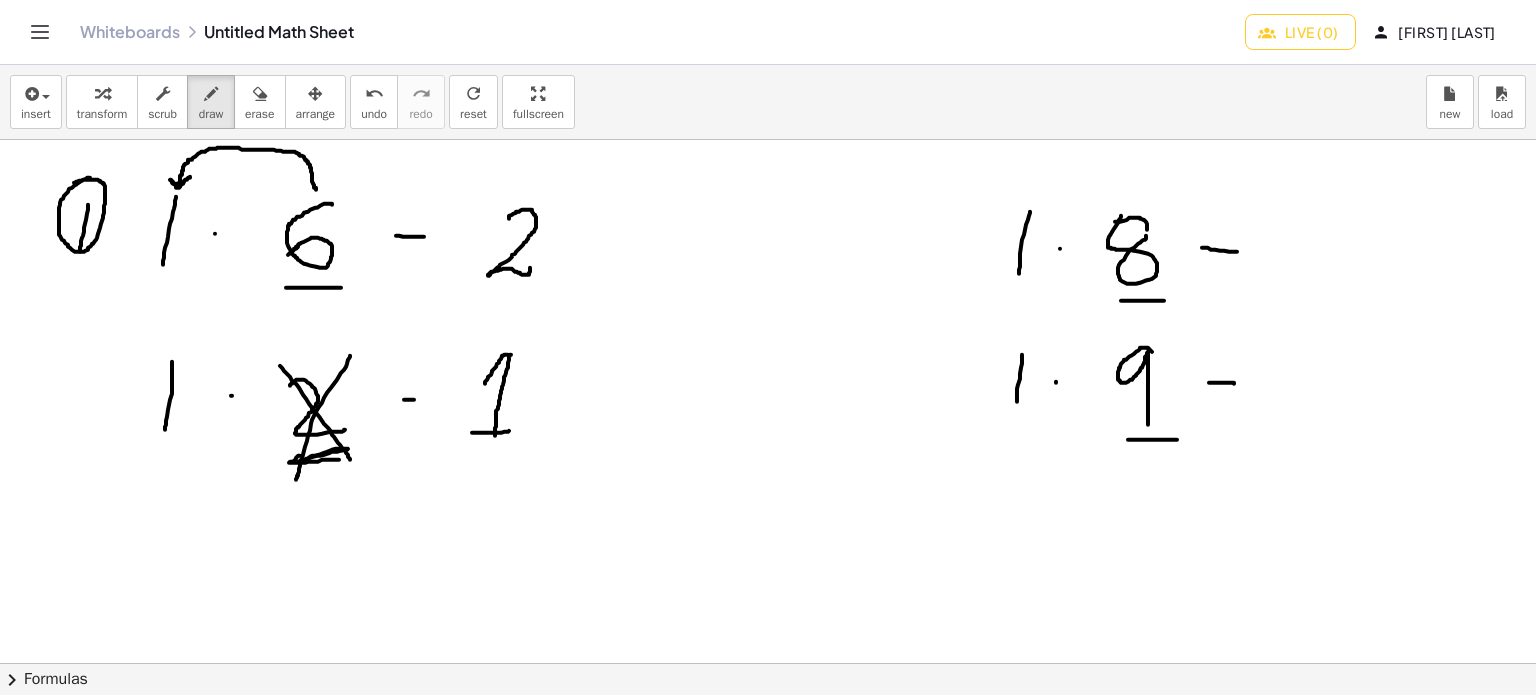 drag, startPoint x: 472, startPoint y: 432, endPoint x: 516, endPoint y: 429, distance: 44.102154 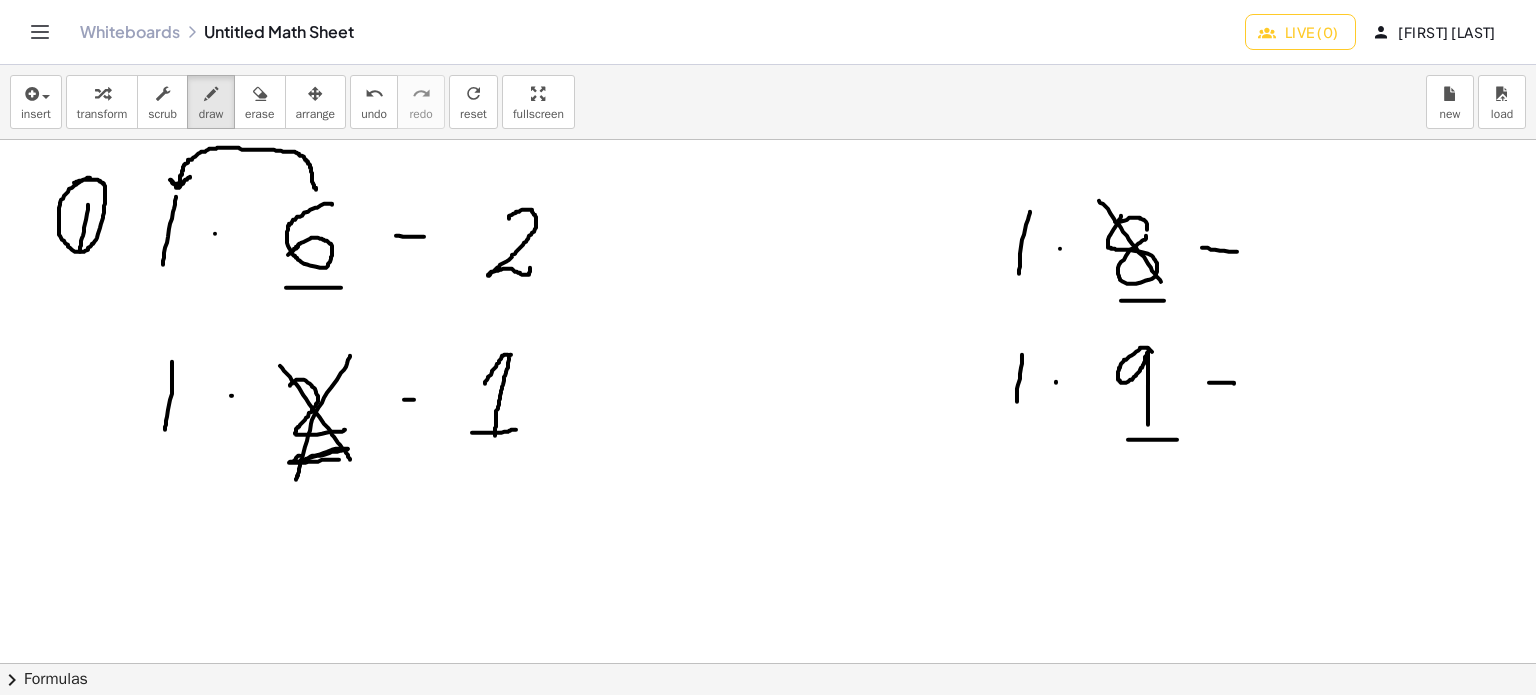 drag, startPoint x: 1099, startPoint y: 200, endPoint x: 1172, endPoint y: 287, distance: 113.56936 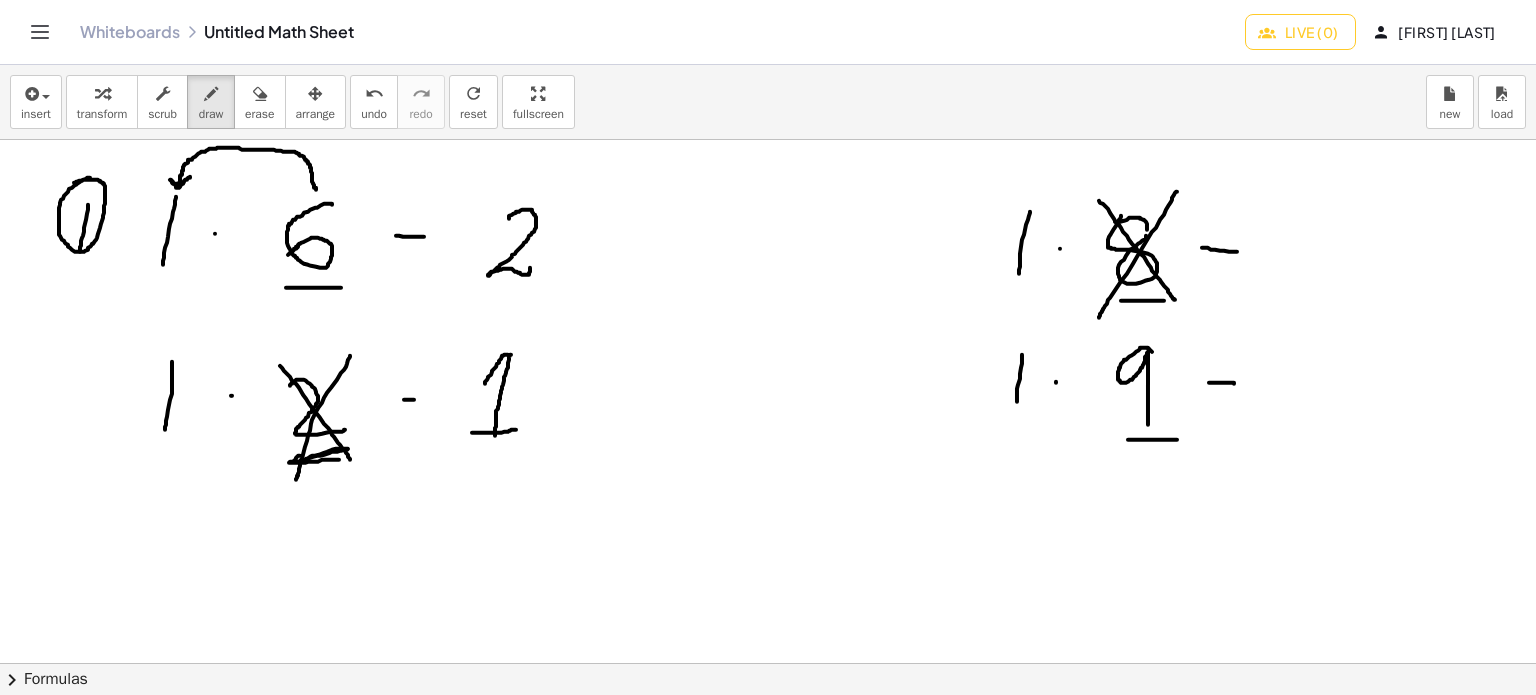 drag, startPoint x: 1177, startPoint y: 191, endPoint x: 1100, endPoint y: 319, distance: 149.37537 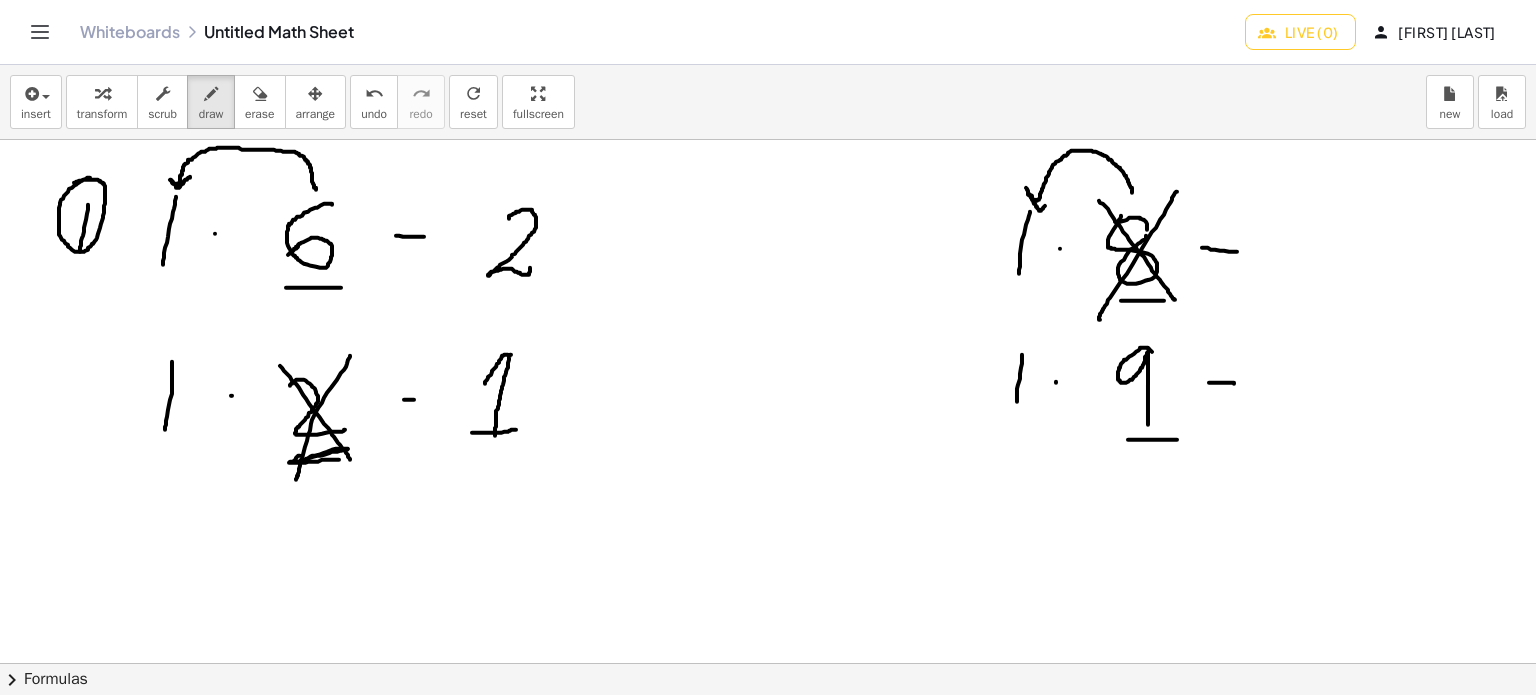 drag, startPoint x: 1132, startPoint y: 187, endPoint x: 1062, endPoint y: 189, distance: 70.028564 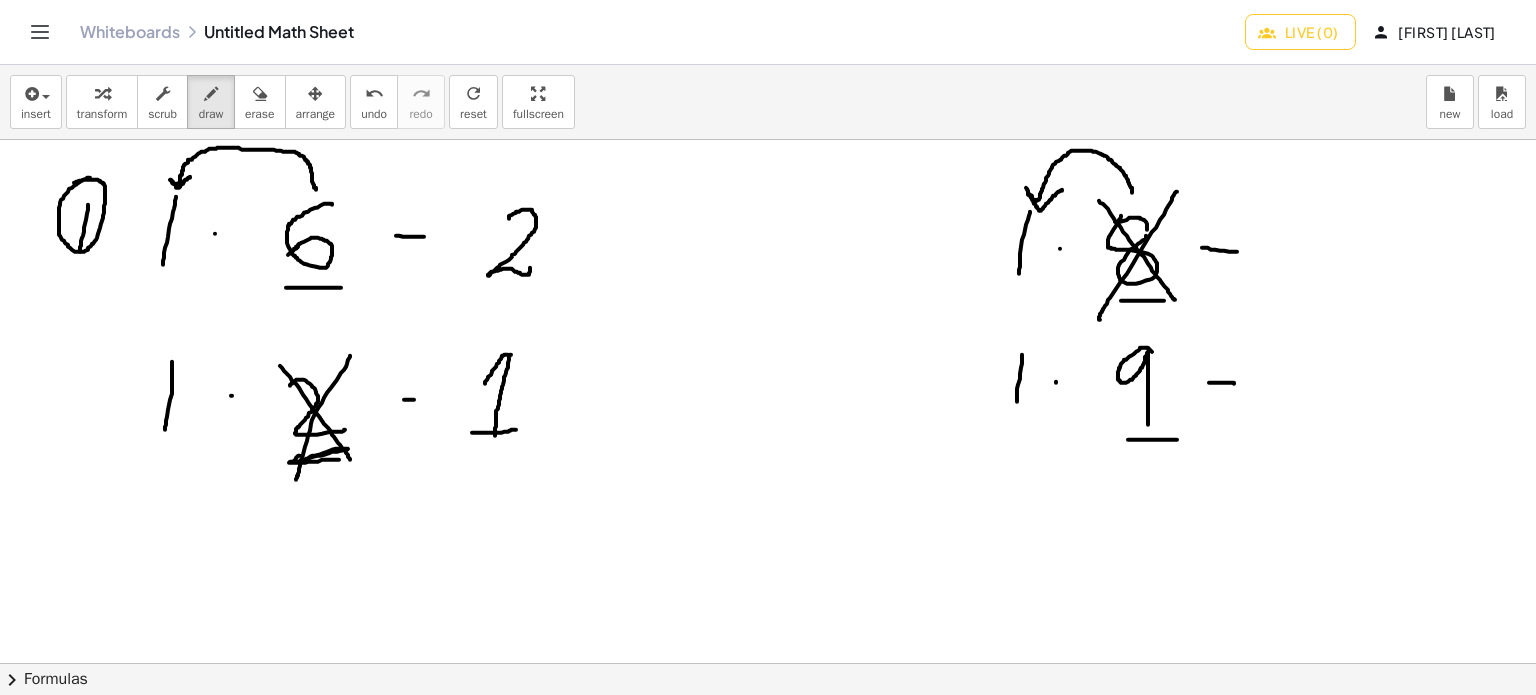 click at bounding box center [792, 664] 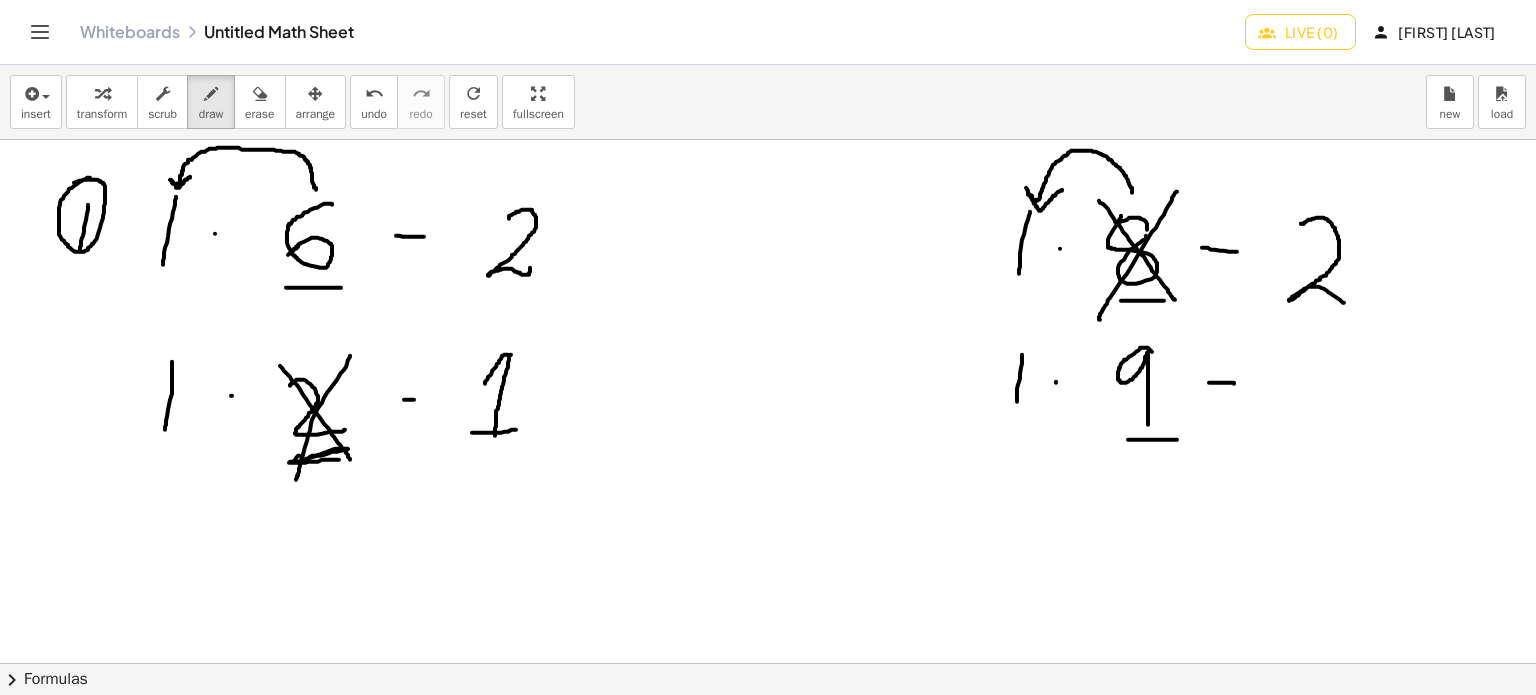 drag, startPoint x: 1301, startPoint y: 223, endPoint x: 1364, endPoint y: 279, distance: 84.29116 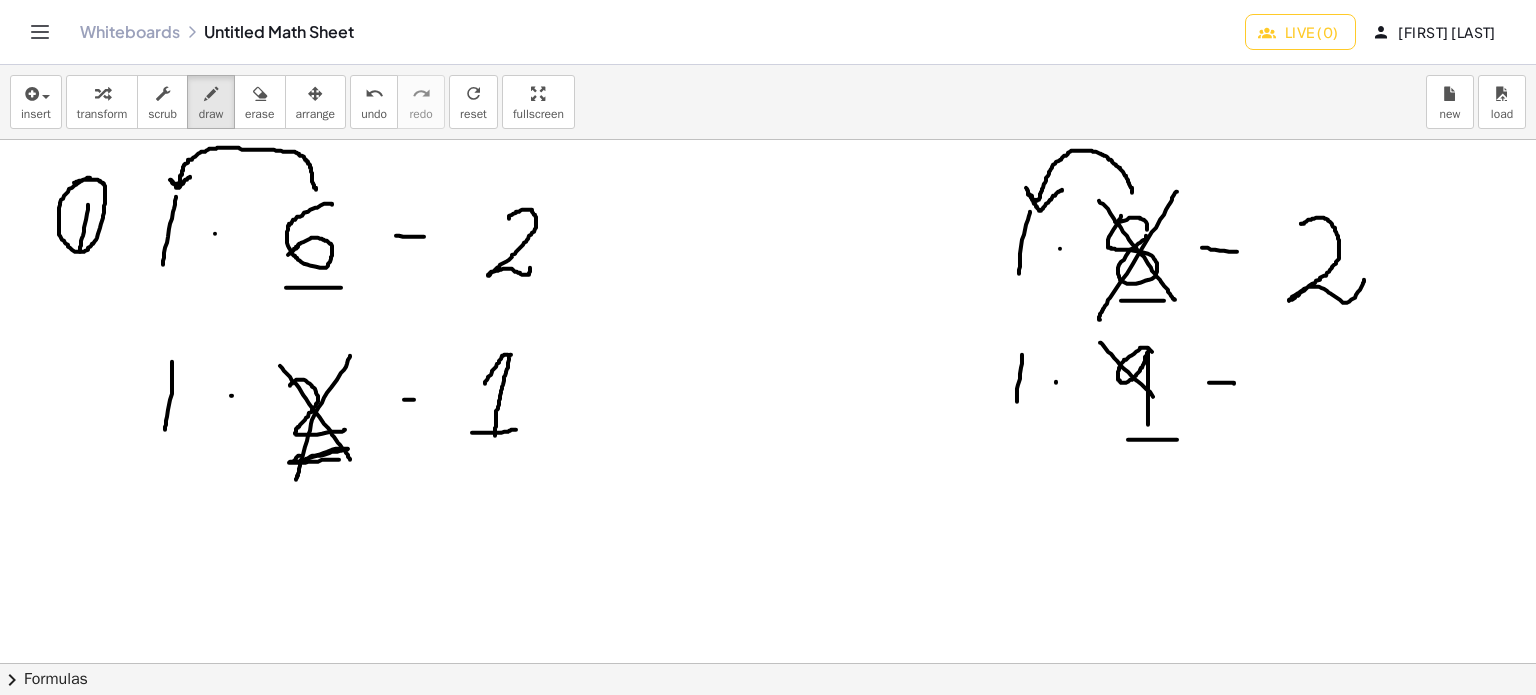 drag, startPoint x: 1100, startPoint y: 342, endPoint x: 1186, endPoint y: 424, distance: 118.82761 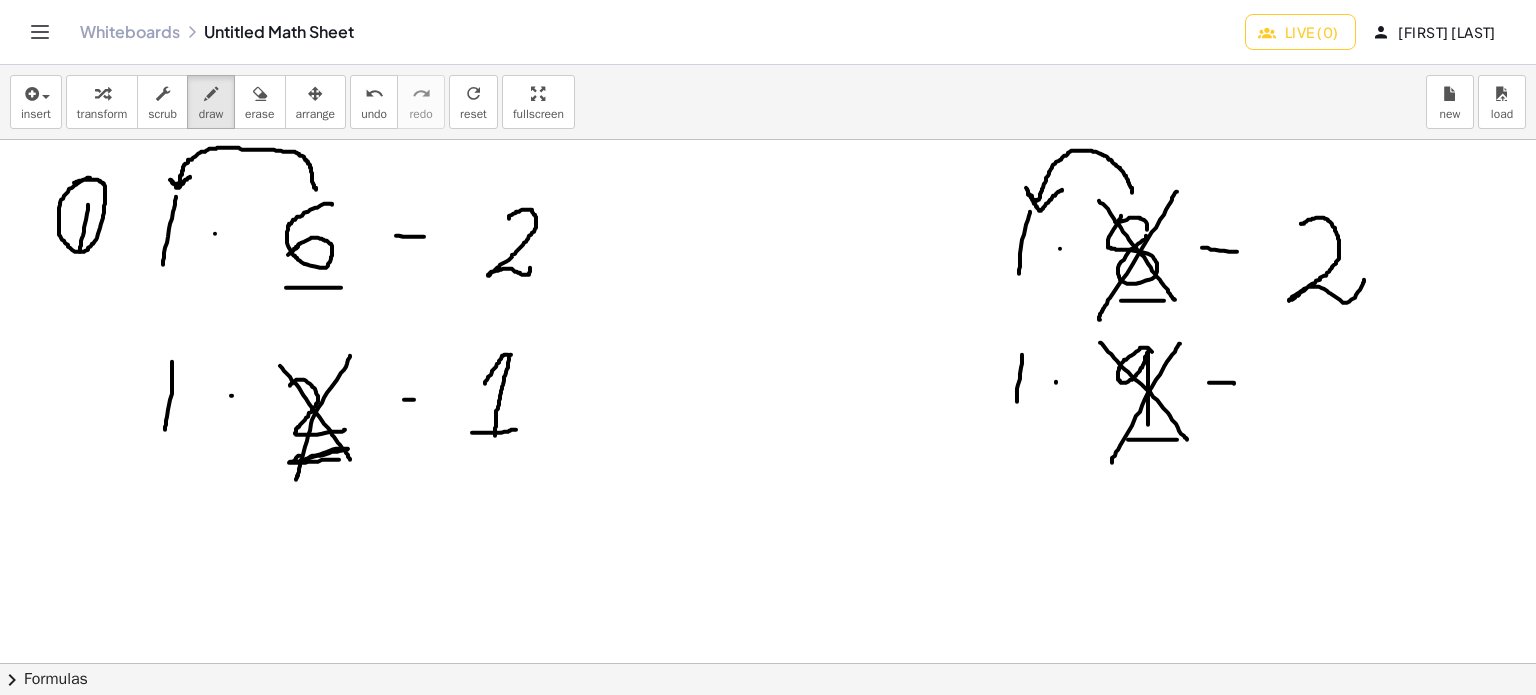 drag, startPoint x: 1164, startPoint y: 366, endPoint x: 1112, endPoint y: 462, distance: 109.17875 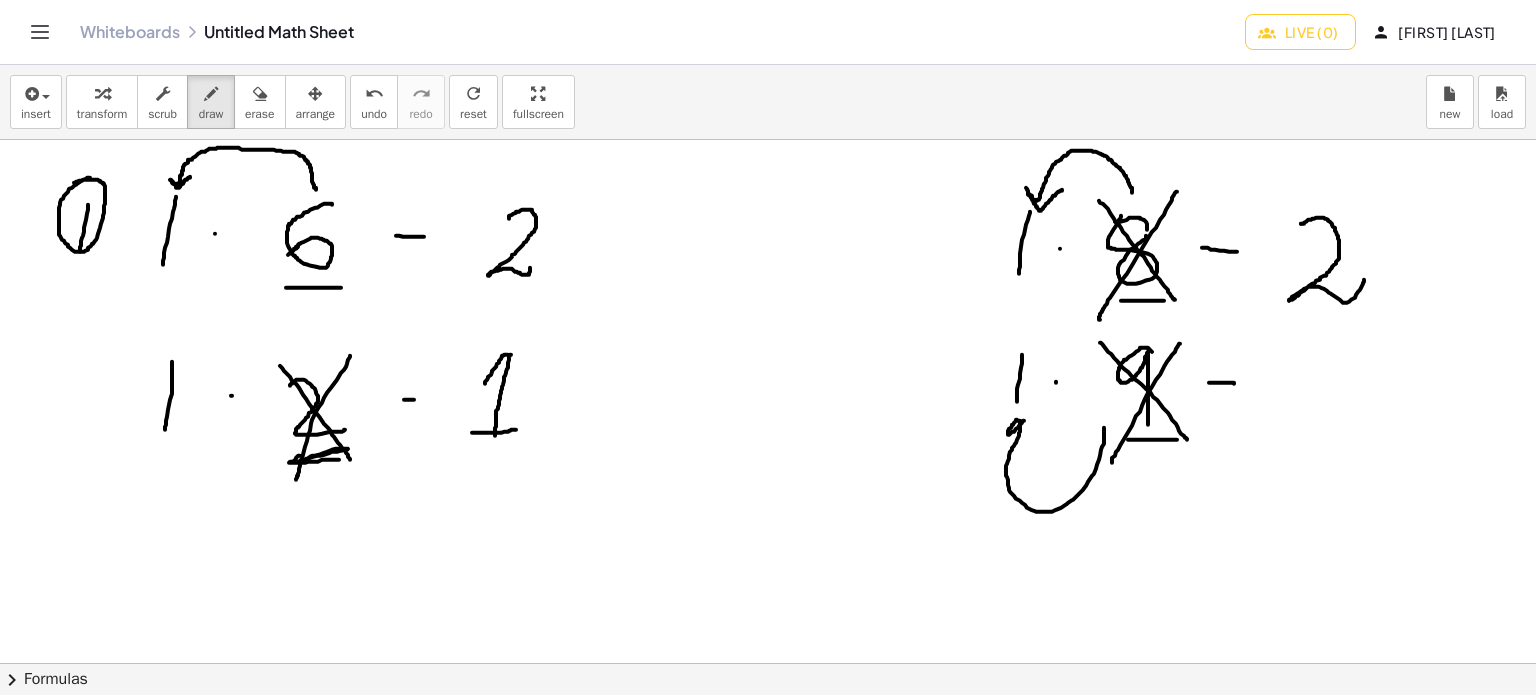 drag, startPoint x: 1104, startPoint y: 427, endPoint x: 1029, endPoint y: 432, distance: 75.16648 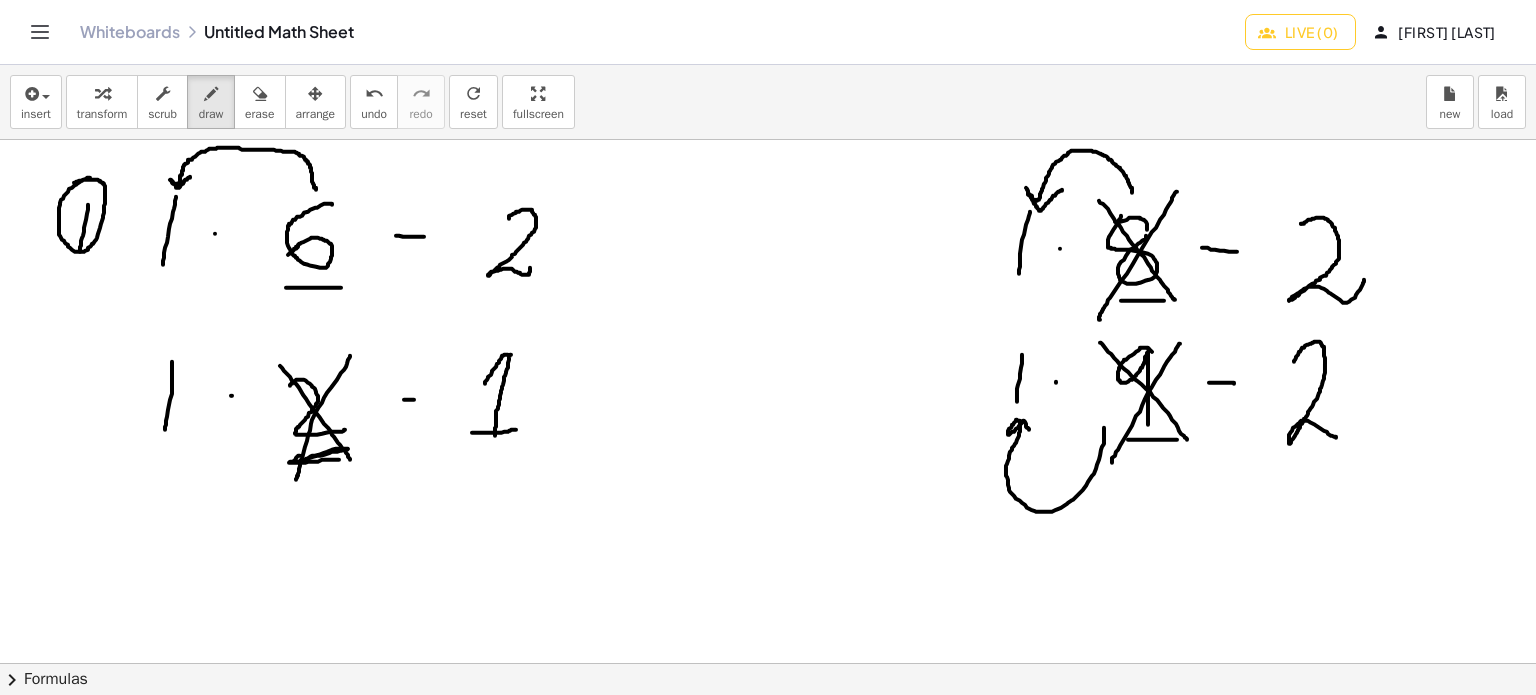 drag, startPoint x: 1297, startPoint y: 355, endPoint x: 1359, endPoint y: 411, distance: 83.546394 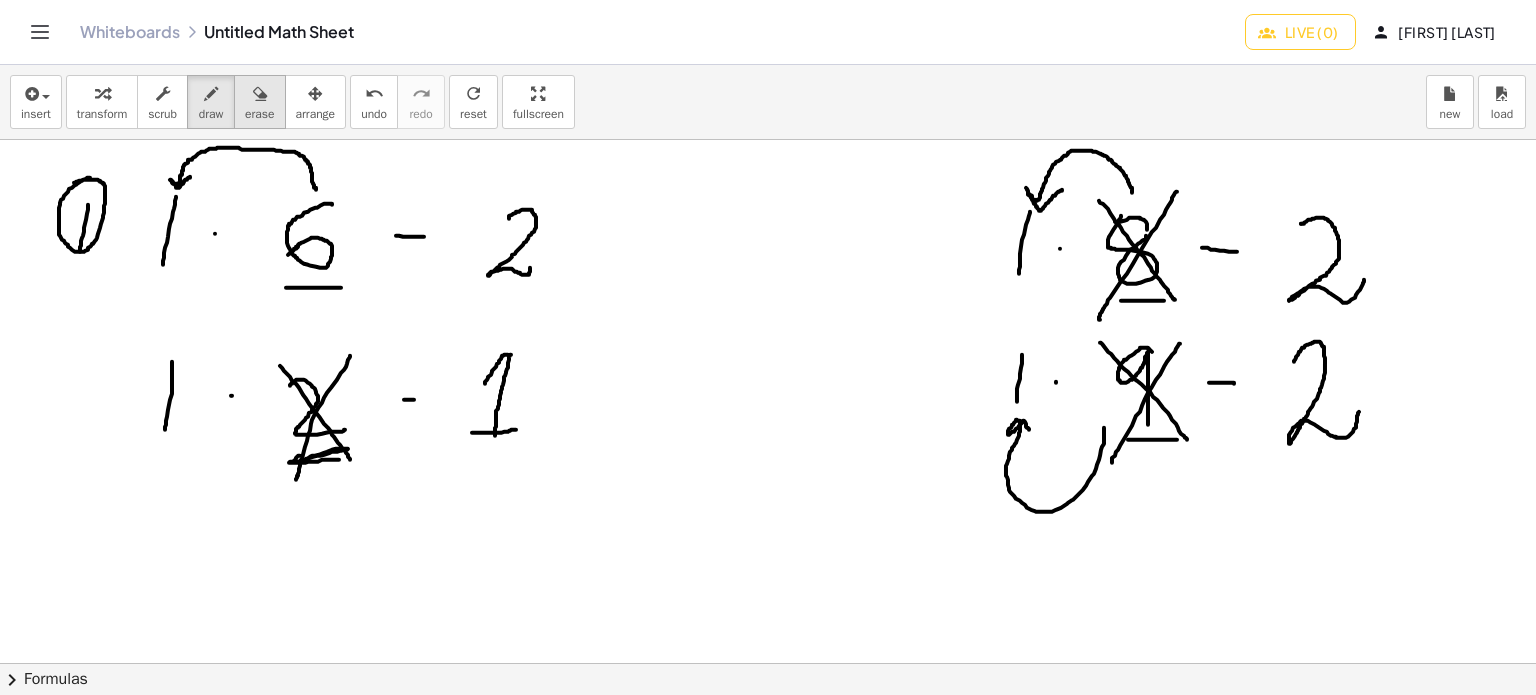 click at bounding box center [259, 93] 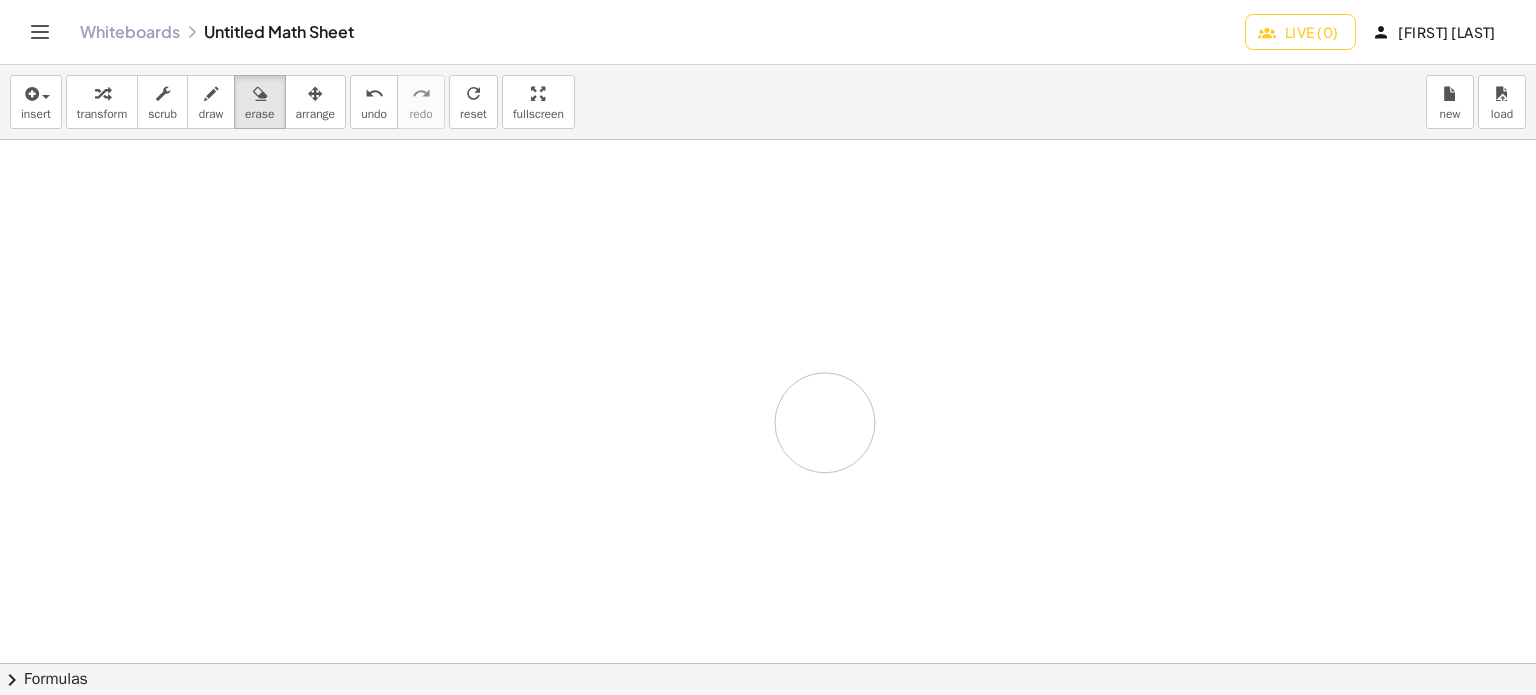 drag, startPoint x: 23, startPoint y: 190, endPoint x: 1070, endPoint y: 207, distance: 1047.1381 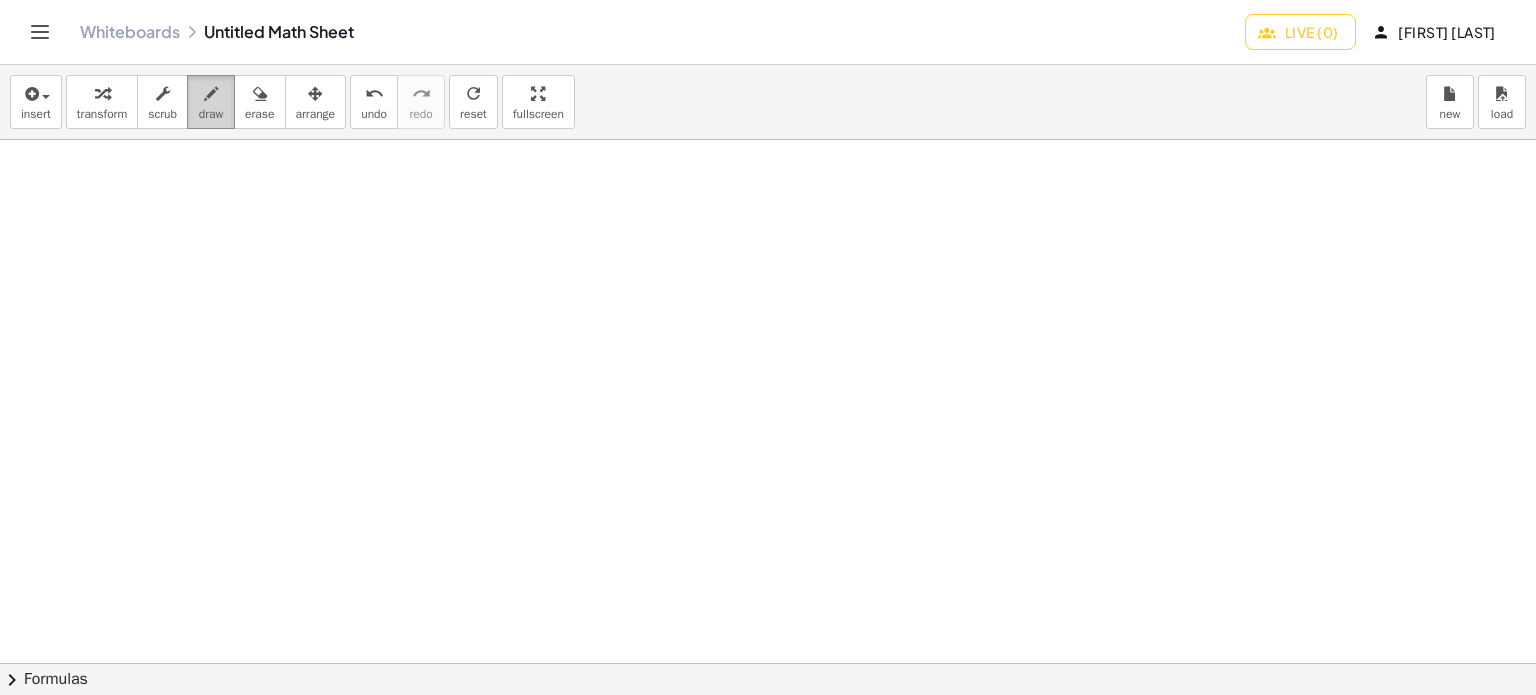 click at bounding box center [211, 94] 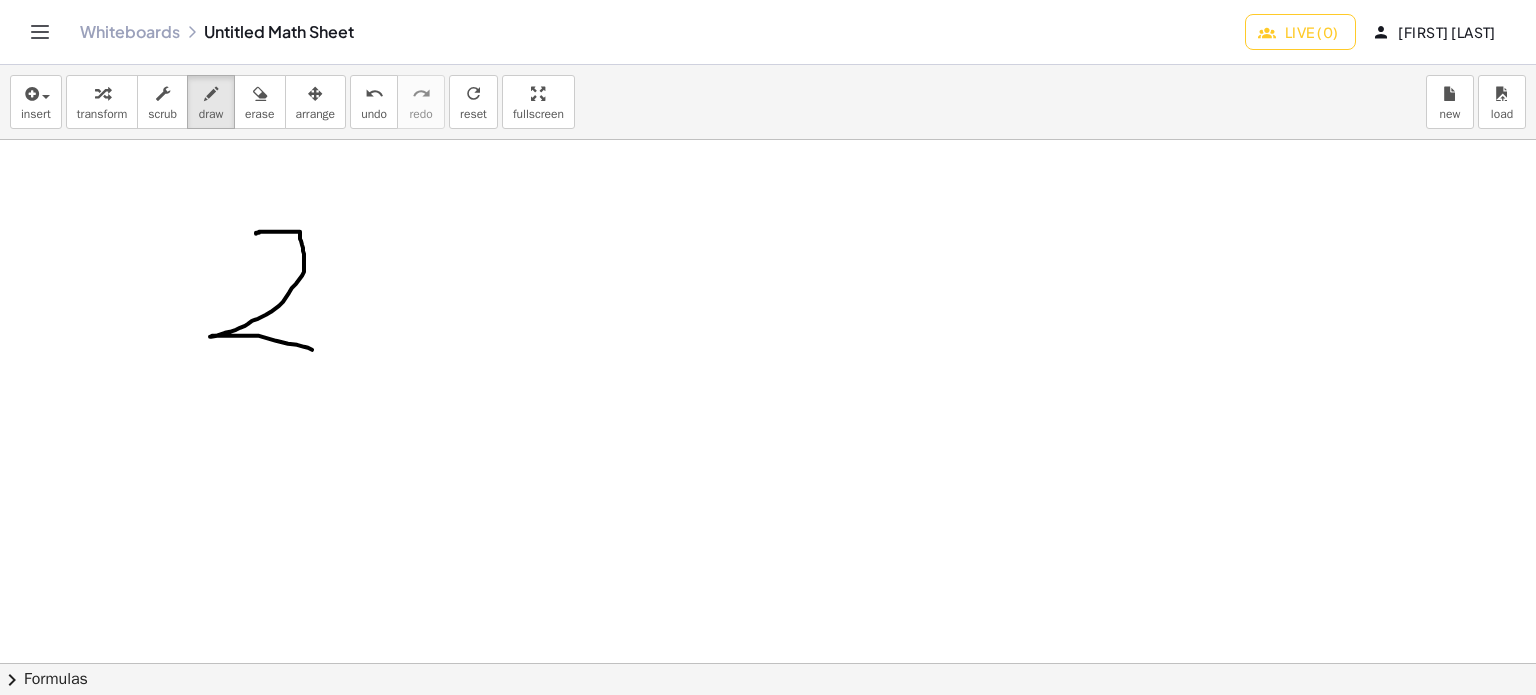 drag, startPoint x: 256, startPoint y: 232, endPoint x: 345, endPoint y: 294, distance: 108.46658 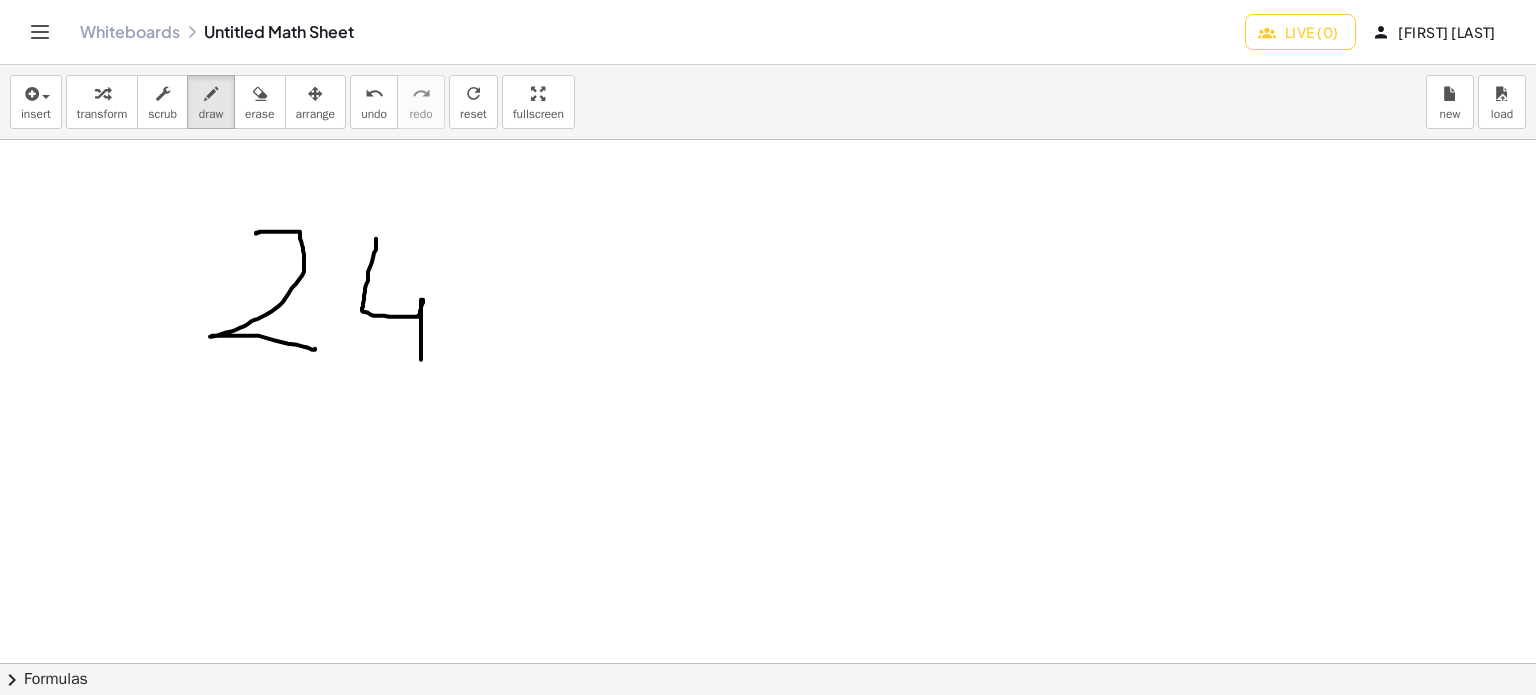 drag, startPoint x: 376, startPoint y: 243, endPoint x: 421, endPoint y: 359, distance: 124.42267 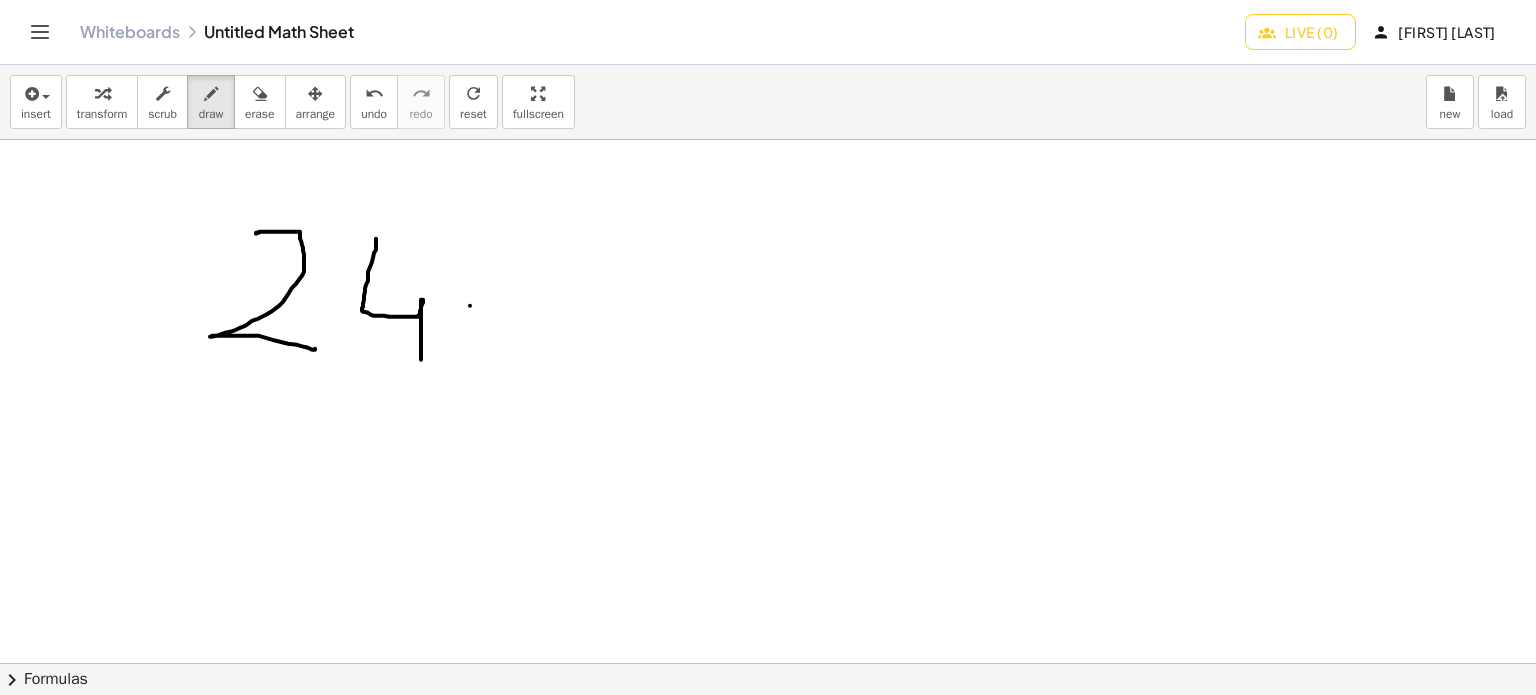 click at bounding box center [792, 664] 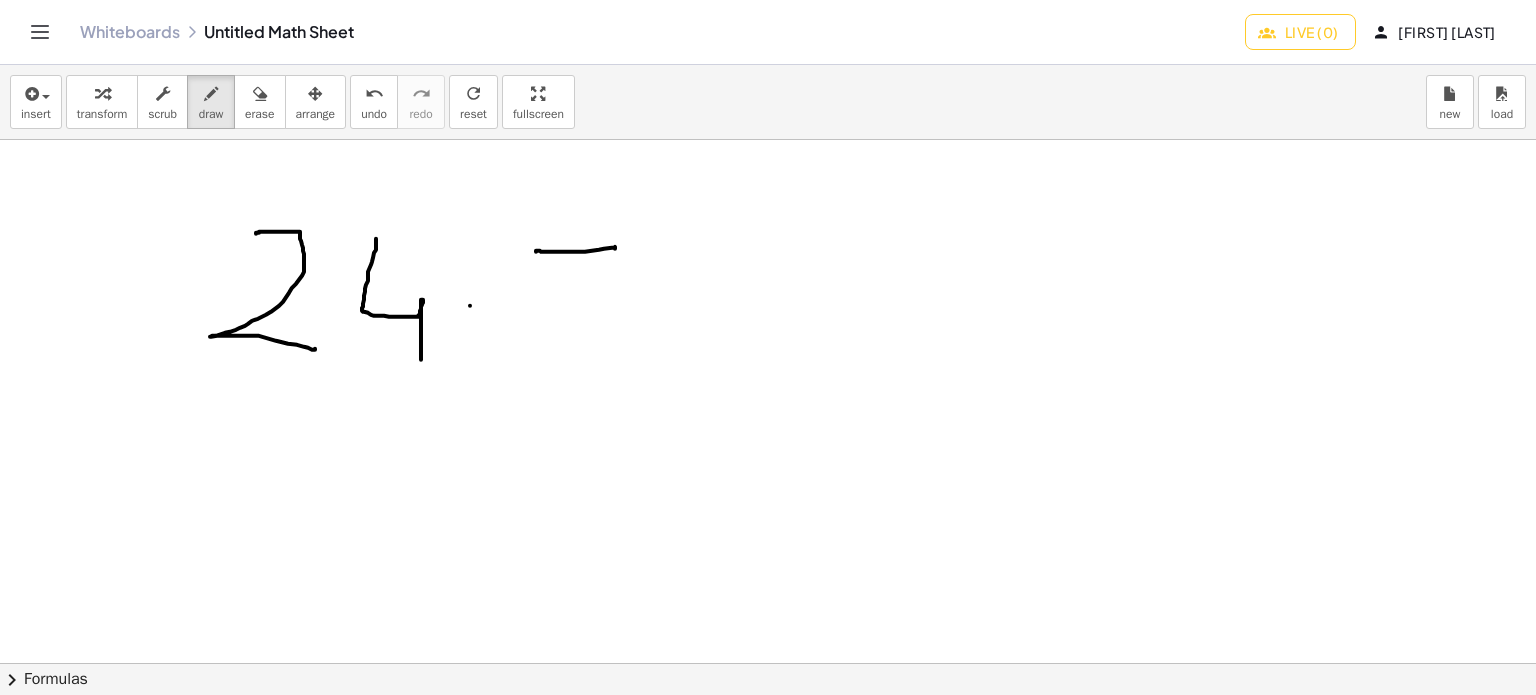 drag, startPoint x: 536, startPoint y: 250, endPoint x: 577, endPoint y: 348, distance: 106.23088 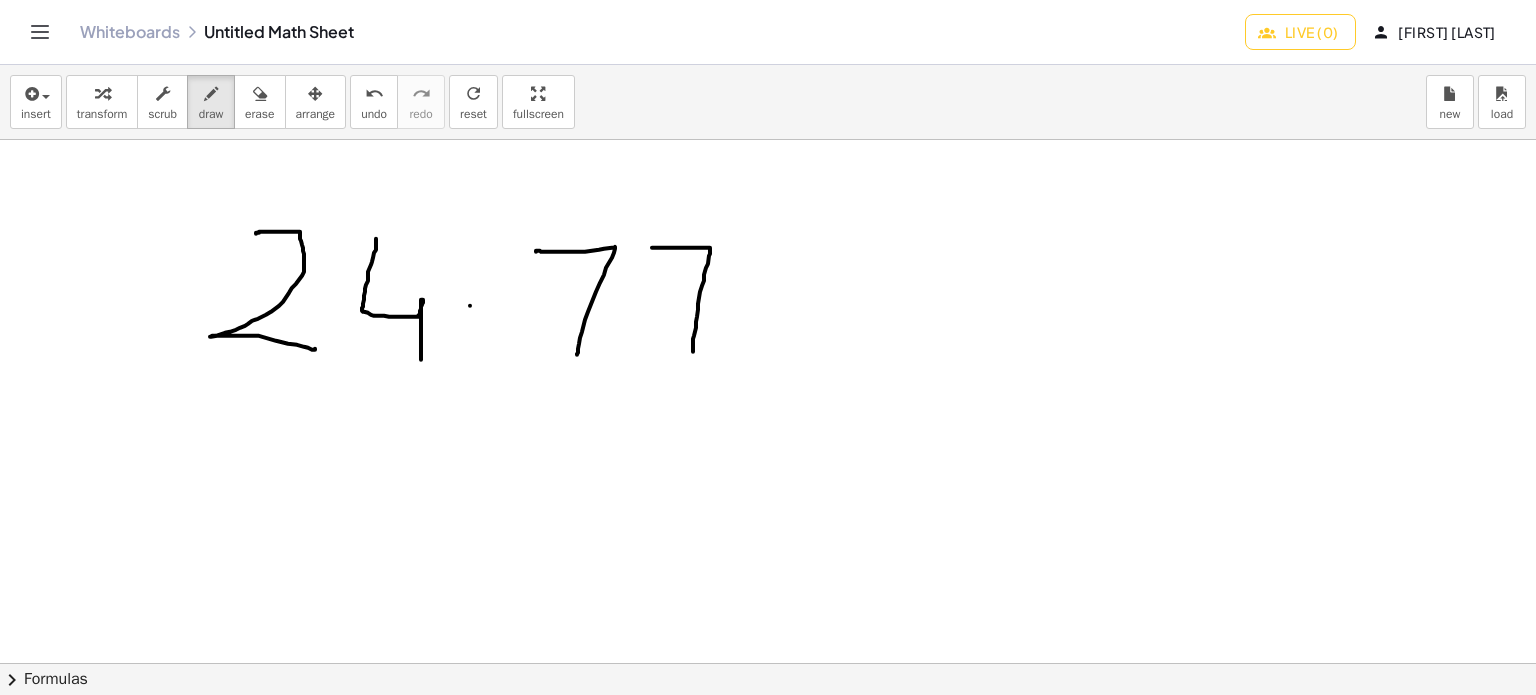 drag, startPoint x: 652, startPoint y: 247, endPoint x: 695, endPoint y: 352, distance: 113.46365 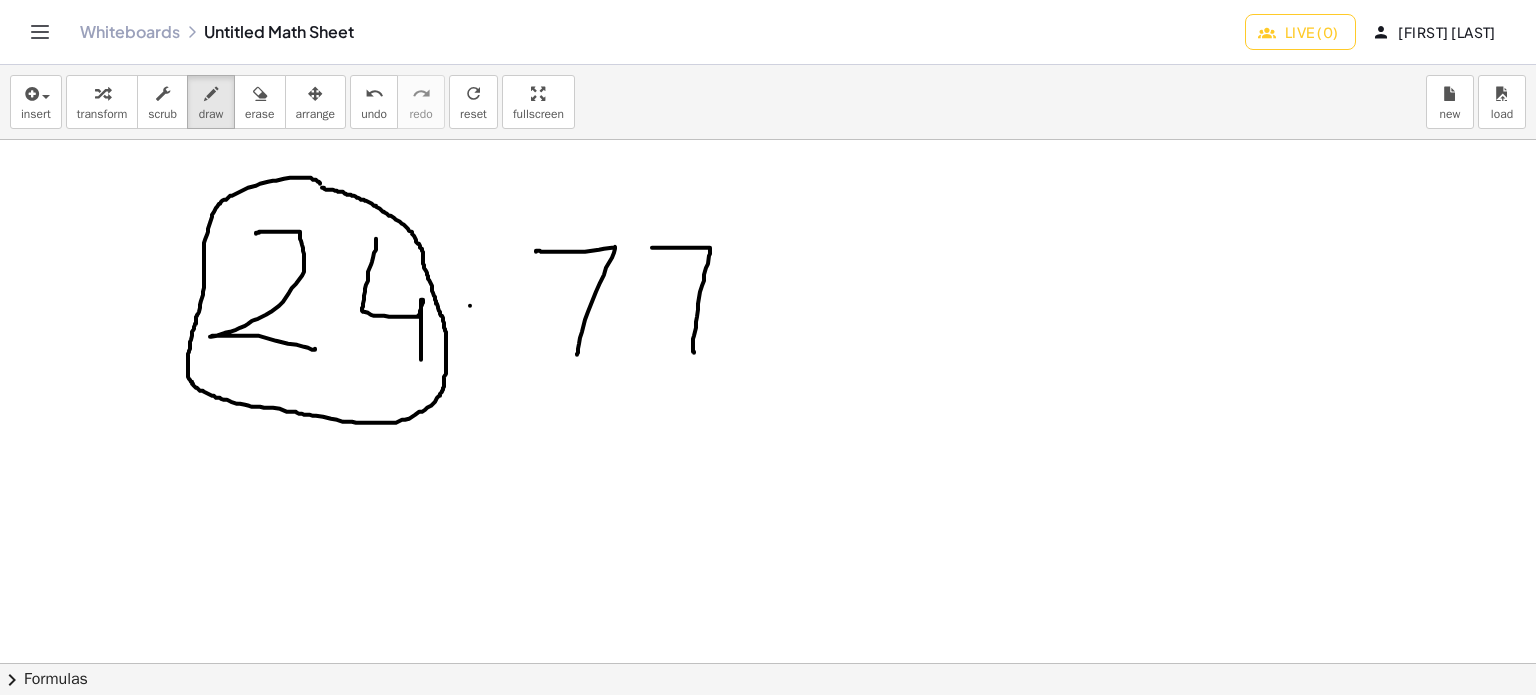 click at bounding box center (792, 664) 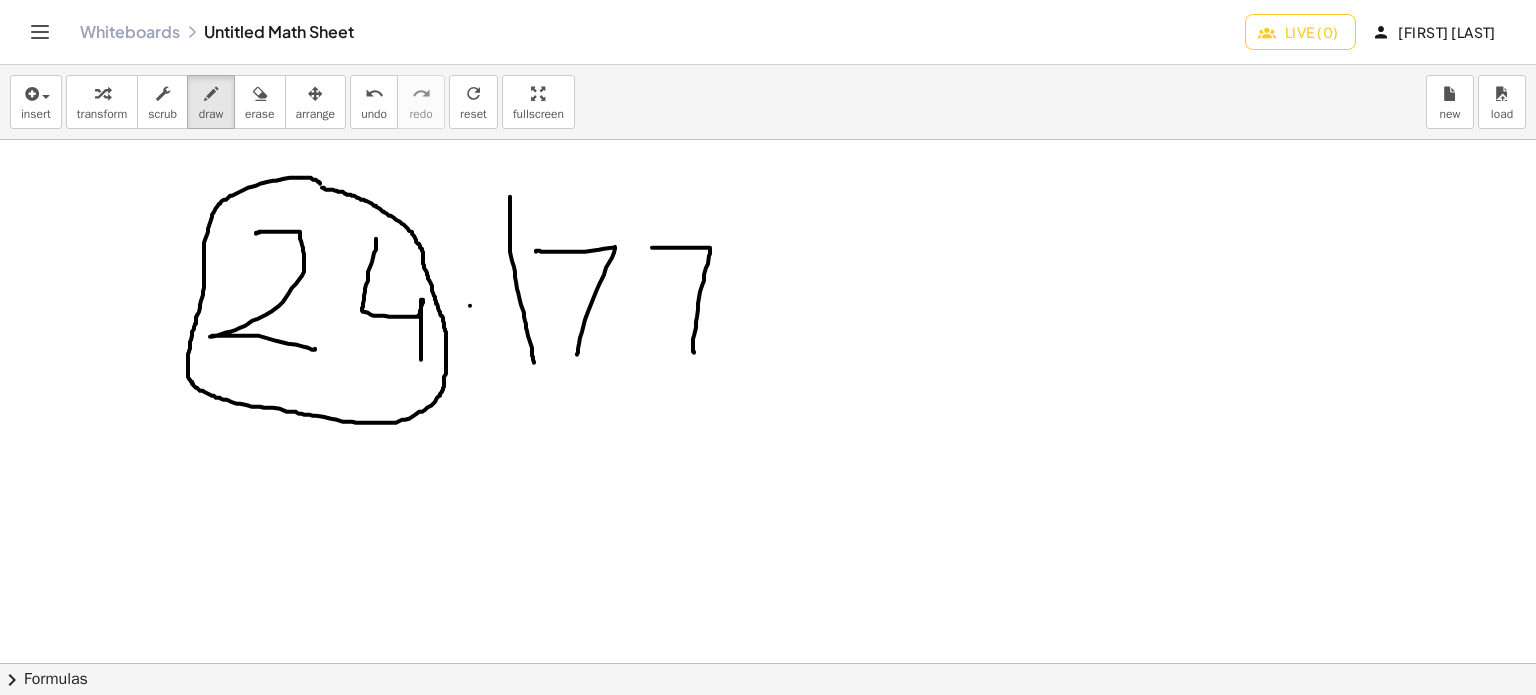 drag, startPoint x: 510, startPoint y: 251, endPoint x: 534, endPoint y: 362, distance: 113.56496 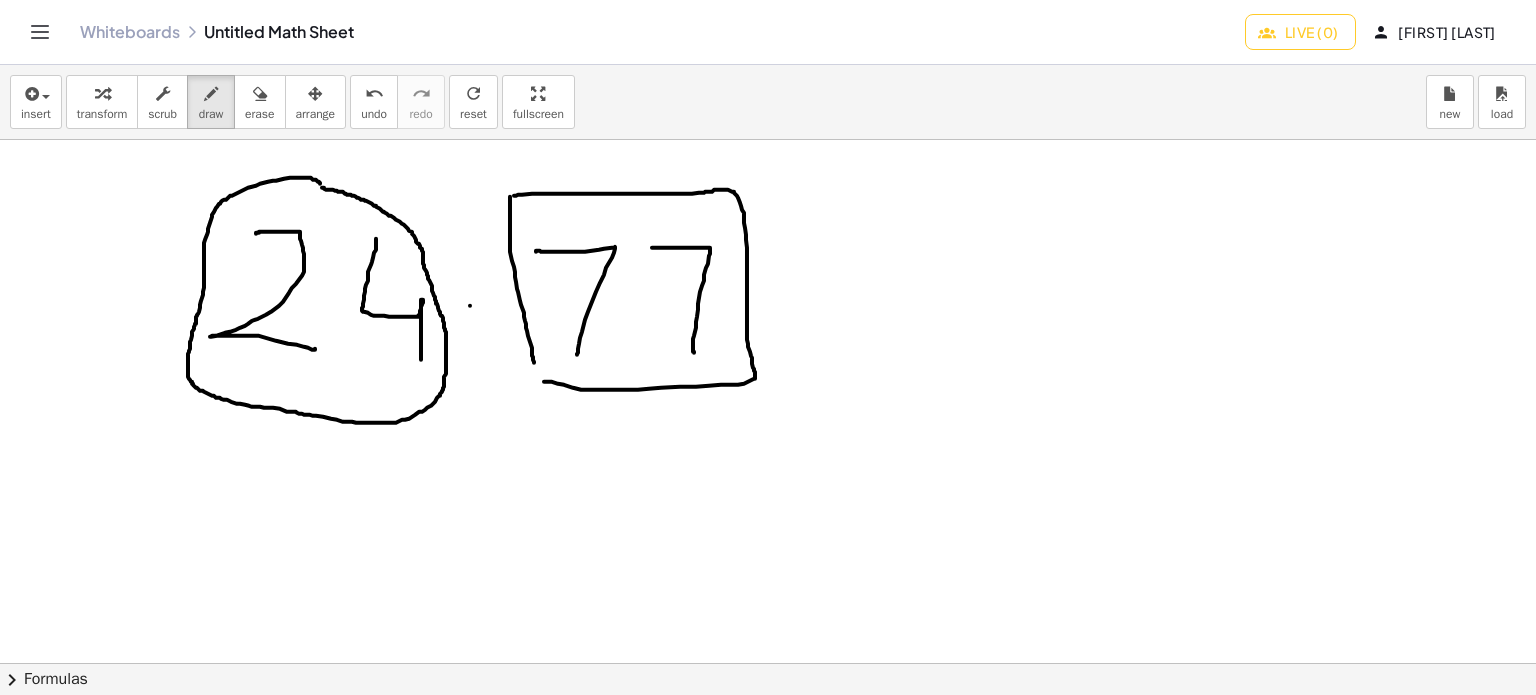 drag, startPoint x: 514, startPoint y: 195, endPoint x: 560, endPoint y: 384, distance: 194.51735 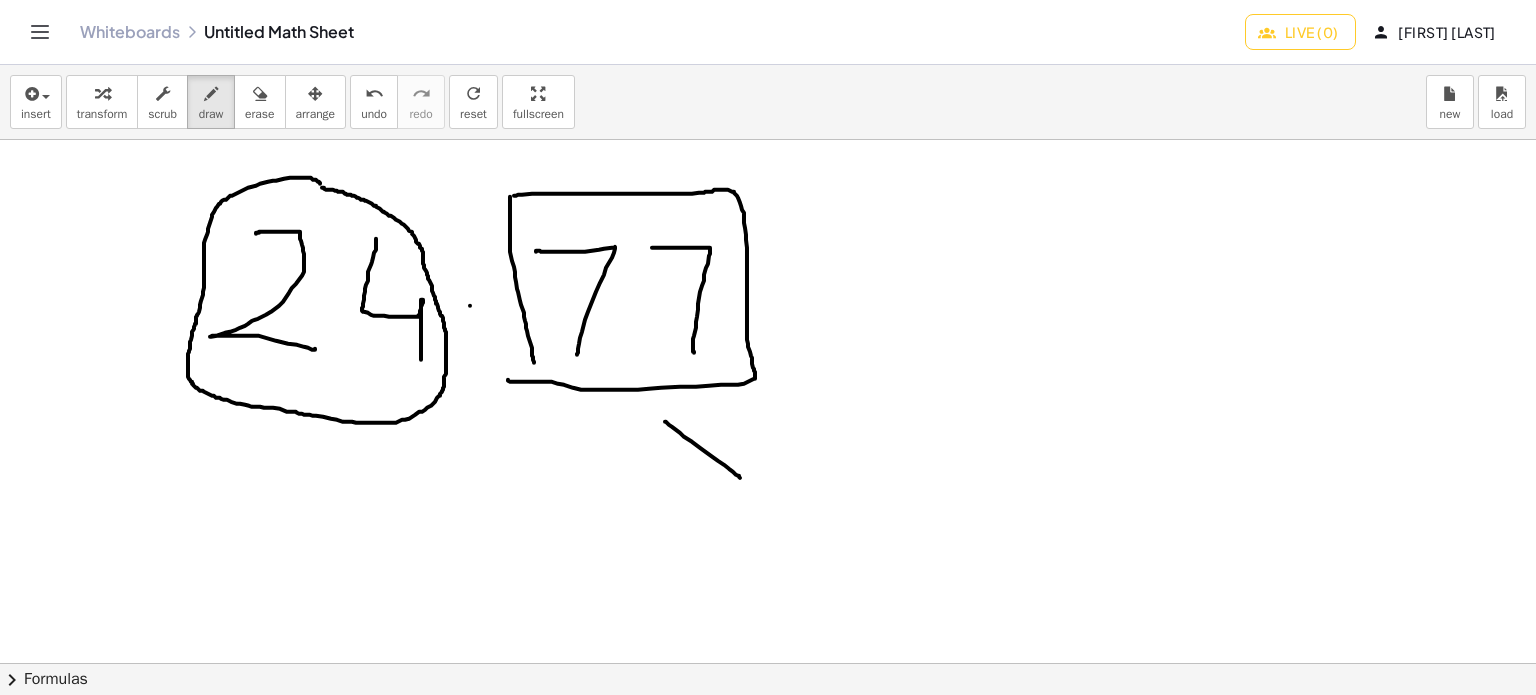 drag, startPoint x: 665, startPoint y: 421, endPoint x: 723, endPoint y: 439, distance: 60.728905 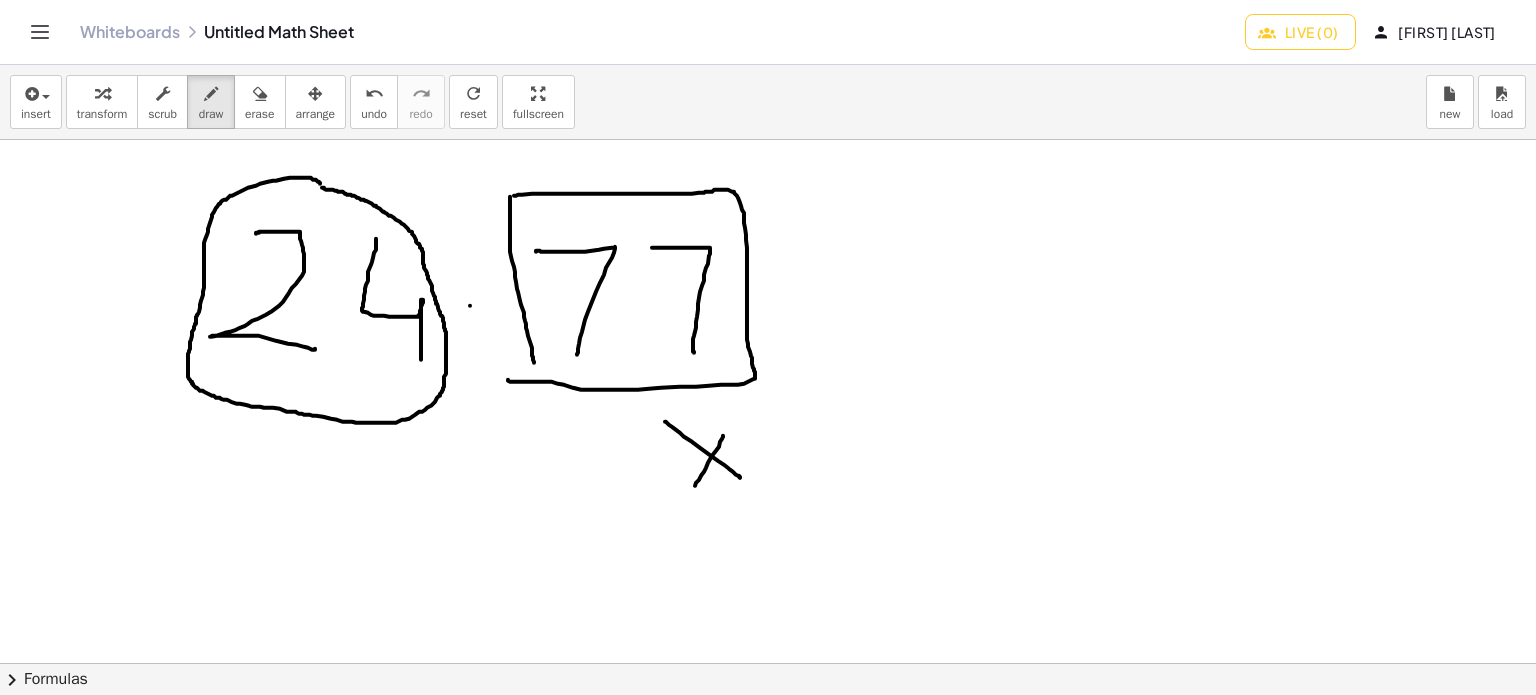 drag, startPoint x: 723, startPoint y: 435, endPoint x: 688, endPoint y: 499, distance: 72.94518 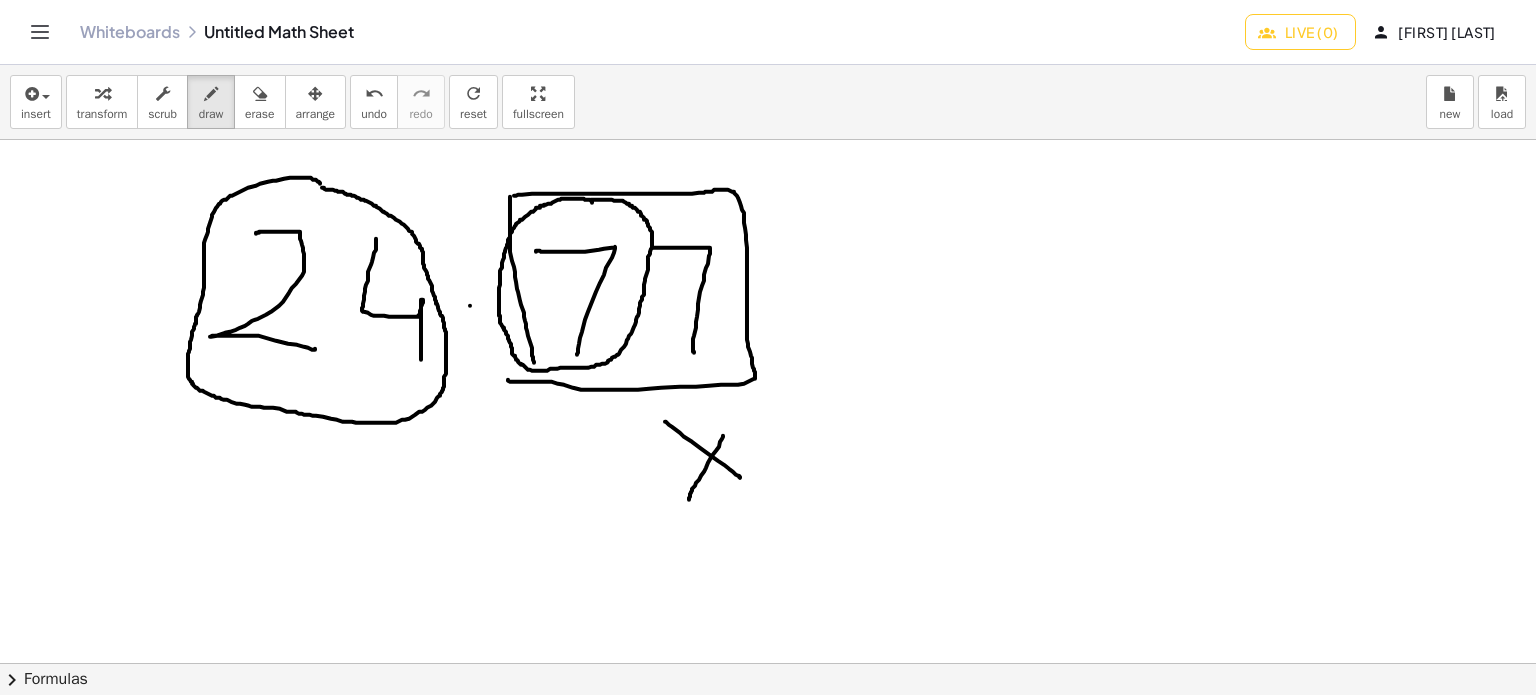 drag, startPoint x: 592, startPoint y: 201, endPoint x: 560, endPoint y: 203, distance: 32.06244 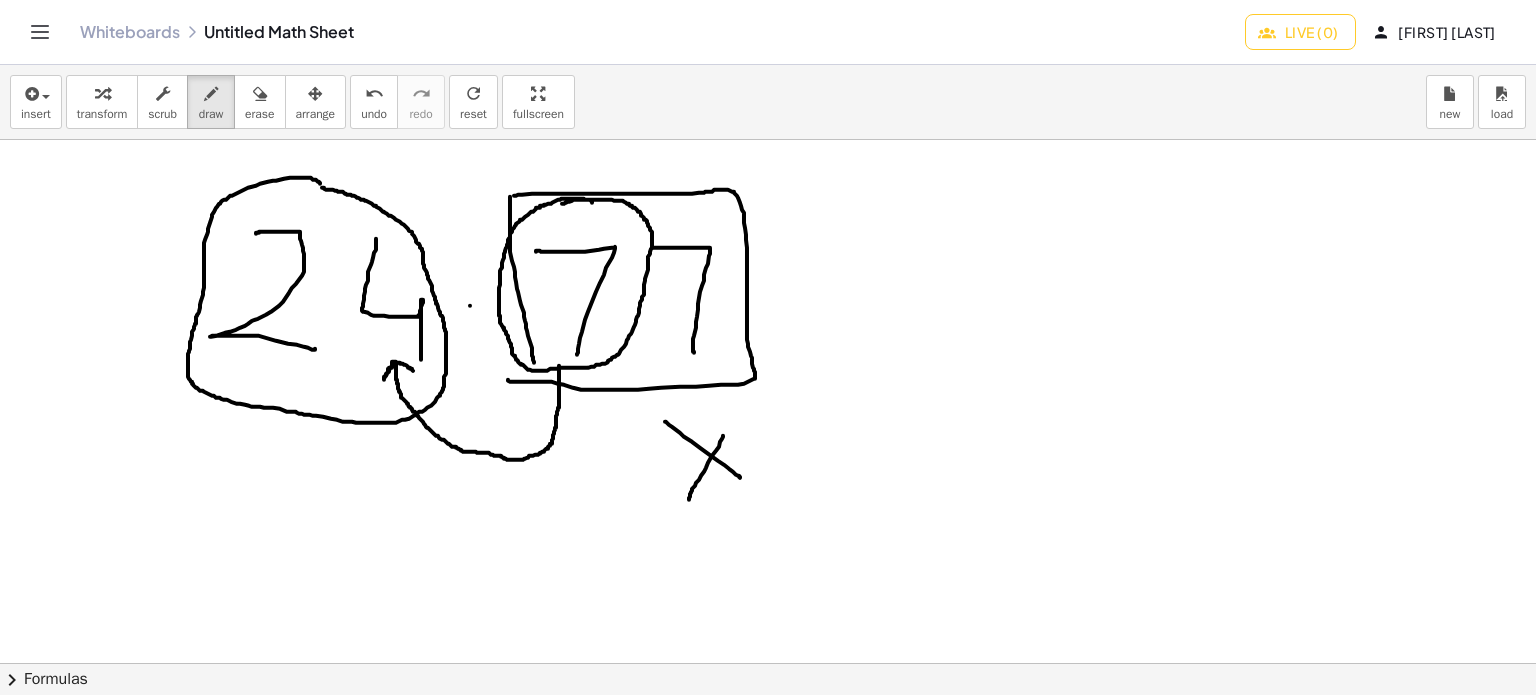 drag, startPoint x: 559, startPoint y: 365, endPoint x: 414, endPoint y: 371, distance: 145.12408 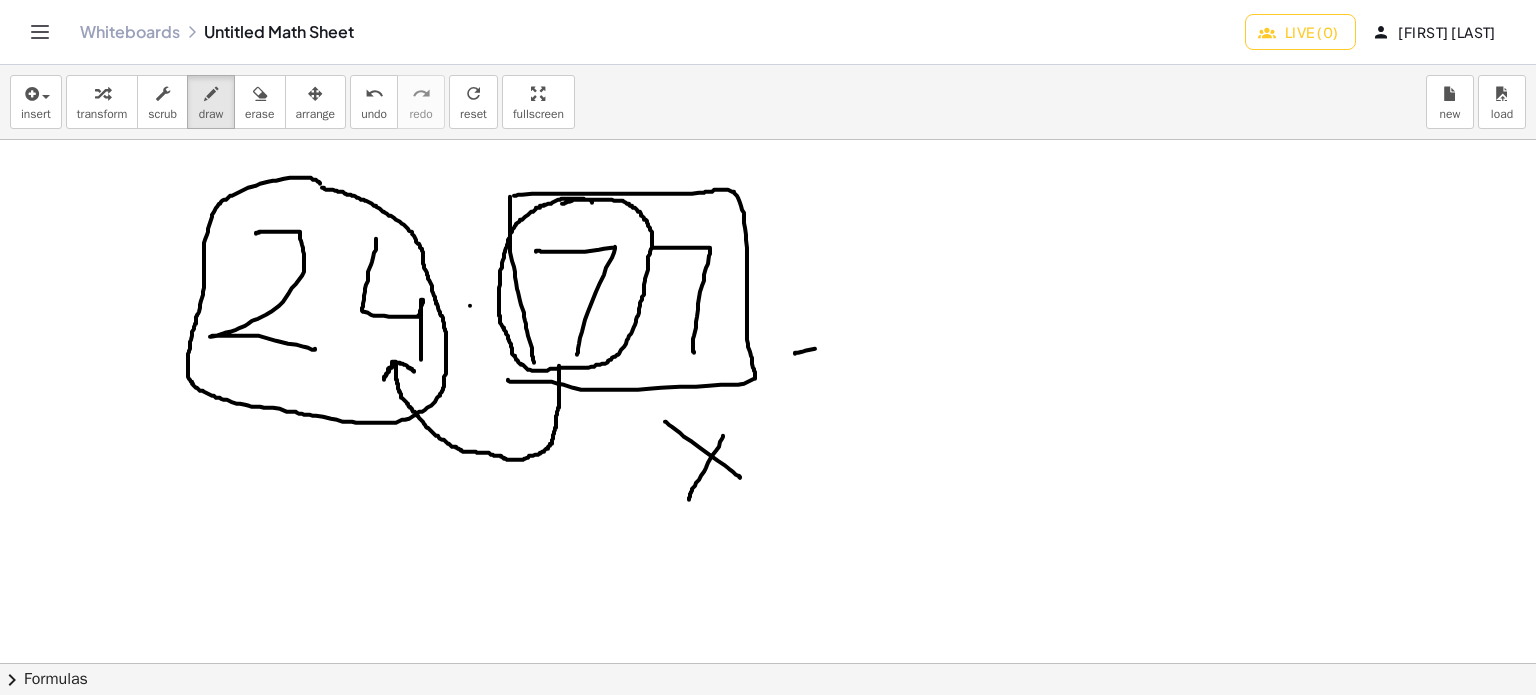 drag, startPoint x: 795, startPoint y: 353, endPoint x: 834, endPoint y: 333, distance: 43.829212 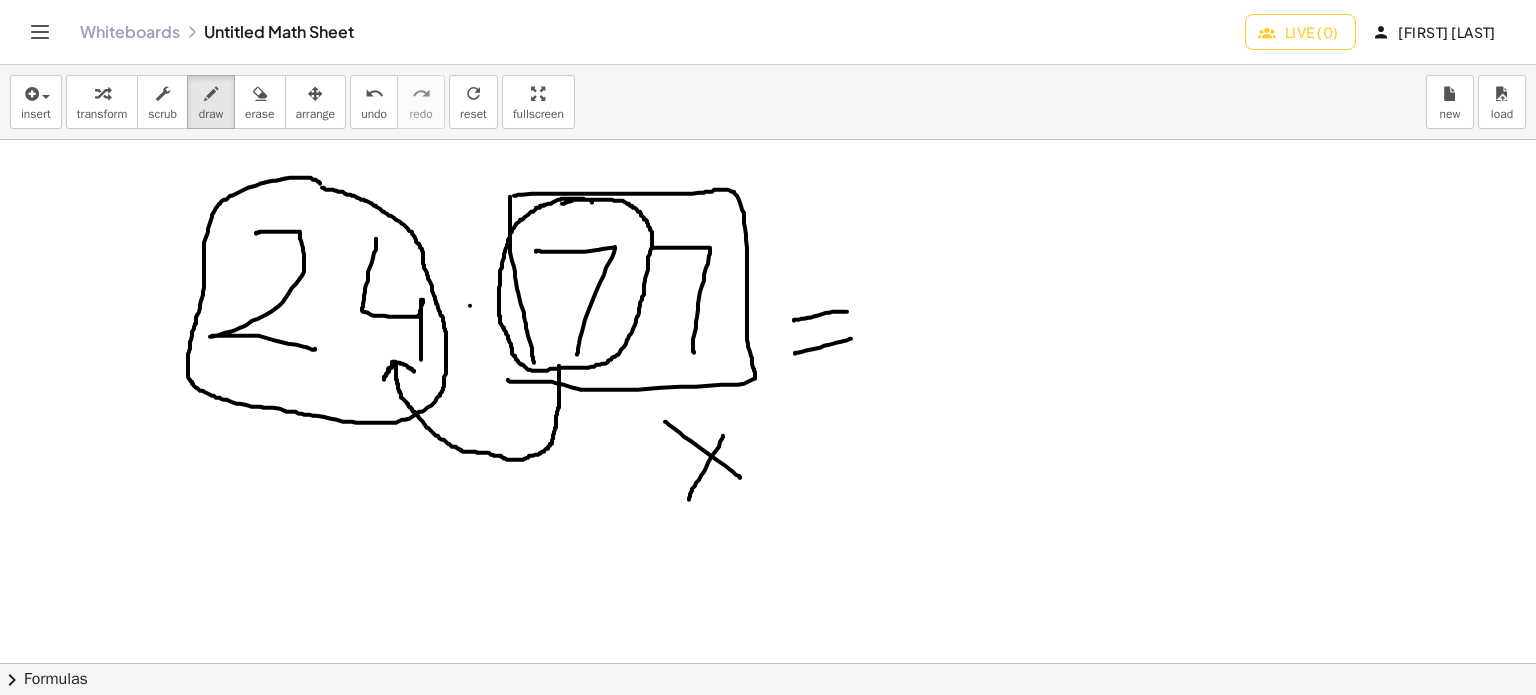 drag, startPoint x: 794, startPoint y: 319, endPoint x: 847, endPoint y: 311, distance: 53.600372 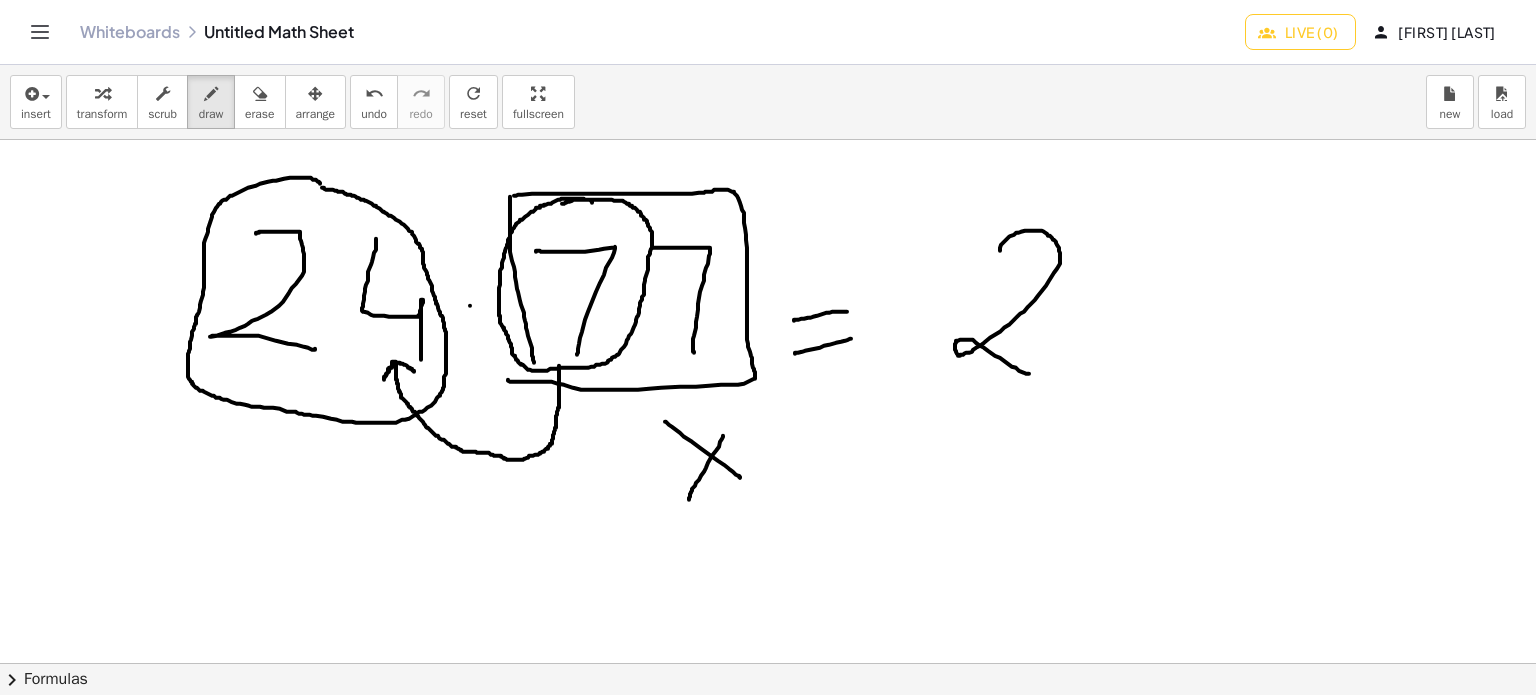 drag, startPoint x: 1000, startPoint y: 250, endPoint x: 1075, endPoint y: 325, distance: 106.06602 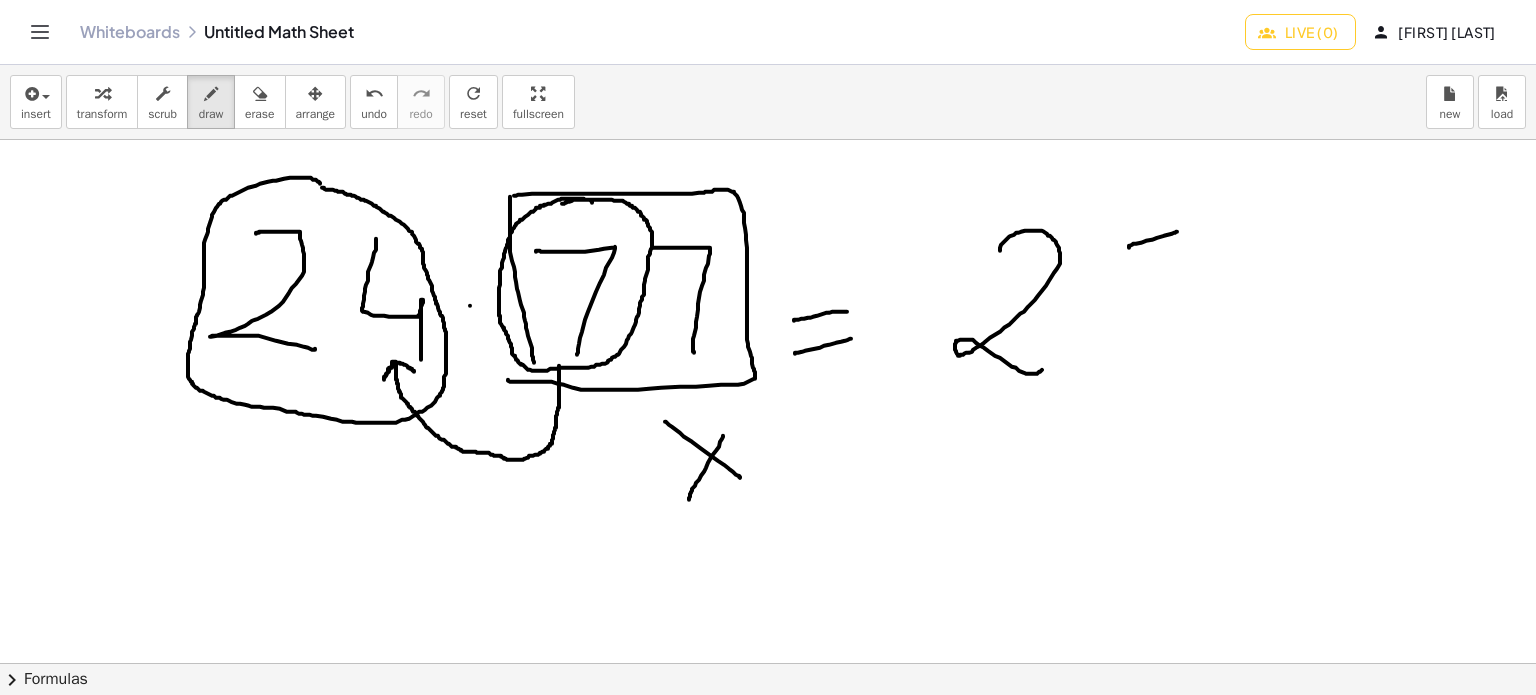 drag, startPoint x: 1146, startPoint y: 240, endPoint x: 1178, endPoint y: 231, distance: 33.24154 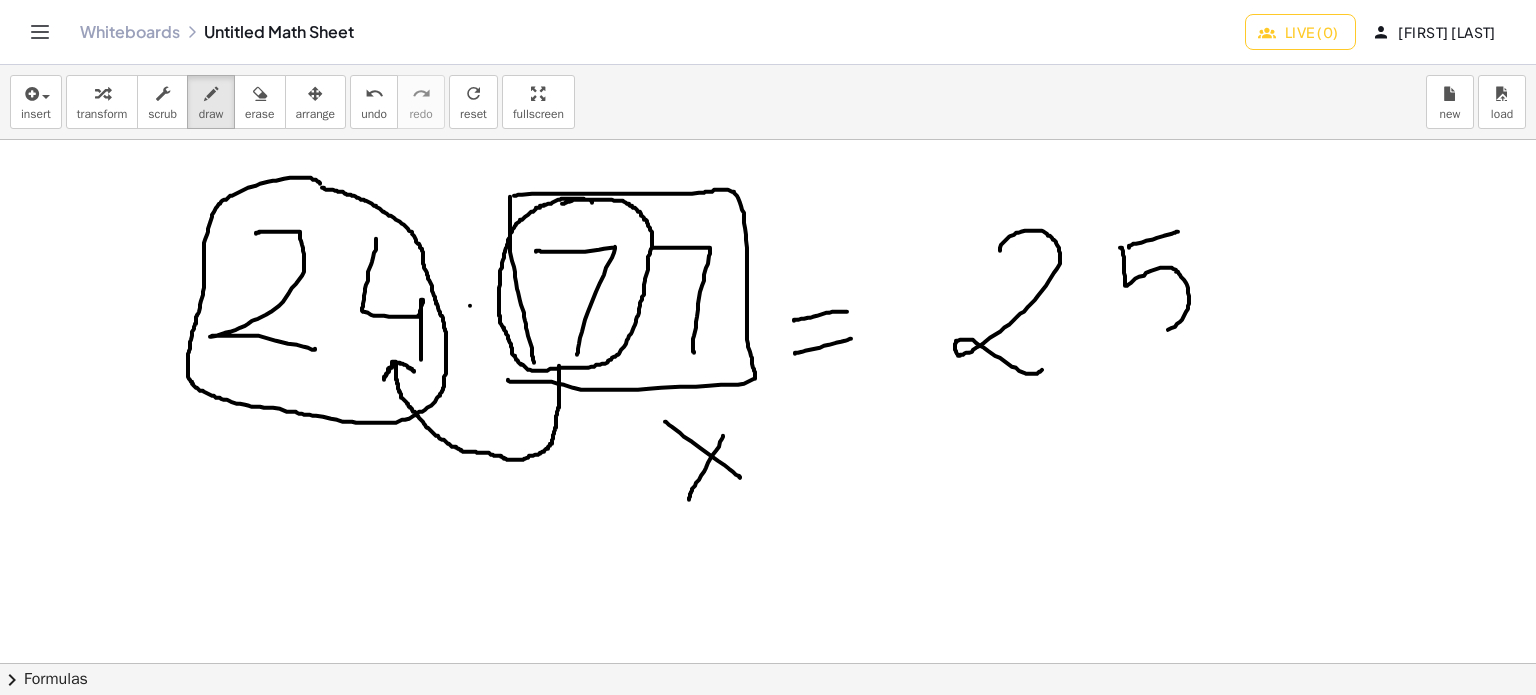 drag, startPoint x: 1120, startPoint y: 247, endPoint x: 1100, endPoint y: 326, distance: 81.49233 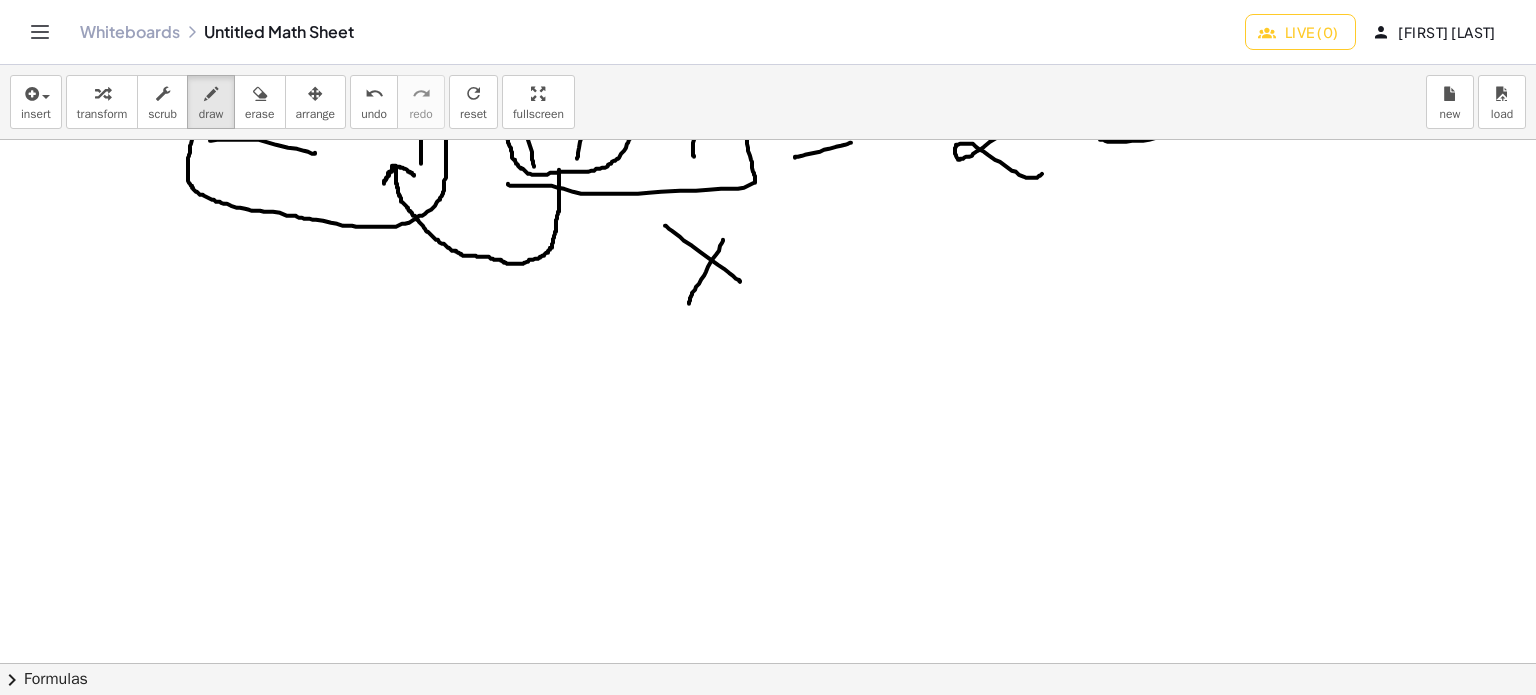 scroll, scrollTop: 300, scrollLeft: 0, axis: vertical 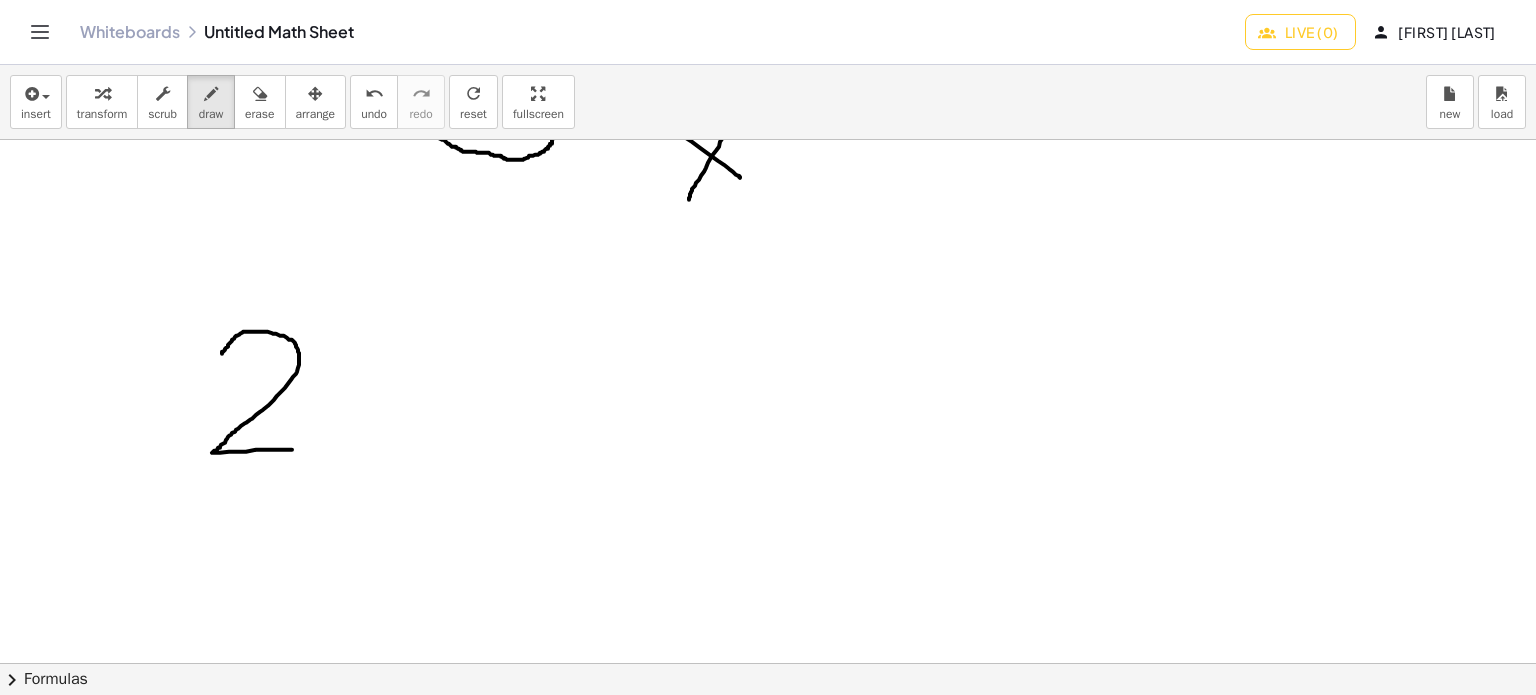drag, startPoint x: 222, startPoint y: 353, endPoint x: 316, endPoint y: 444, distance: 130.83195 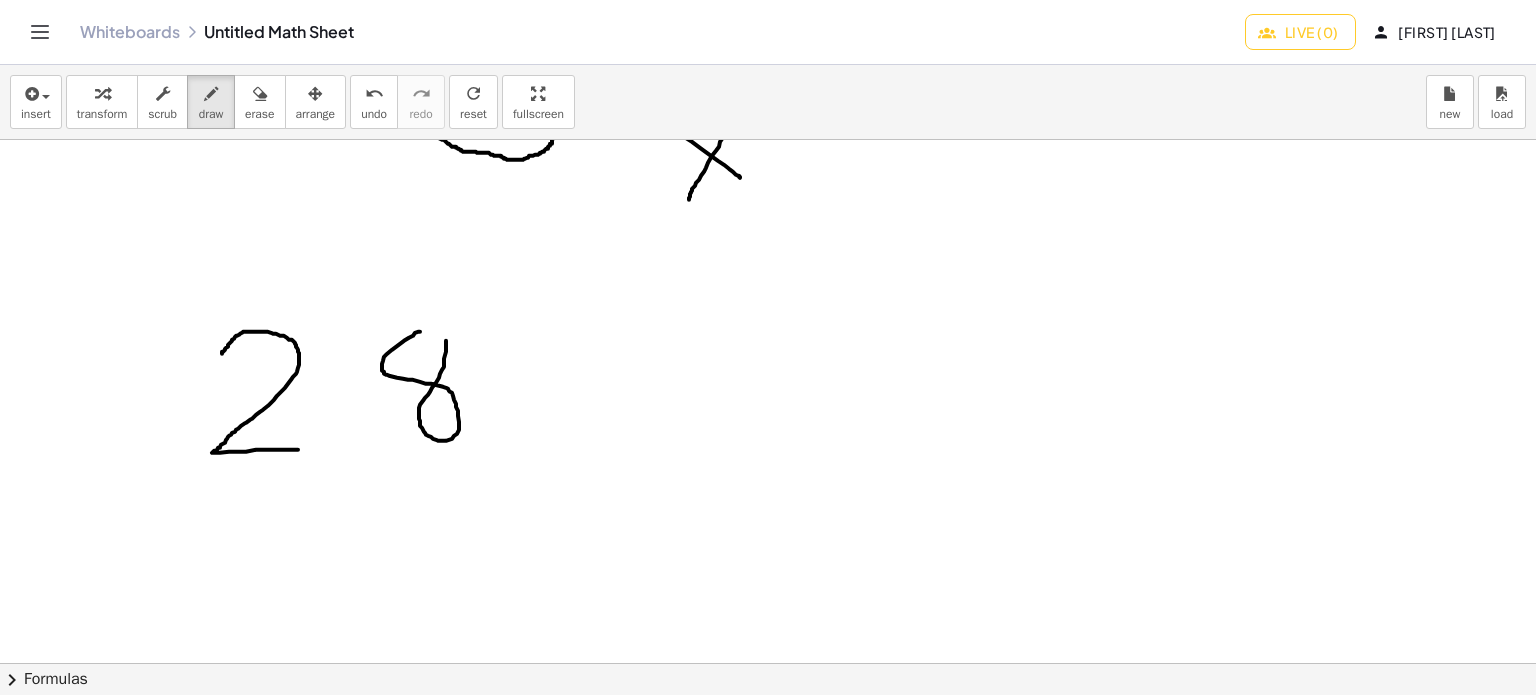 drag, startPoint x: 415, startPoint y: 332, endPoint x: 398, endPoint y: 340, distance: 18.788294 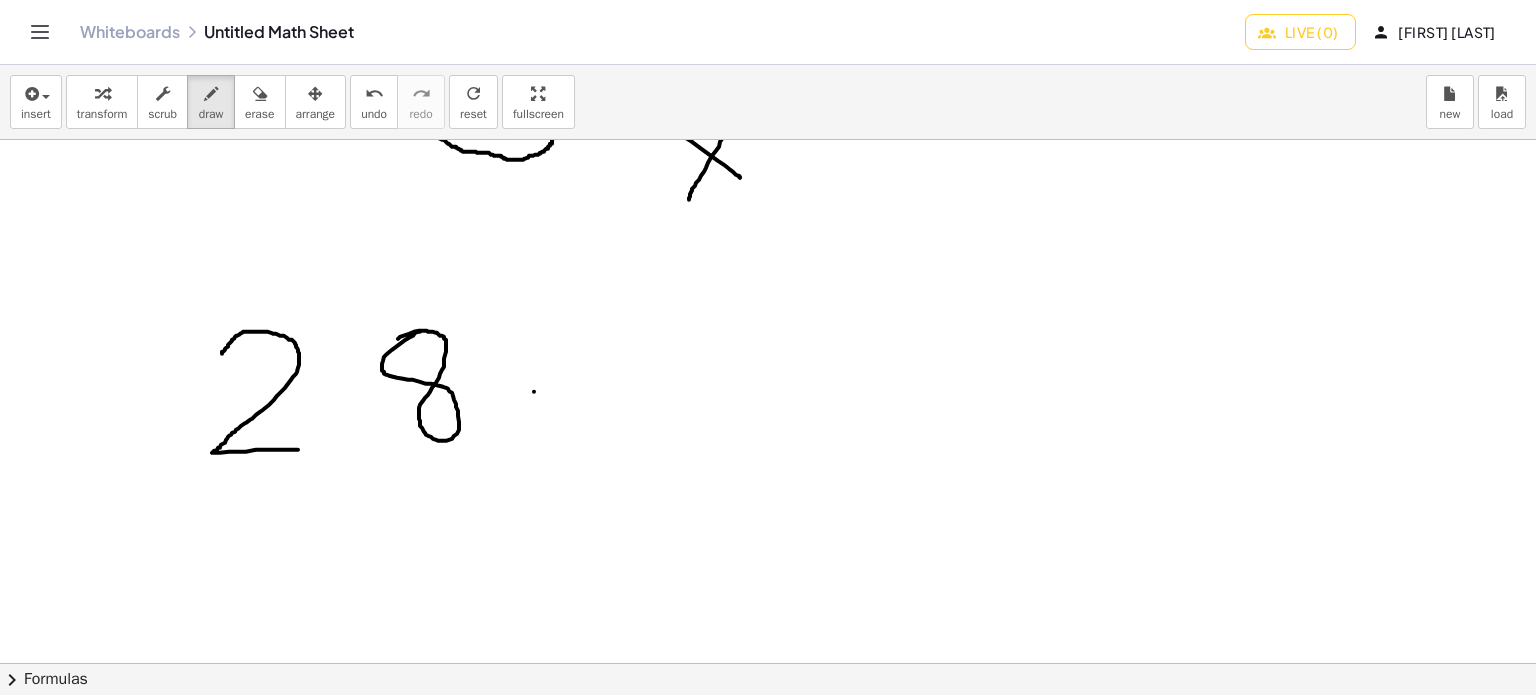 click at bounding box center [792, 364] 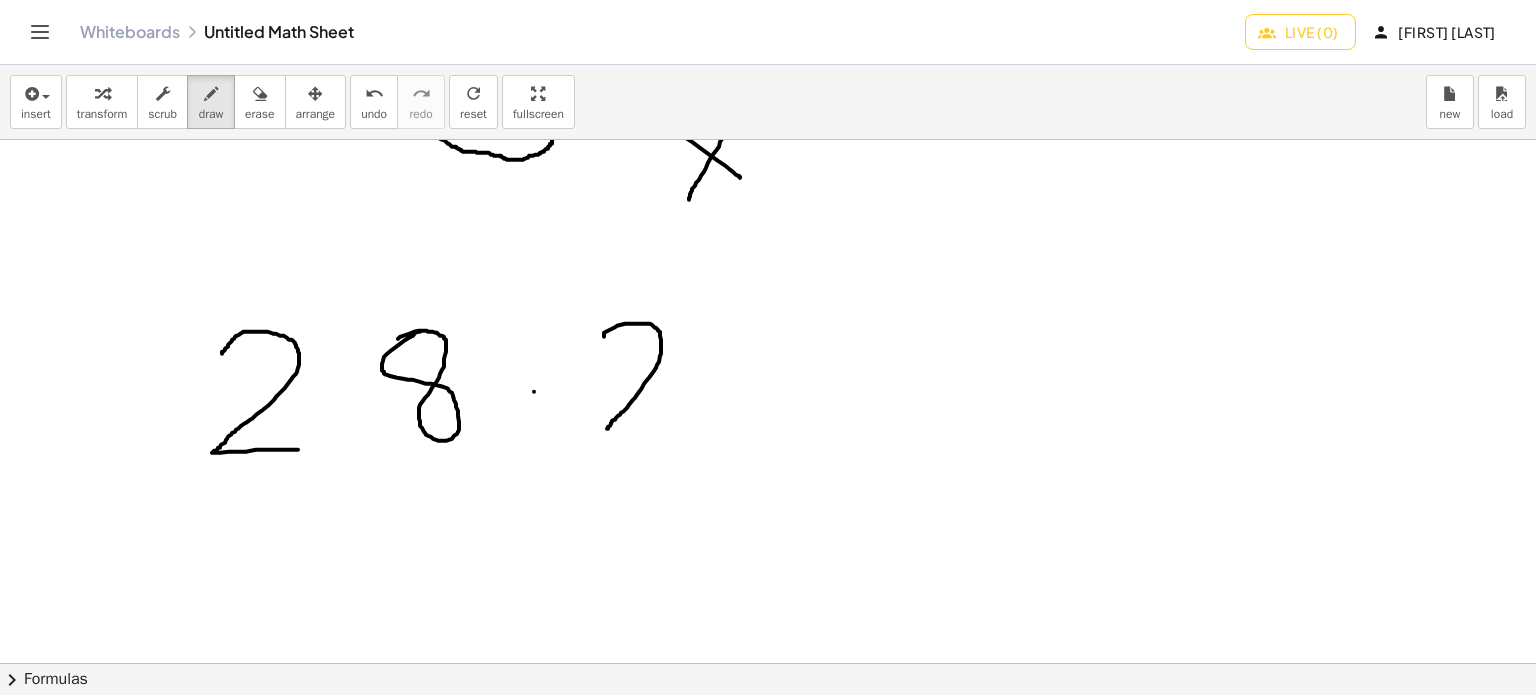 drag, startPoint x: 604, startPoint y: 336, endPoint x: 677, endPoint y: 417, distance: 109.041275 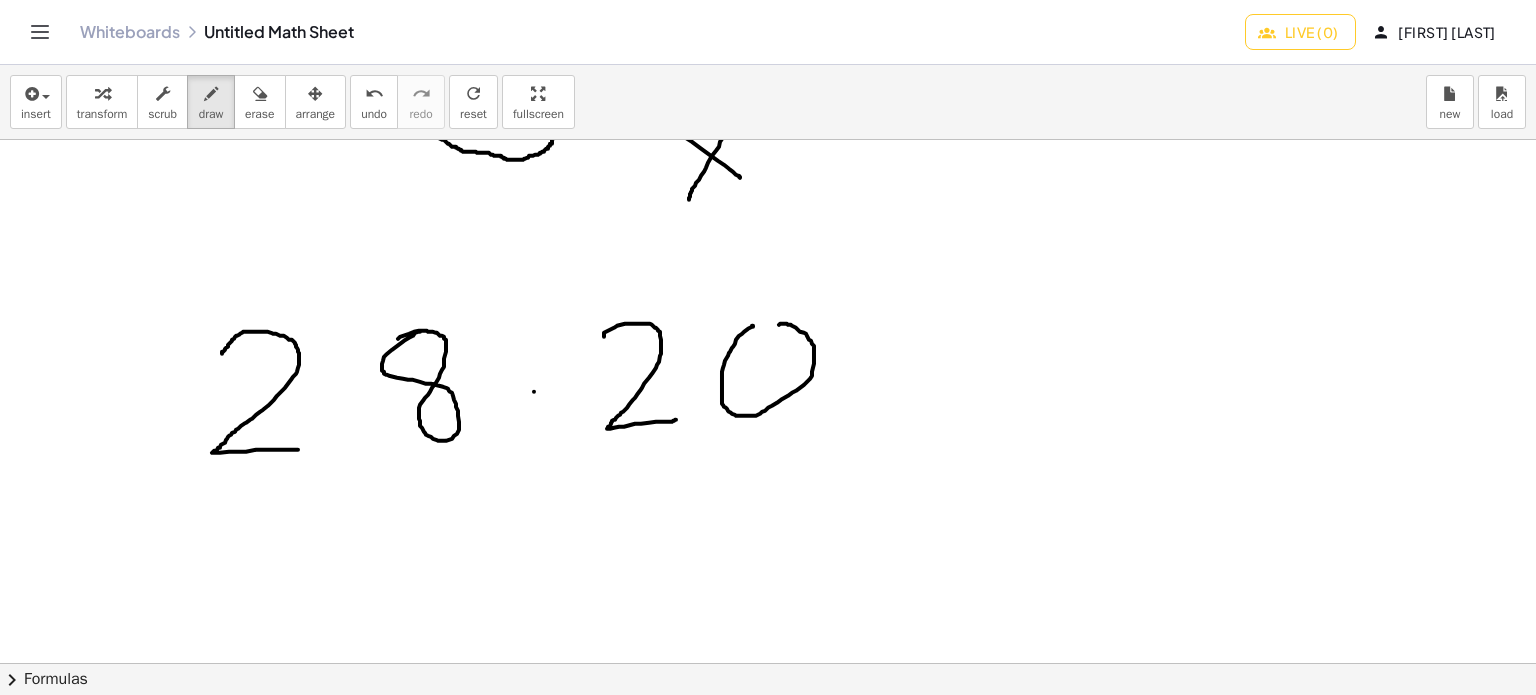click at bounding box center [792, 364] 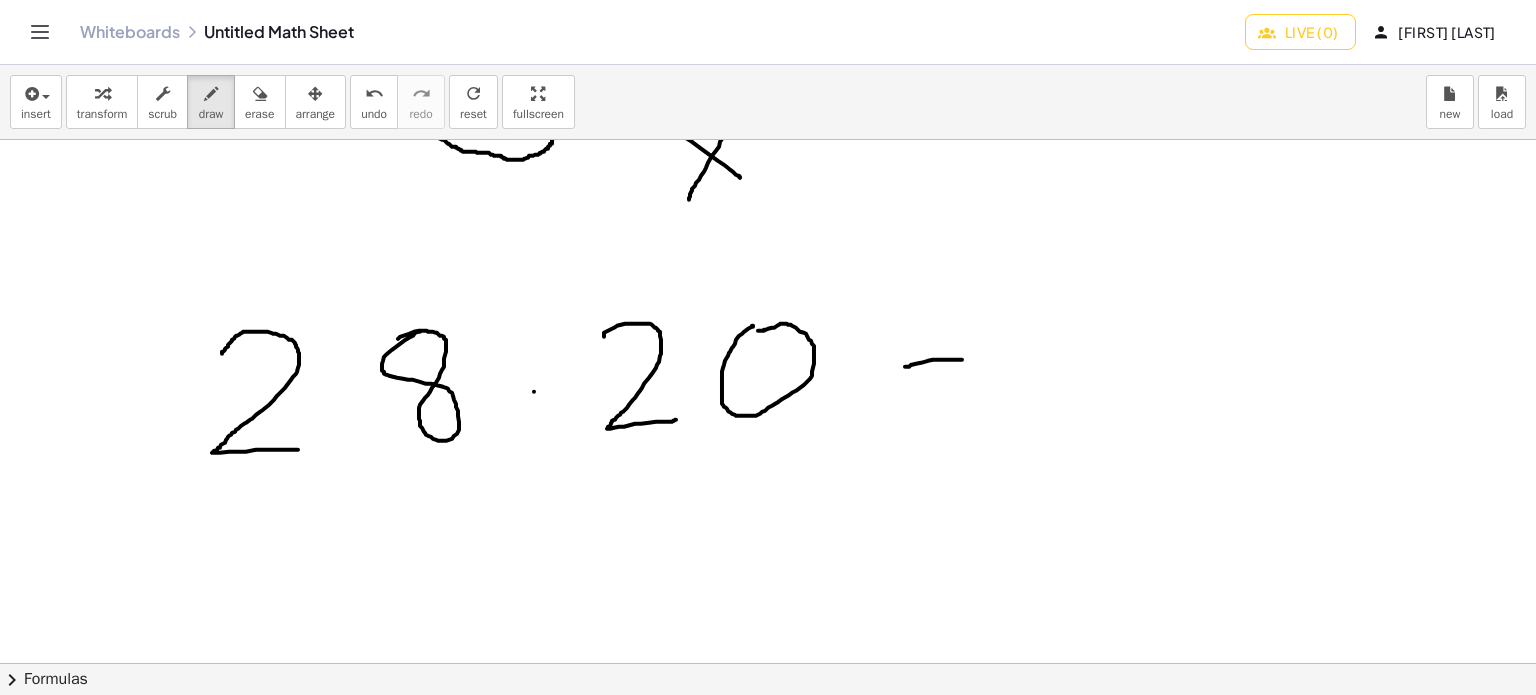 drag, startPoint x: 905, startPoint y: 366, endPoint x: 948, endPoint y: 358, distance: 43.737854 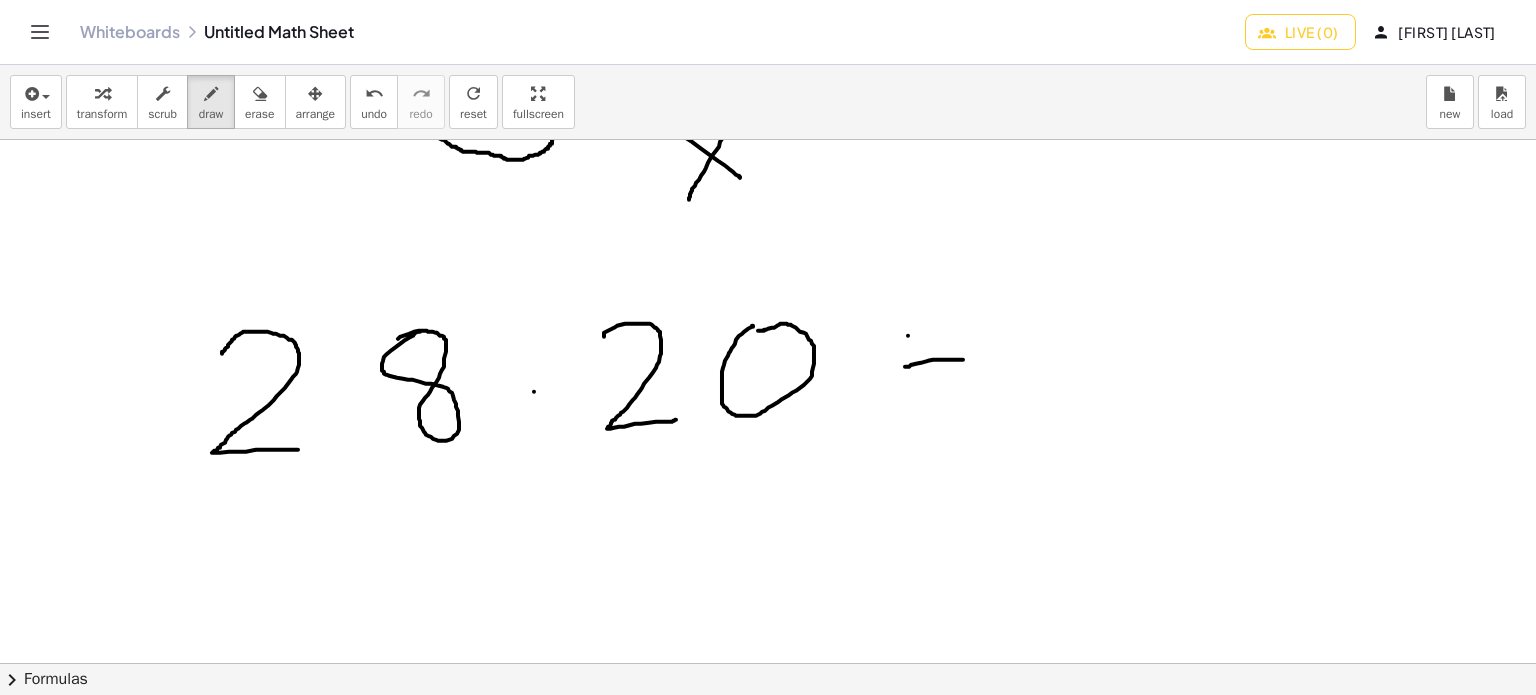drag, startPoint x: 908, startPoint y: 335, endPoint x: 964, endPoint y: 328, distance: 56.435802 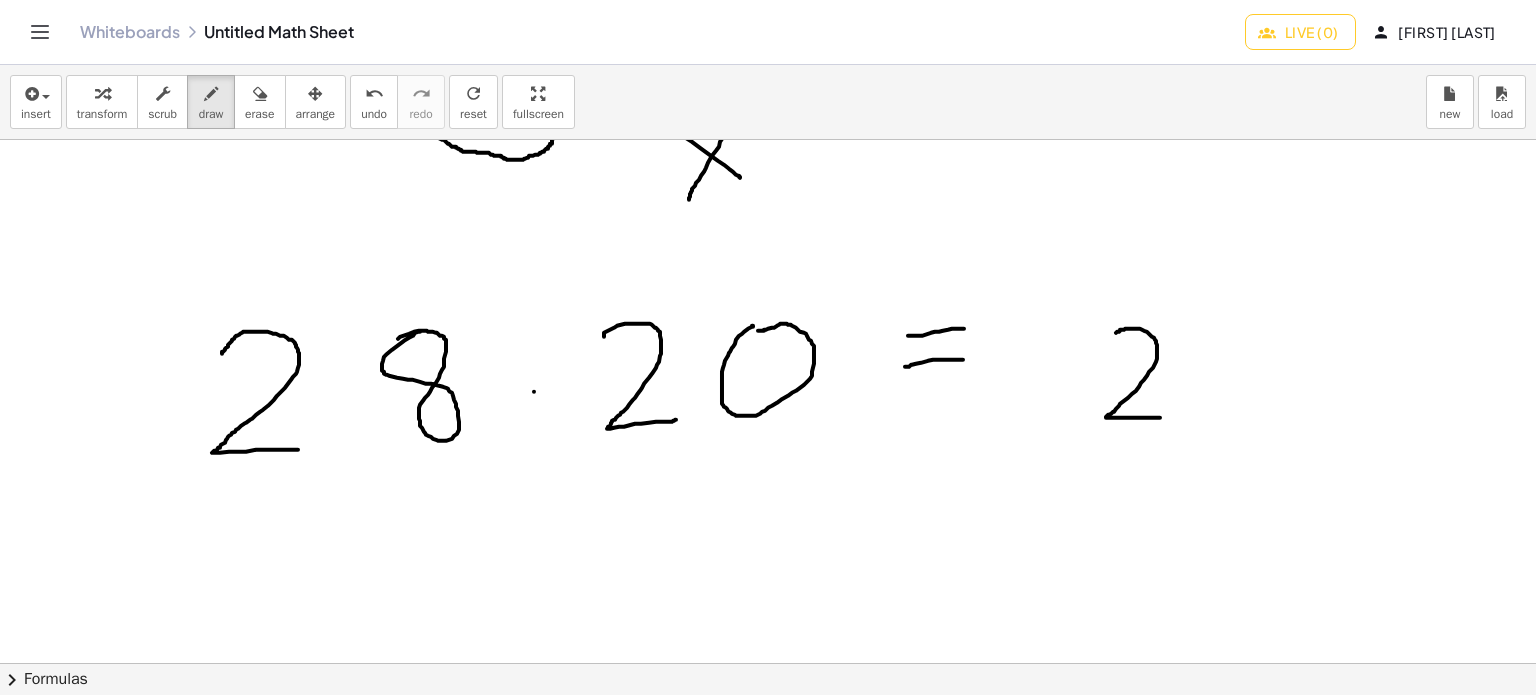 drag, startPoint x: 1118, startPoint y: 331, endPoint x: 1216, endPoint y: 388, distance: 113.37107 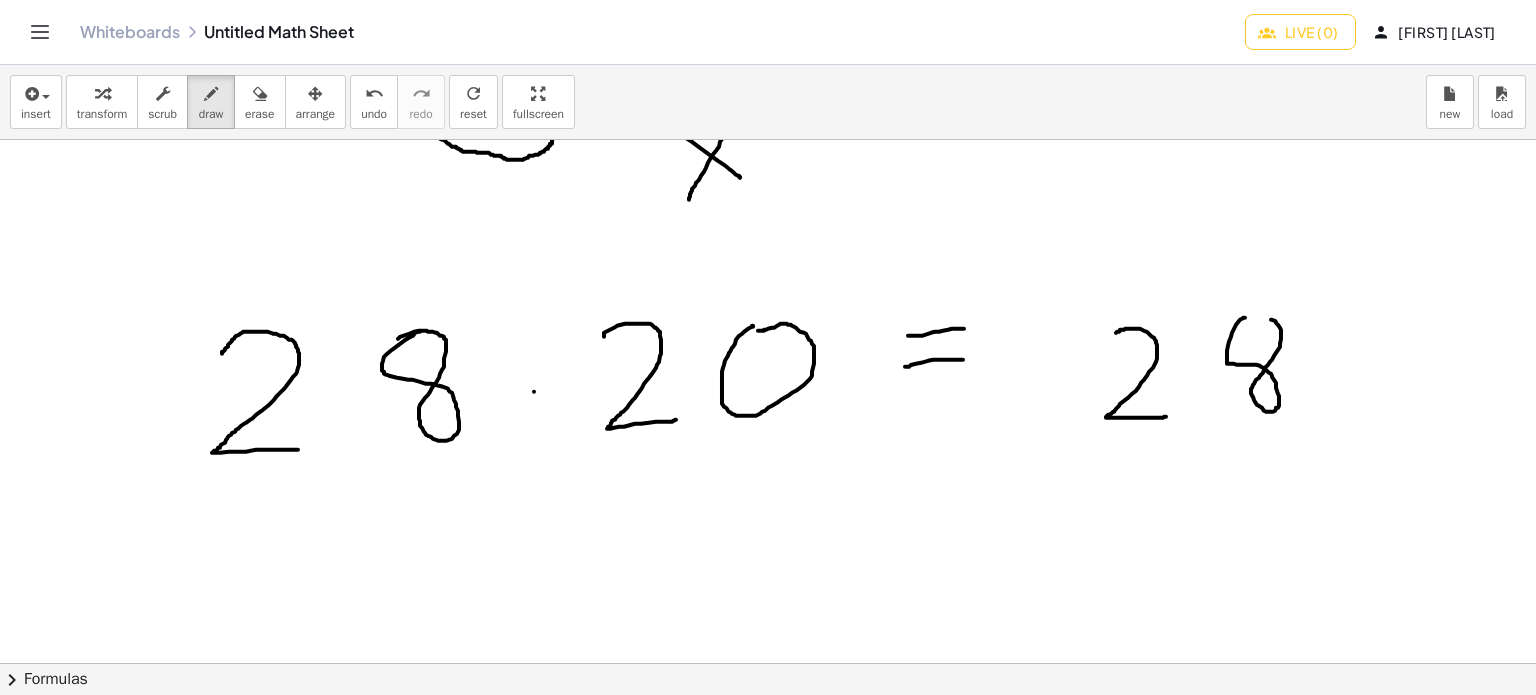 drag, startPoint x: 1231, startPoint y: 336, endPoint x: 1137, endPoint y: 366, distance: 98.67117 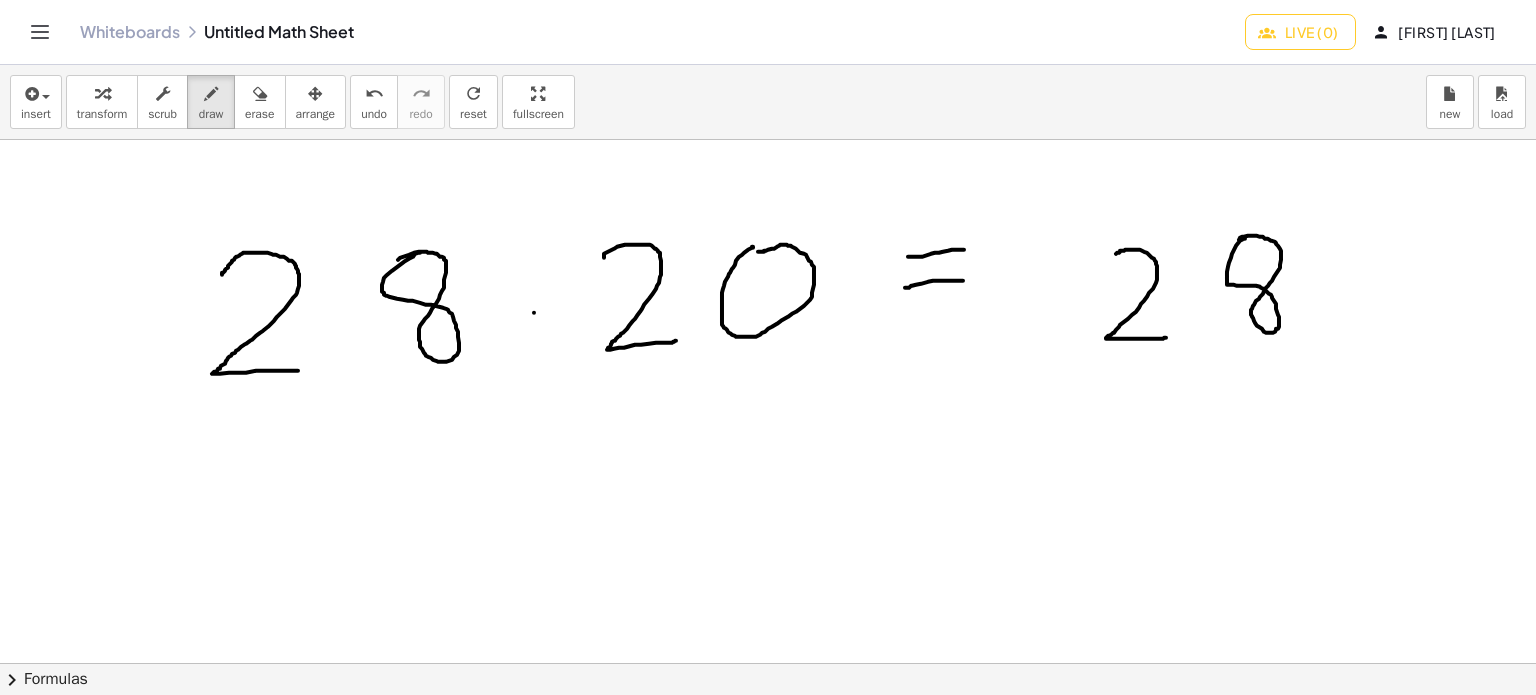scroll, scrollTop: 539, scrollLeft: 0, axis: vertical 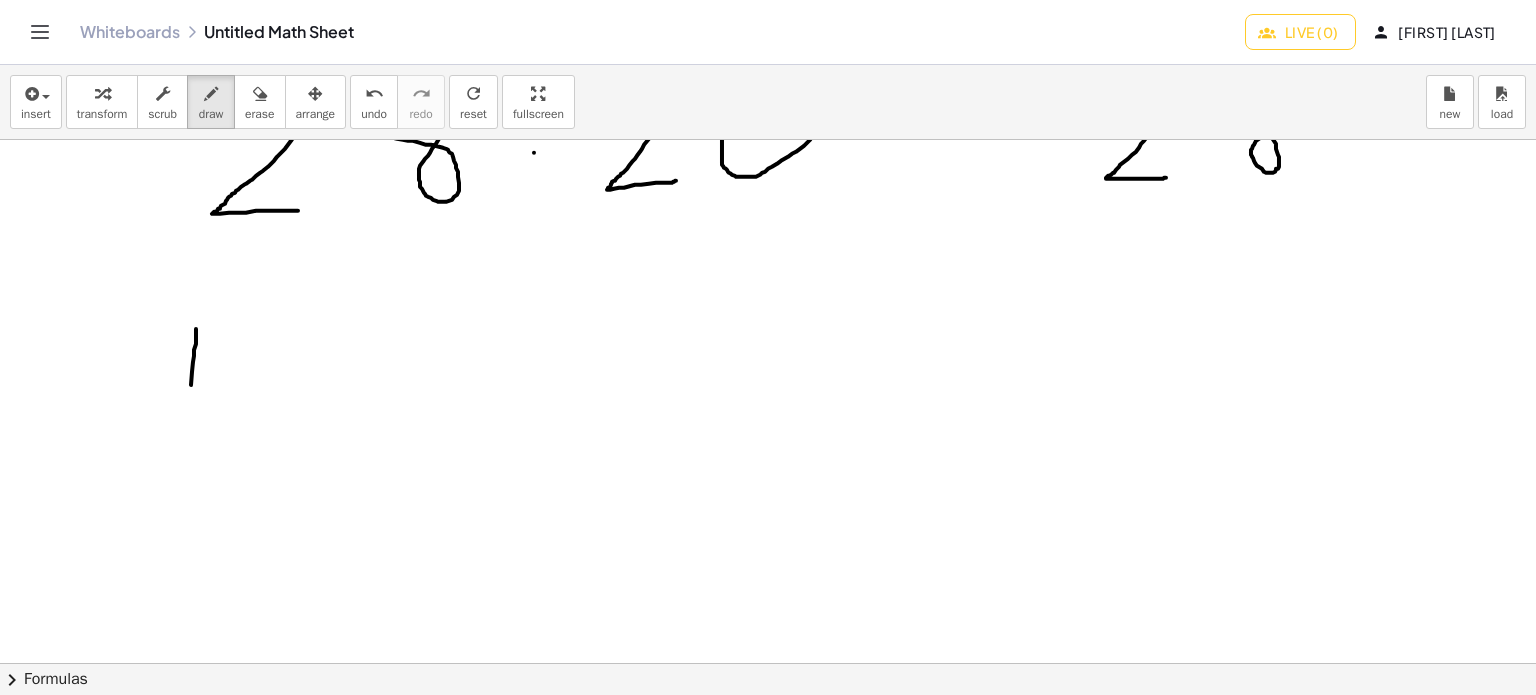 drag, startPoint x: 196, startPoint y: 328, endPoint x: 205, endPoint y: 435, distance: 107.37784 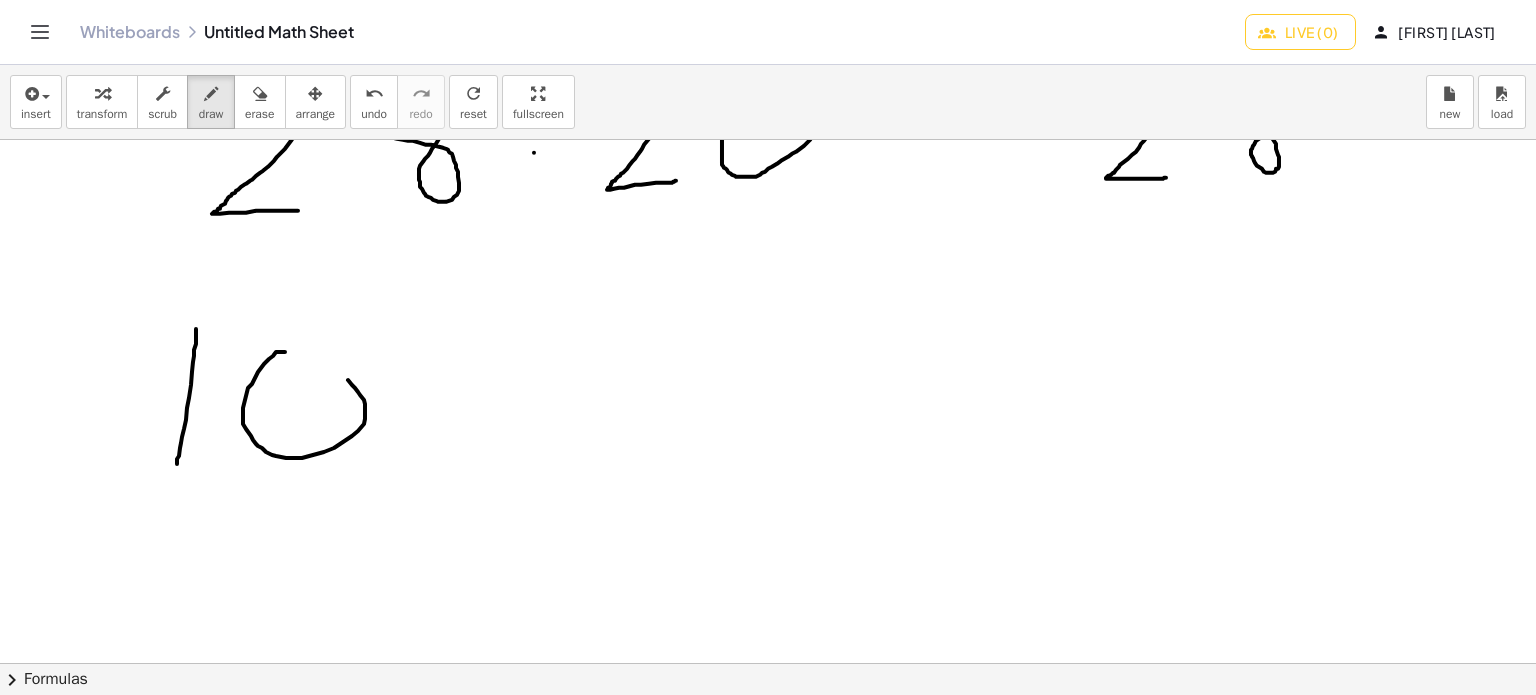 drag, startPoint x: 264, startPoint y: 363, endPoint x: 379, endPoint y: 383, distance: 116.72617 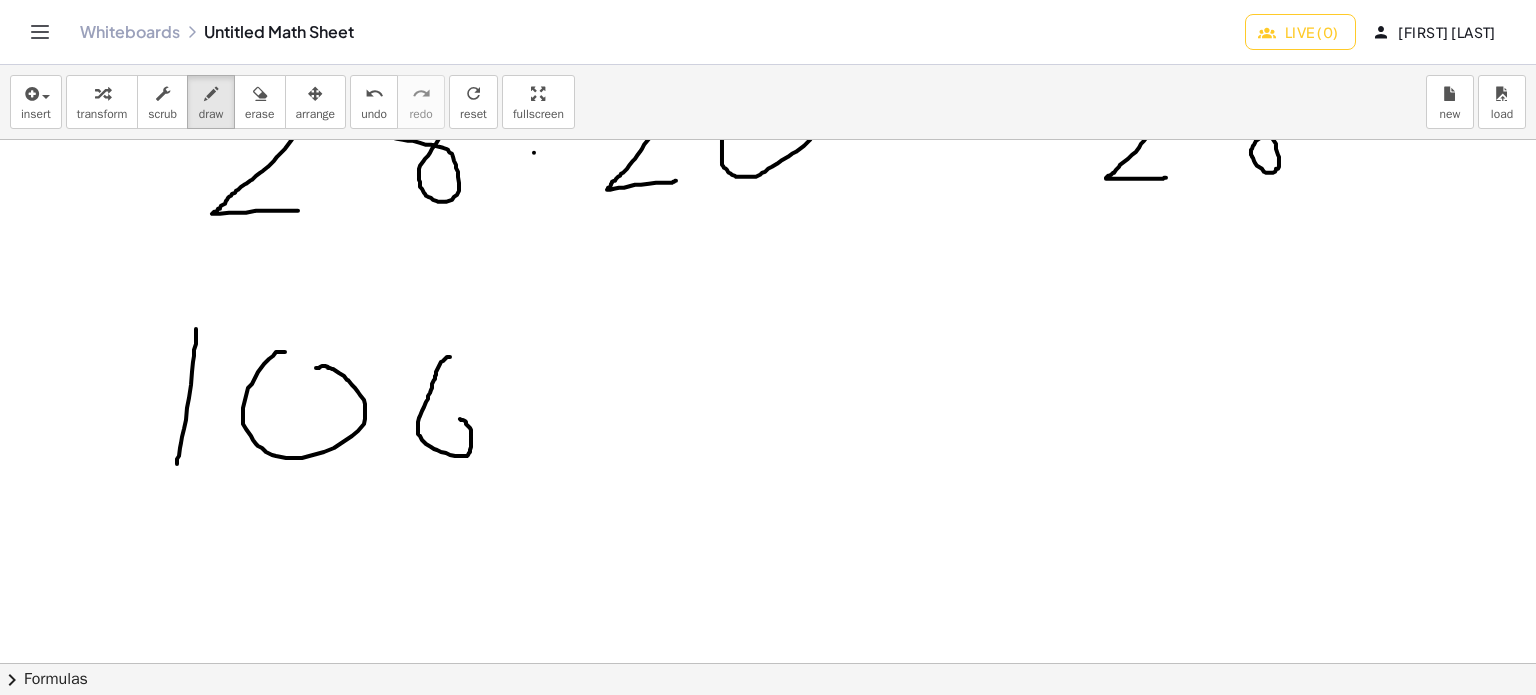 drag, startPoint x: 440, startPoint y: 363, endPoint x: 519, endPoint y: 407, distance: 90.426765 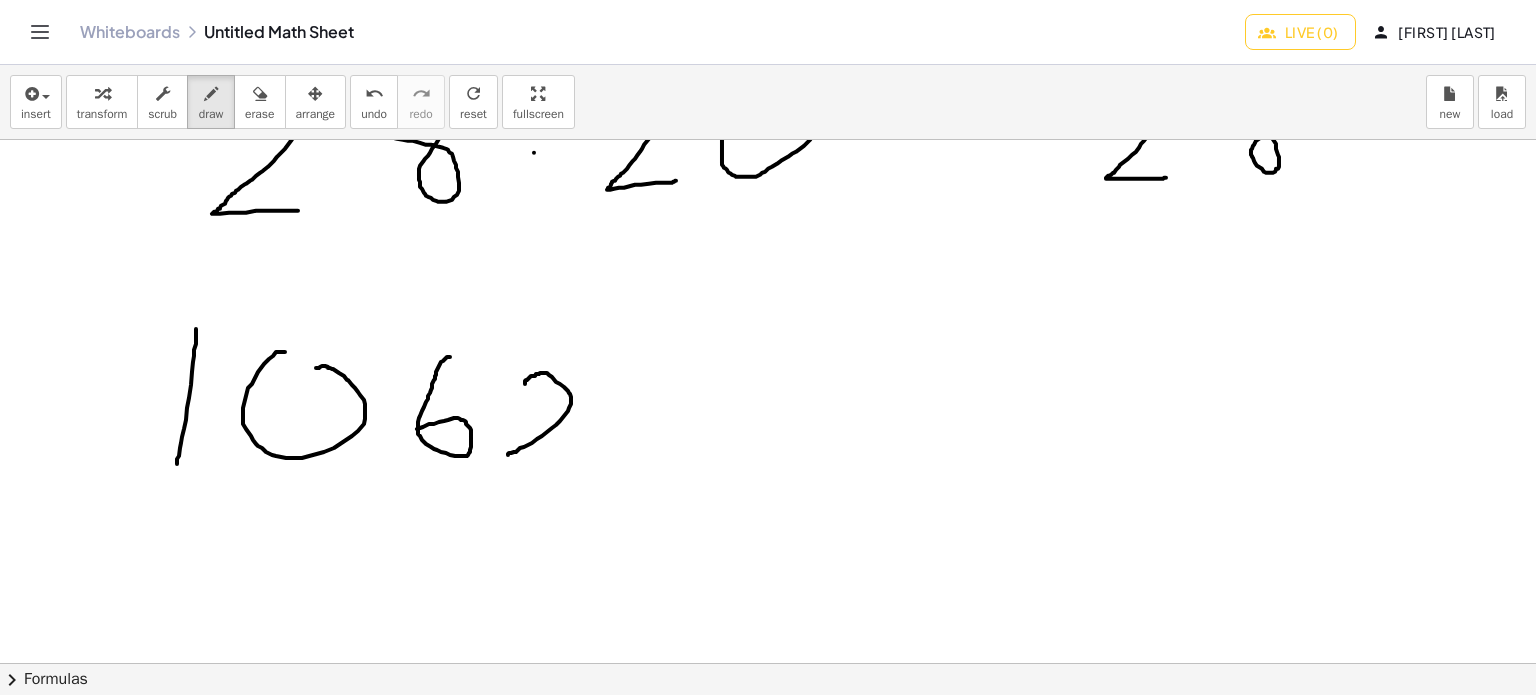 drag, startPoint x: 525, startPoint y: 383, endPoint x: 577, endPoint y: 459, distance: 92.086914 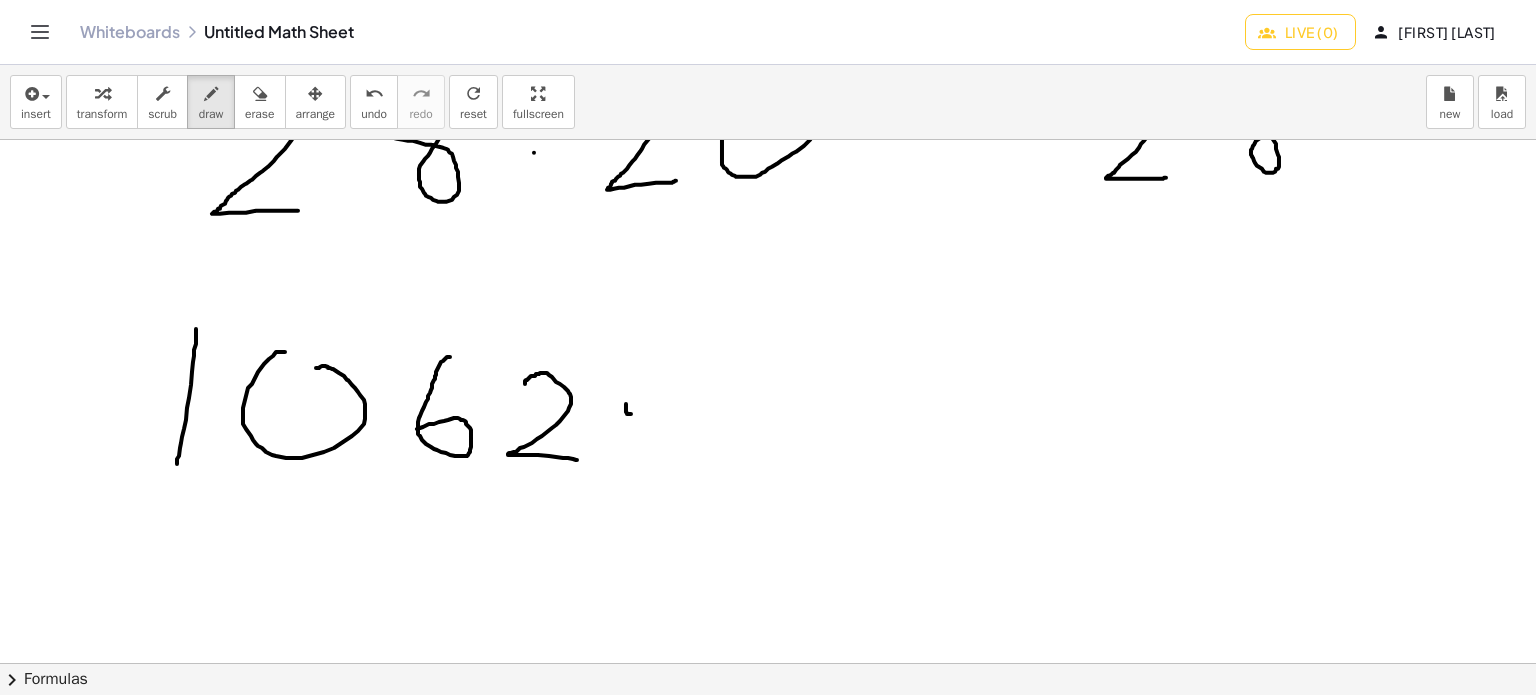 drag, startPoint x: 627, startPoint y: 413, endPoint x: 628, endPoint y: 403, distance: 10.049875 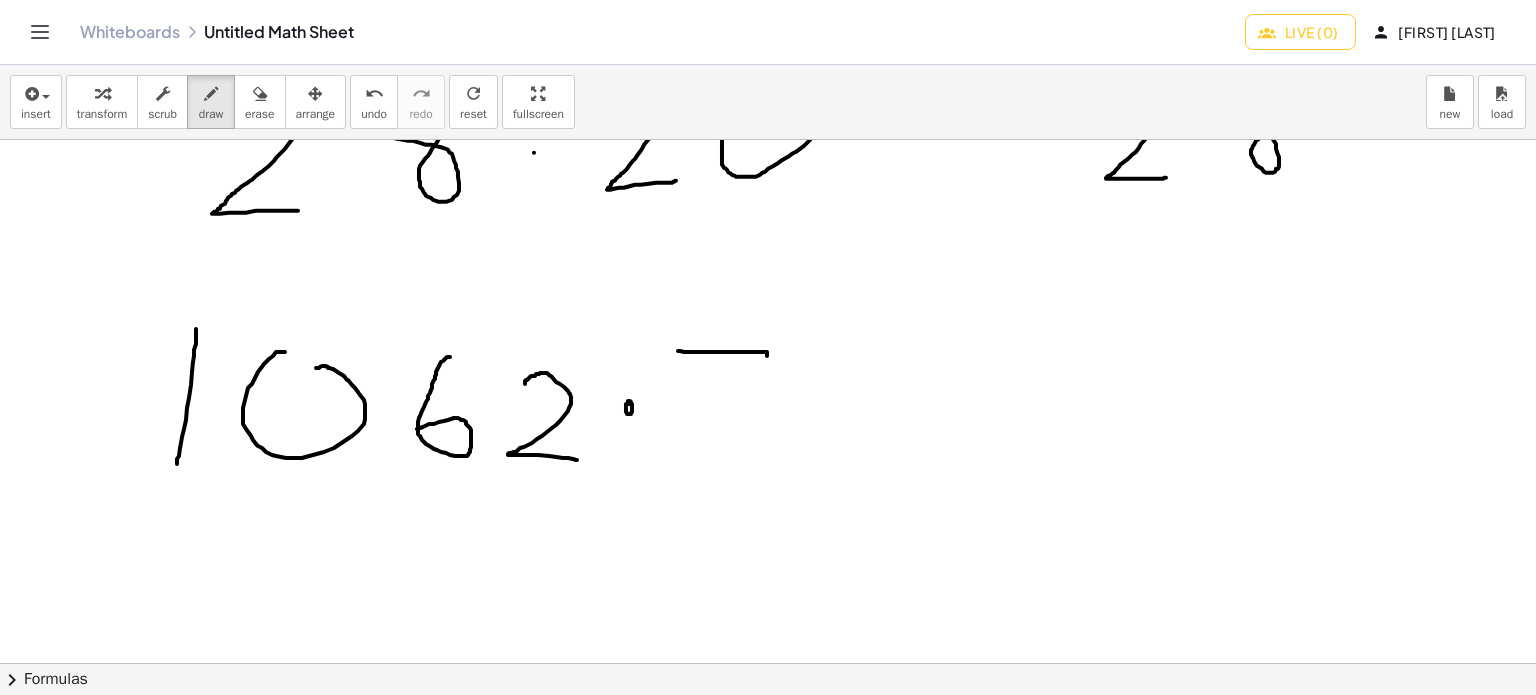 drag, startPoint x: 679, startPoint y: 350, endPoint x: 717, endPoint y: 467, distance: 123.01626 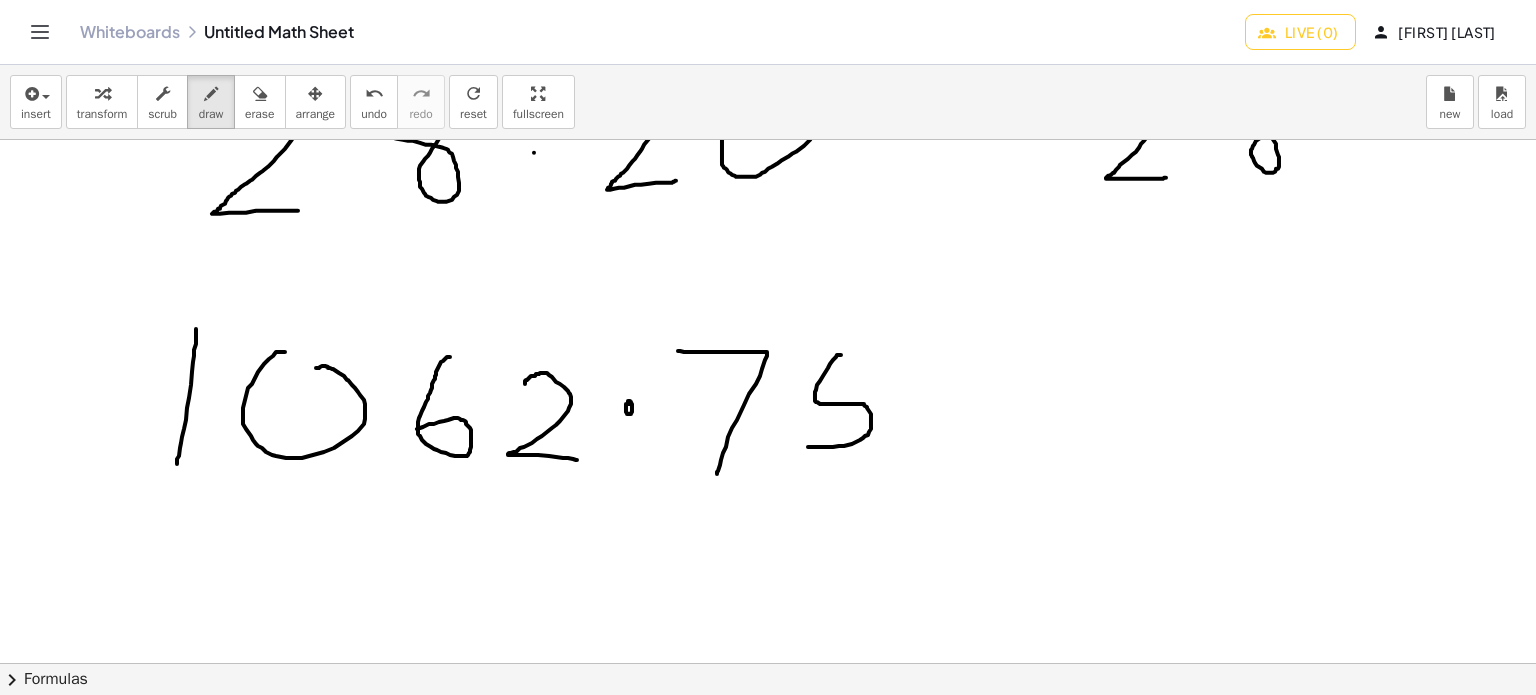 drag, startPoint x: 823, startPoint y: 375, endPoint x: 853, endPoint y: 398, distance: 37.802116 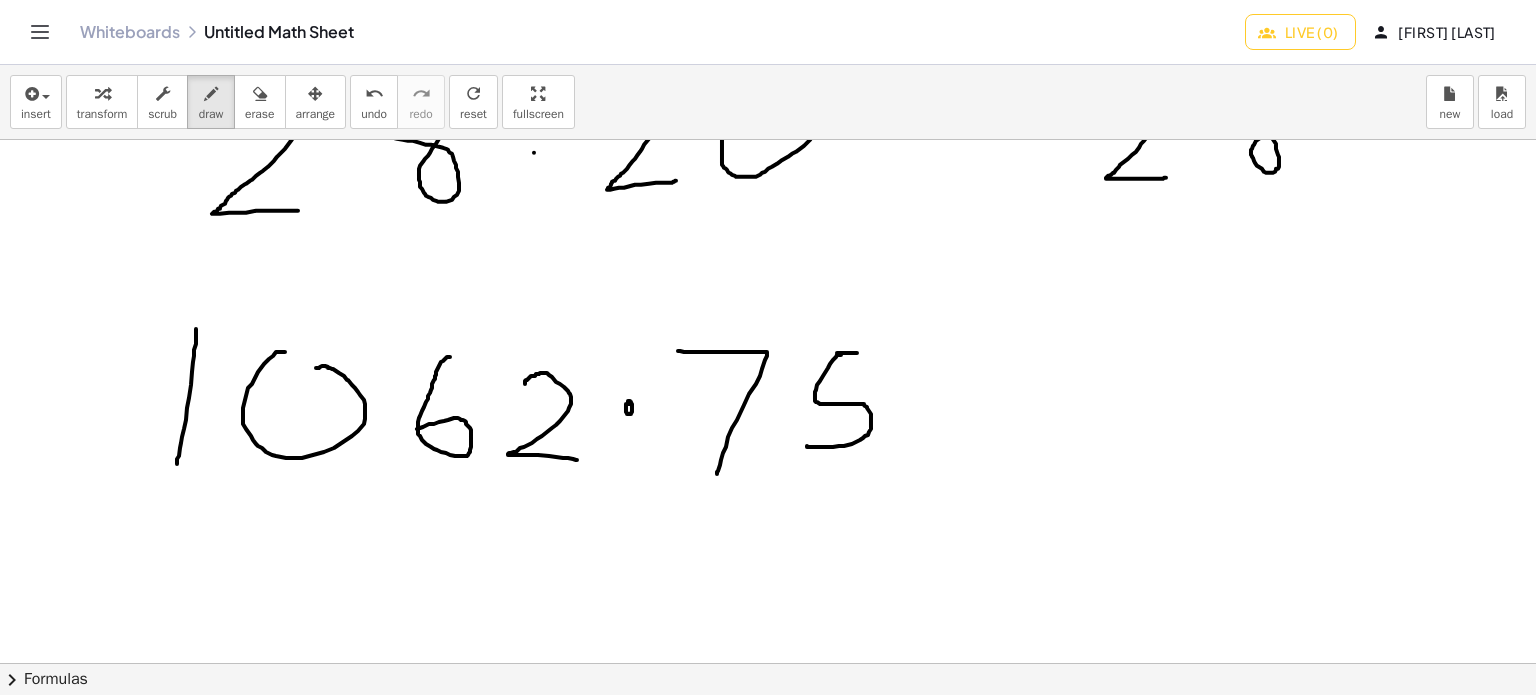 drag, startPoint x: 852, startPoint y: 352, endPoint x: 867, endPoint y: 351, distance: 15.033297 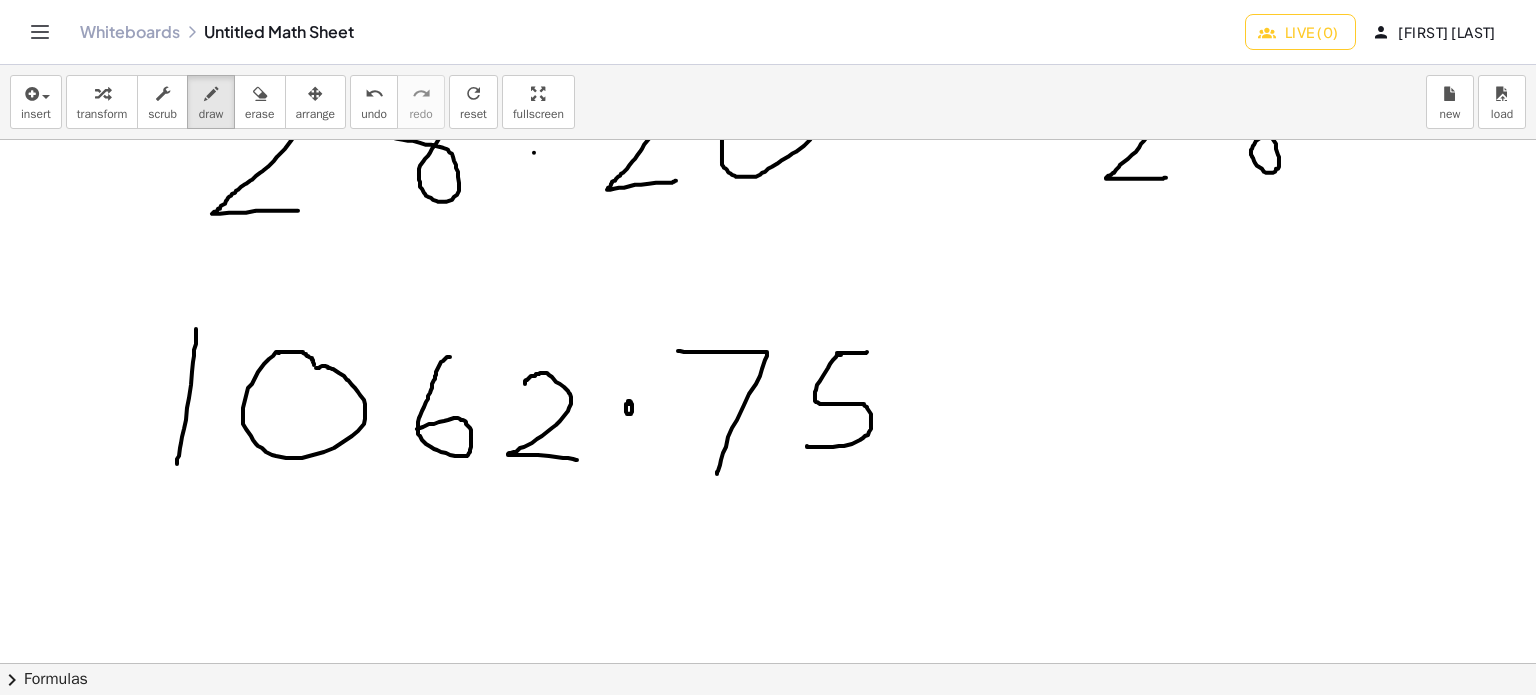 drag, startPoint x: 278, startPoint y: 352, endPoint x: 315, endPoint y: 363, distance: 38.600517 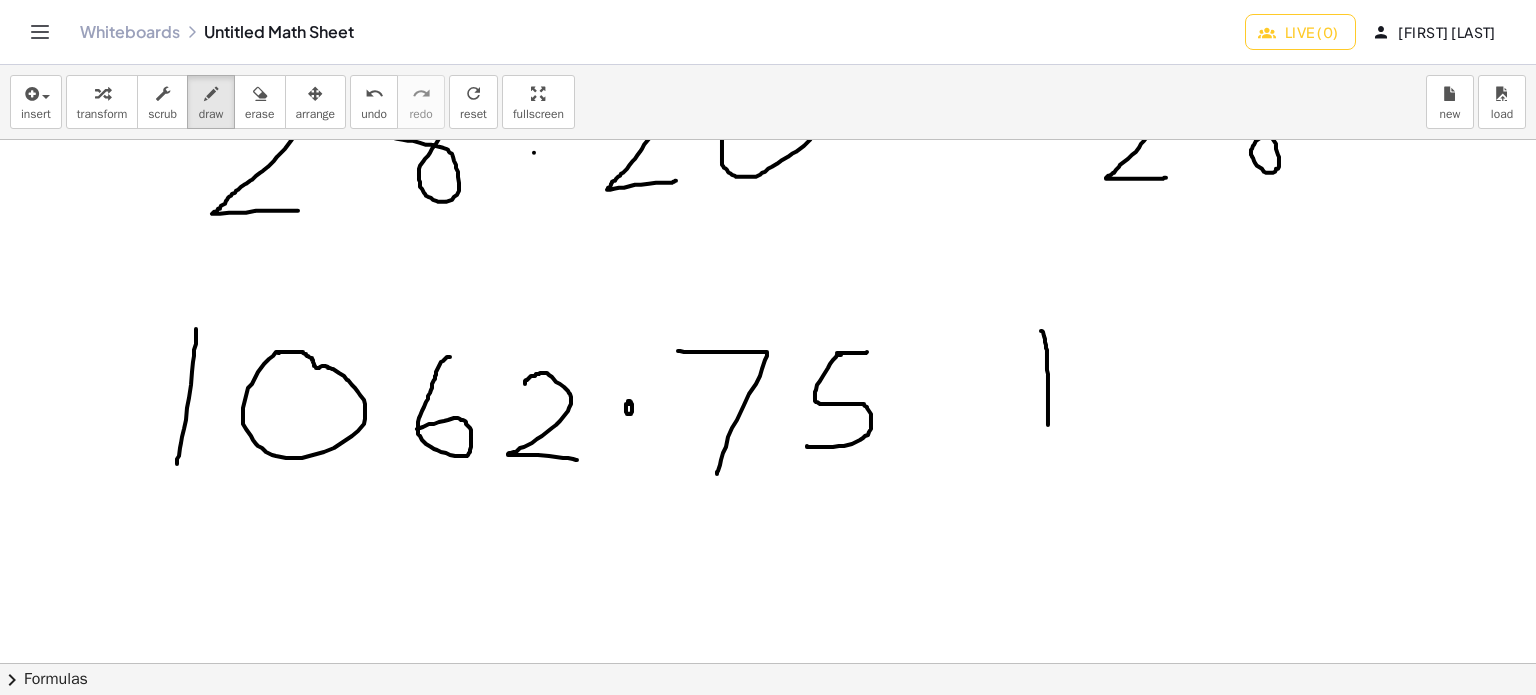 drag, startPoint x: 1041, startPoint y: 330, endPoint x: 1048, endPoint y: 424, distance: 94.26028 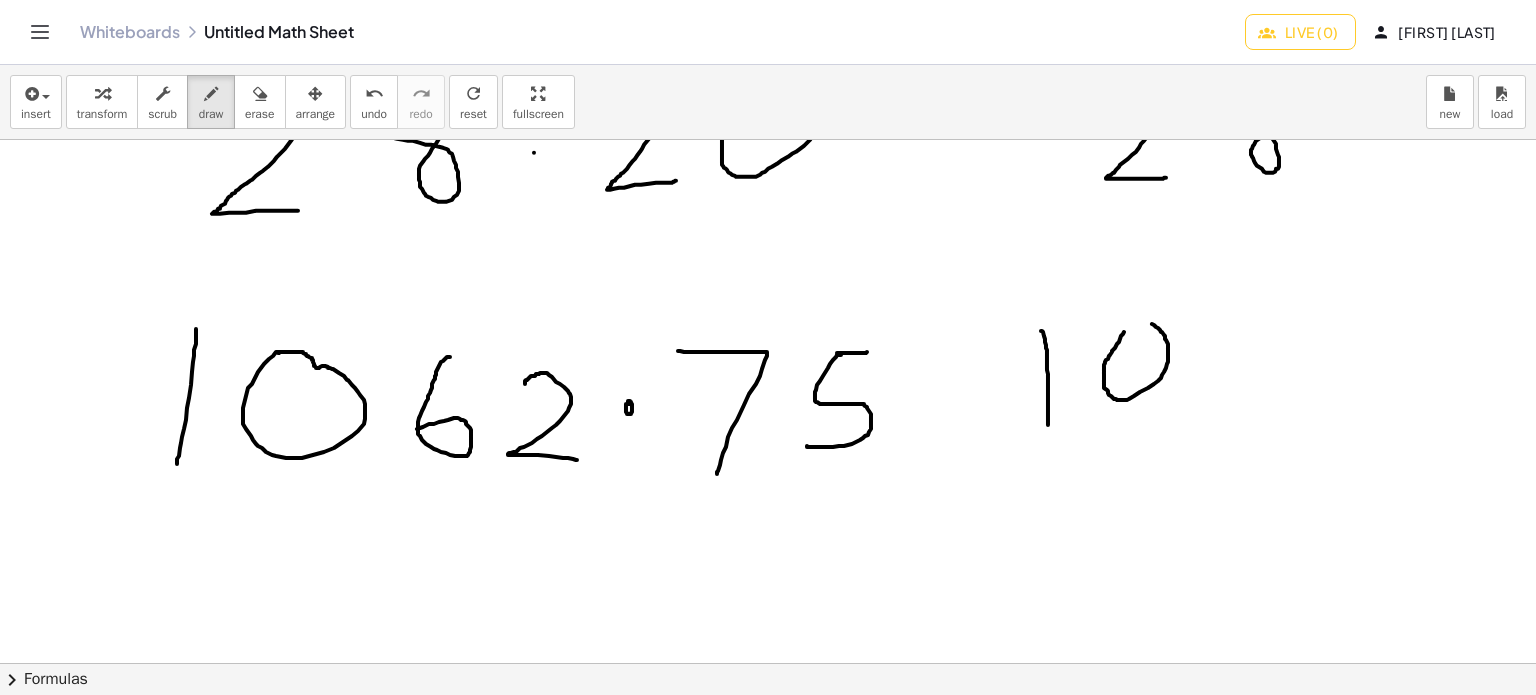drag, startPoint x: 1124, startPoint y: 331, endPoint x: 1117, endPoint y: 339, distance: 10.630146 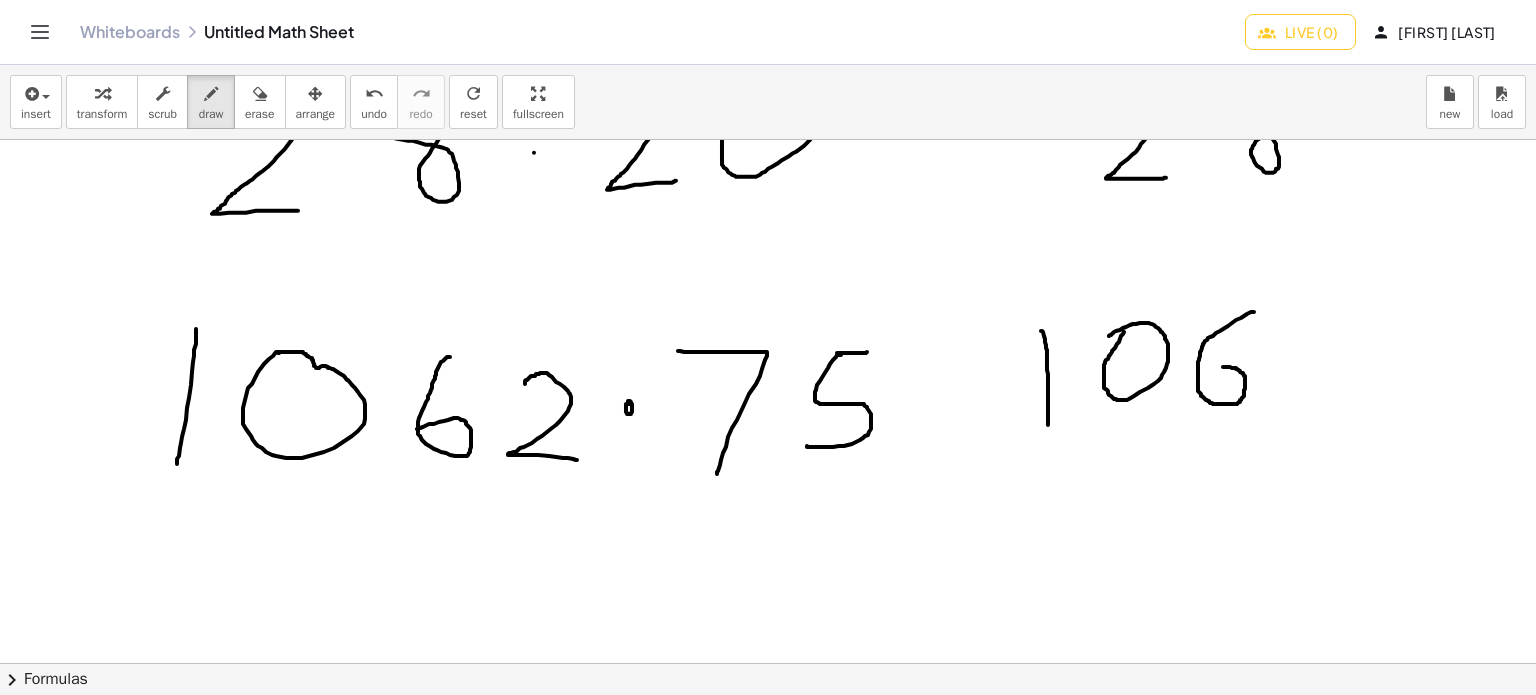 drag, startPoint x: 1254, startPoint y: 311, endPoint x: 1195, endPoint y: 371, distance: 84.14868 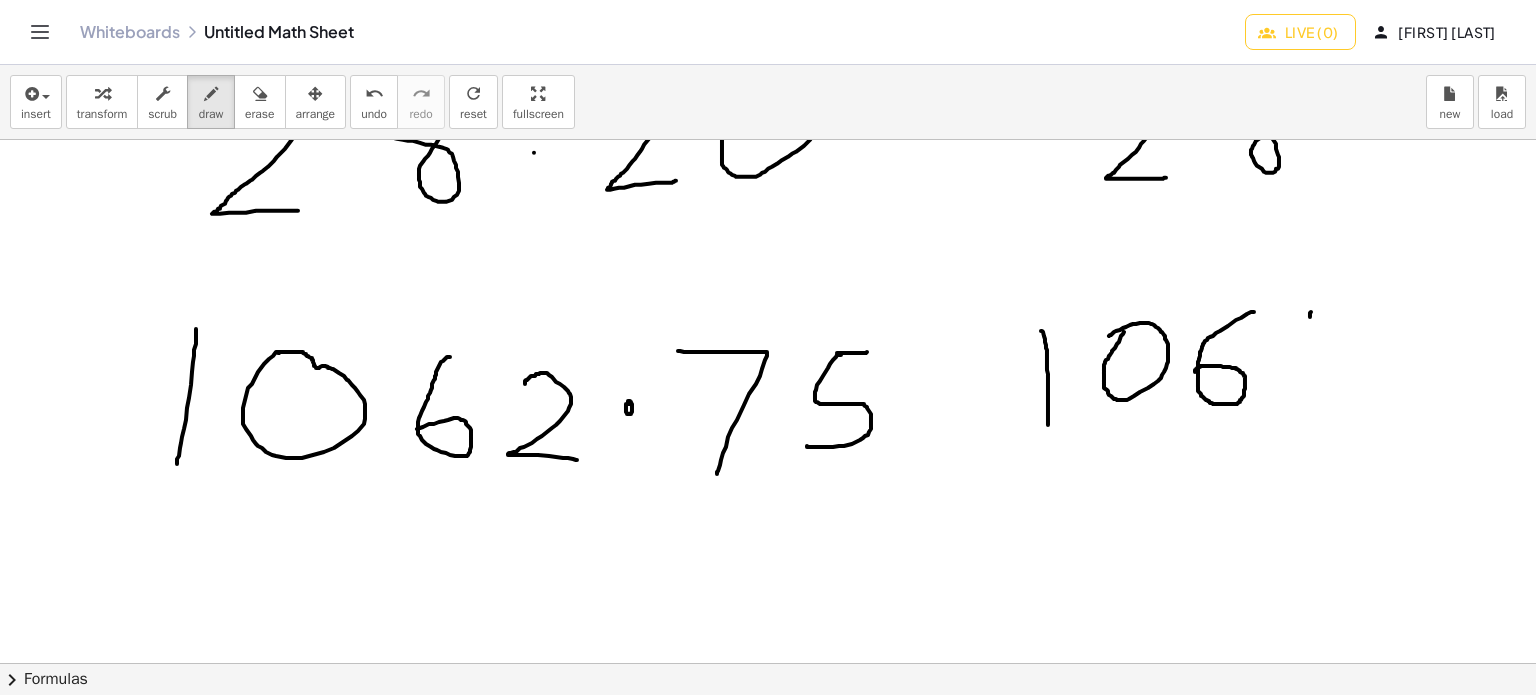 drag, startPoint x: 1311, startPoint y: 311, endPoint x: 1346, endPoint y: 313, distance: 35.057095 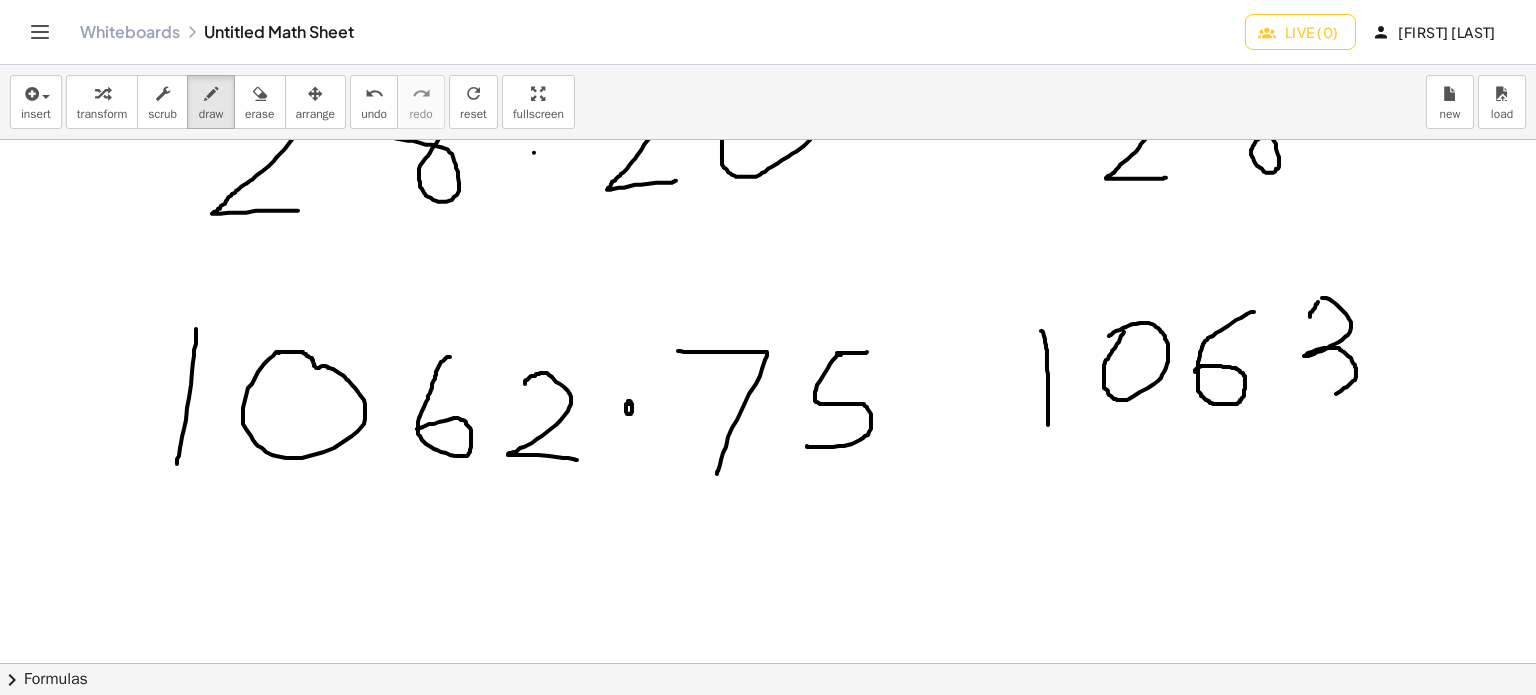 drag, startPoint x: 1346, startPoint y: 313, endPoint x: 1251, endPoint y: 418, distance: 141.59802 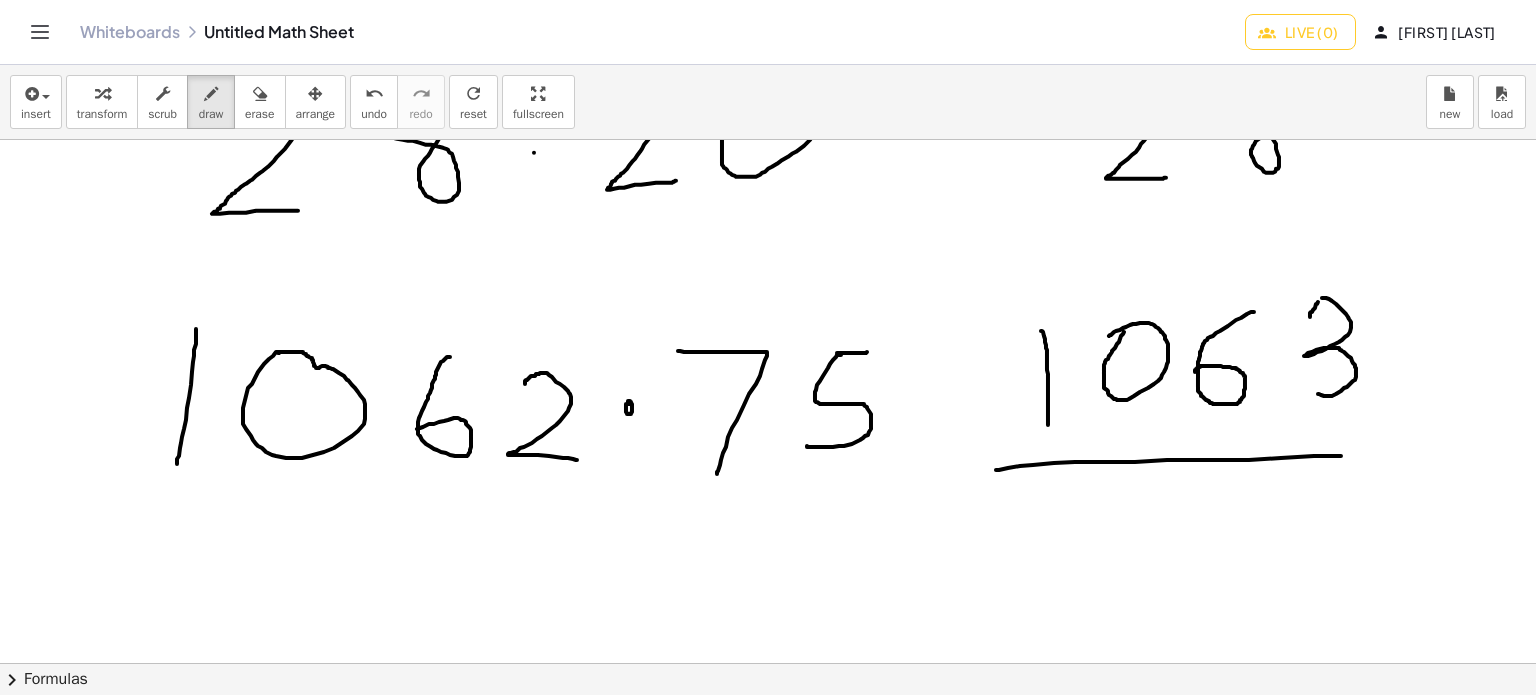 drag, startPoint x: 996, startPoint y: 469, endPoint x: 1443, endPoint y: 442, distance: 447.8147 